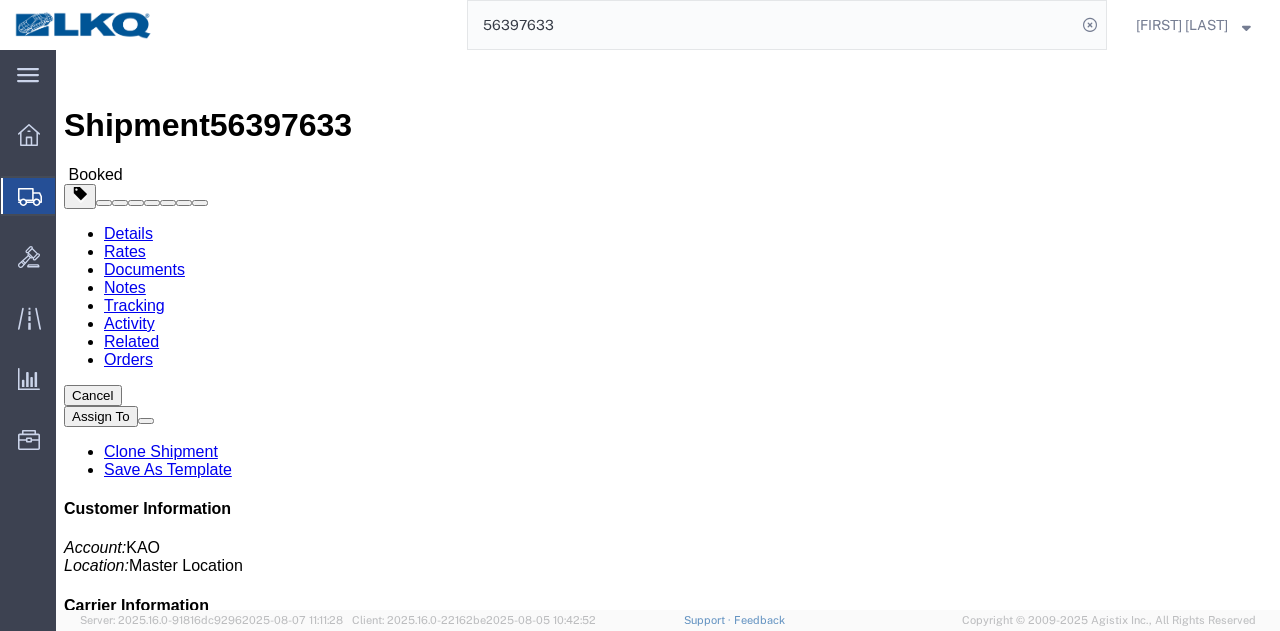 scroll, scrollTop: 0, scrollLeft: 0, axis: both 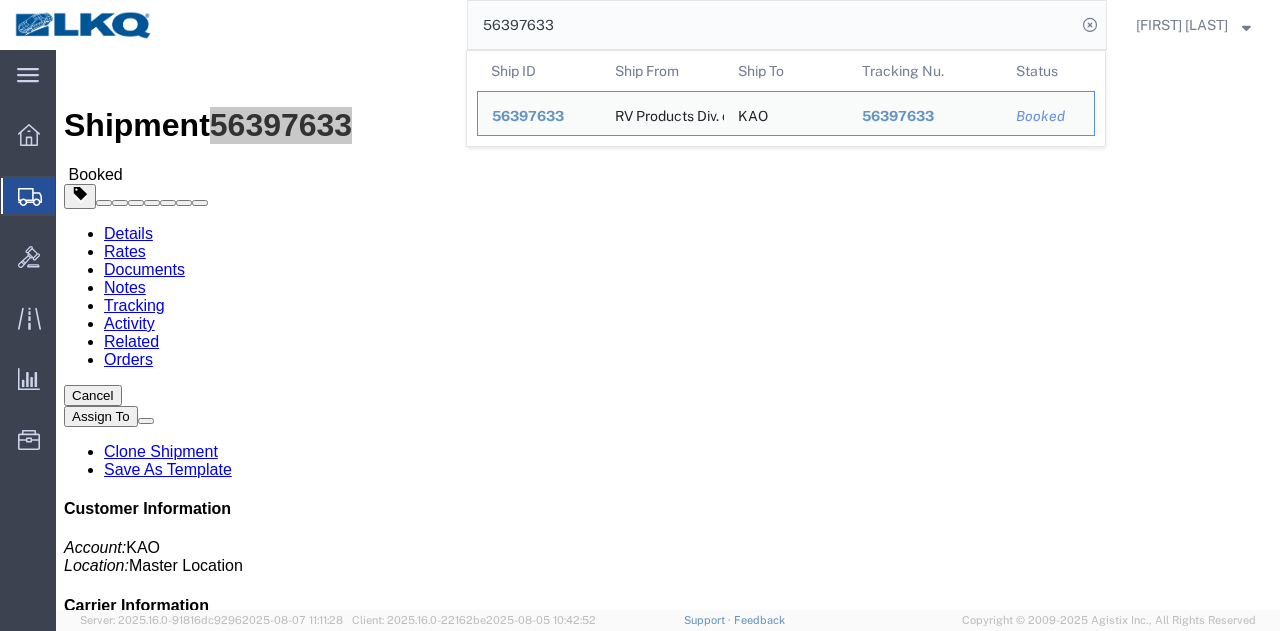 click on "56397633" 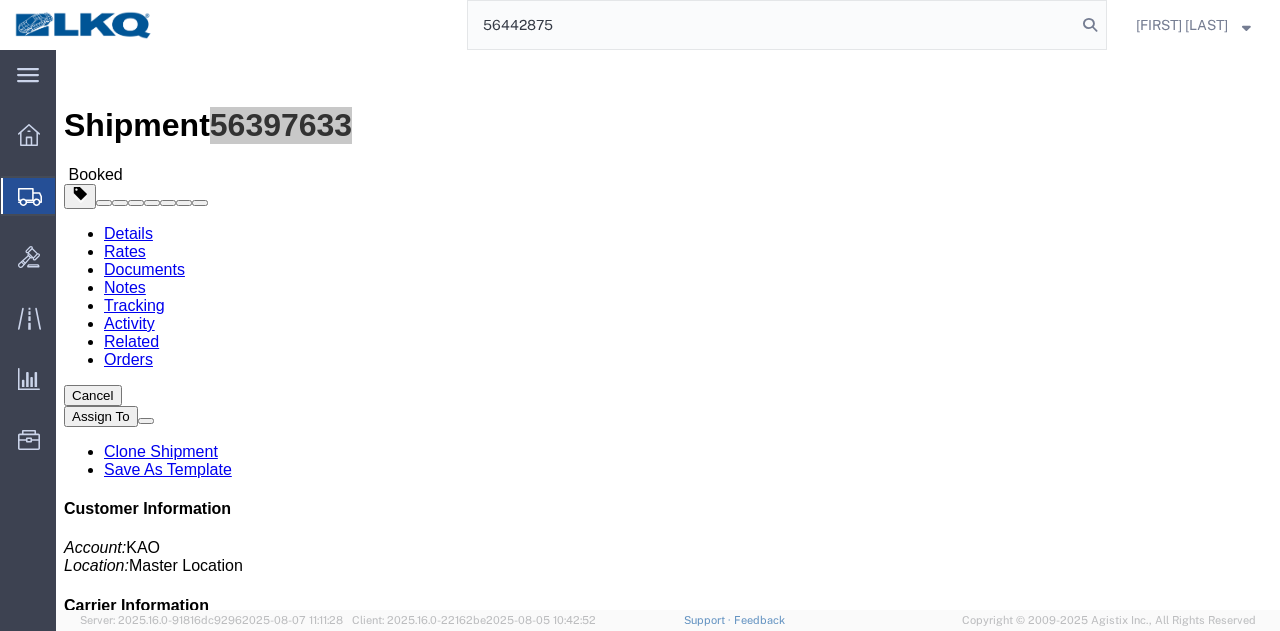 type on "56442875" 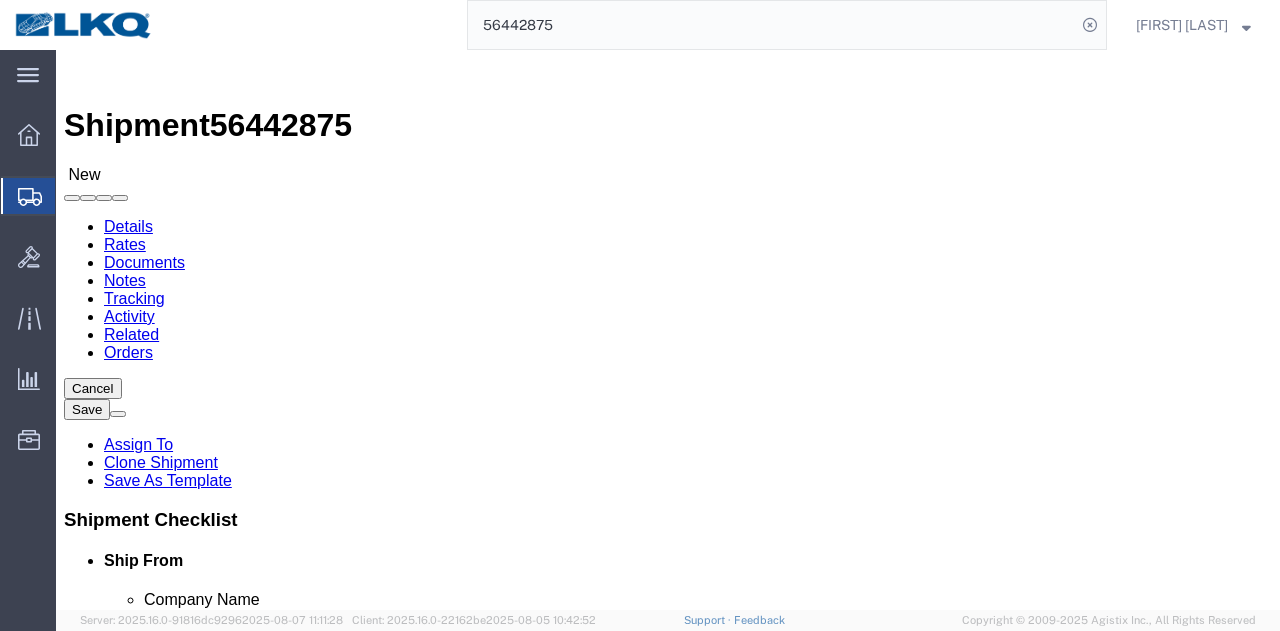 scroll, scrollTop: 233, scrollLeft: 0, axis: vertical 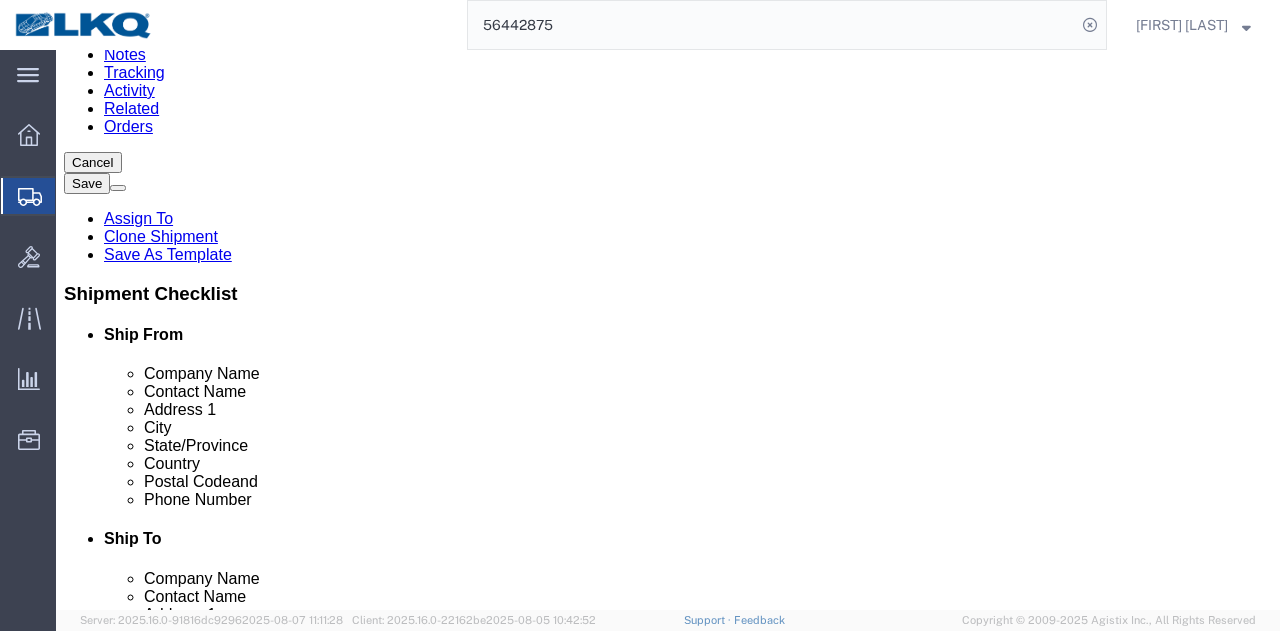 select on "27940" 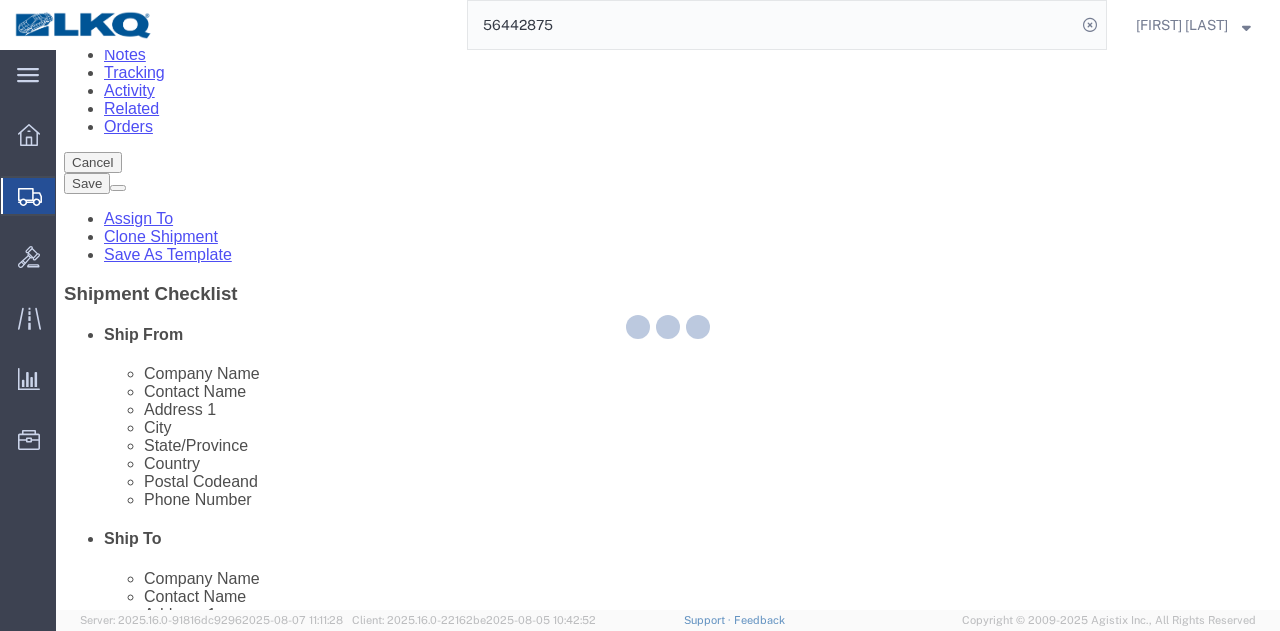 scroll, scrollTop: 1682, scrollLeft: 0, axis: vertical 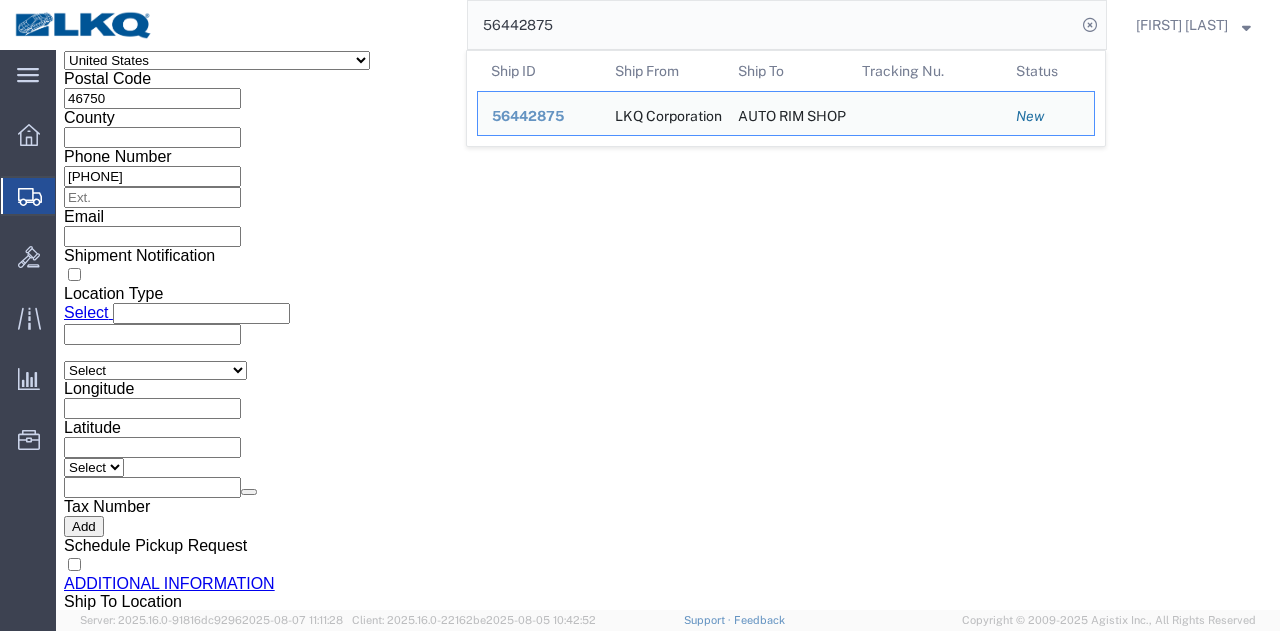 click on "56442875" 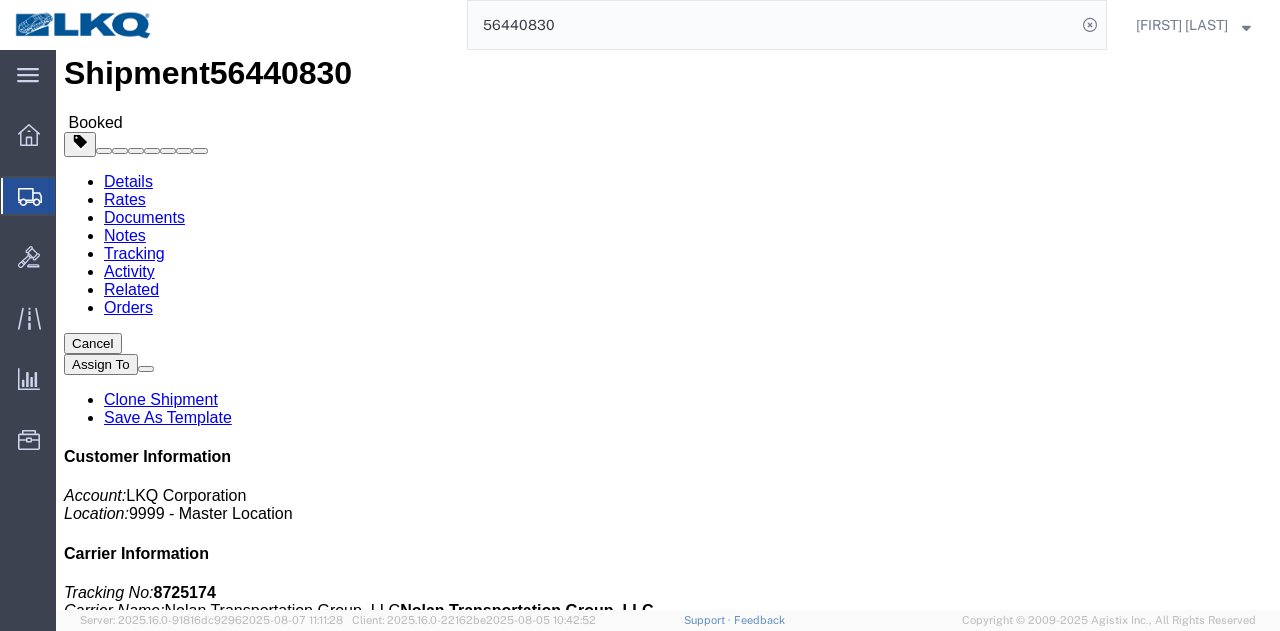 scroll, scrollTop: 0, scrollLeft: 0, axis: both 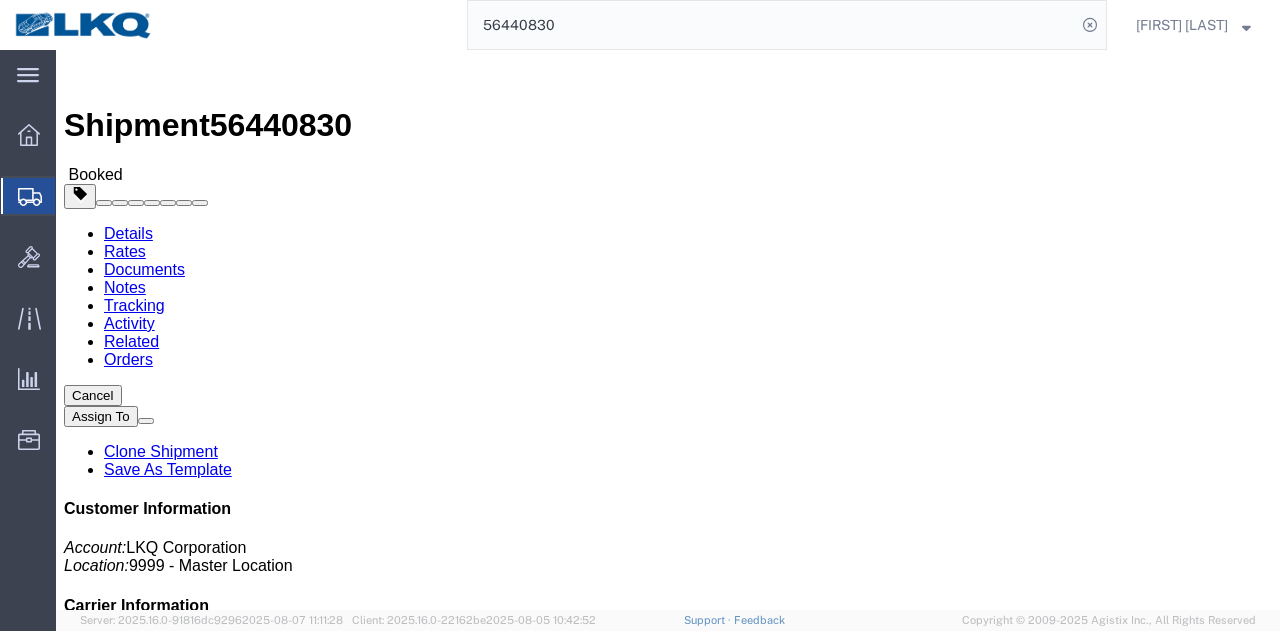 click on "Shipment Detail
Ship From LKQ Apex Auto Parts (Shipping) 1745 7600 Charles Page Blvd Tulsa, OK 74127 United States 918-295-4222 kasams@lkqcorp.com Ship To
LKQ Best Core (Receiving) 1760 1710 W Mount Houston Rd Houston, TX 77038 United States 281-886-1028 Requested
Pickup & Delivery Dates
08/11/2025  07:00
-
08/11/2025  12:00  08/13/2025  08:15
-
08/13/2025  08:30 Schedule pickup request  Edit Date and Time
Pickup Date:
Pickup Start Date Pickup Start Time Pickup Open Date and Time Aug 11 2025 7:00 AM Pickup Close Date Pickup Close Time
Pickup Close Date and Time
Aug 11 2025 12:00 PM
Delivery by Date
Delivery Start Date Delivery Start Time
Deliver Open Date and Time
Aug 13 2025 8:15 AM Deliver Close Date Deliver Close Time
Deliver Close Date and Time
Aug 13 2025 8:30 AM Cancel Open Time 7:00 AM Apply" 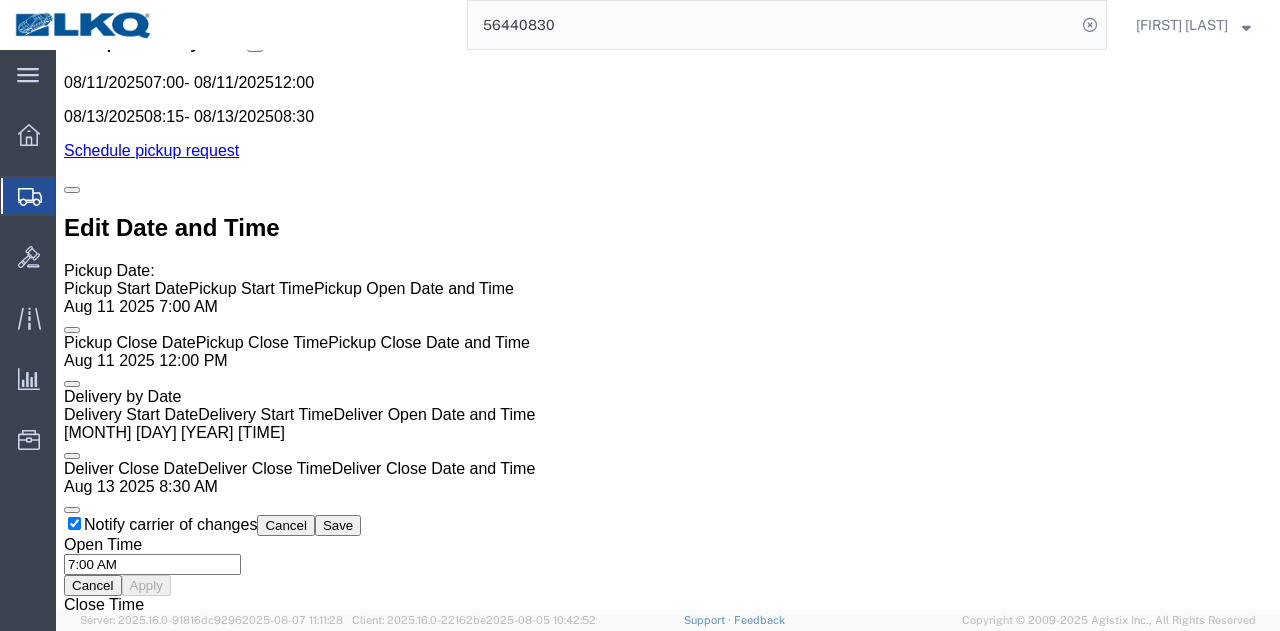 scroll, scrollTop: 1898, scrollLeft: 0, axis: vertical 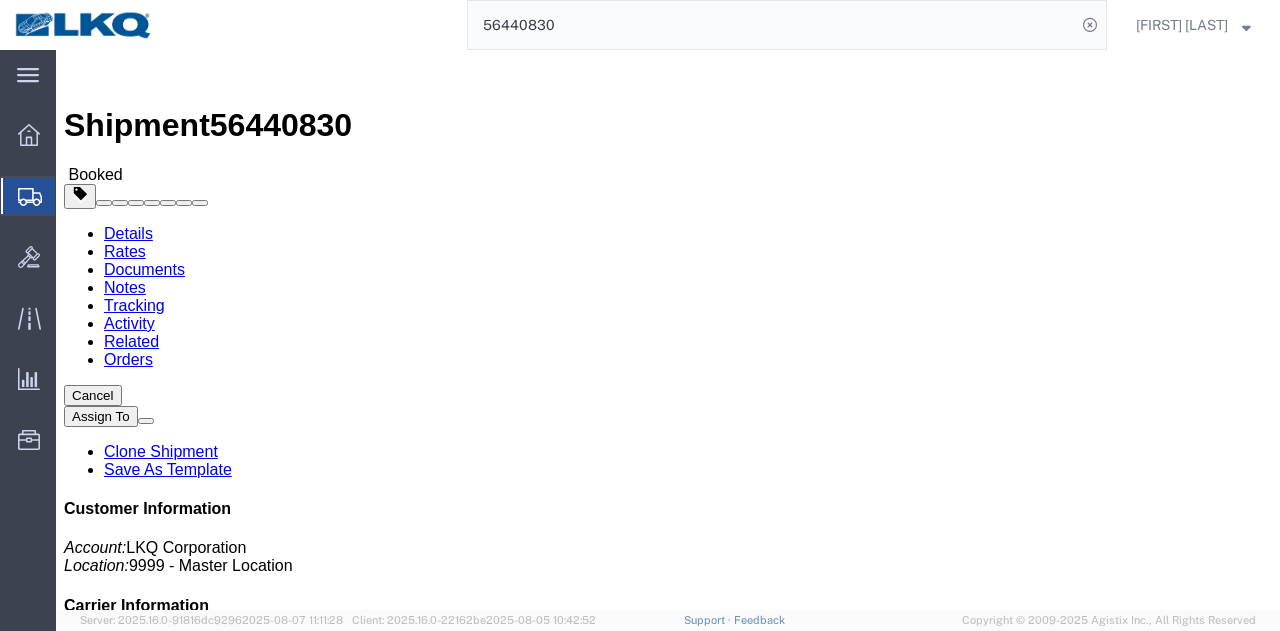 click on "Routing & Vehicle Information" 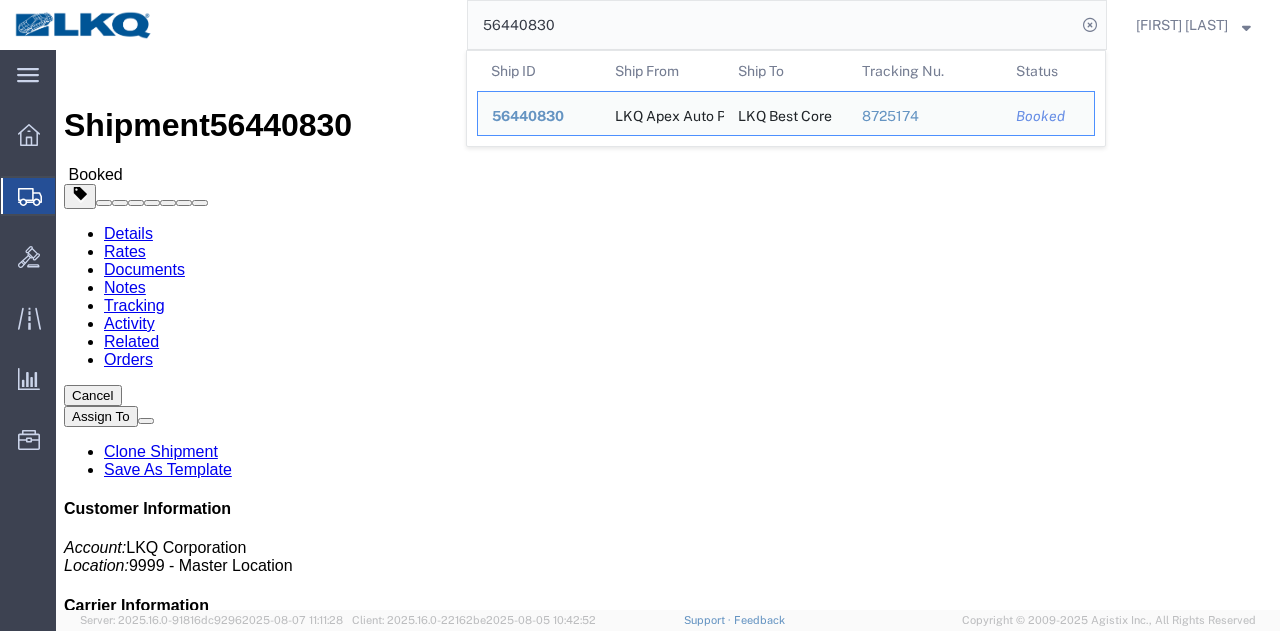 paste on "12296" 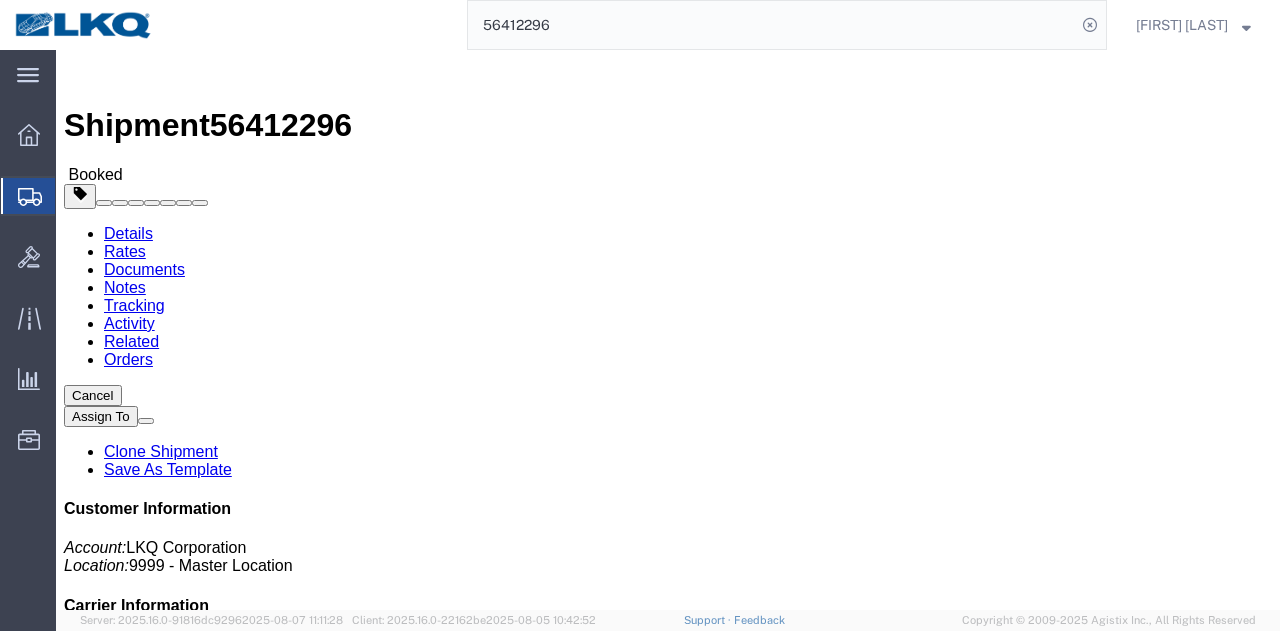click on "Leg 1 - Truckload Vehicle 1: Standard Dry Van (53 Feet) Number of trucks: 1" 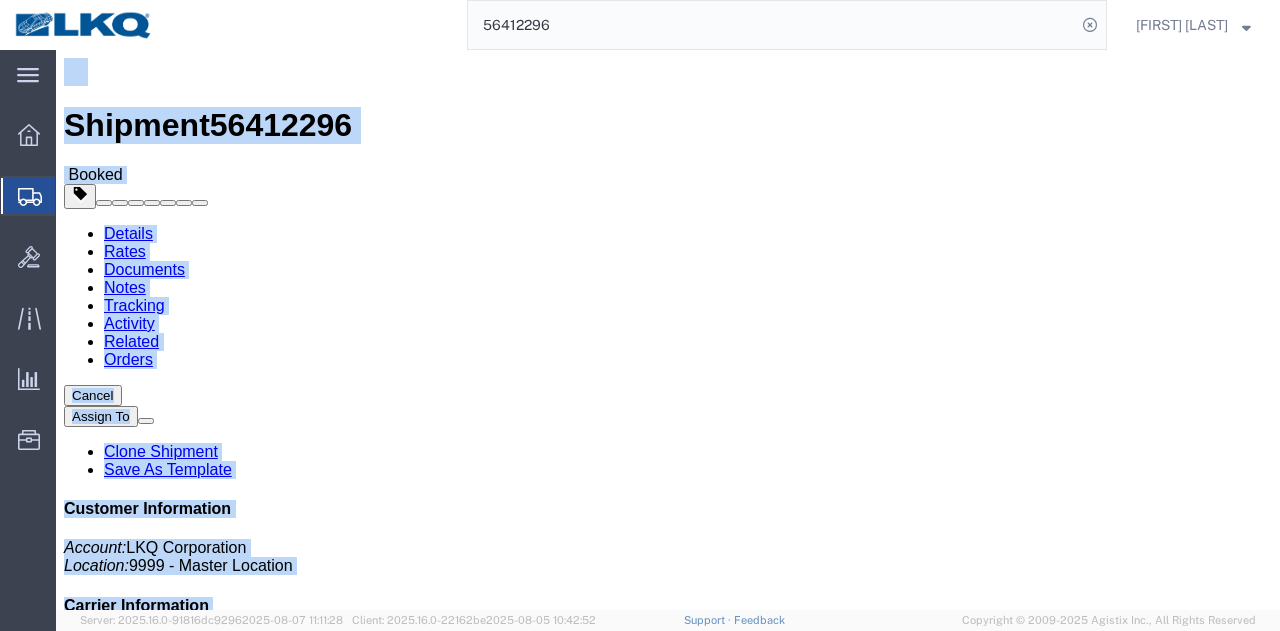 drag, startPoint x: 92, startPoint y: 312, endPoint x: 44, endPoint y: 315, distance: 48.09366 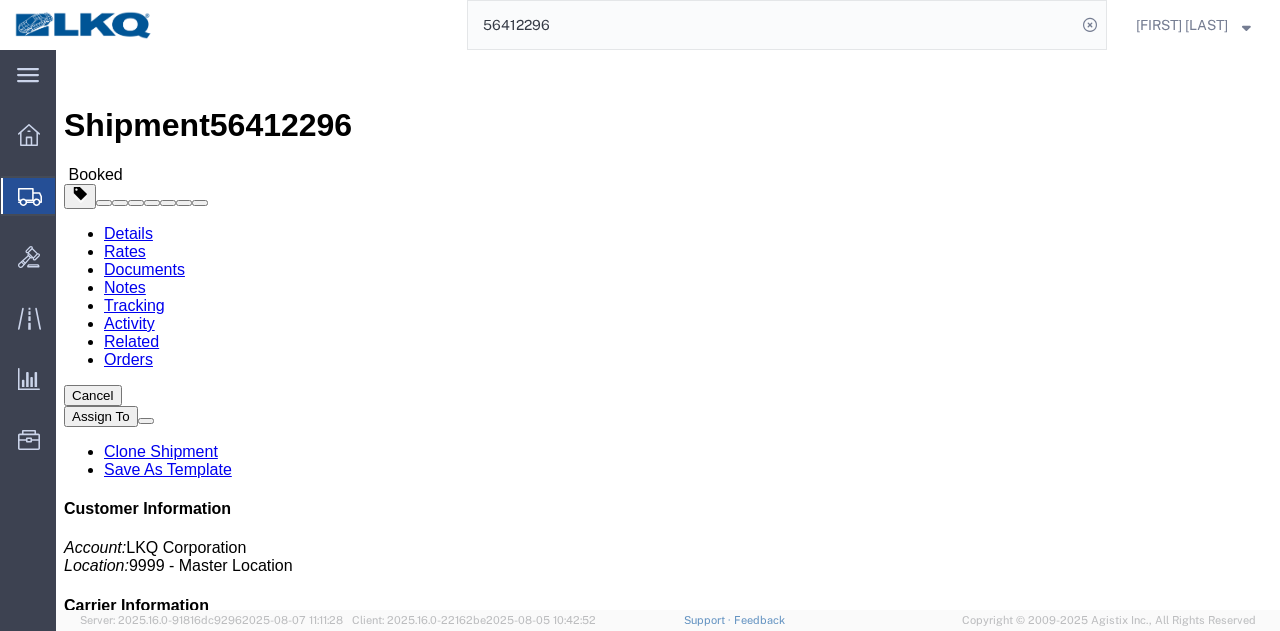drag, startPoint x: 21, startPoint y: 316, endPoint x: 228, endPoint y: 317, distance: 207.00241 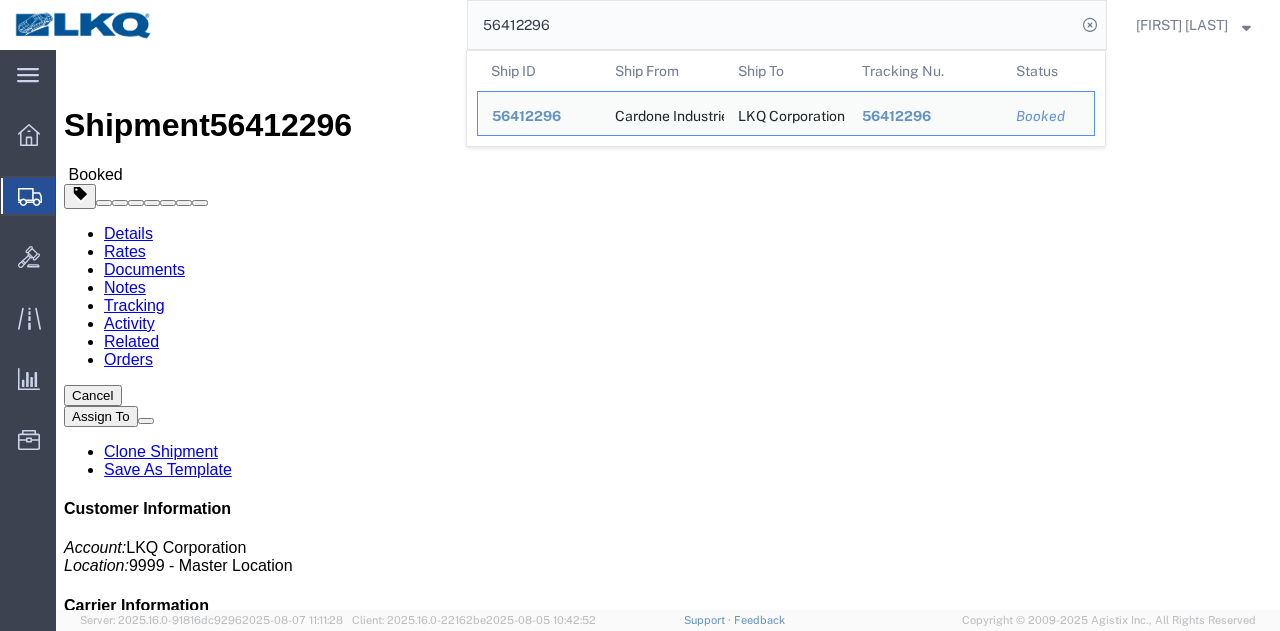 click on "56412296" 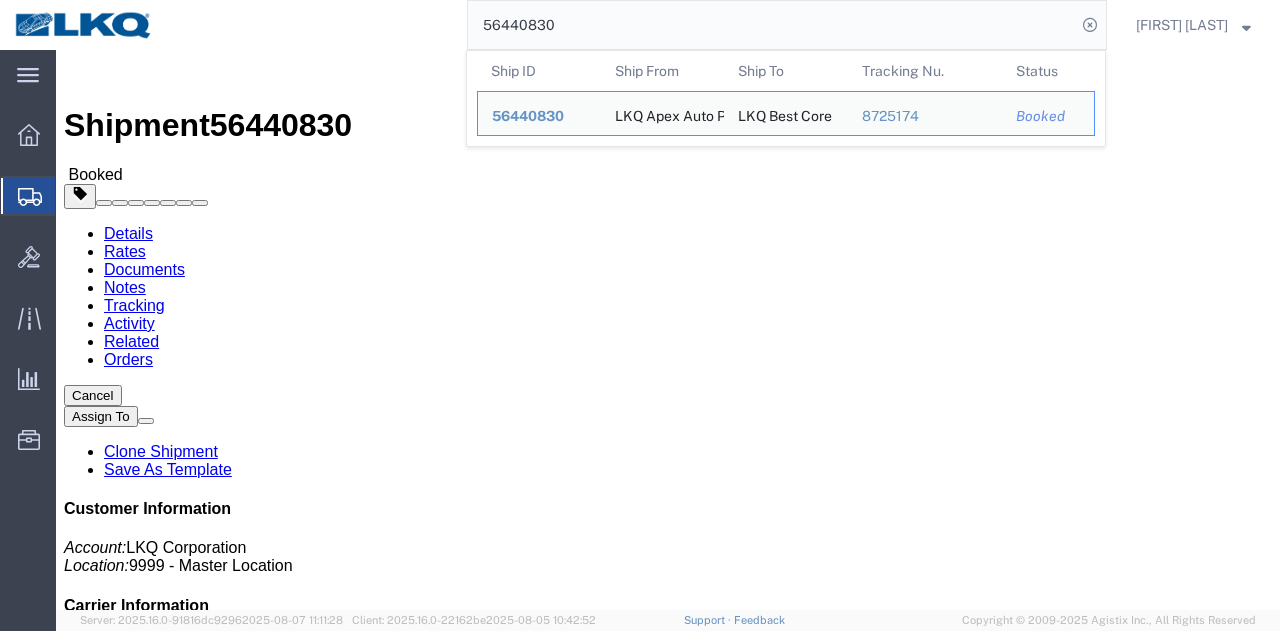 click on "Shipment Detail
Ship From LKQ Apex Auto Parts (Shipping) 1745 7600 Charles Page Blvd Tulsa, OK 74127 United States 918-295-4222 kasams@lkqcorp.com Ship To
LKQ Best Core (Receiving) 1760 1710 W Mount Houston Rd Houston, TX 77038 United States 281-886-1028 Requested
Pickup & Delivery Dates
08/11/2025  07:00
-
08/11/2025  12:00  08/13/2025  08:15
-
08/13/2025  08:30 Schedule pickup request  Edit Date and Time
Pickup Date:
Pickup Start Date Pickup Start Time Pickup Open Date and Time Aug 11 2025 7:00 AM Pickup Close Date Pickup Close Time
Pickup Close Date and Time
Aug 11 2025 12:00 PM
Delivery by Date
Delivery Start Date Delivery Start Time
Deliver Open Date and Time
Aug 13 2025 8:15 AM Deliver Close Date Deliver Close Time
Deliver Close Date and Time
Aug 13 2025 8:30 AM Cancel Open Time 7:00 AM Apply" 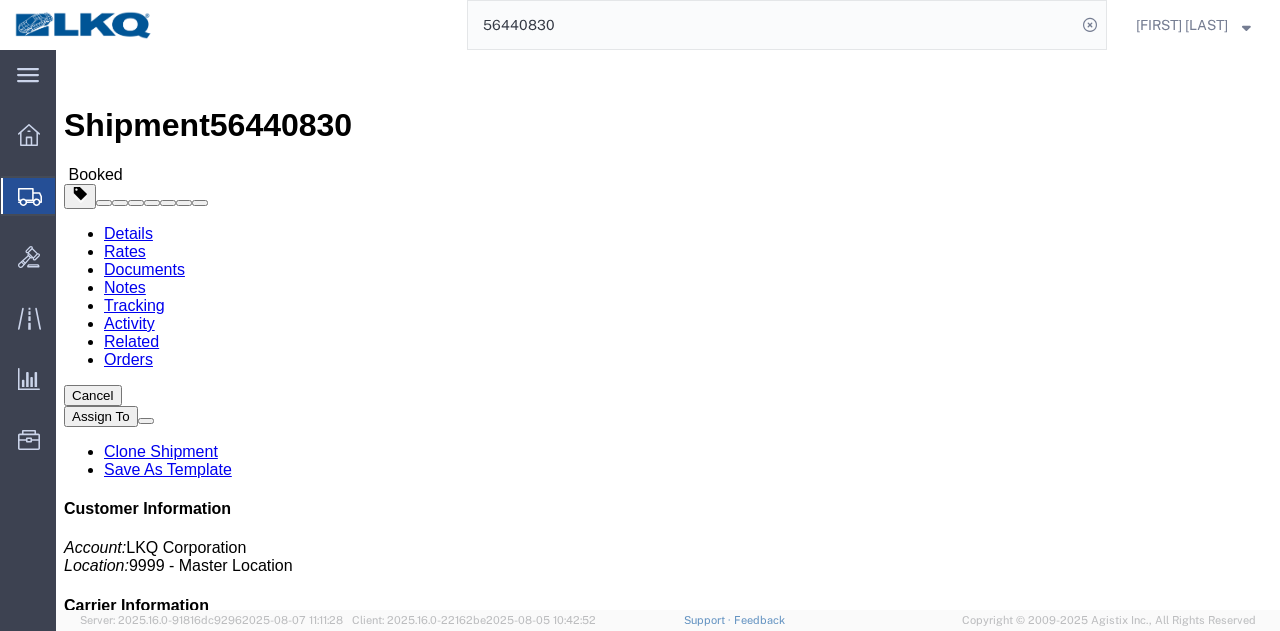click on "Leg 1 - Truckload Vehicle 1: Standard Dry Van (53 Feet) Number of trucks: 1" 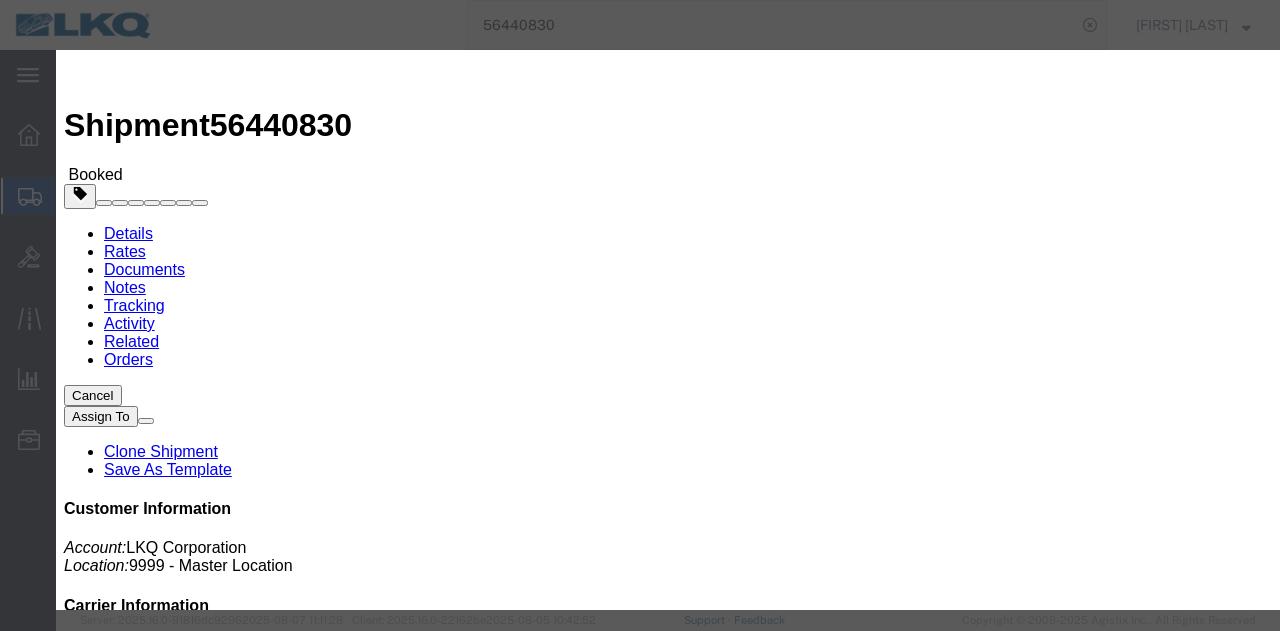 click on "Aug 11 2025 7:00 AM" 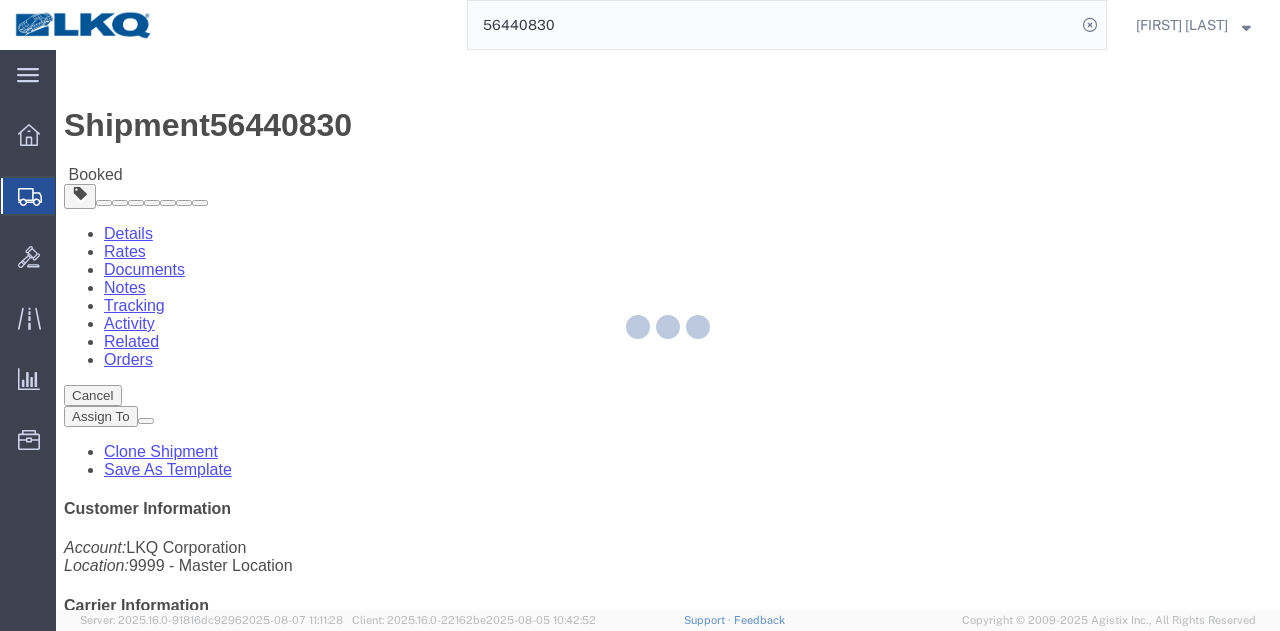 click 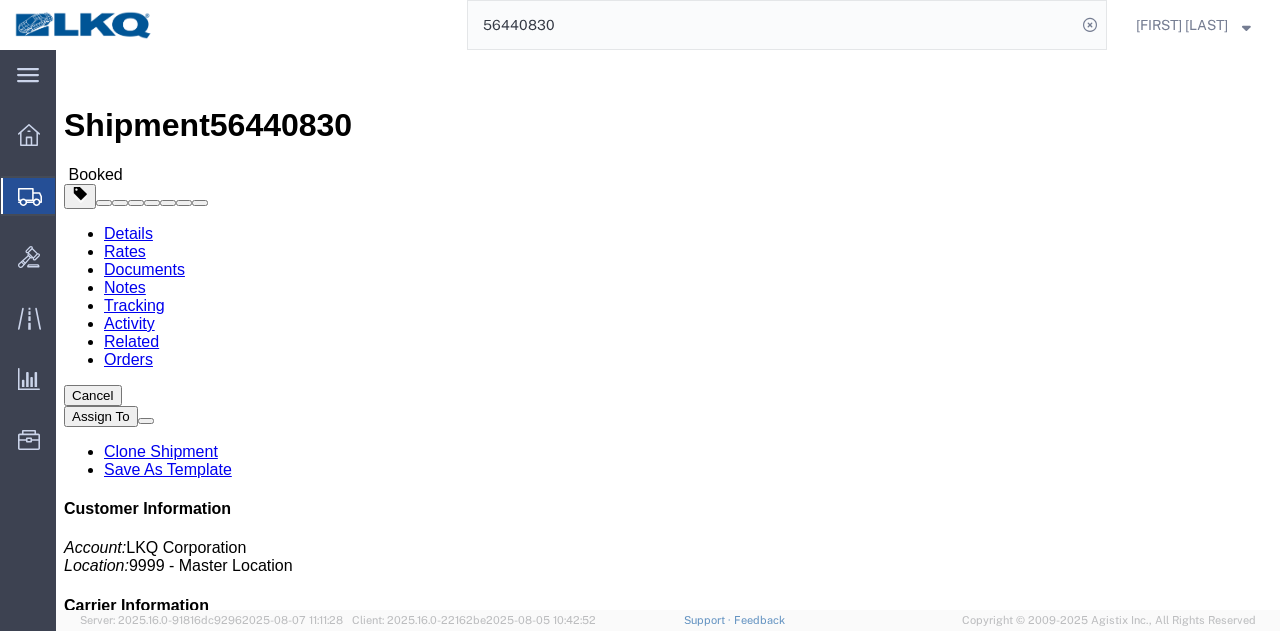 click 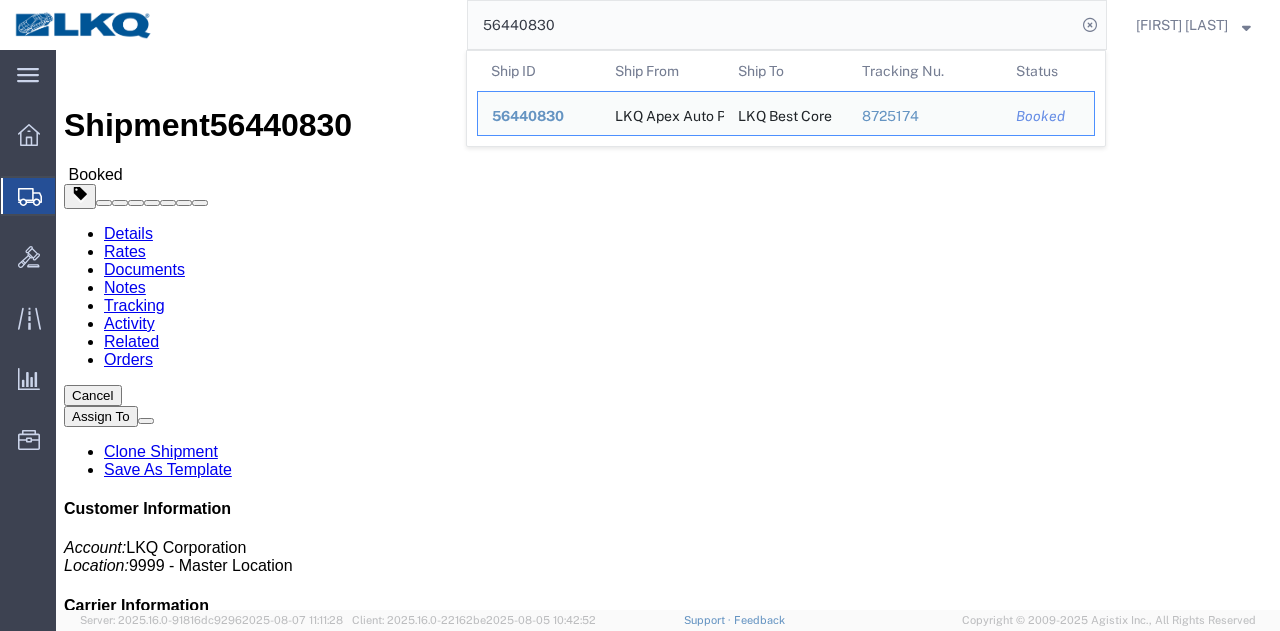 click on "56440830" 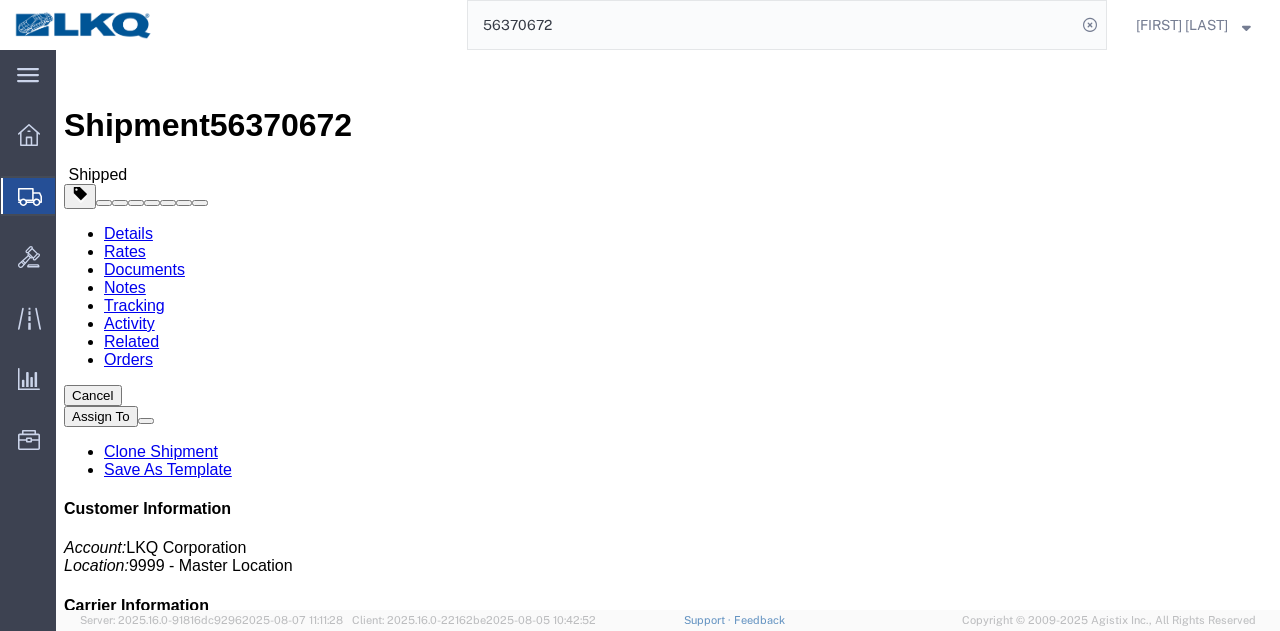 click on "Ship From LKQ Corporation (Rafael Lopez) 1633 4585 Frederick Dr SW Atlanta, GA 30336 United States 404-293-3715 lxserrano@lkqcorp.com   Schedule appointment Ship To
Atlas Freight Forwarding (Sandra Garcia) 1855 Dornoch Ct. Suite 300 San Diego, CA 92154 United States 664-409-7160 mpmfreightcoordination@motorcarparts.com
Pickup & Delivery Dates
08/04/2025  07:00
-
08/04/2025  14:30  08/08/2025  07:30 Edit Date and Time
Pickup Date:
Pickup Start Date Pickup Start Time Pickup Open Date and Time Aug 04 2025 7:00 AM Pickup Close Date Pickup Close Time
Pickup Close Date and Time
Aug 04 2025 2:30 PM
Delivery by Date
Delivery Start Date Delivery Start Time
Deliver Open Date and Time
Aug 08 2025 7:30 AM Deliver Close Date Deliver Close Time
Deliver Close Date and Time
Notify carrier of changes
Cancel Cancel" 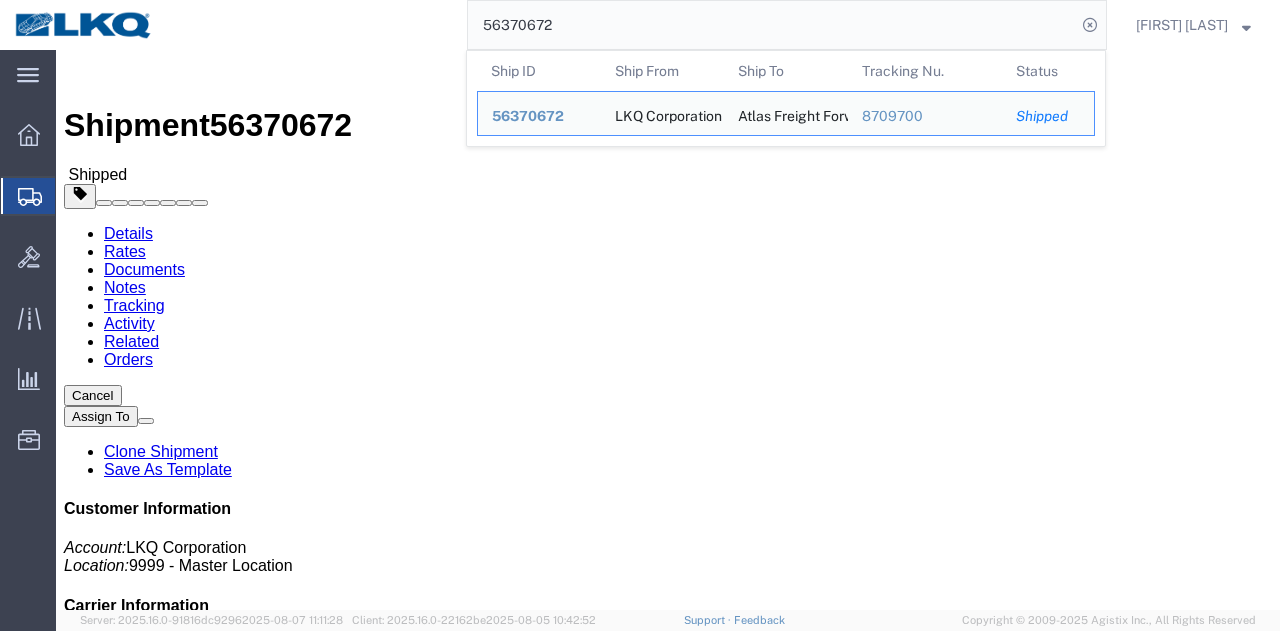 paste on "10814" 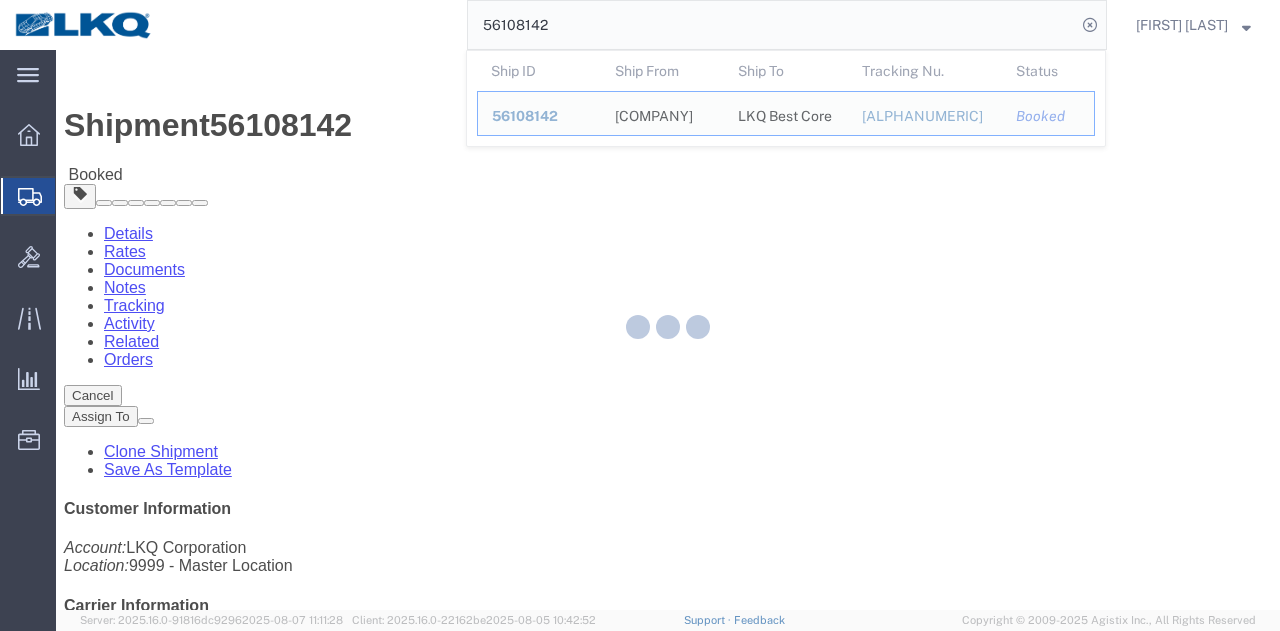 click 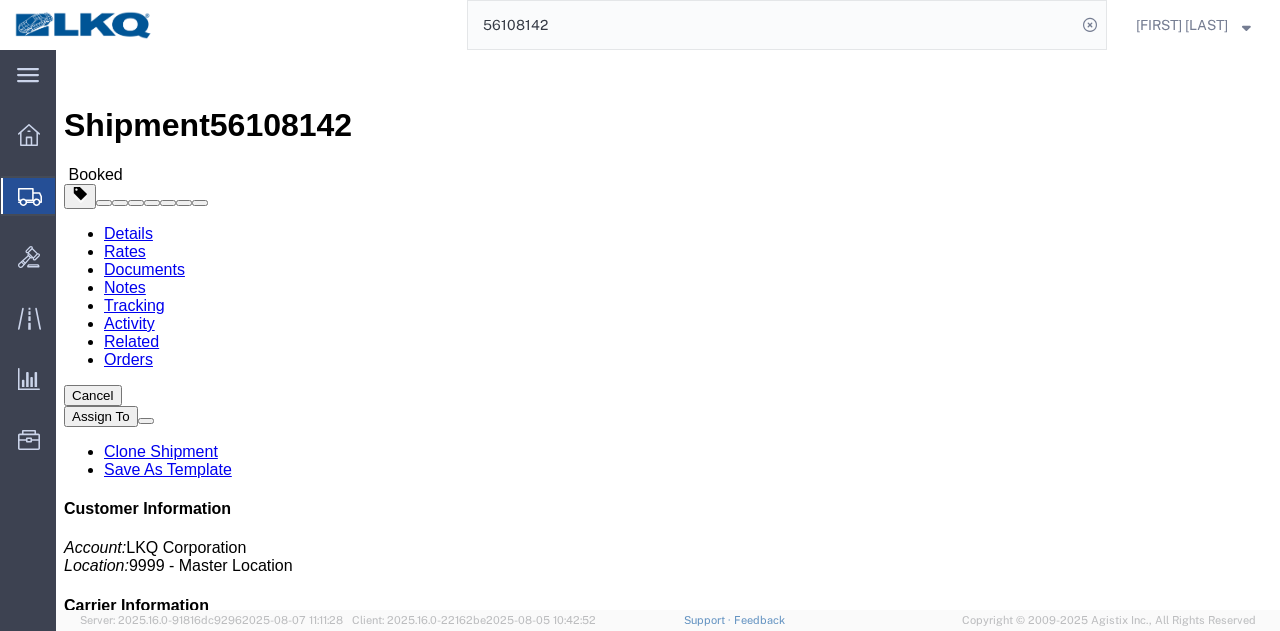 click on "Leg 1 - Rail Vehicle 1: Boxcar" 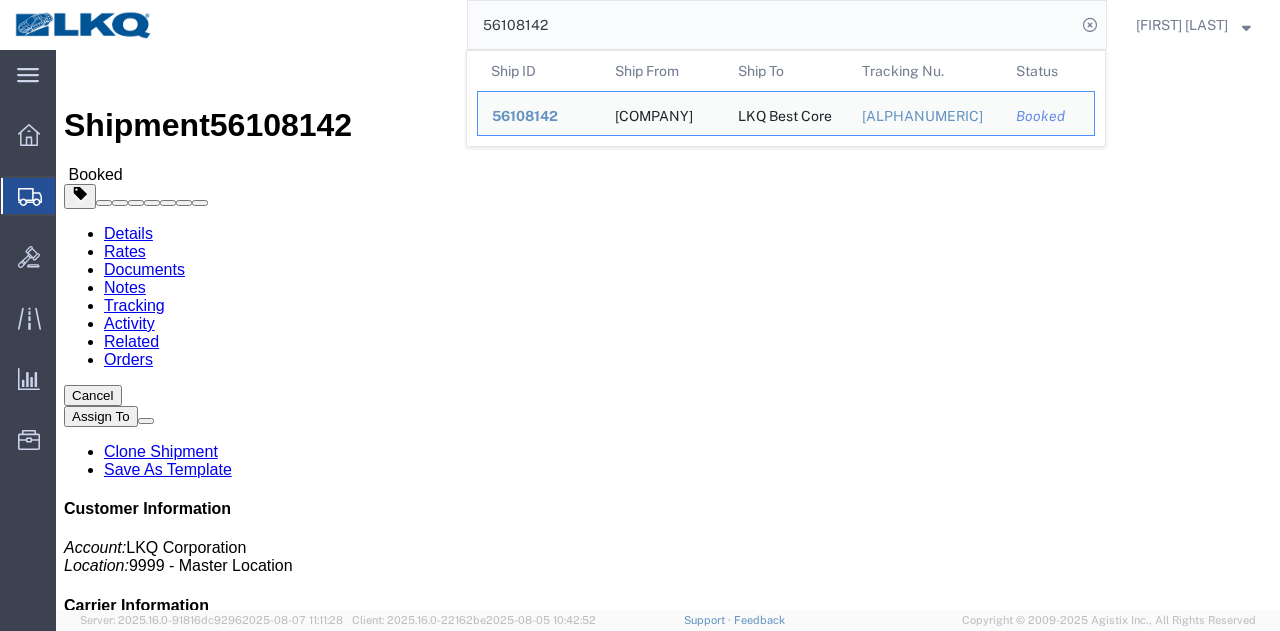 click on "56108142" 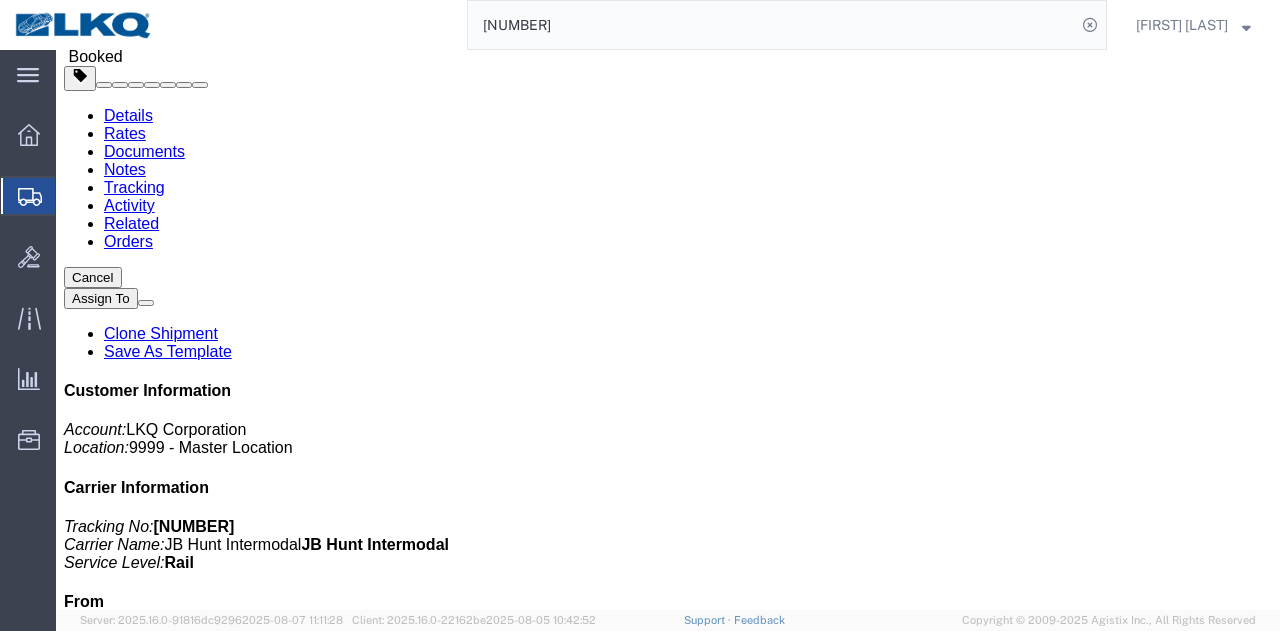 scroll, scrollTop: 100, scrollLeft: 0, axis: vertical 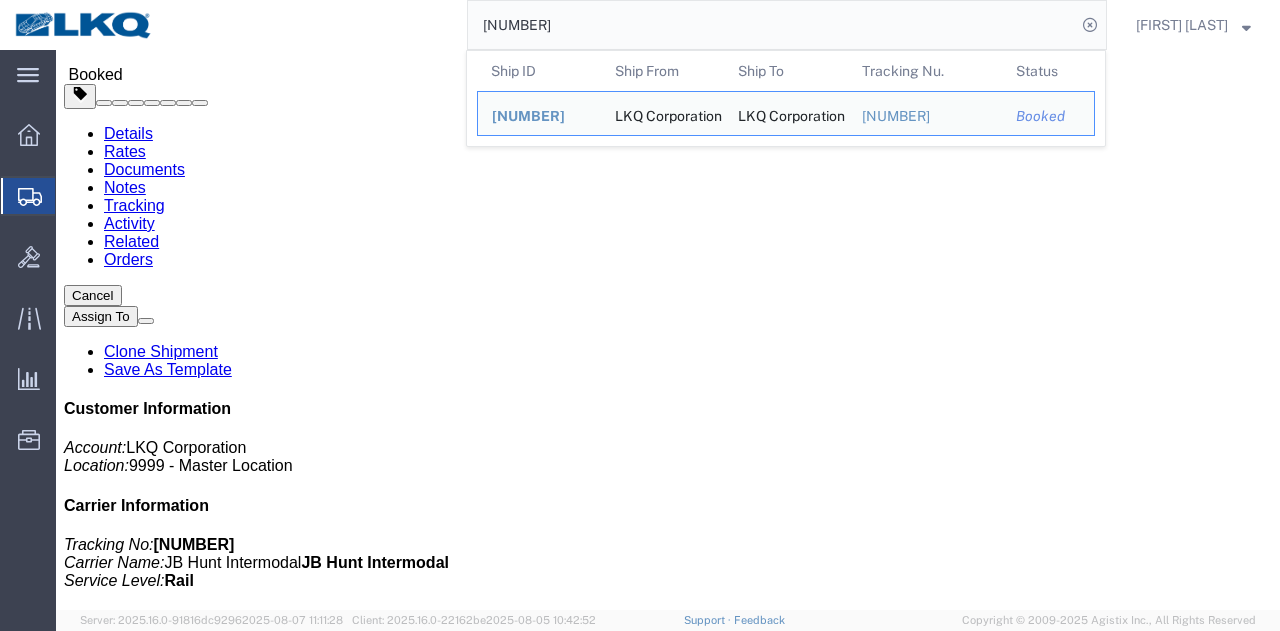 click on "56428407" 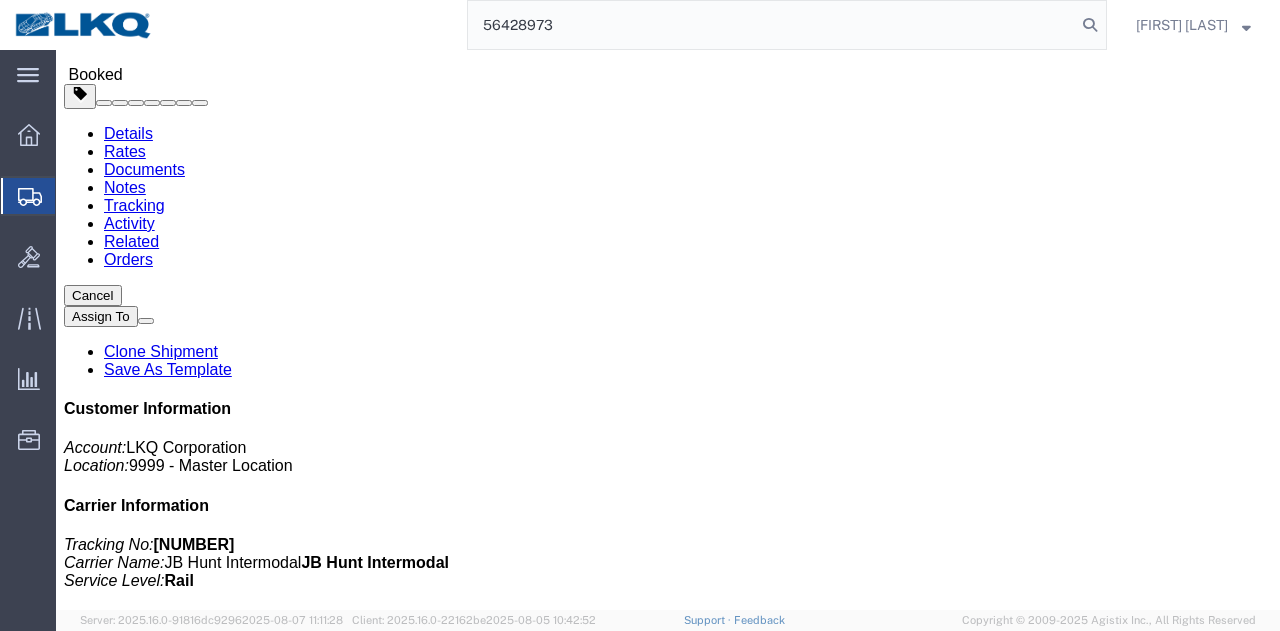 type on "56428973" 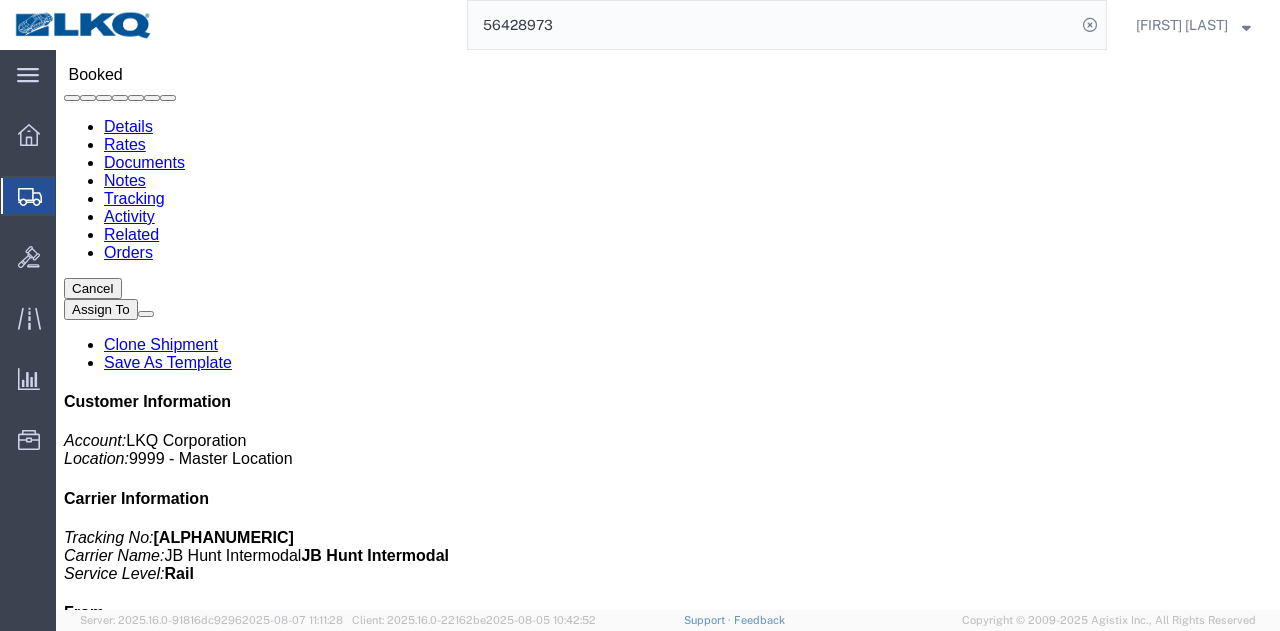 scroll, scrollTop: 0, scrollLeft: 0, axis: both 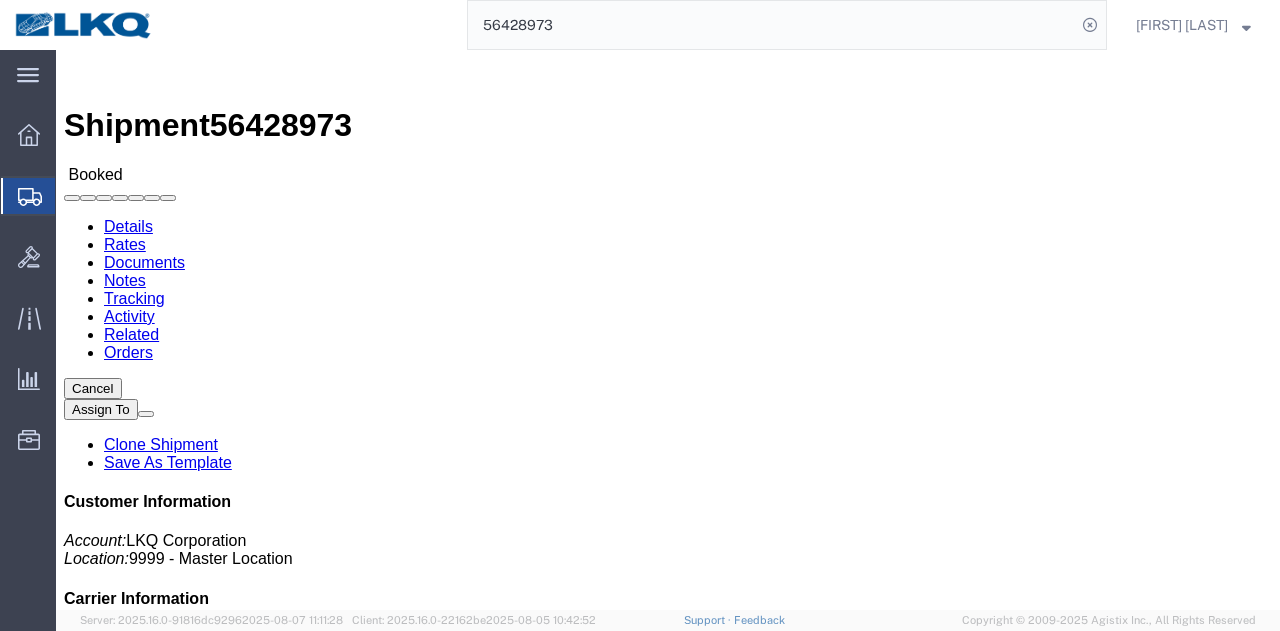 click on "Leg 1 - Rail Vehicle 1: Boxcar" 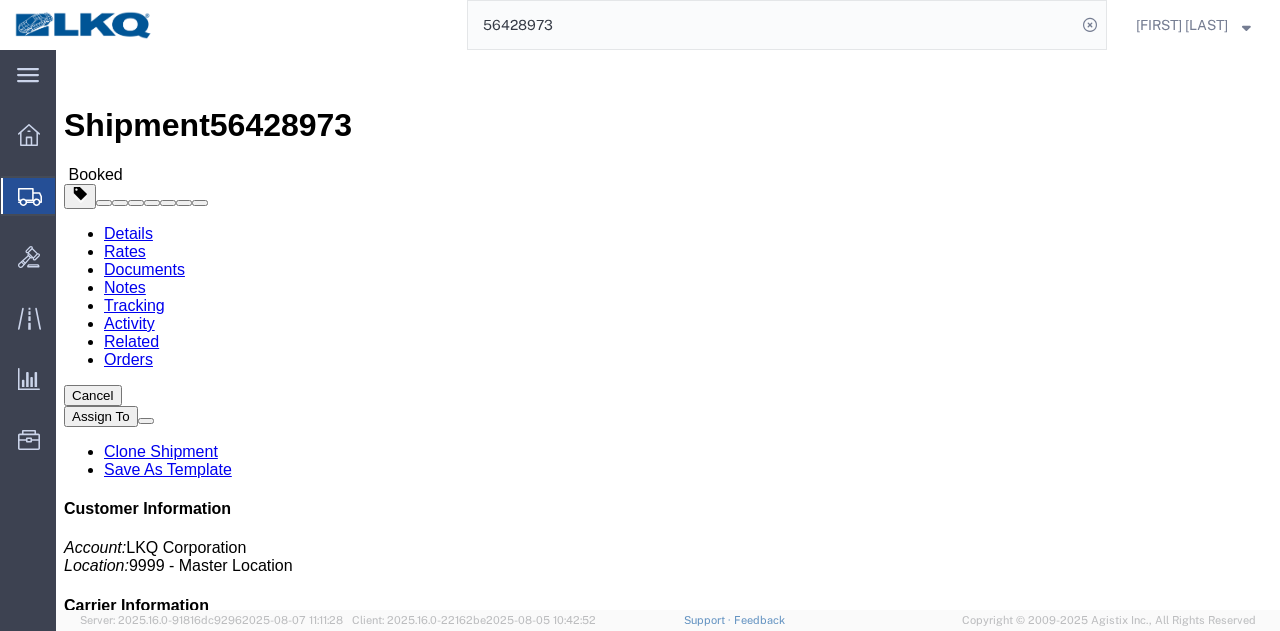 click 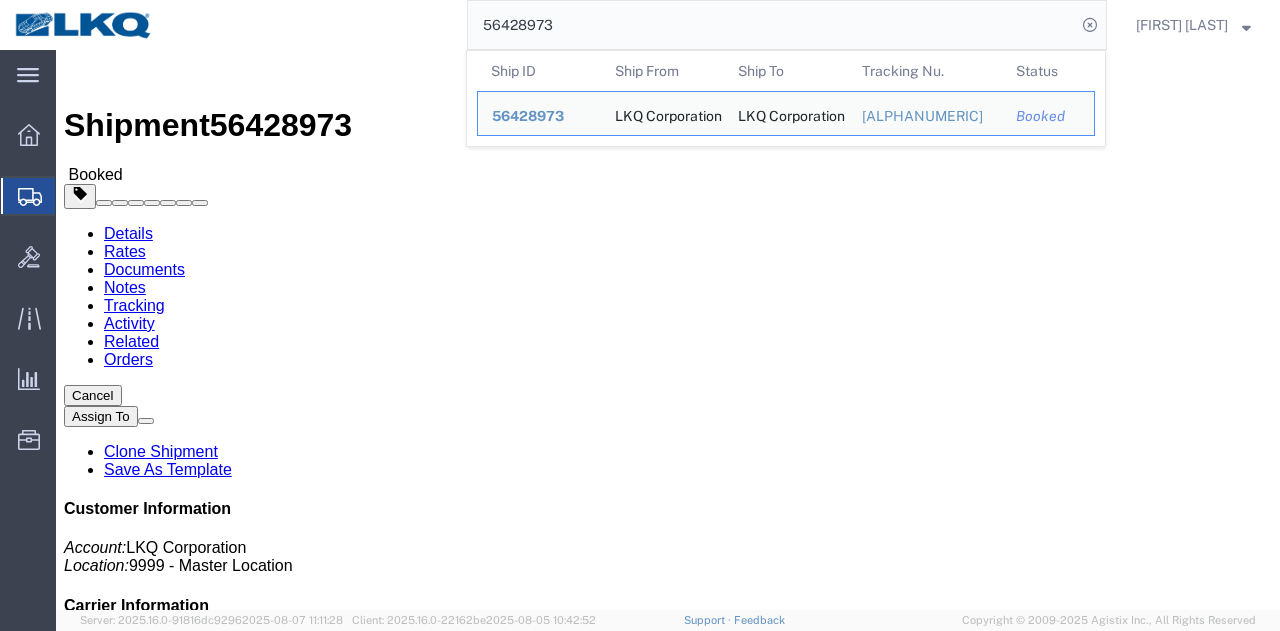 click on "Leg 1 - Rail Vehicle 1: Boxcar" 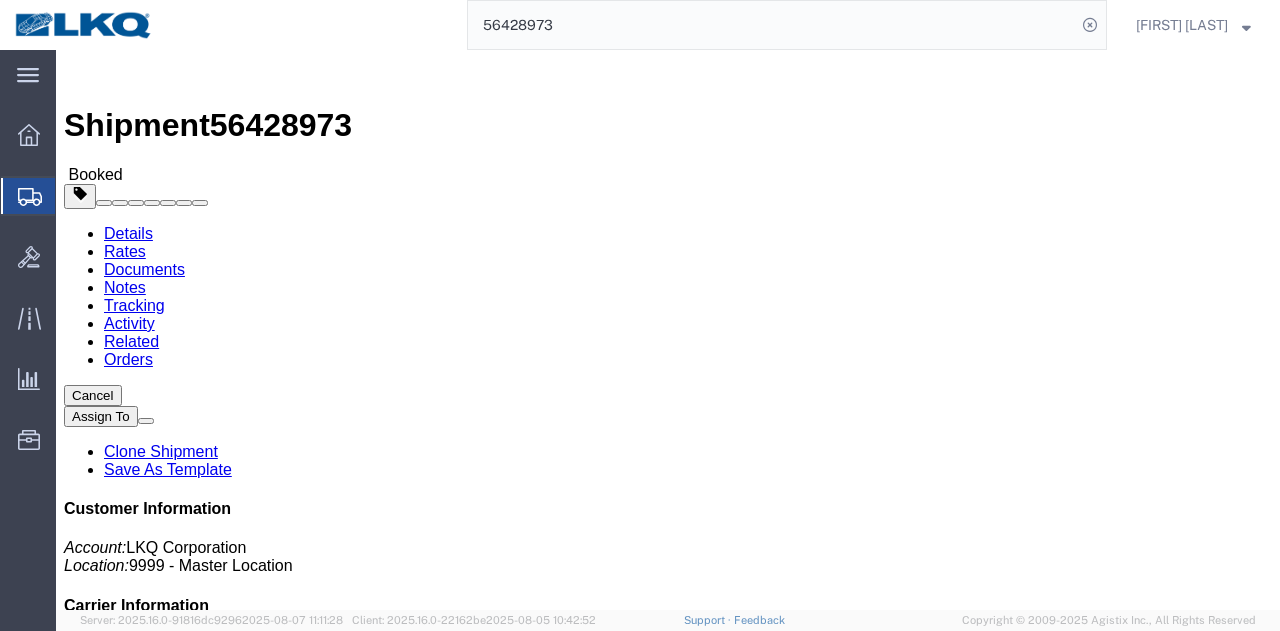 click on "Routing & Vehicle Information" 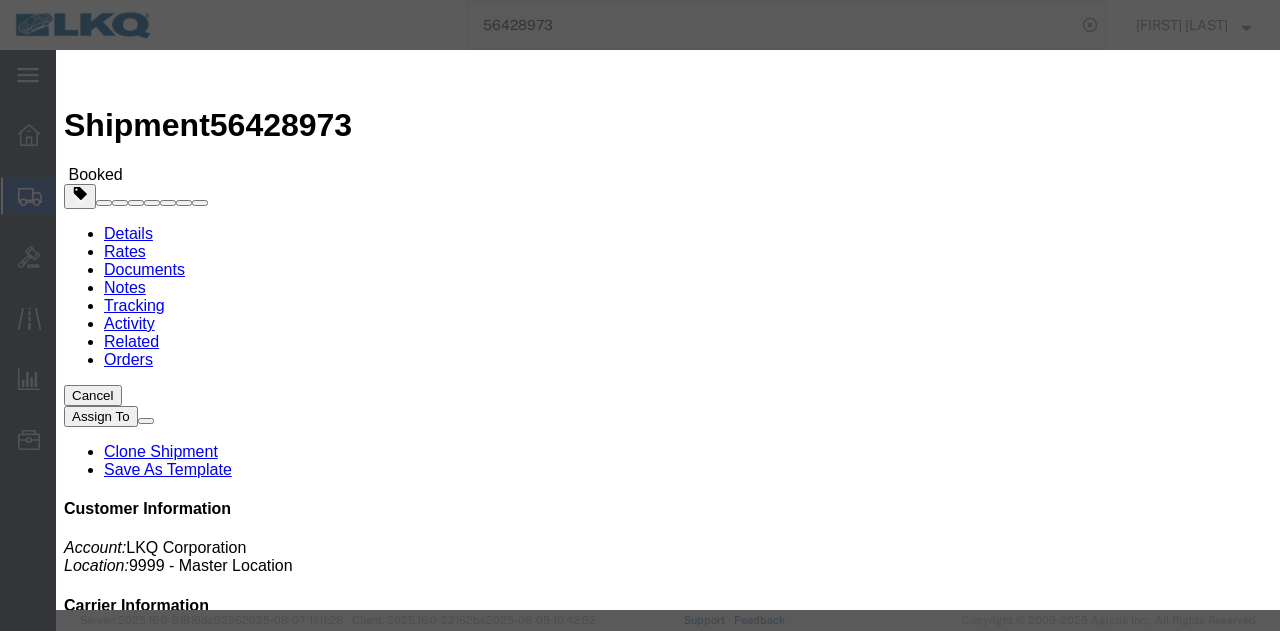click on "Aug 08 2025 6:00 AM" 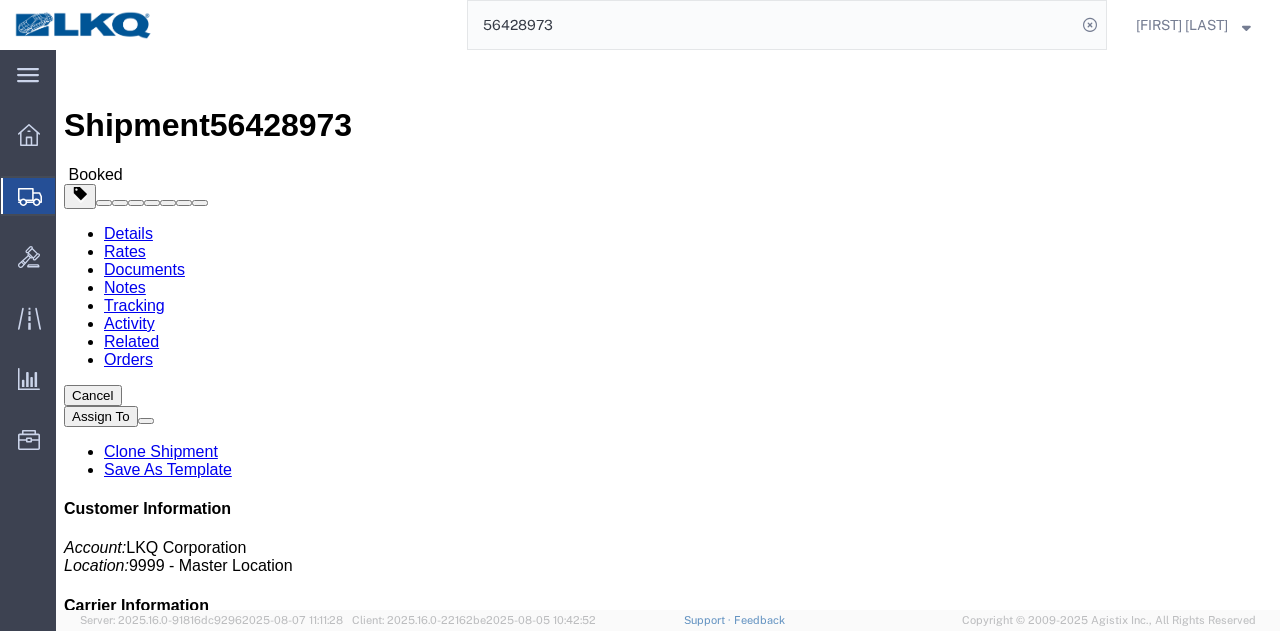 click on "Close" 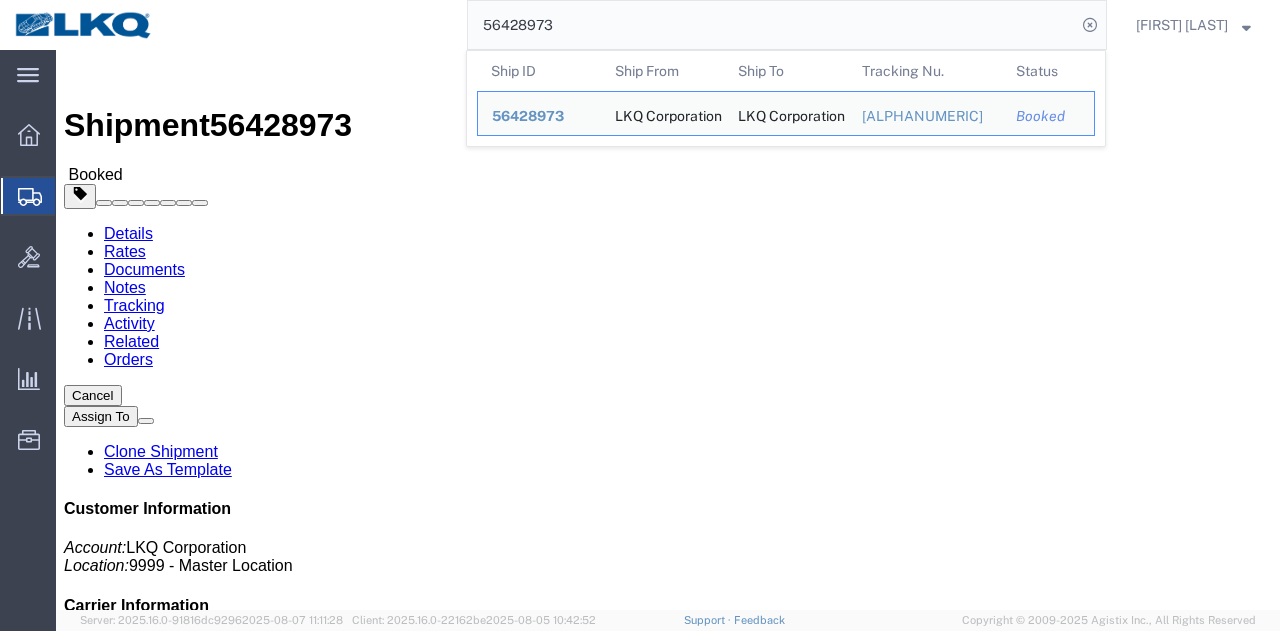 click on "56428973" 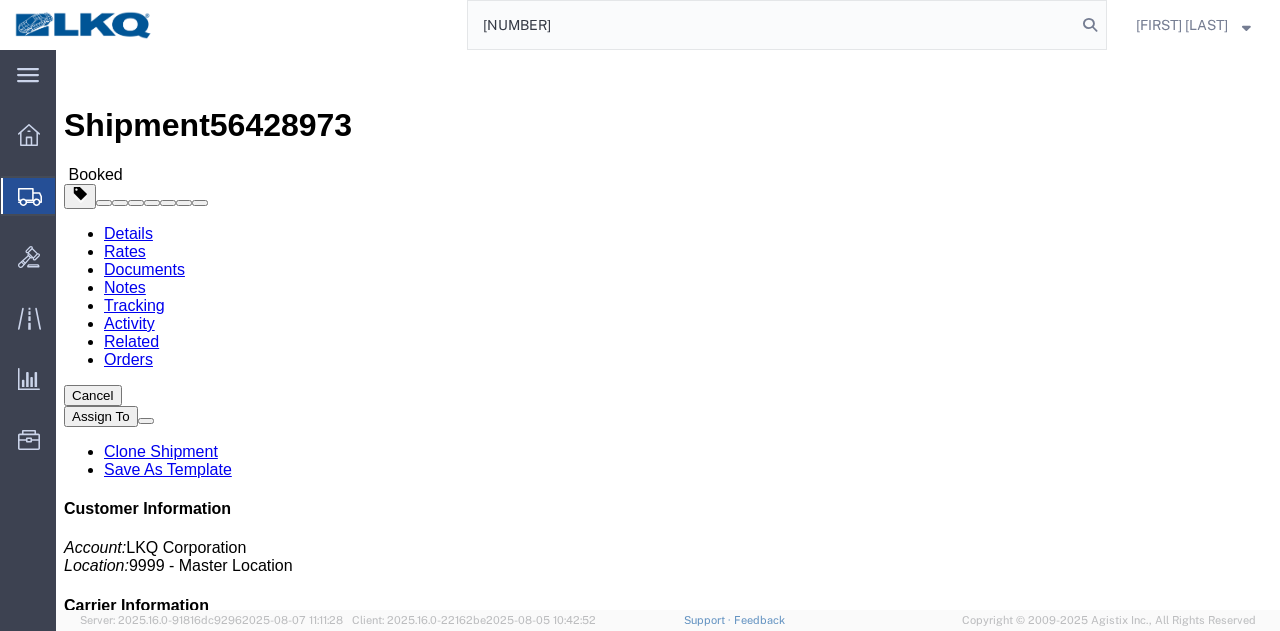 type on "56428407" 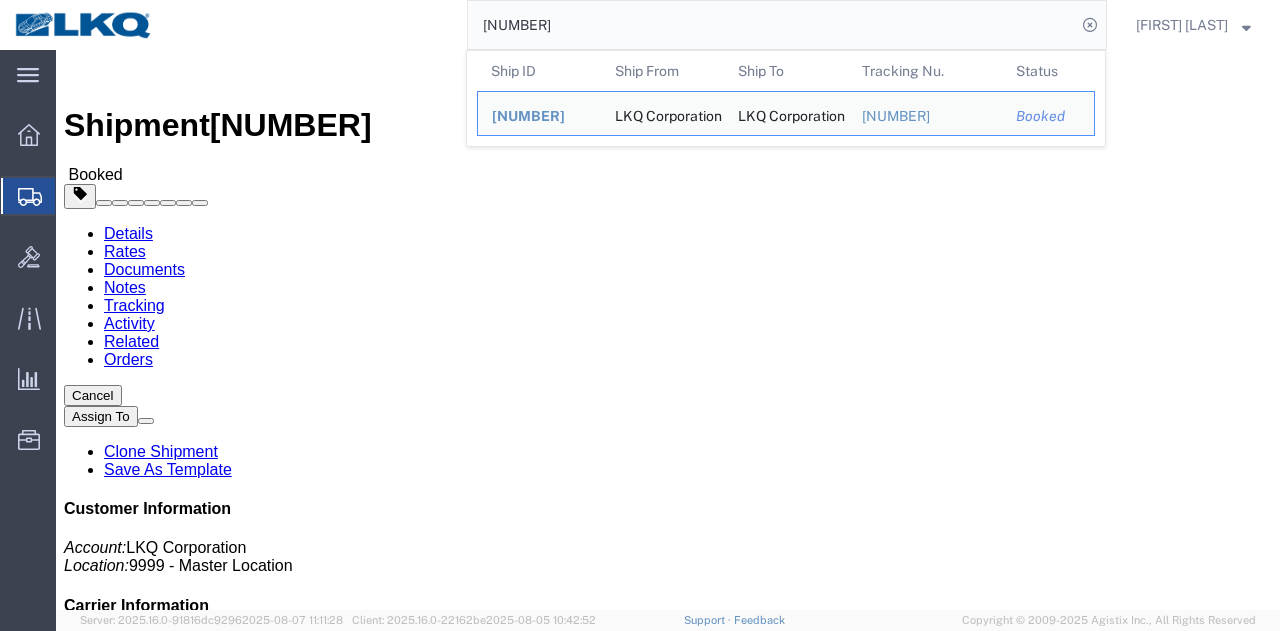 click on "Routing & Vehicle Information" 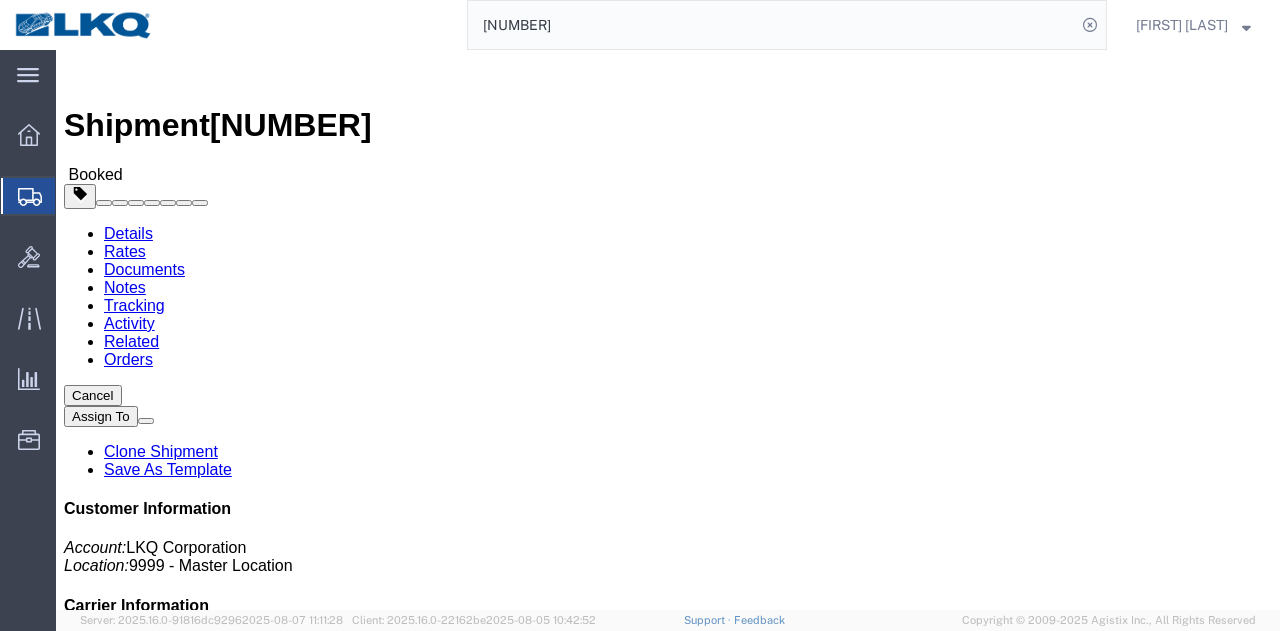 click 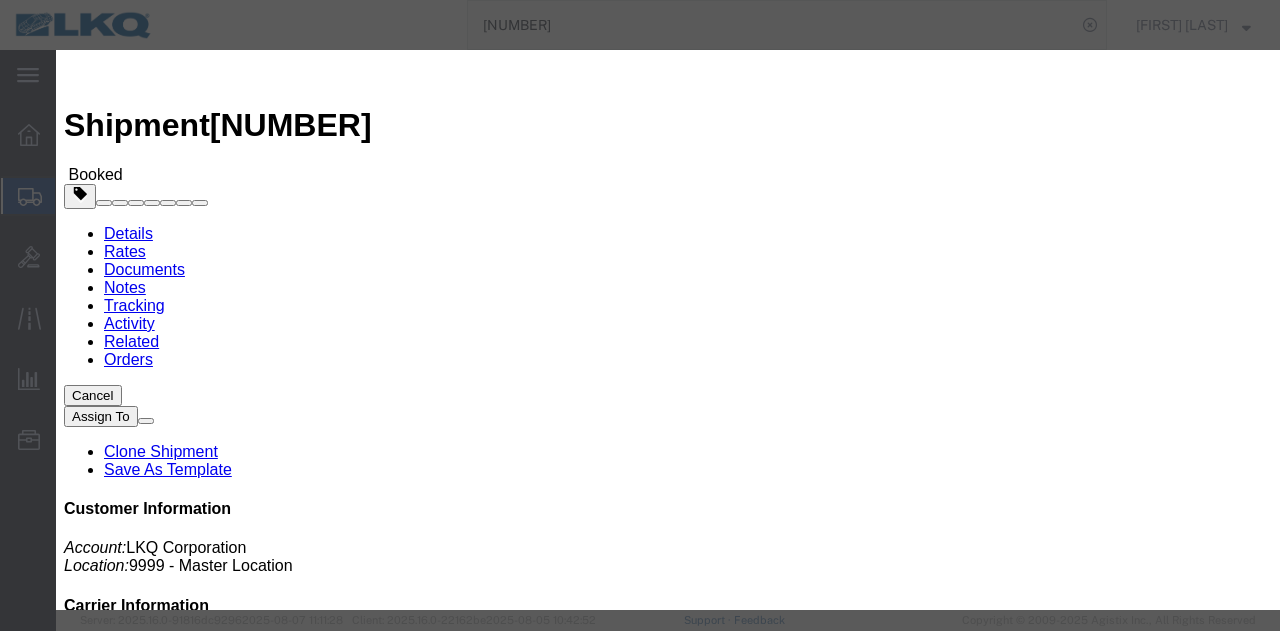 click on "Aug 08 2025 6:00 AM" 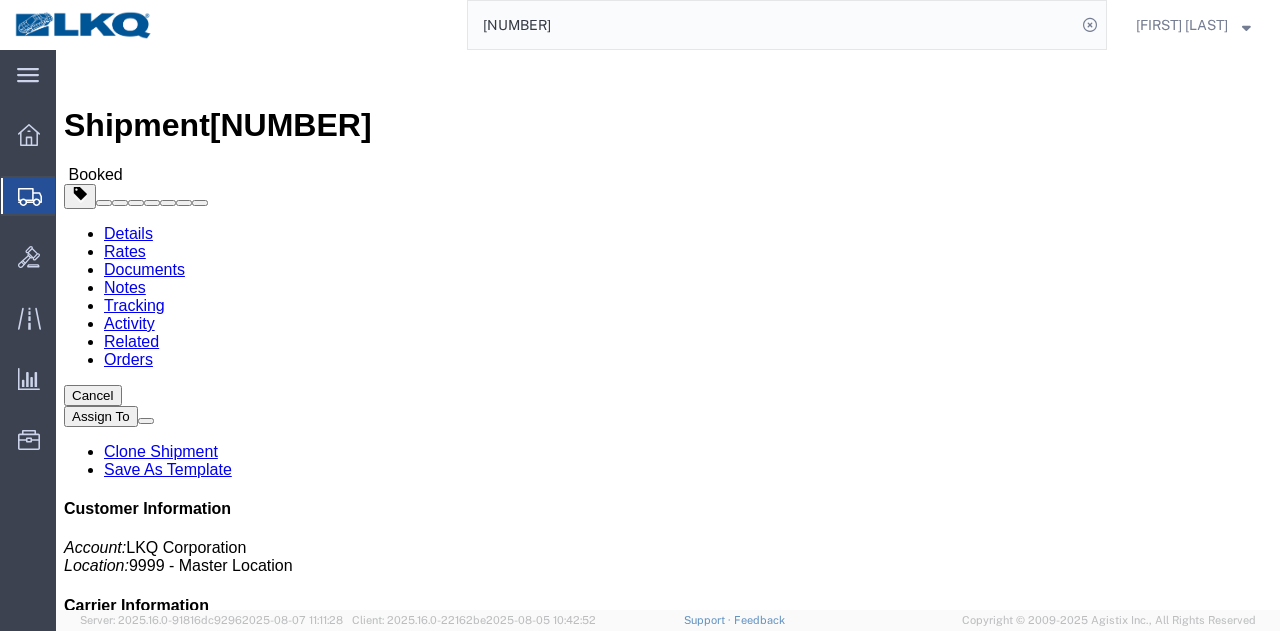click on "Close" 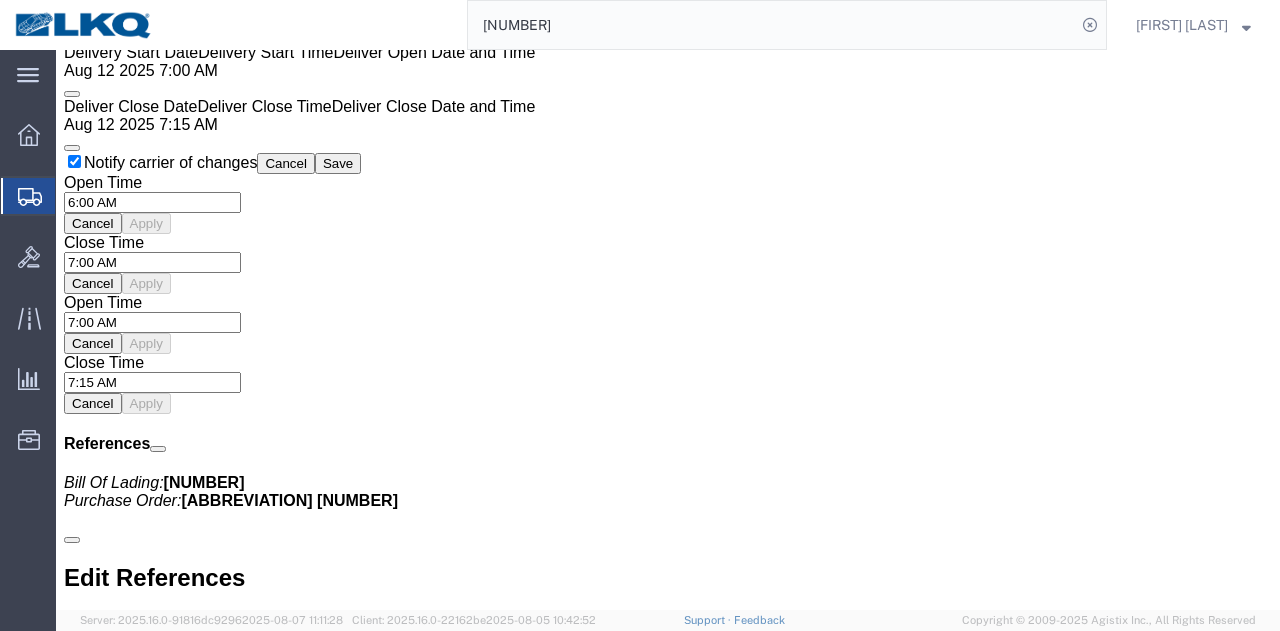 scroll, scrollTop: 1989, scrollLeft: 0, axis: vertical 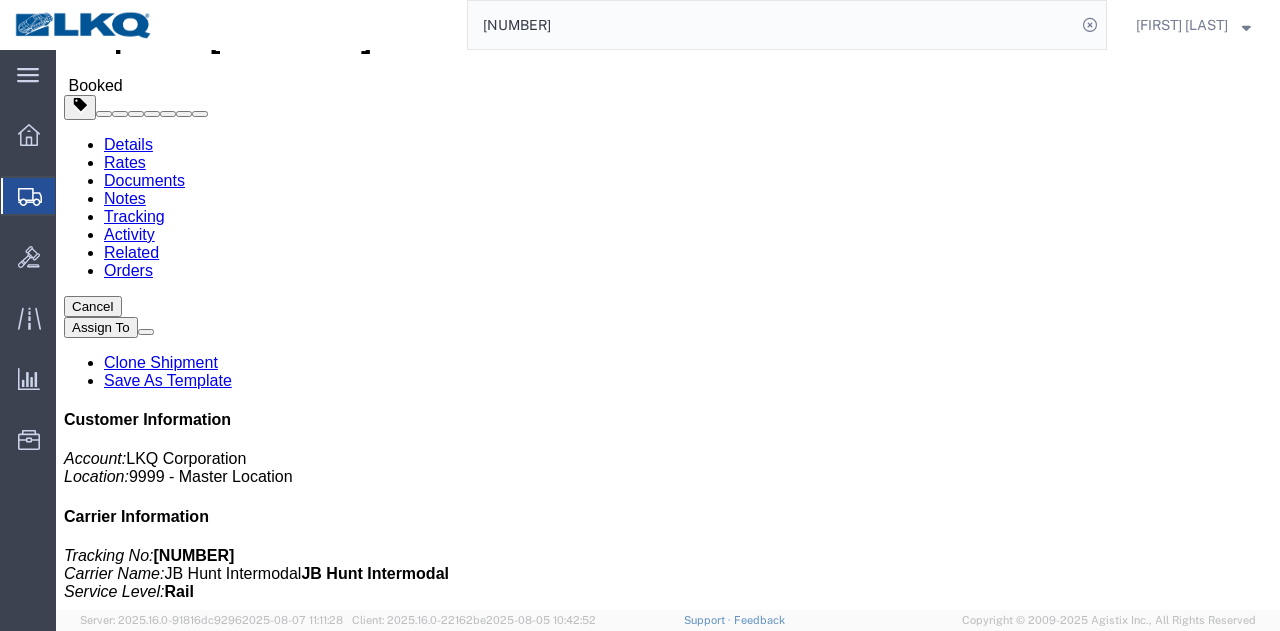 click on "Requested" 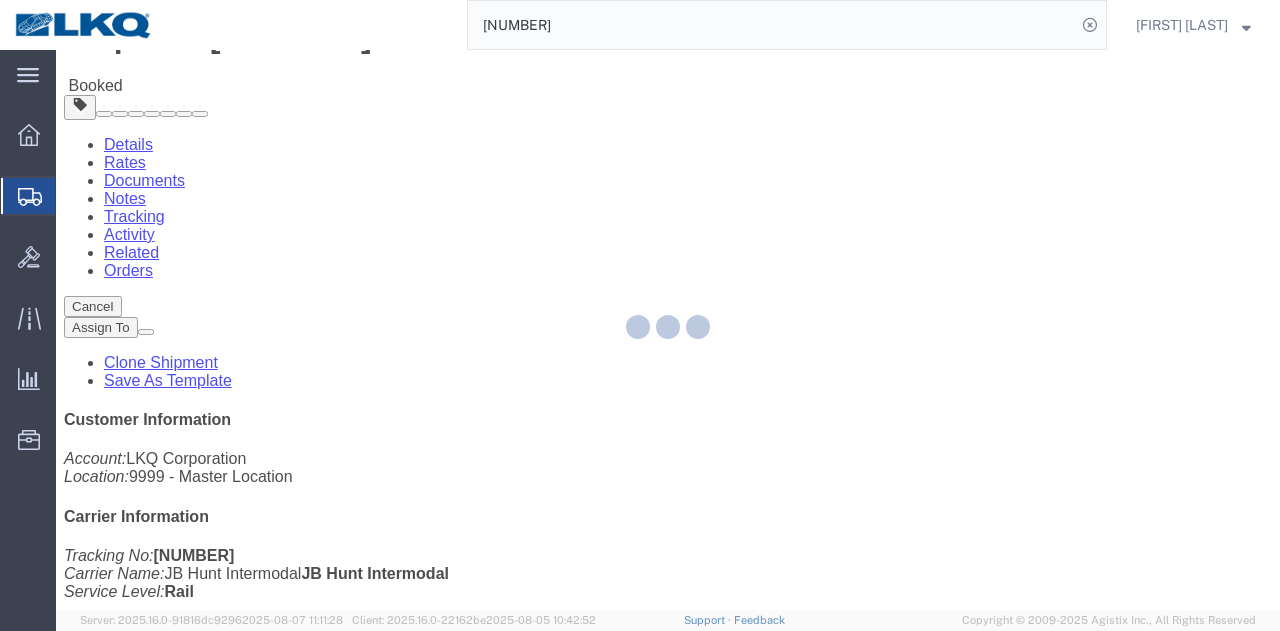 select 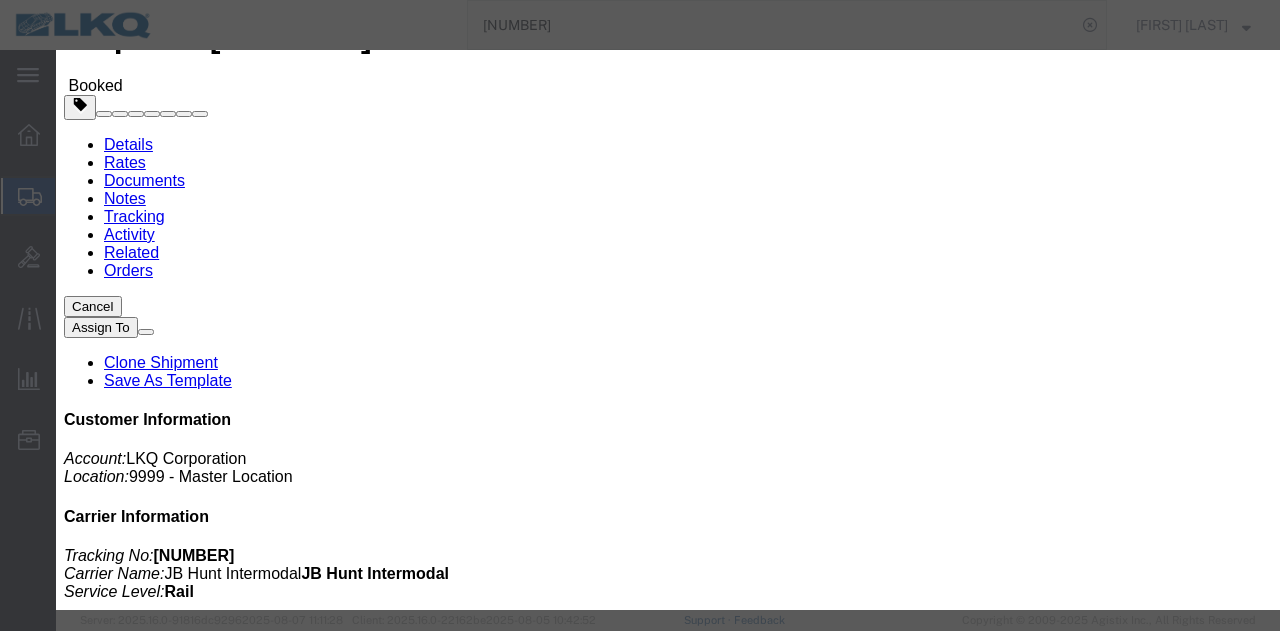 click on "08/12/2025" 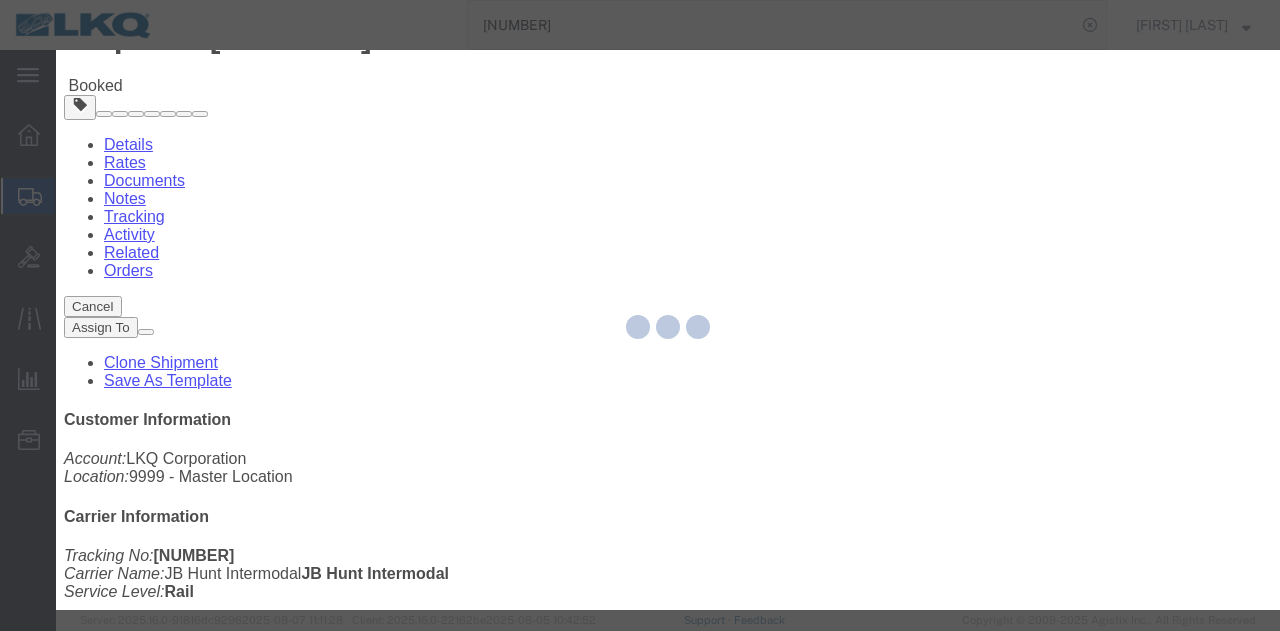 type 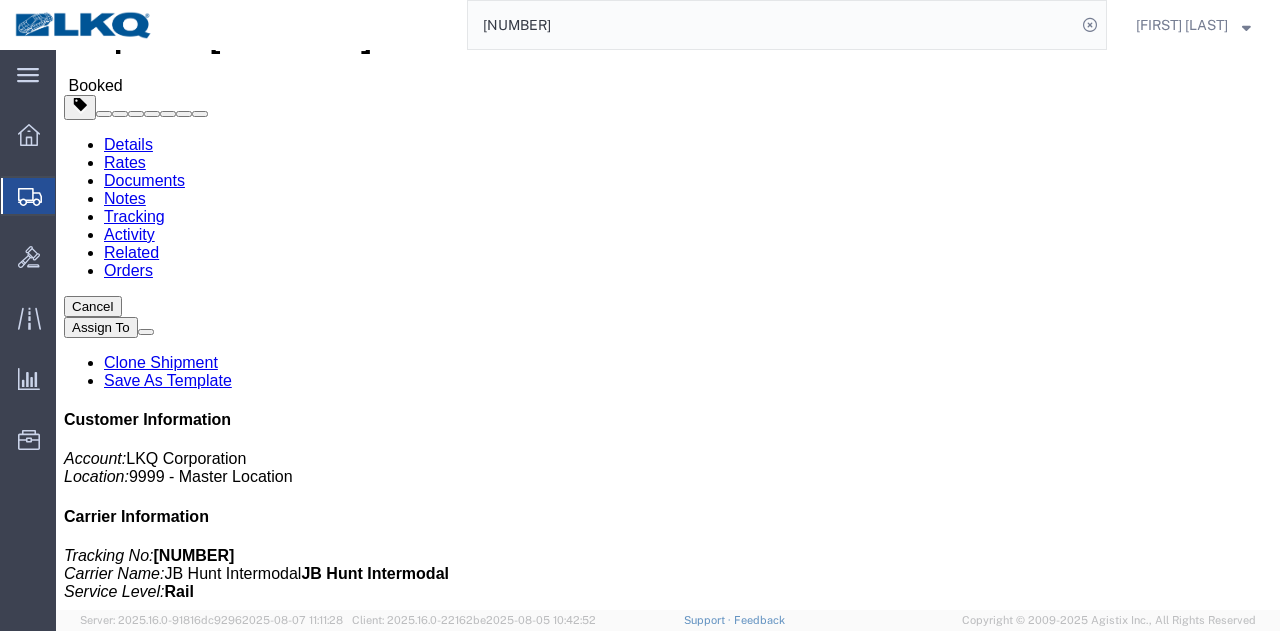 click 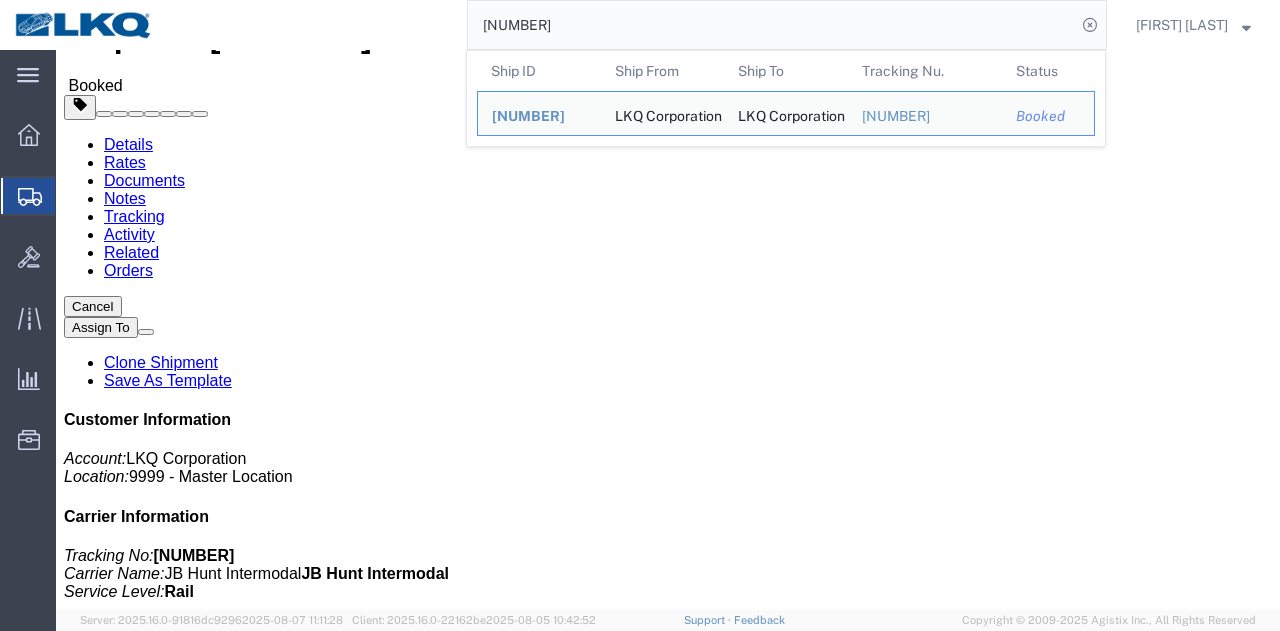 paste on "973" 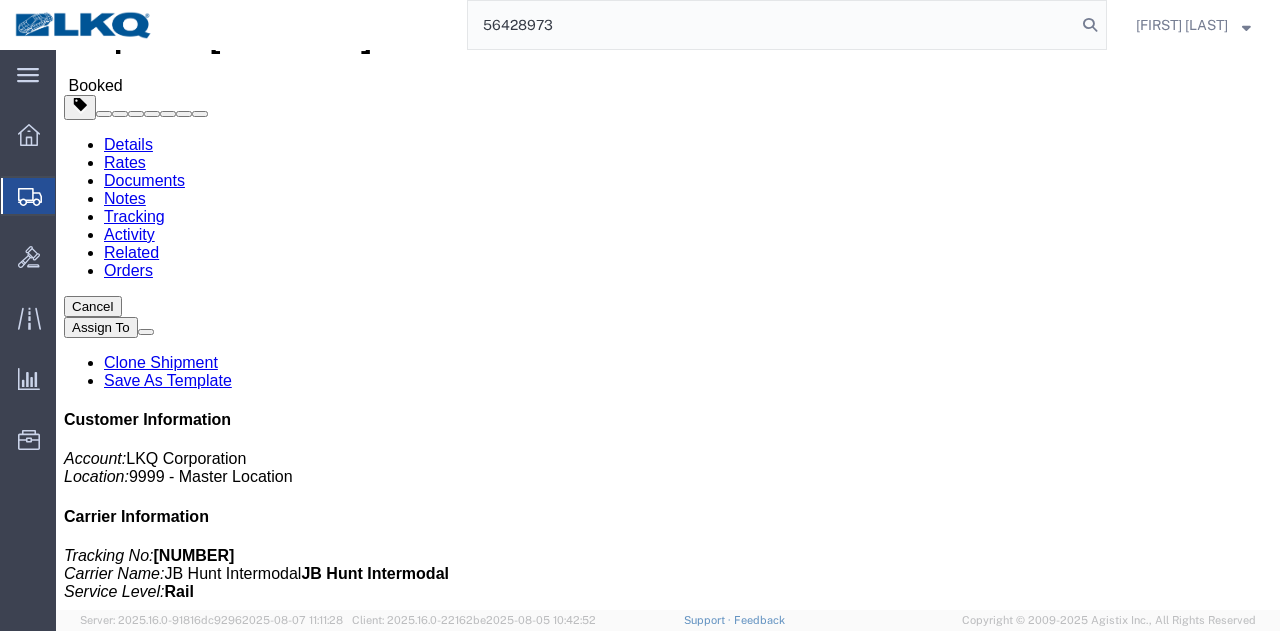 type on "56428973" 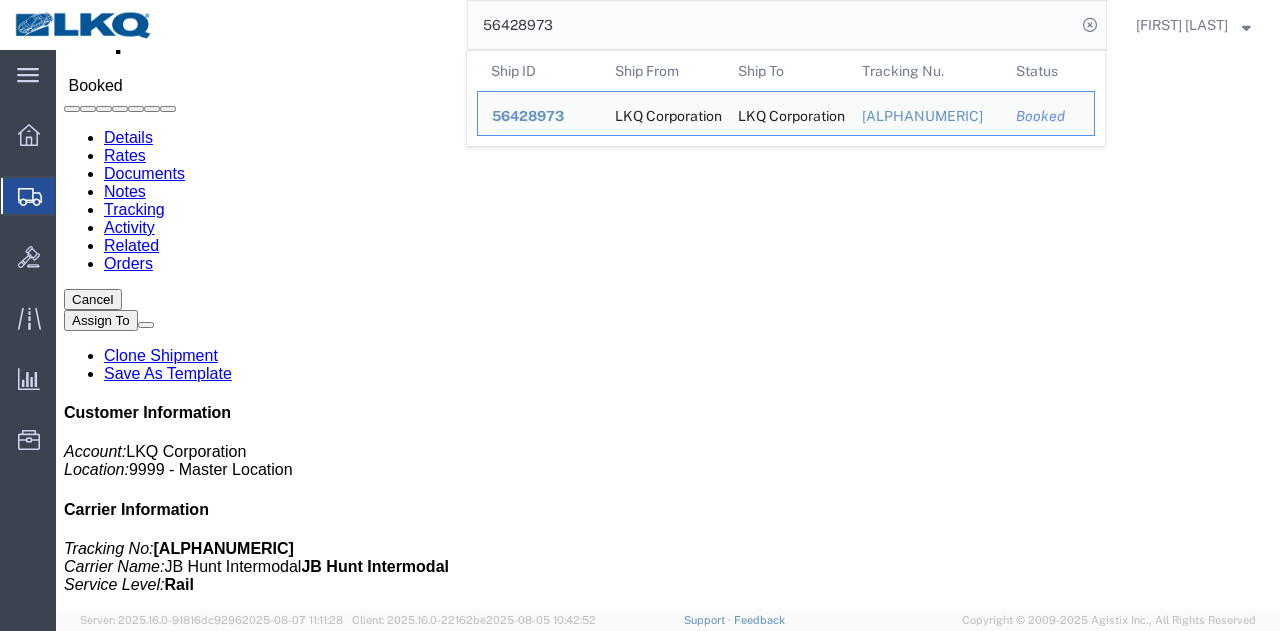 click on "Shipment Detail
Ship From LKQ Corporation (Marc Metzger) 1769 405 S Wanamaker Ave Ontario, CA 91761 United States 9082082658 mxlaureano@lkqcorp.com Ship To
LKQ Corporation (Jason) 1634 6320 Boat Rock Blvd SW Atlanta, GA 30336 United States 678-399-8501
Pickup & Delivery Dates
08/11/2025  0600
-
08/11/2025  0700  08/14/2025  0900
-
08/14/2025  0915 Schedule pickup request  Edit Date and Time
Pickup Date:
Pickup Start Date Pickup Start Time Pickup Open Date and Time Pickup Close Date Pickup Close Time
Pickup Close Date and Time
Delivery by Date
Delivery Start Date Delivery Start Time
Deliver Open Date and Time
Deliver Close Date Deliver Close Time
Deliver Close Date and Time
Notify carrier of changes
Cancel
Save
Bill Of Lading: 56428973" 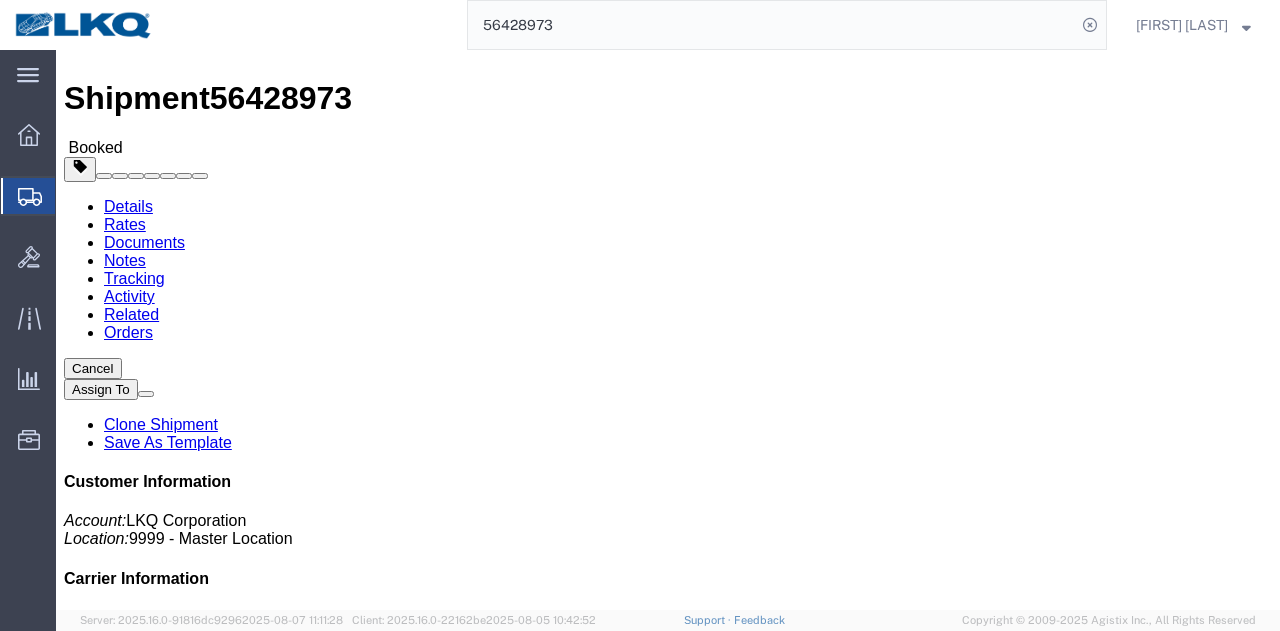 scroll, scrollTop: 0, scrollLeft: 0, axis: both 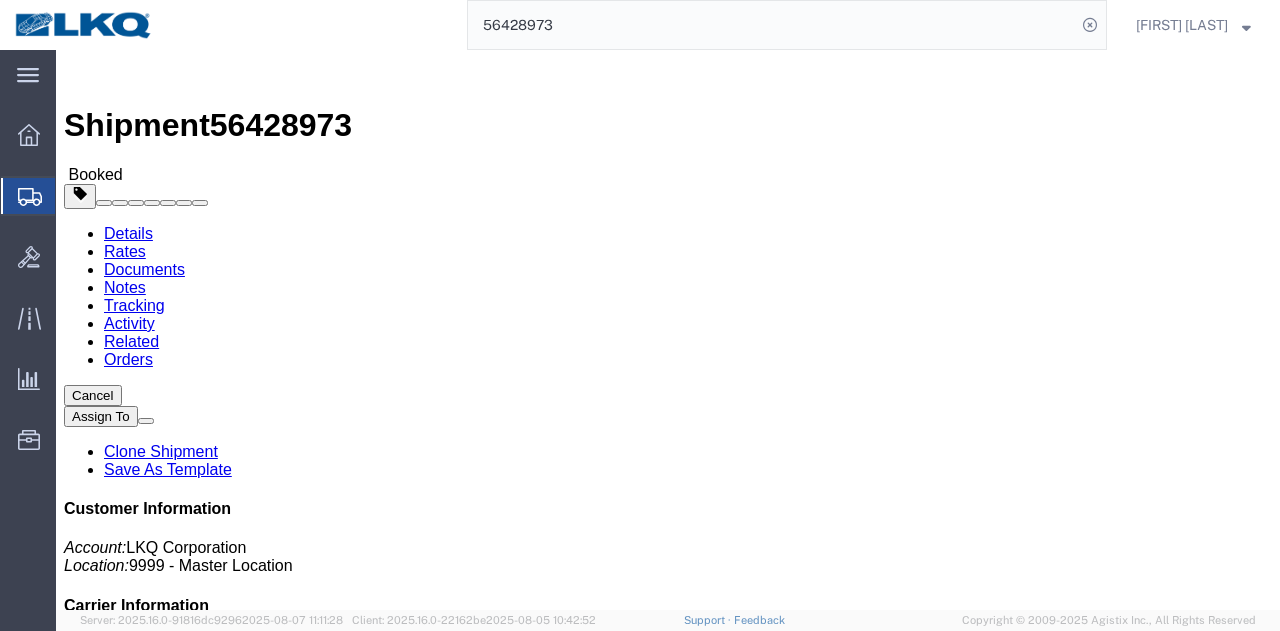 click on "Schedule appointment" 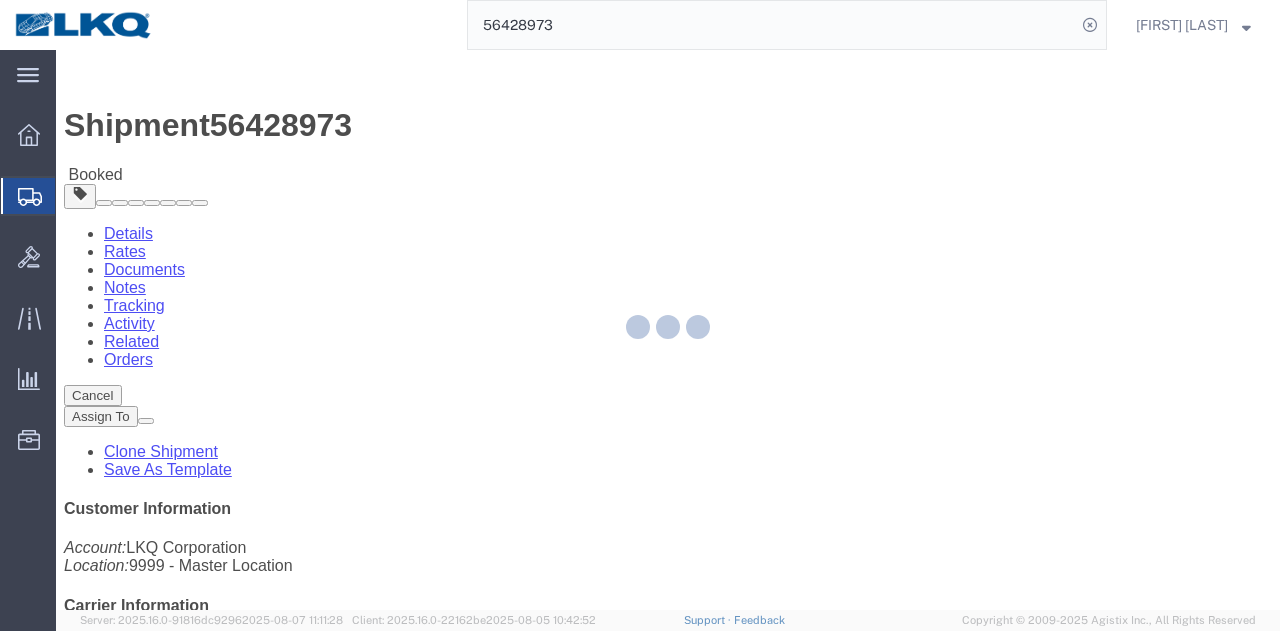 select 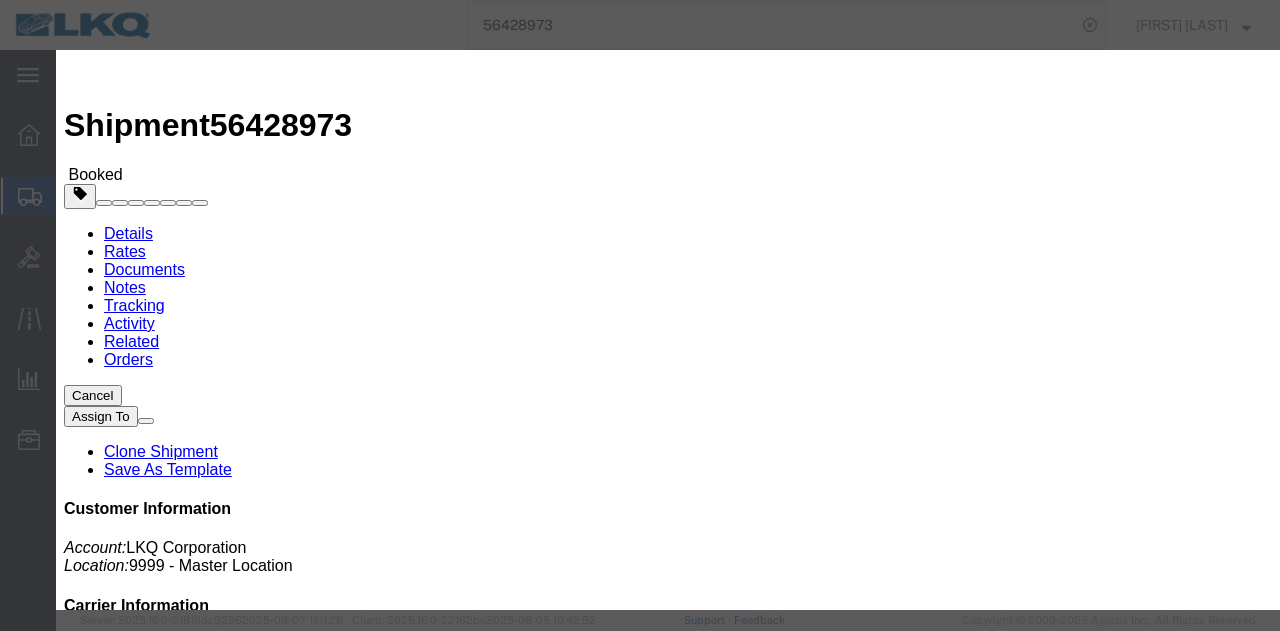 click 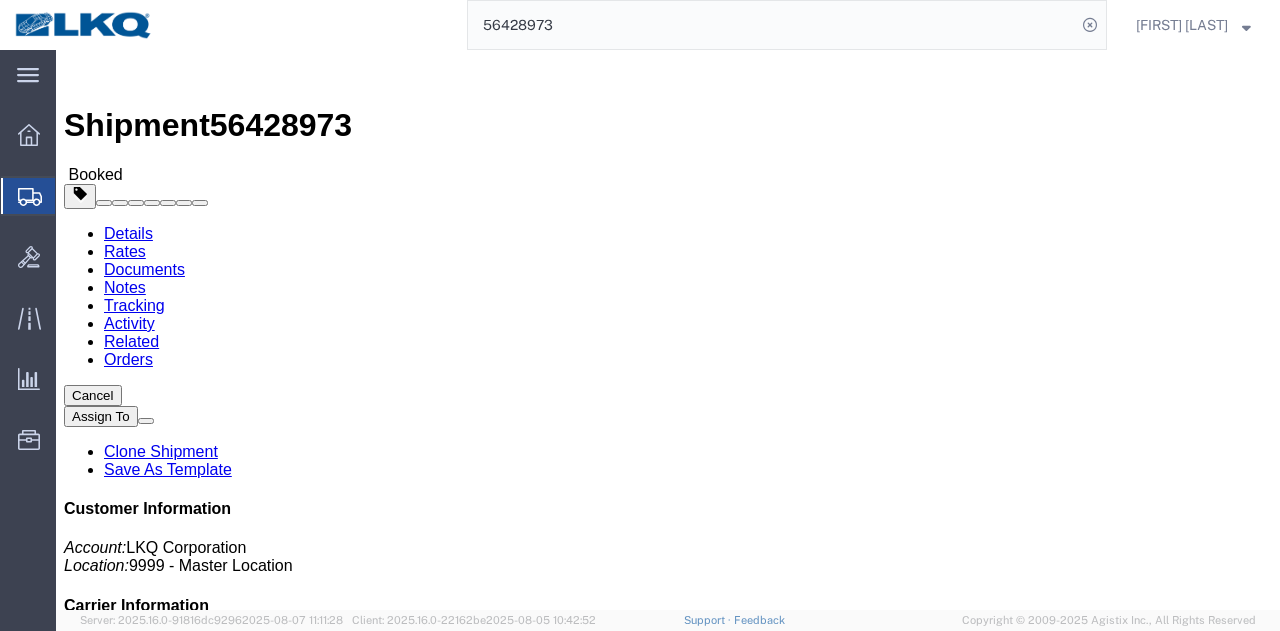 click on "Schedule appointment" 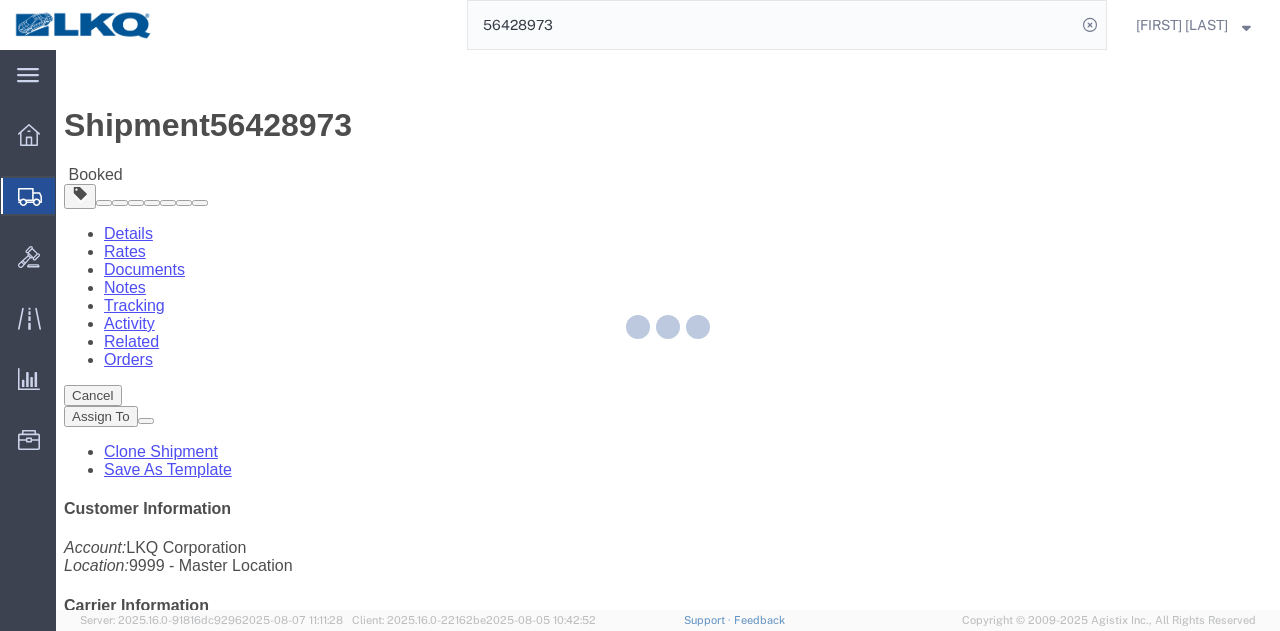 select 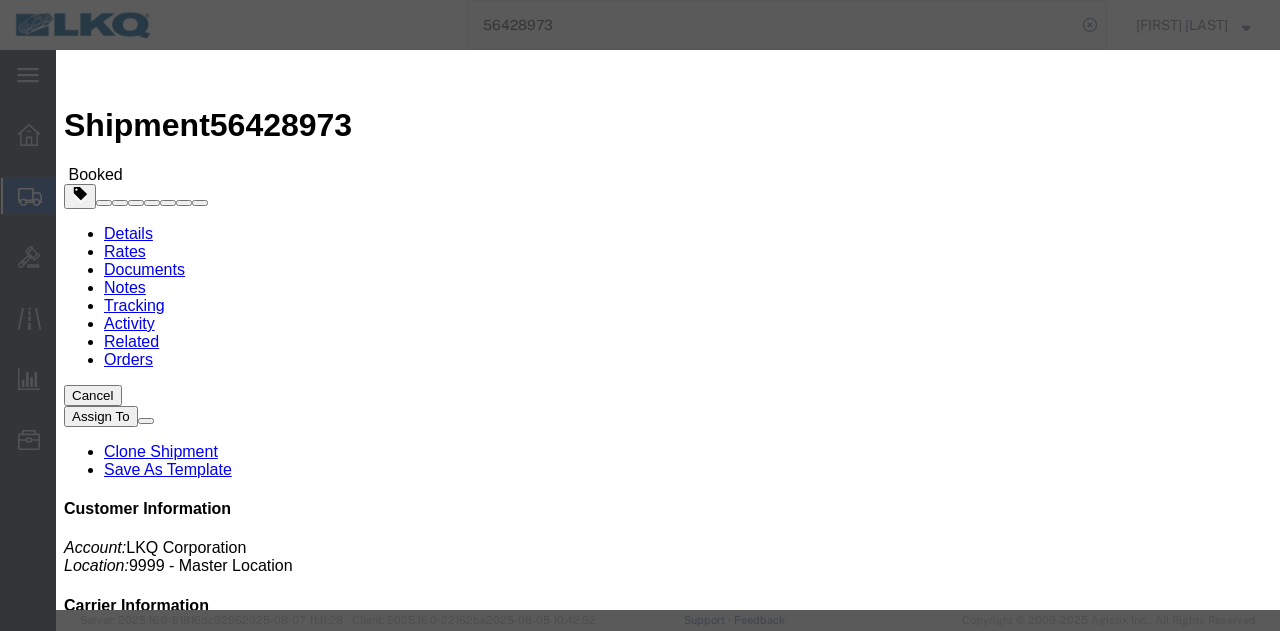 click on "08/11/2025" 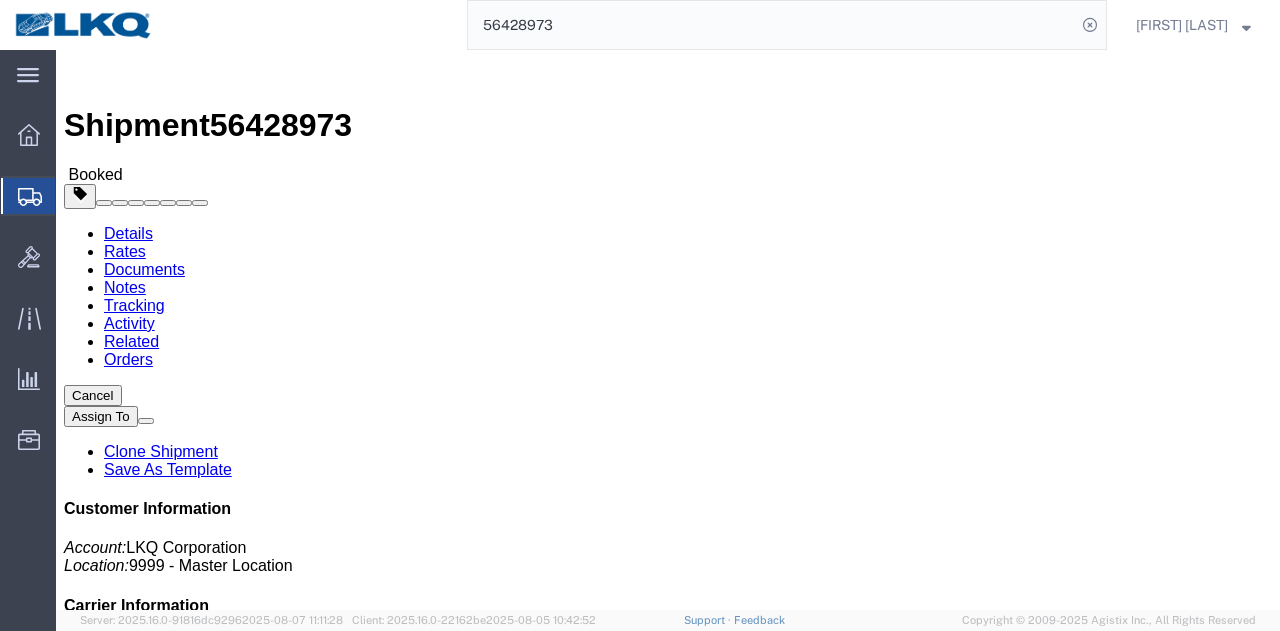 click on "Close" 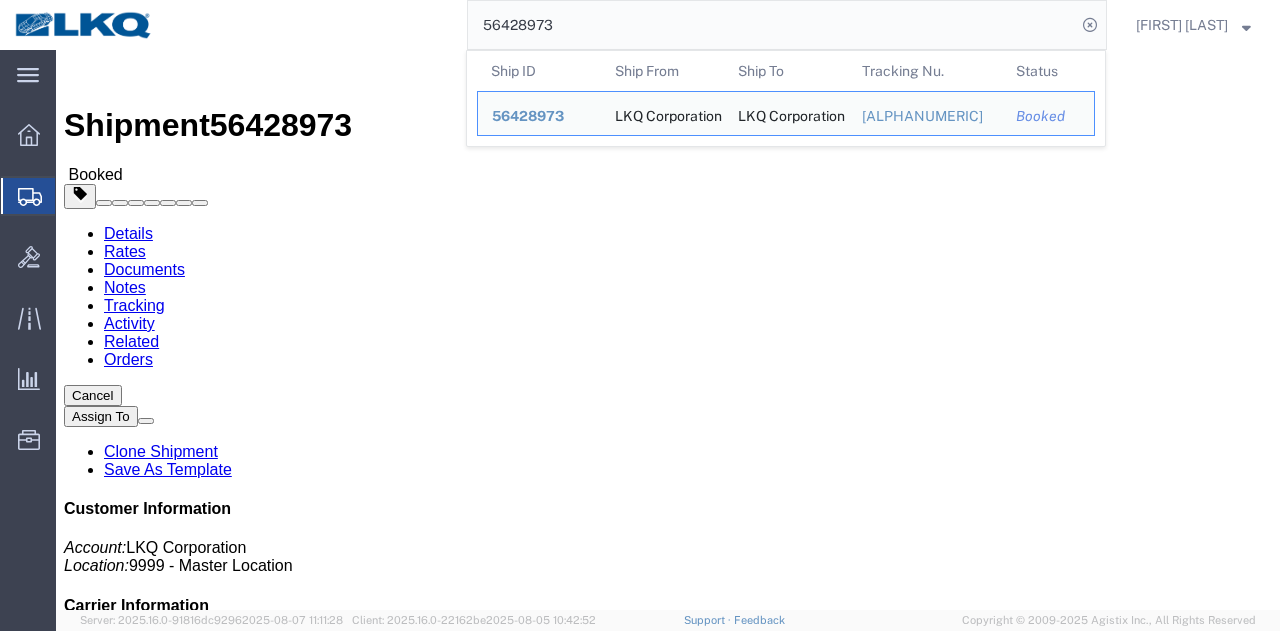 click on "56428973" 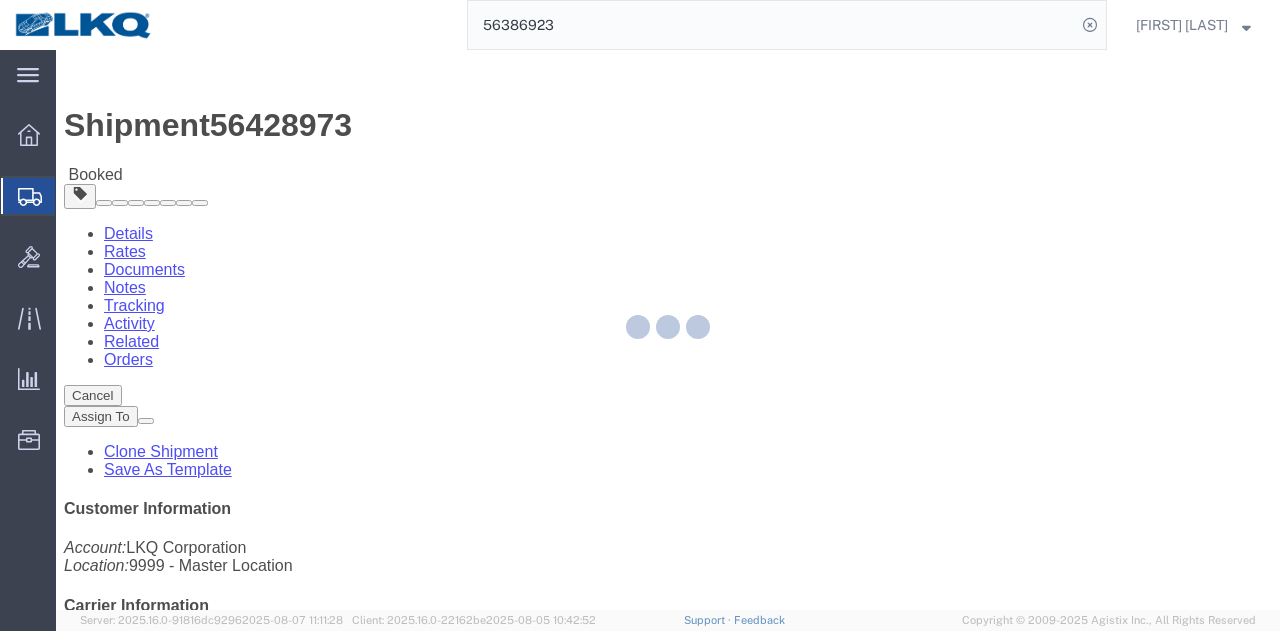 click 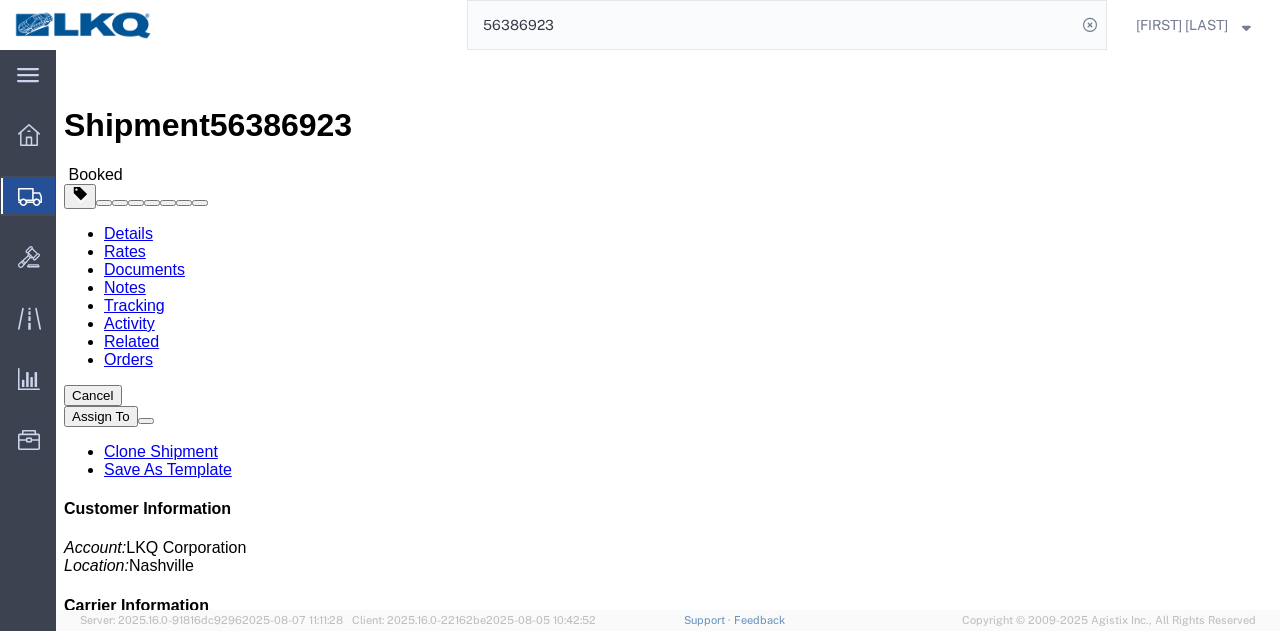 click on "Shipment  56386923   Booked
Details Rates Documents Notes Tracking Activity Related Orders Cancel Assign To Clone Shipment Save As Template Customer Information Account: LKQ Corporation Location: Nashville Carrier Information Tracking No: 56386923 Carrier Name: TLX Trucking TLX Trucking Service Level: TL Standard 3 - 5 Day Contact Name: J Contact No: 4702032137 From Country Plastics Inc. (Shawn Howell)
32501 Rd. 228 Woodlake,
CA 93286 United States 559-597-2556 shawn.howell@countryplastics.net
To
KAO (KAO Receiving)
8607 17950 Dix Toledo Highway Brownstown, MI 48193 United States 570-655-4514 ext. 3980 keymi-appt@key-stone.com Other details Reference: 484832 Ship Date: 08/04/2025 Mode: Truckload Creator: Matt Harvey Creator: mwharvey@lkqcorp.com Last Saved: 08/06/2025 05:34 PDT" 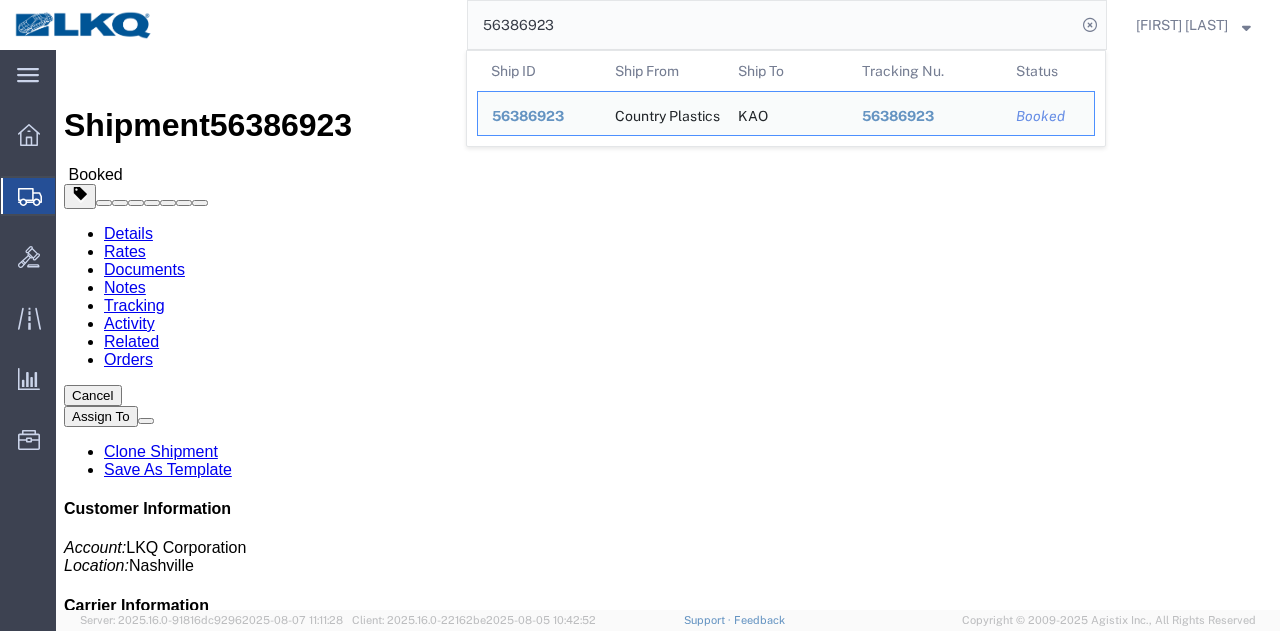 paste on "108142" 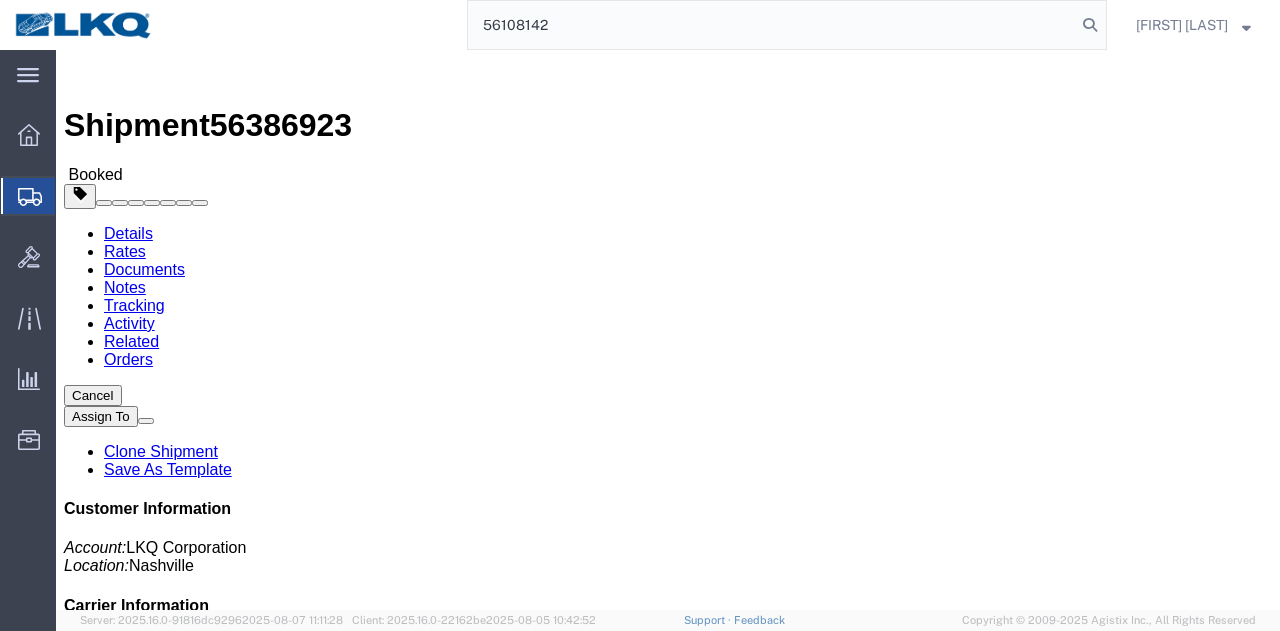 type on "56108142" 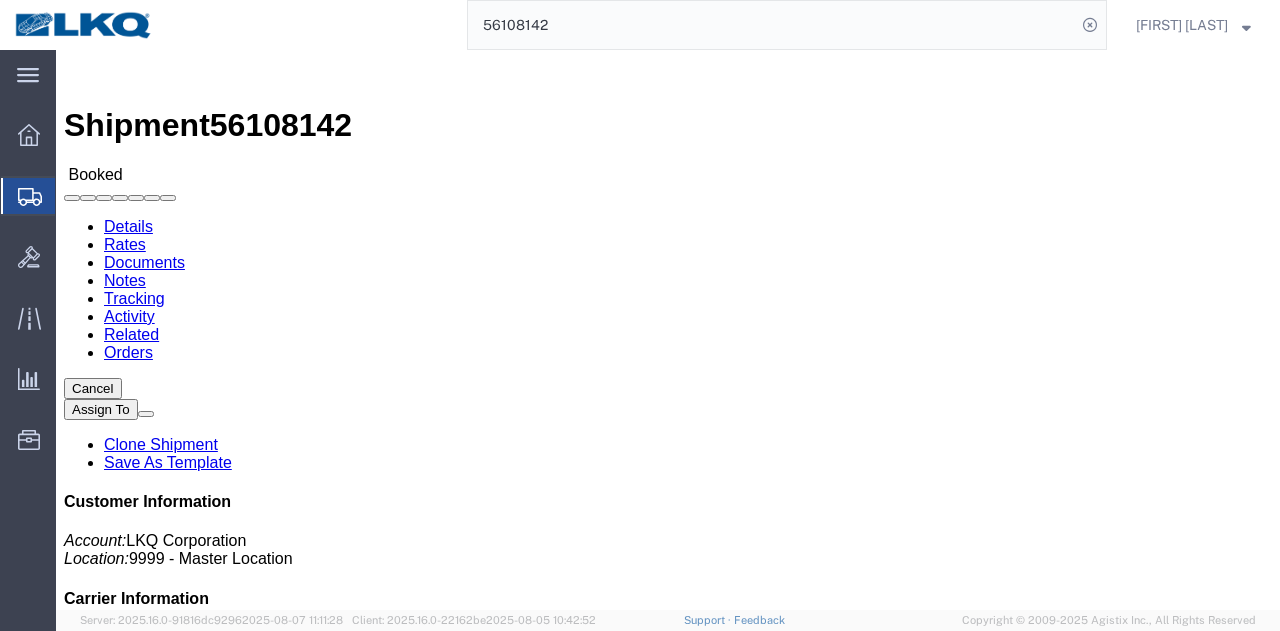 click on "Leg 1 - Rail Vehicle 1: Boxcar" 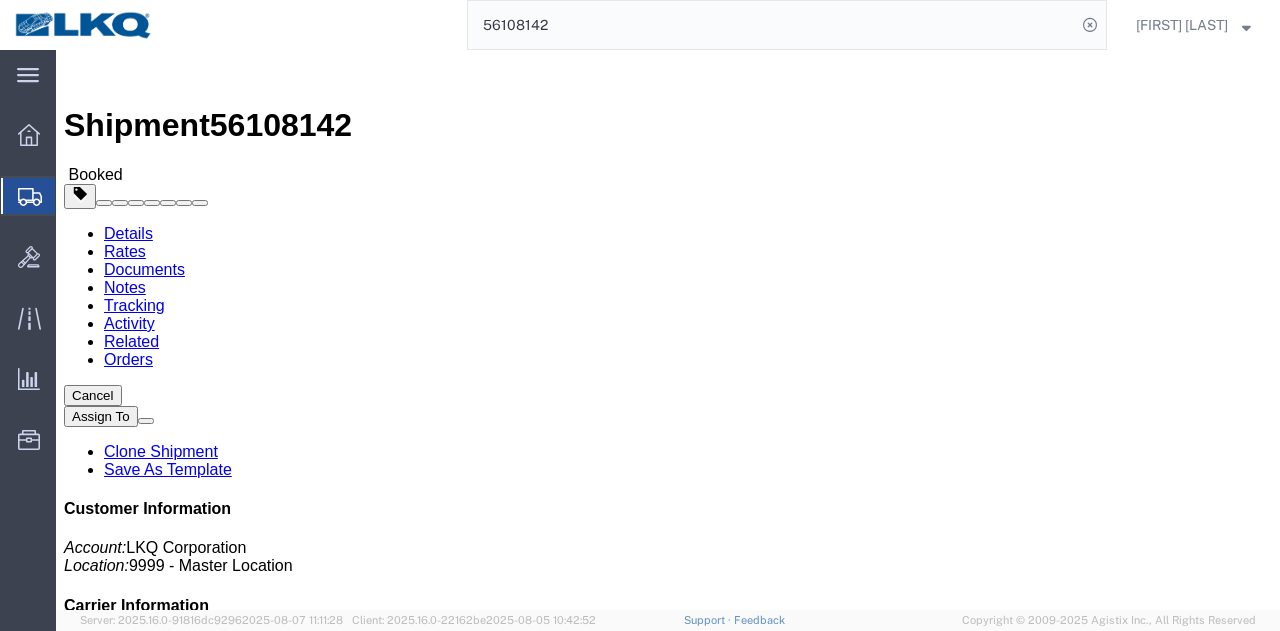 click on "Shipment Detail
Ship From California Core (Marc Metzger) 1769 405 S. WANAMAKER Ontario, CA 91761 United States 909-212-0780 msmetzger@lkqcorp.com Ship To
LKQ Best Core (Receiving) 1760 1710 West Mount Houston Road Houston, TX 77038 United States 281-886-1028 lkqcoreship@lkqcorp.com
Pickup & Delivery Dates
08/08/2025  07:00
-
08/08/2025  12:00  08/15/2025  07:30
-
08/15/2025  07:45 Schedule pickup request  Edit Date and Time
Pickup Date:
Pickup Start Date Pickup Start Time Pickup Open Date and Time Aug 08 2025 7:00 AM Pickup Close Date Pickup Close Time
Pickup Close Date and Time
Aug 08 2025 12:00 PM
Delivery by Date
Delivery Start Date Delivery Start Time
Deliver Open Date and Time
Aug 15 2025 7:30 AM Deliver Close Date Deliver Close Time
Deliver Close Date and Time
Aug 15 2025 7:45 AM Cancel Apply" 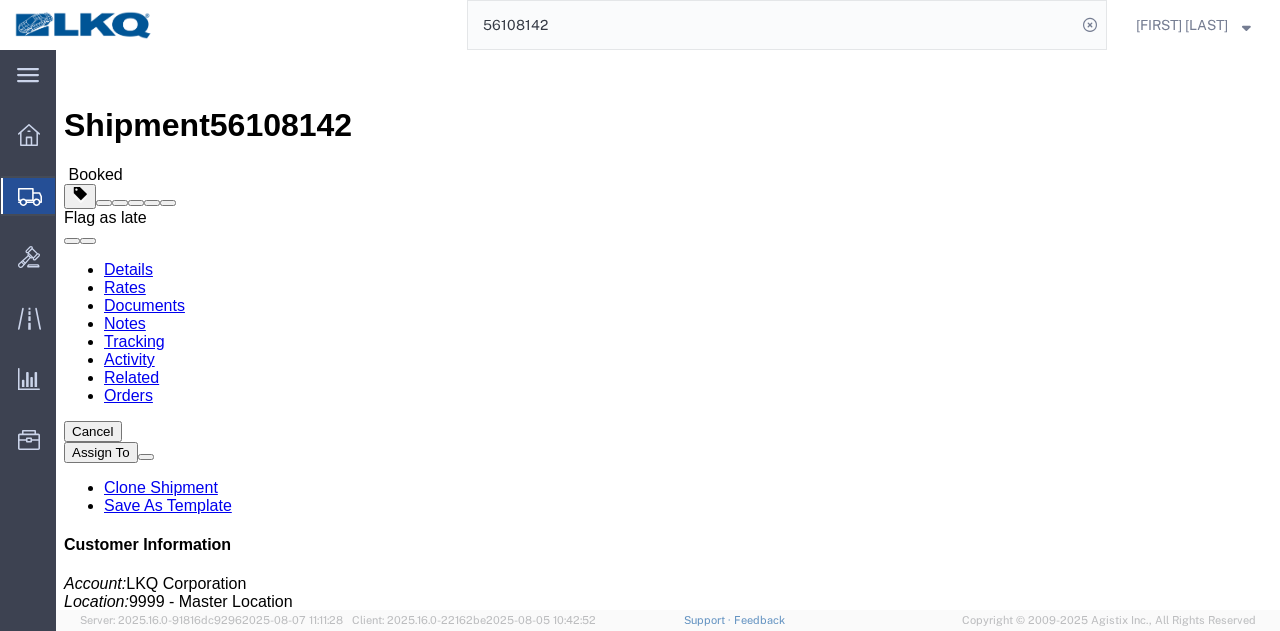 click 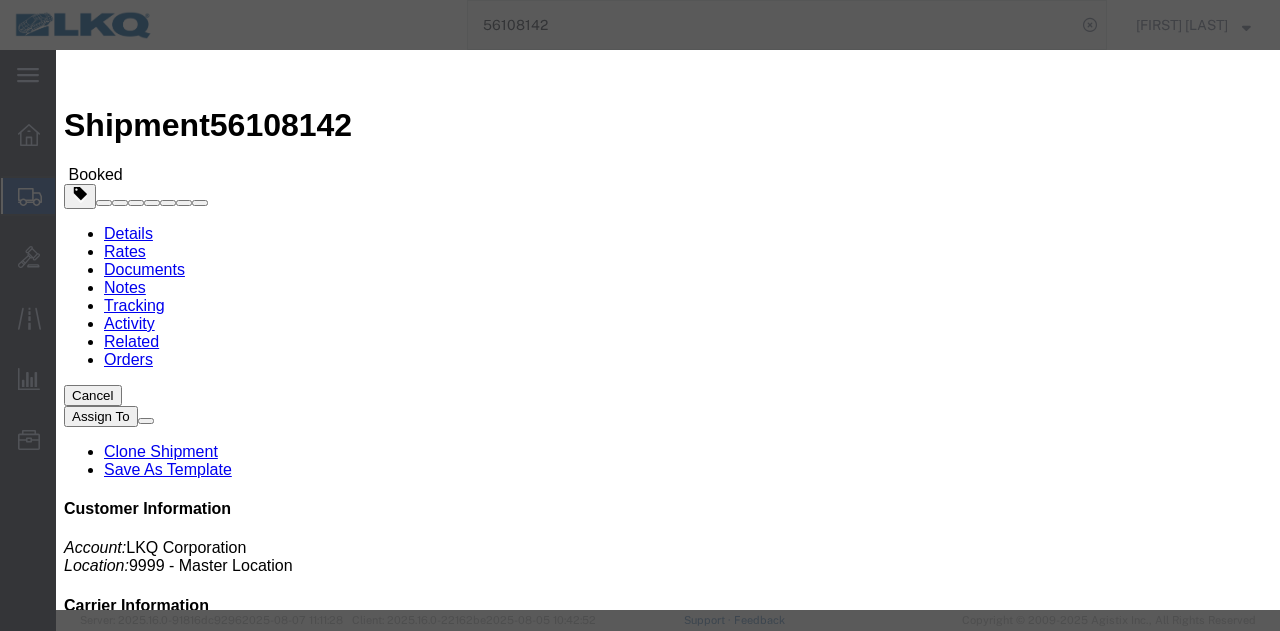 click on "Select Excused Not Excused" 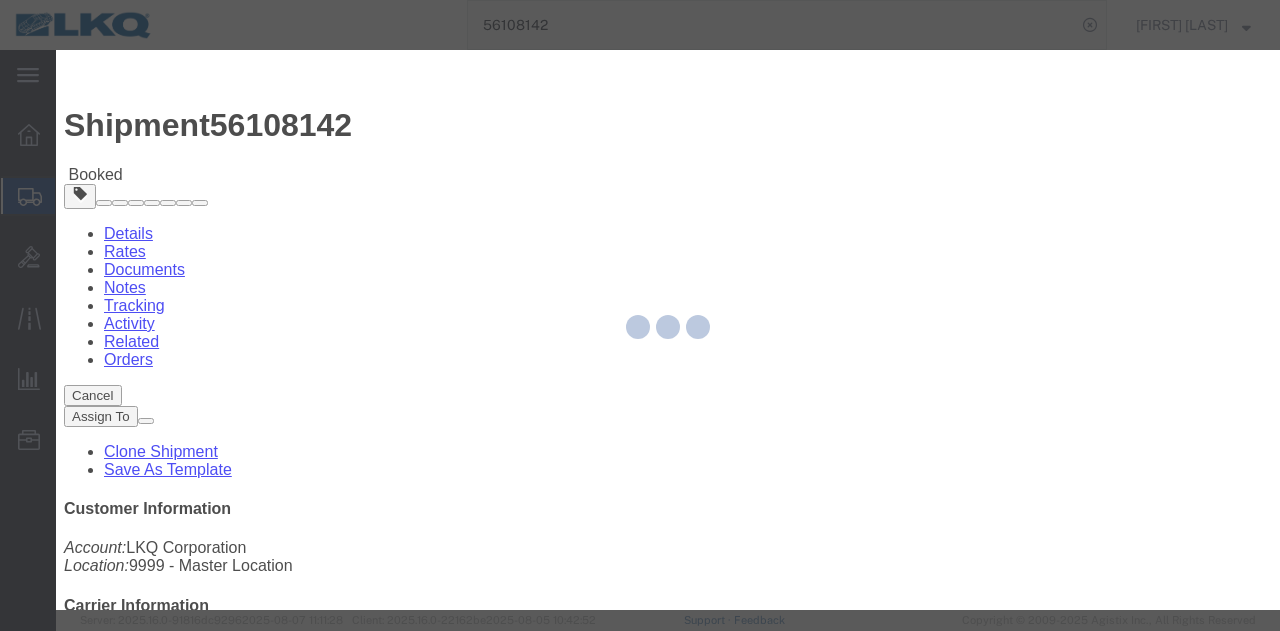 type 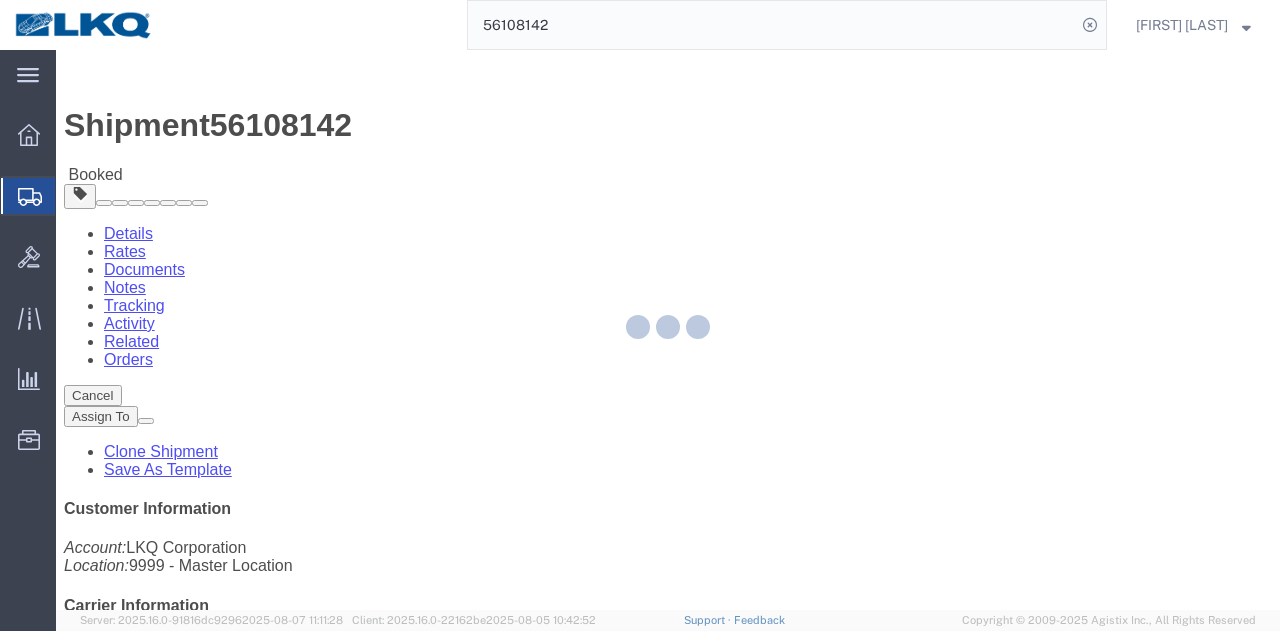 click on "56108142" 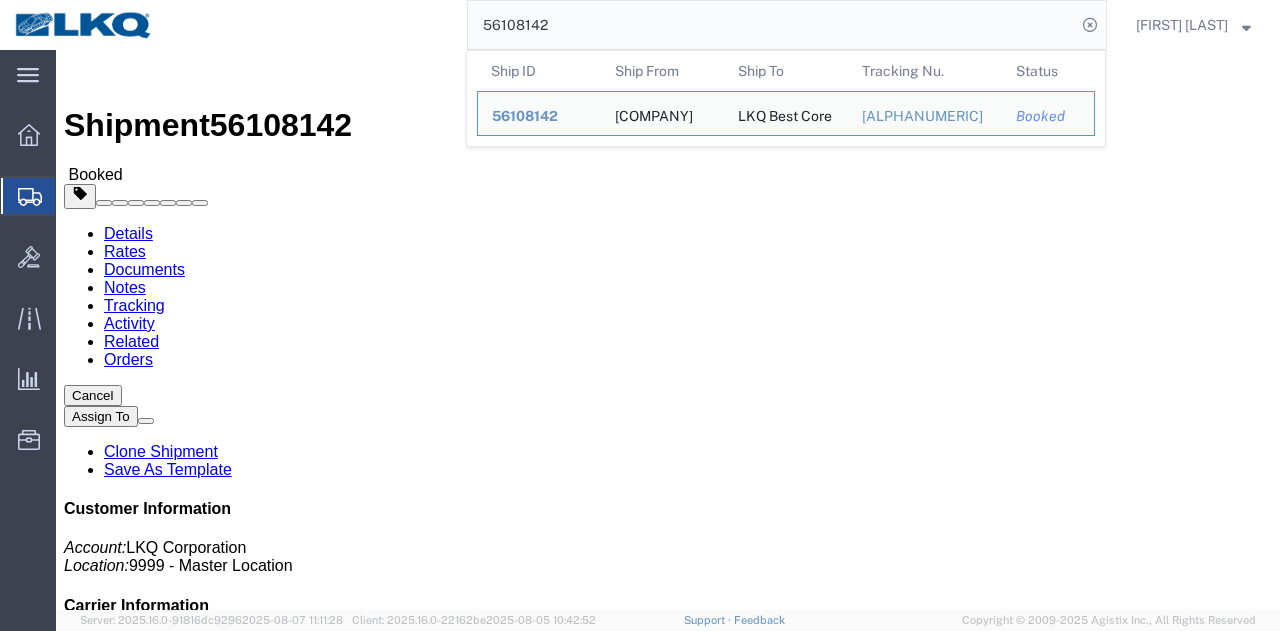 paste on "428407" 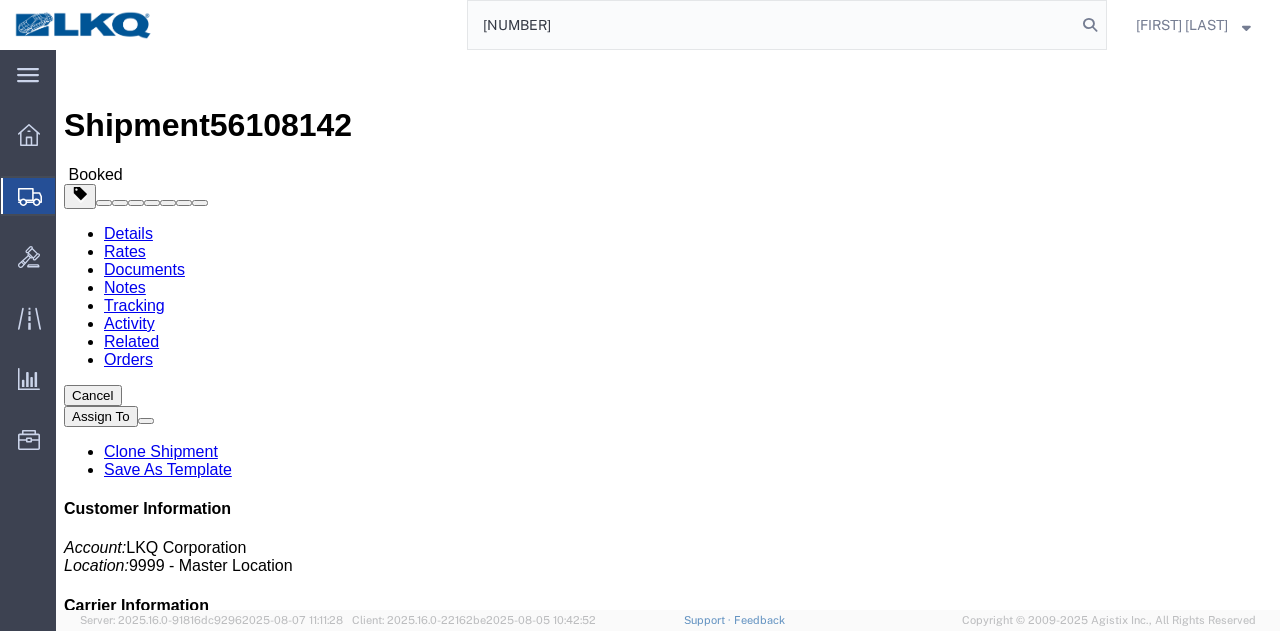 type on "56428407" 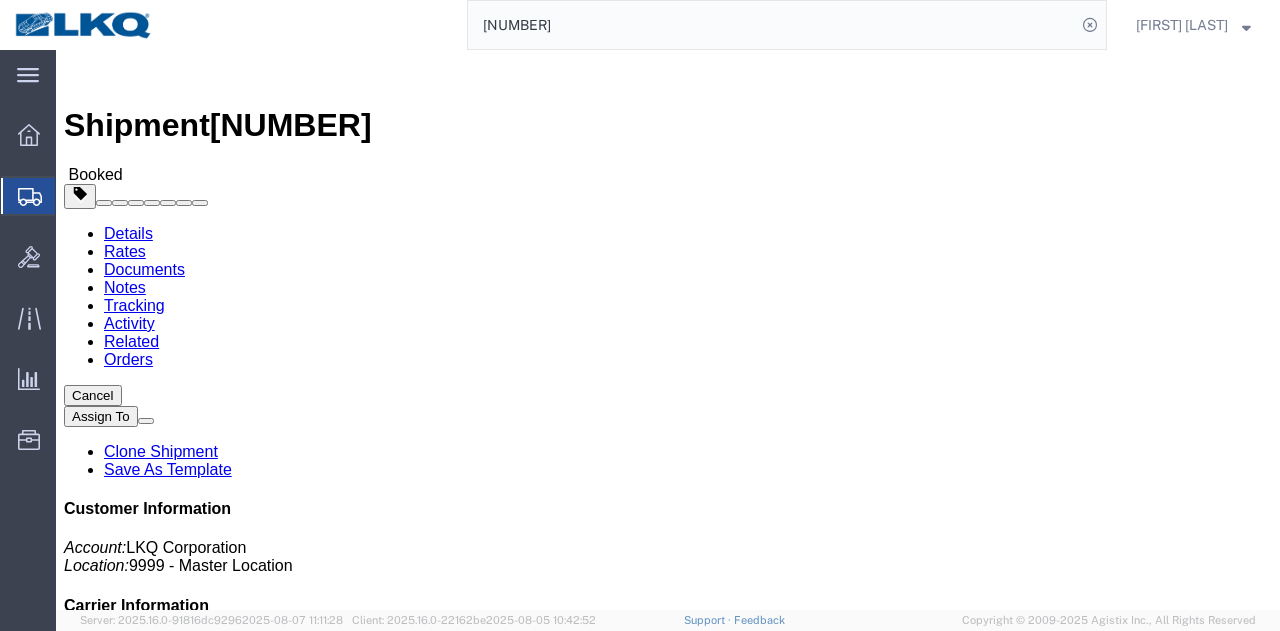 click on "Leg 1 - Rail Vehicle 1: Boxcar" 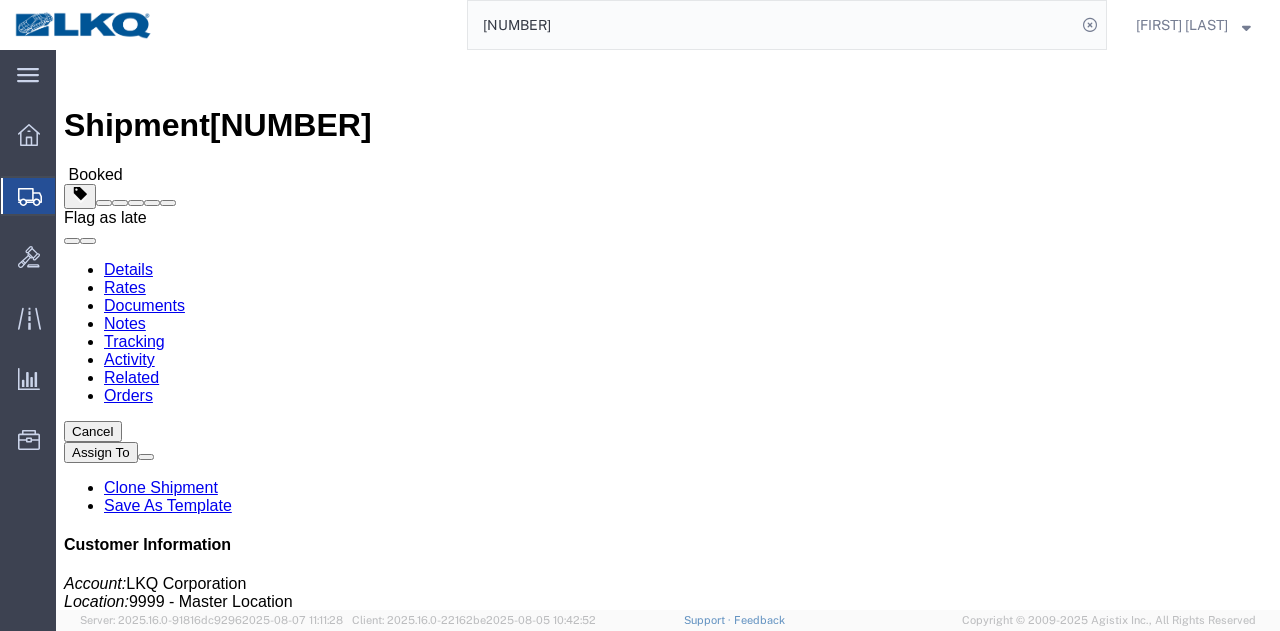 click 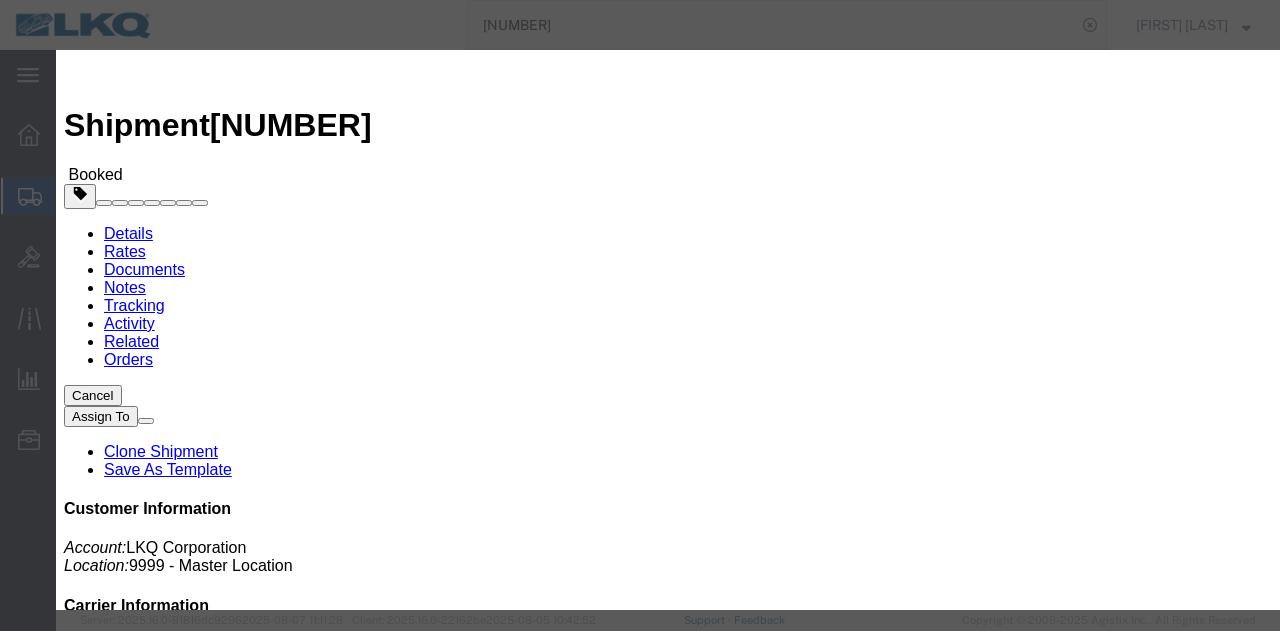 drag, startPoint x: 593, startPoint y: 108, endPoint x: 587, endPoint y: 119, distance: 12.529964 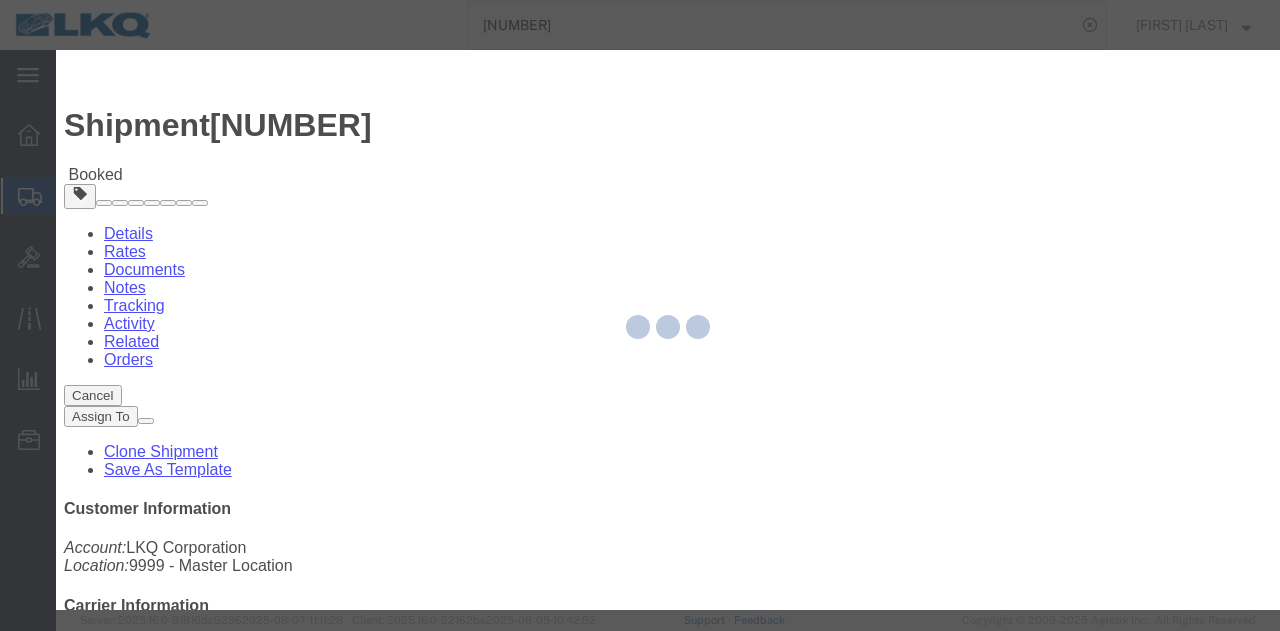 type 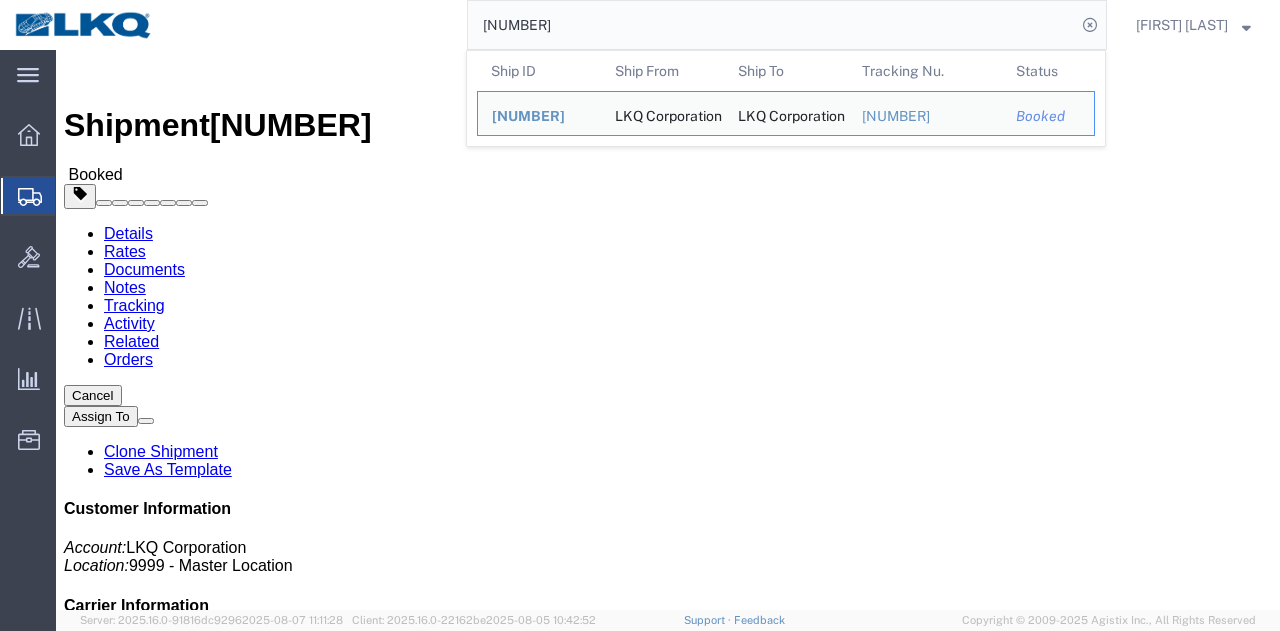click on "56428407" 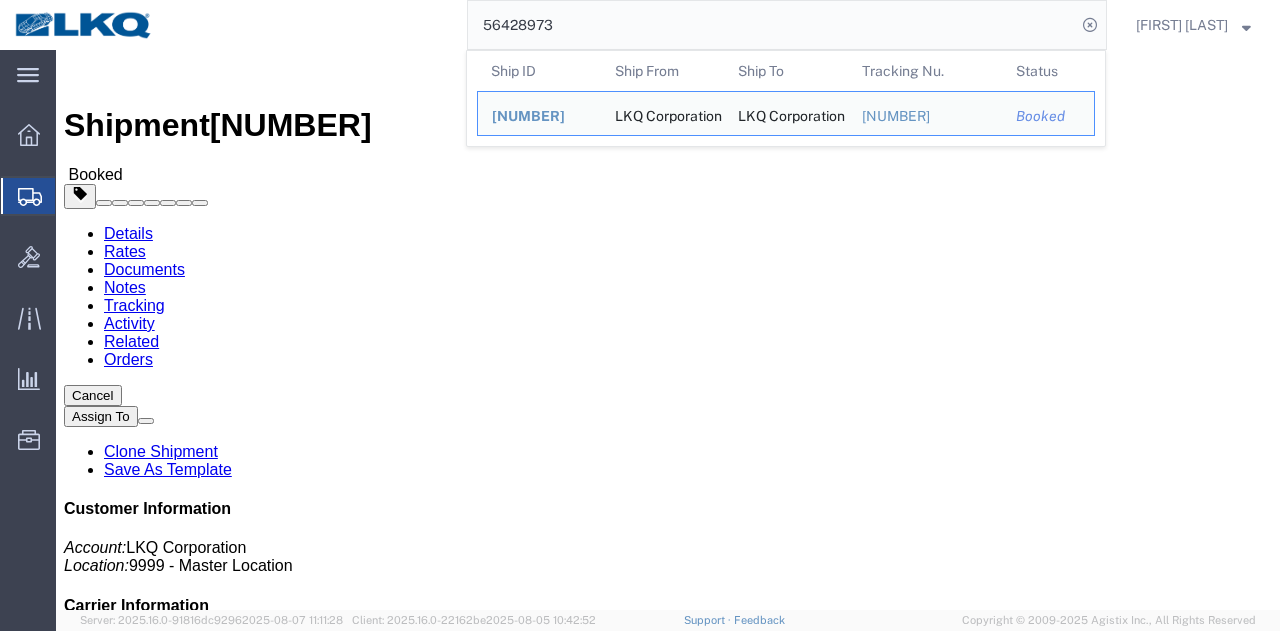 type on "56428973" 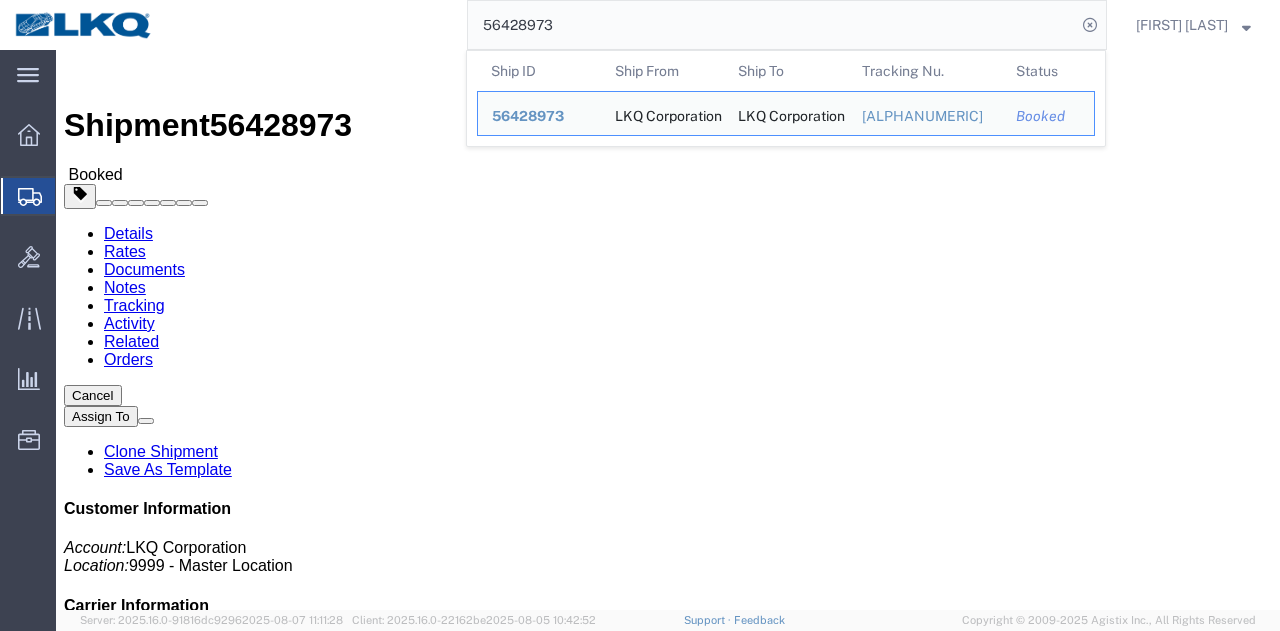 click on "Leg 1 - Rail Vehicle 1: Boxcar" 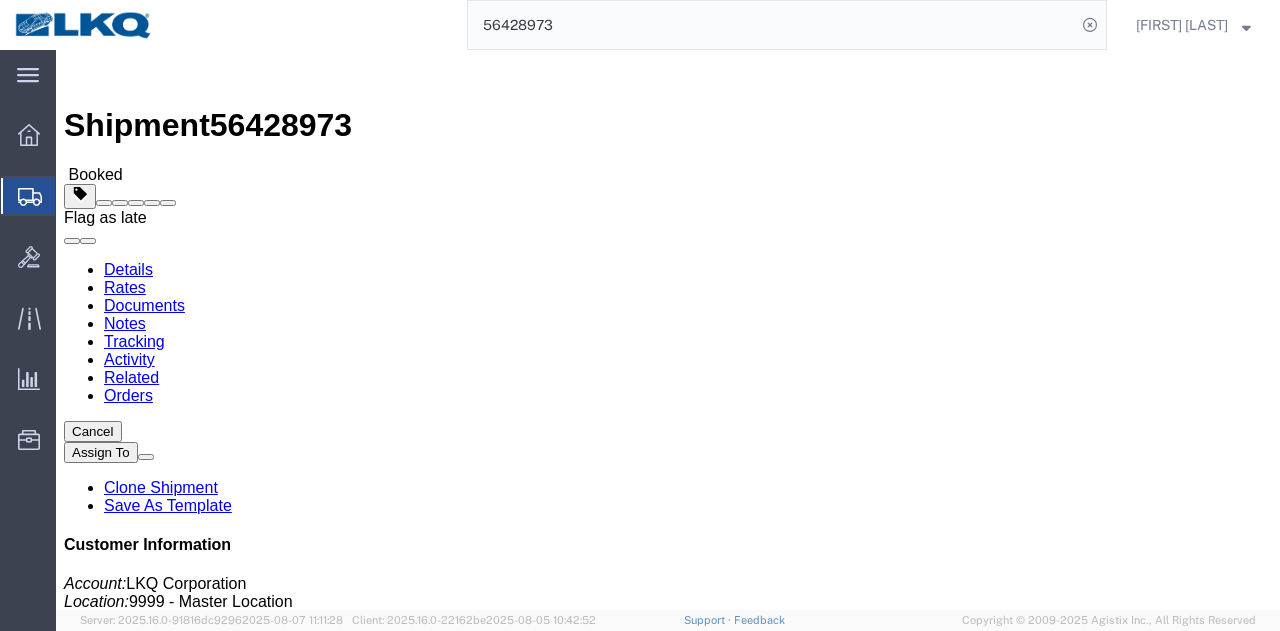 click 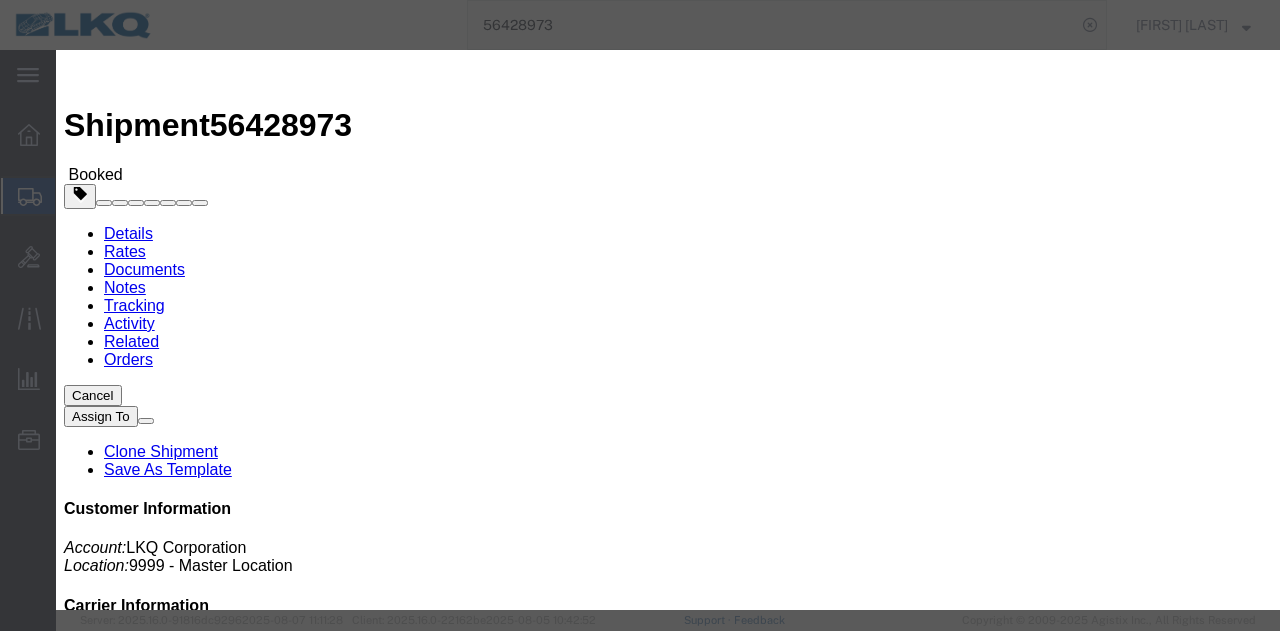 click on "Select Excused Not Excused" 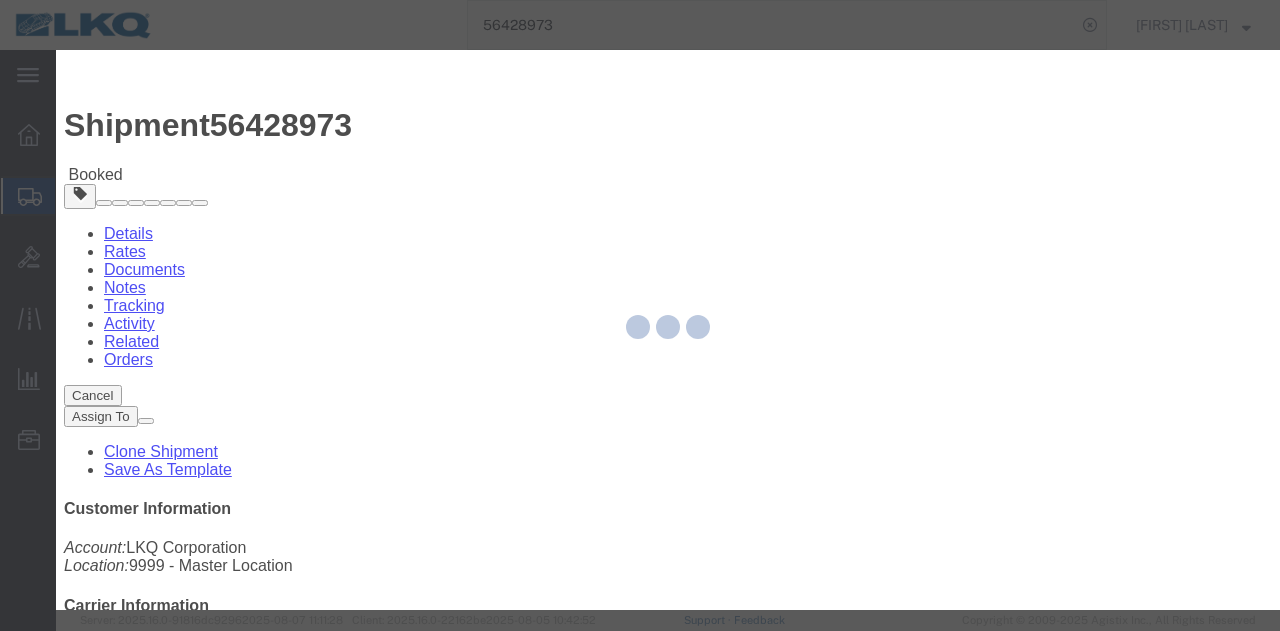 type 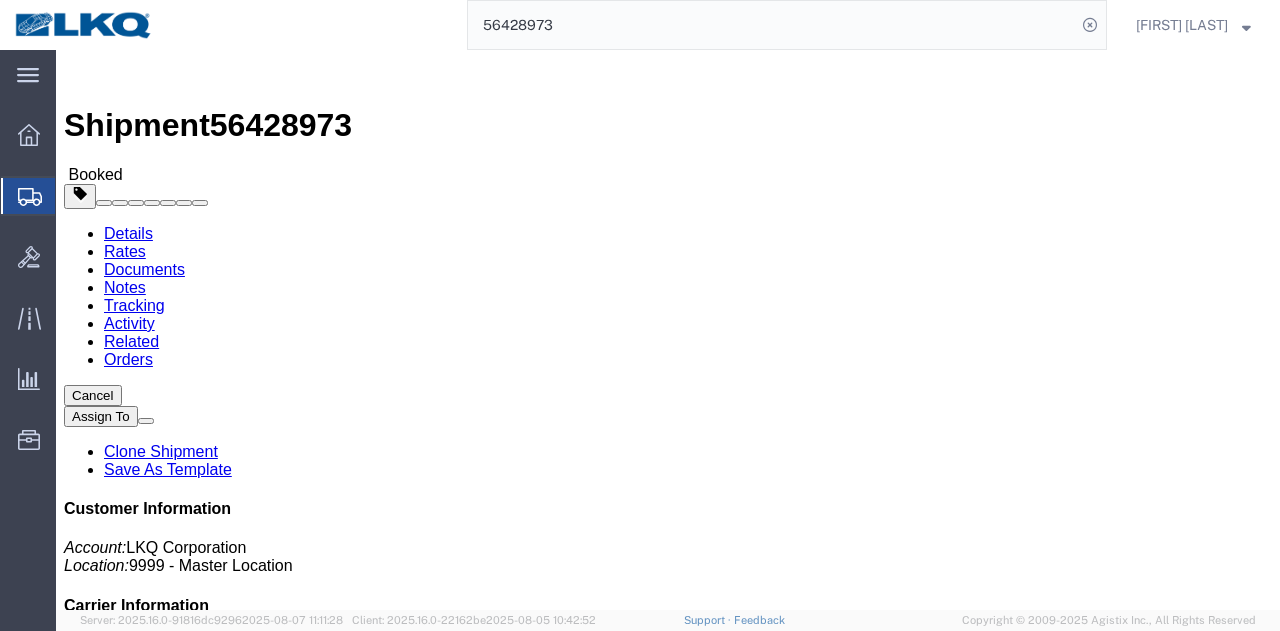 click on "56428973" 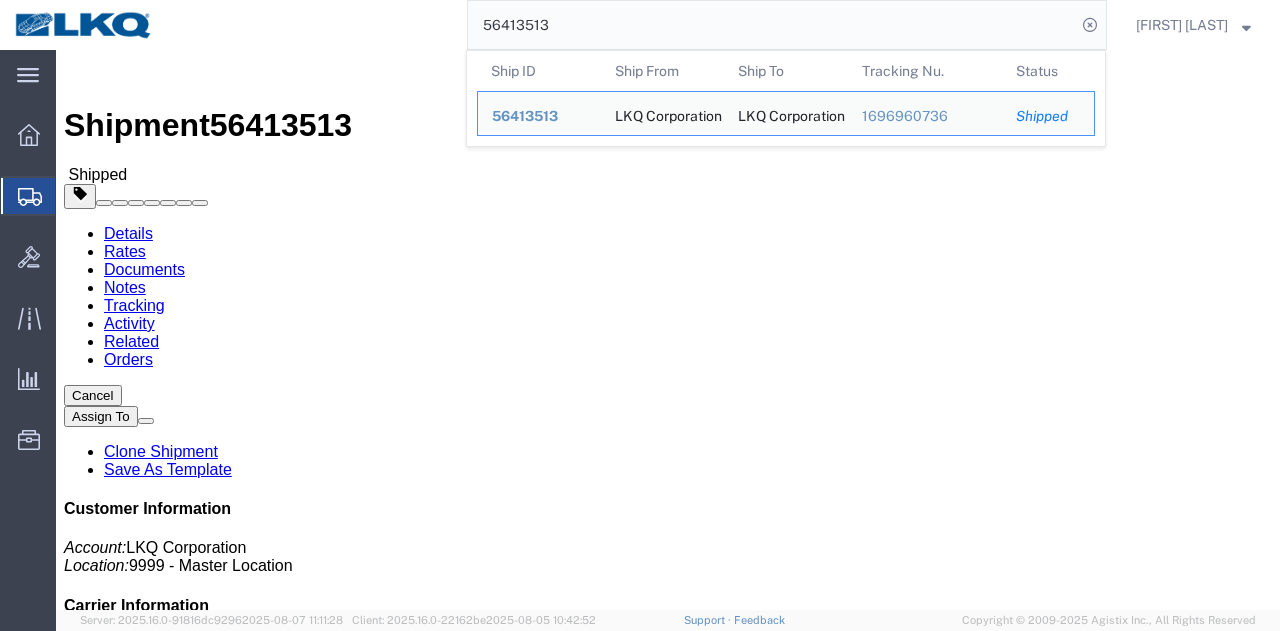 click on "Ship From LKQ Corporation (Donna) 1894 32 Dart Rd Newnan, GA 30265 United States 678-854-9960 Ship To
LKQ Corporation (Receiver) 1530 26548 Chippendale Ave West Northfield, MN 55057 United States 651-236-6239   Schedule appointment
Pickup & Delivery Dates
08/08/2025  06:00
-
08/08/2025  10:00 Edit Date and Time
Pickup Date:
Pickup Start Date Pickup Start Time Pickup Open Date and Time Aug 08 2025 6:00 AM Pickup Close Date Pickup Close Time
Pickup Close Date and Time
Aug 08 2025 10:00 AM
Delivery by Date
Delivery Start Date Delivery Start Time
Deliver Open Date and Time
Deliver Close Date Deliver Close Time
Deliver Close Date and Time
Notify carrier of changes
Cancel
Save
Open Time 6:00 AM Cancel Apply   Close Time 10:00 AM Cancel Apply   Open Time 11:00 AM Cancel" 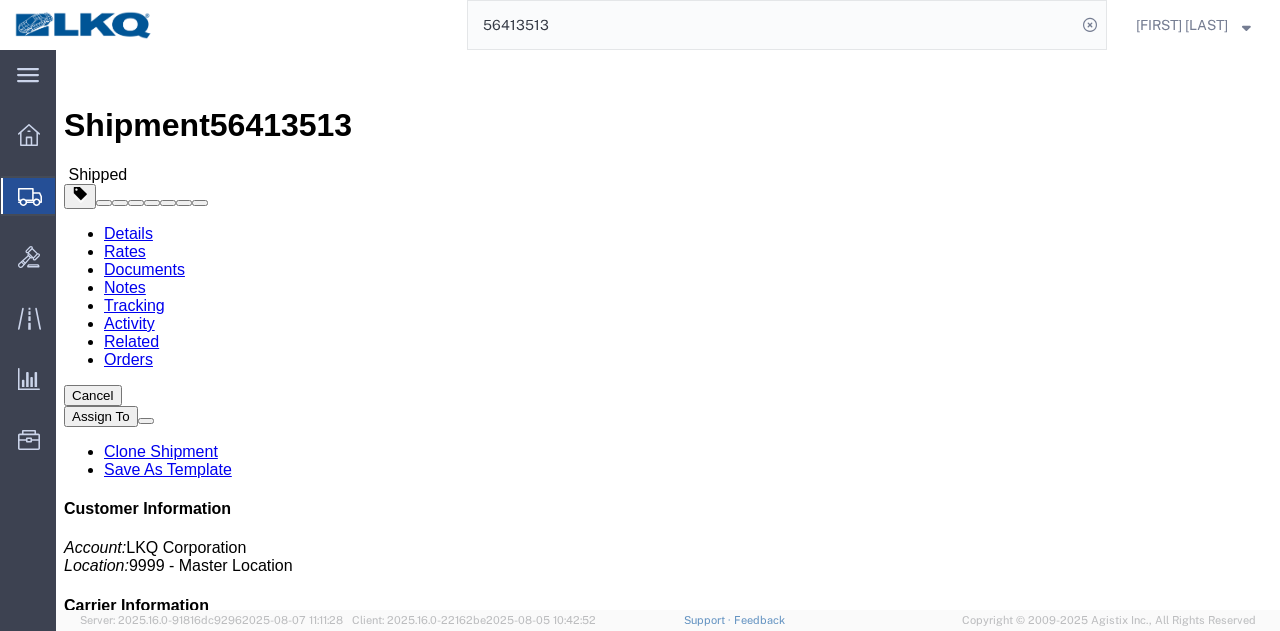 click on "Ship From LKQ Corporation (Donna) 1894 32 Dart Rd Newnan, GA 30265 United States 678-854-9960 Ship To
LKQ Corporation (Receiver) 1530 26548 Chippendale Ave West Northfield, MN 55057 United States 651-236-6239   Schedule appointment
Pickup & Delivery Dates
08/08/2025  06:00
-
08/08/2025  10:00 Edit Date and Time
Pickup Date:
Pickup Start Date Pickup Start Time Pickup Open Date and Time Aug 08 2025 6:00 AM Pickup Close Date Pickup Close Time
Pickup Close Date and Time
Aug 08 2025 10:00 AM
Delivery by Date
Delivery Start Date Delivery Start Time
Deliver Open Date and Time
Deliver Close Date Deliver Close Time
Deliver Close Date and Time
Notify carrier of changes
Cancel
Save
Open Time 6:00 AM Cancel Apply   Close Time 10:00 AM Cancel Apply   Open Time 11:00 AM Cancel" 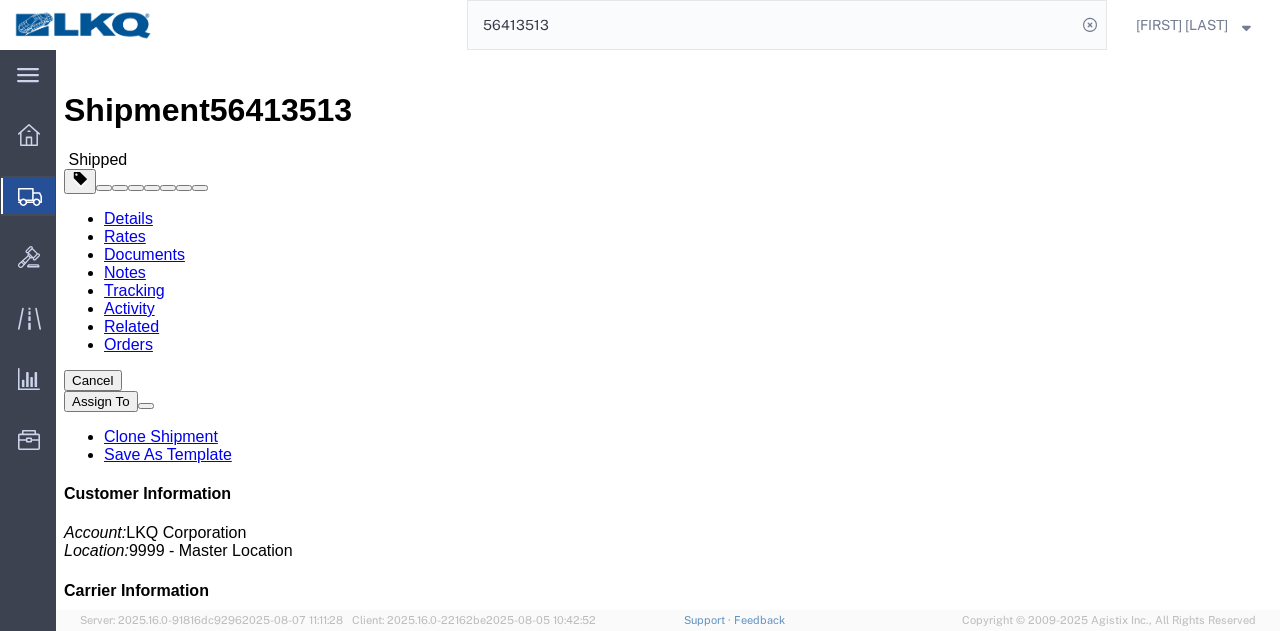 scroll, scrollTop: 0, scrollLeft: 0, axis: both 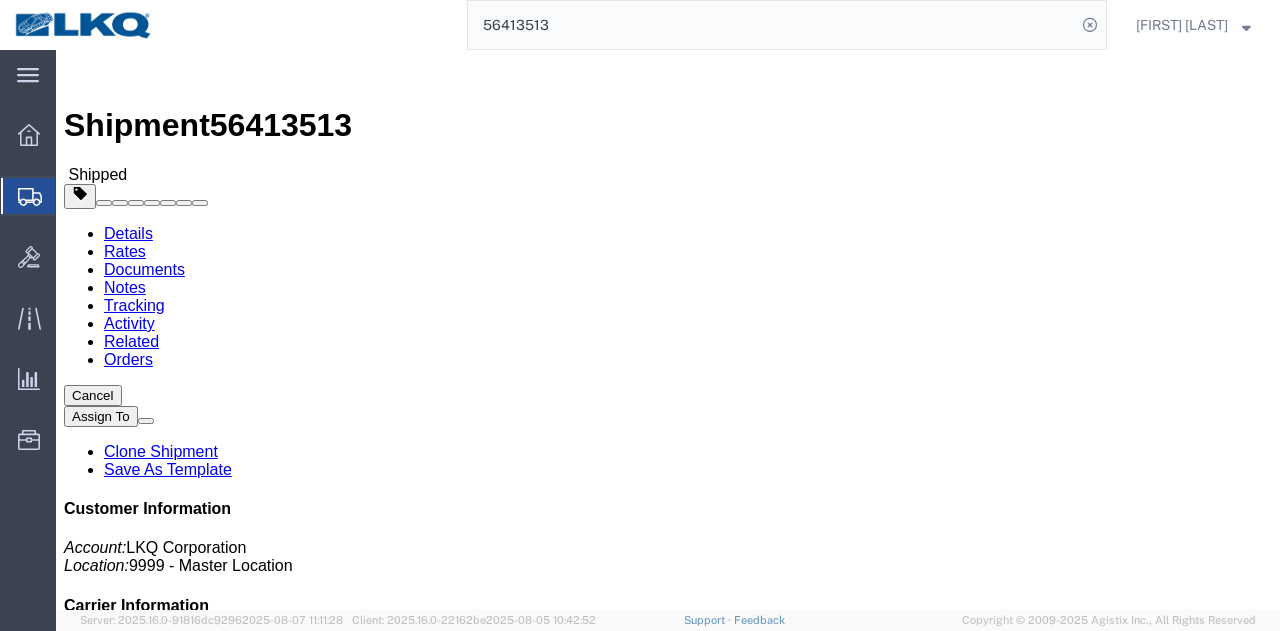 copy on "1894" 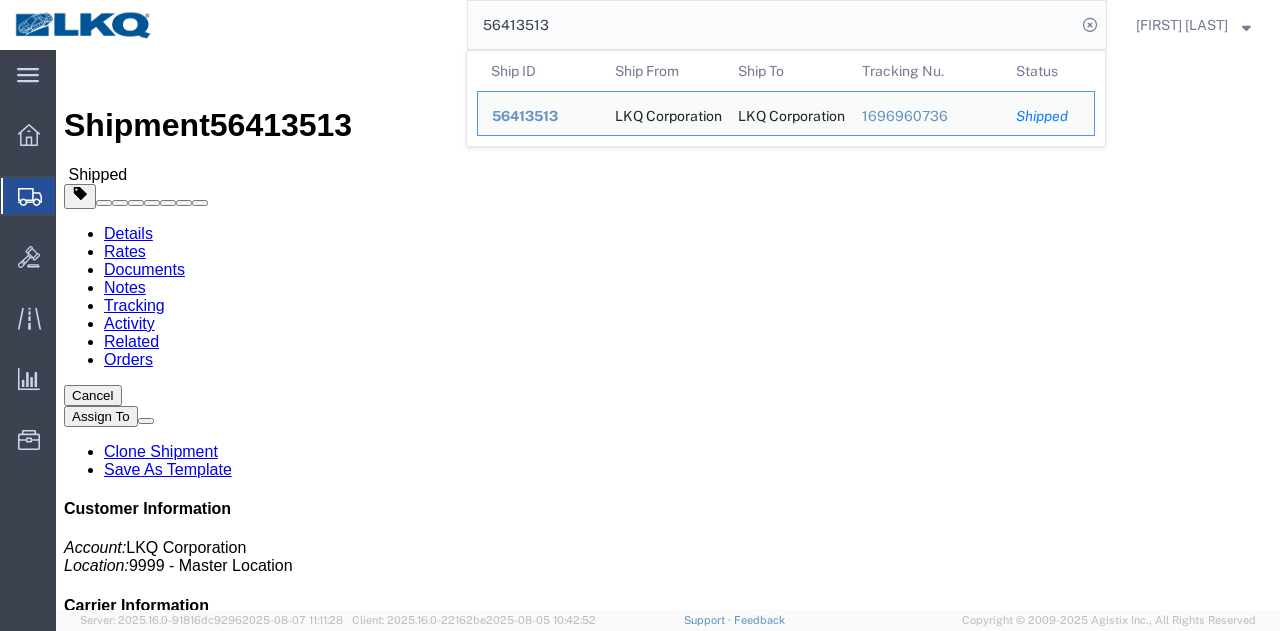 click on "56413513" 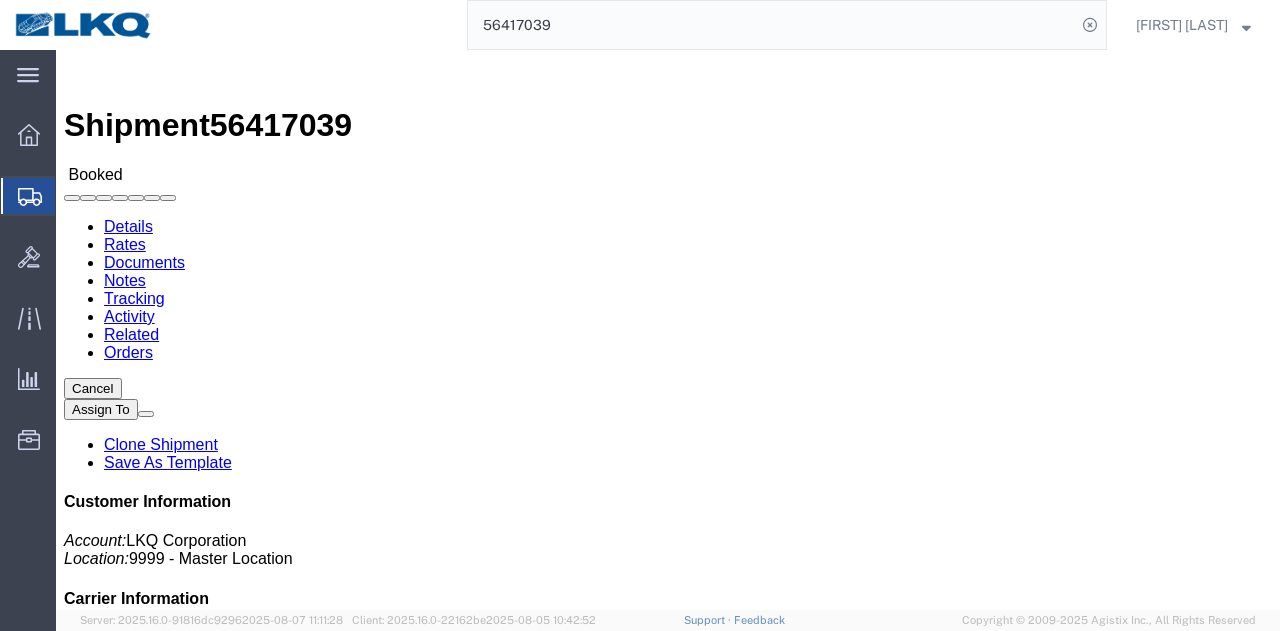 click on "Leg 1 - Truckload Vehicle 1: Standard Dry Van (53 Feet) Number of trucks: 1" 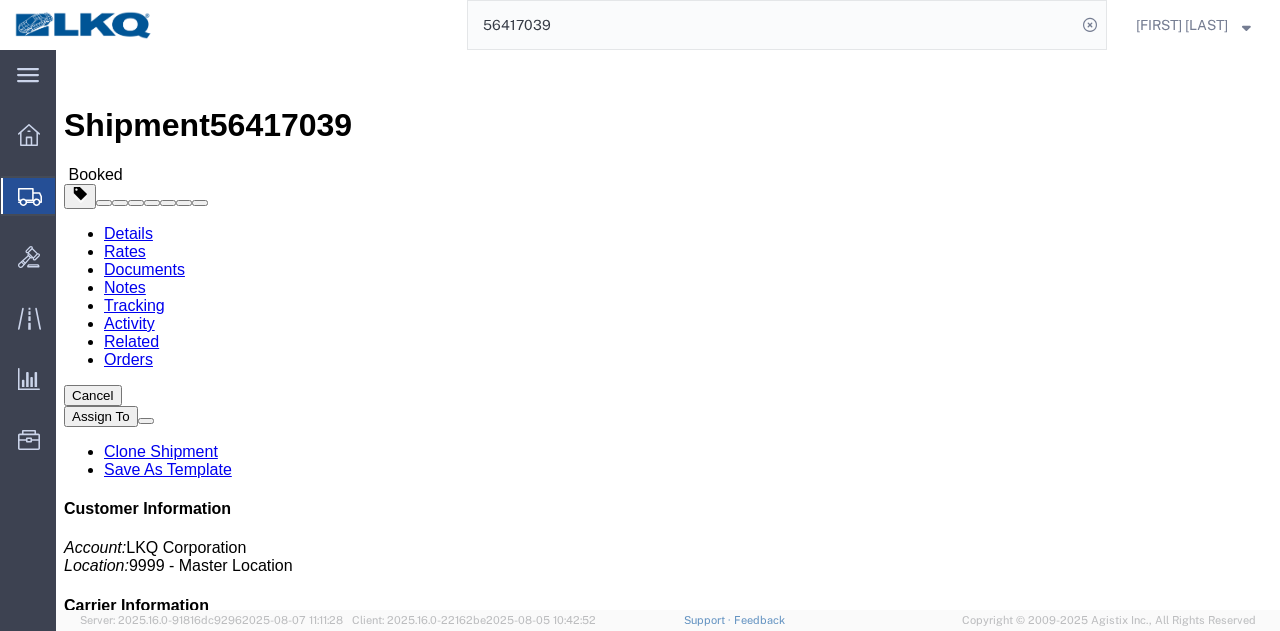 click on "Shipment Detail
Ship From LKQ Corporation (Margaret I. Harris) 3240 24550 W 43rd St Suite 100 Shawnee, KS 66226 United States 660-233-3026 miharris@lkqcorp.com Ship To
1812 Easton (Receiving) 1812 29368 Matthewstown Rd Easton, MD 21601 United States 410-822-5752
Pickup & Delivery Dates
08/07/2025  00:00
-
08/07/2025  15:30  08/12/2025  07:30 Schedule pickup request  Edit Date and Time
Pickup Date:
Pickup Start Date Pickup Start Time Pickup Open Date and Time Aug 07 2025 12:00 AM Pickup Close Date Pickup Close Time
Pickup Close Date and Time
Aug 07 2025 3:30 PM
Delivery by Date
Delivery Start Date Delivery Start Time
Deliver Open Date and Time
Aug 12 2025 7:30 AM Deliver Close Date Deliver Close Time
Deliver Close Date and Time
Notify carrier of changes
Cancel Open Time 12:00 AM Cancel Apply" 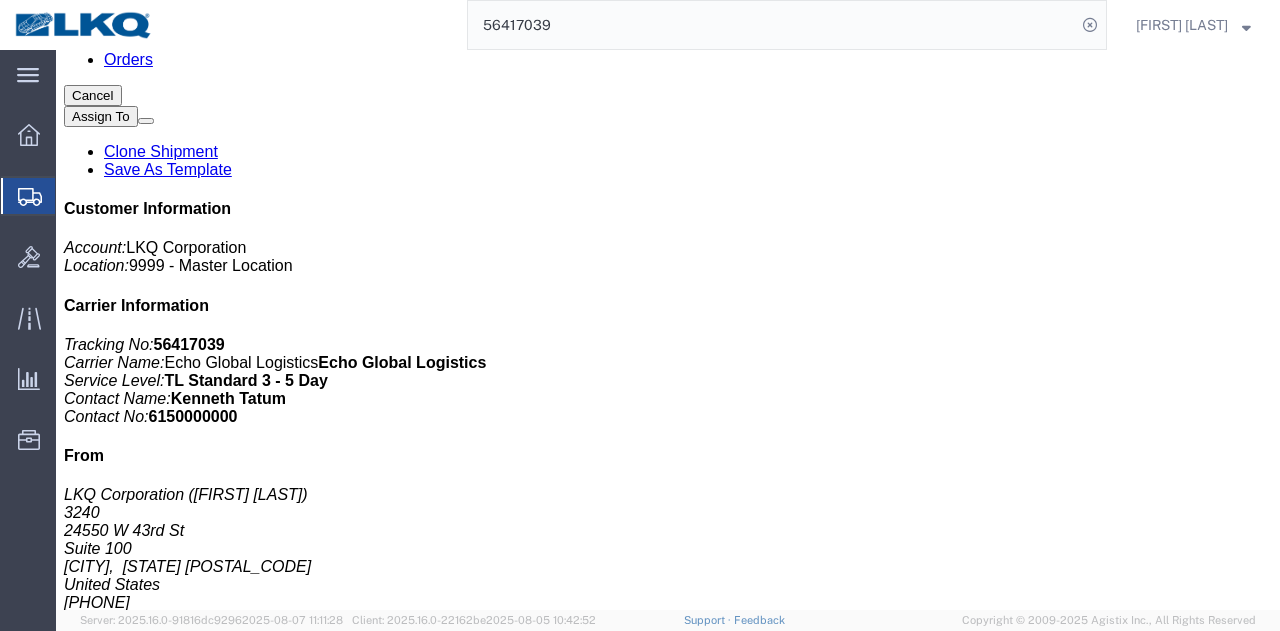 scroll, scrollTop: 0, scrollLeft: 0, axis: both 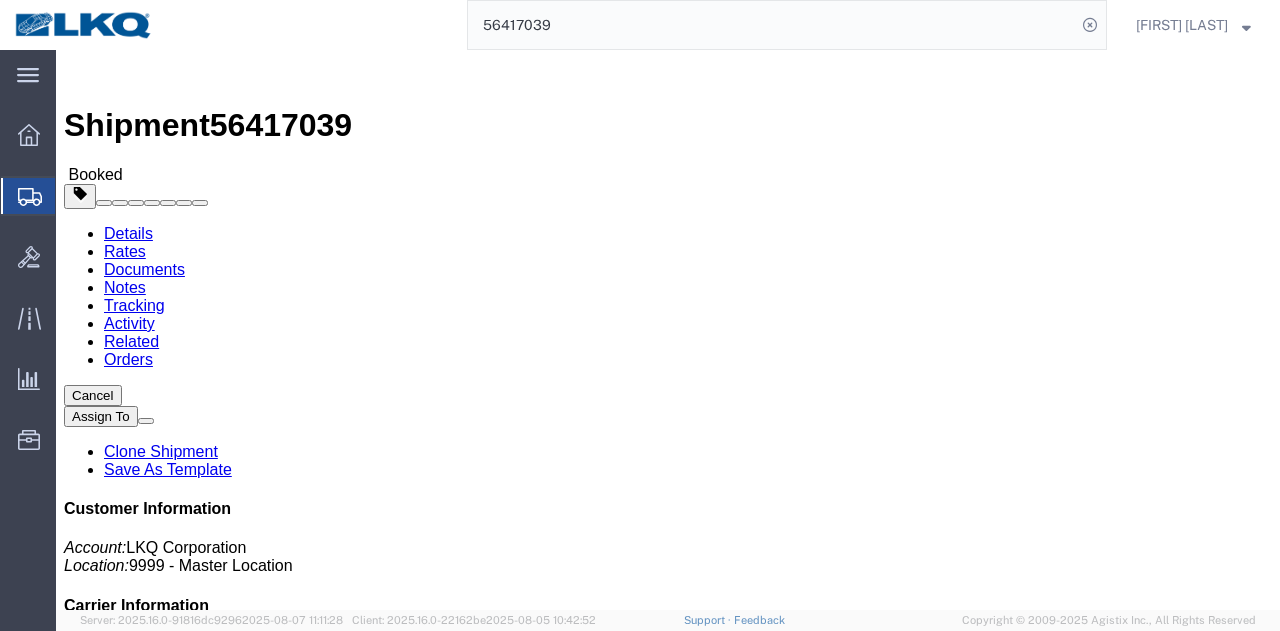 click on "Routing & Vehicle Information" 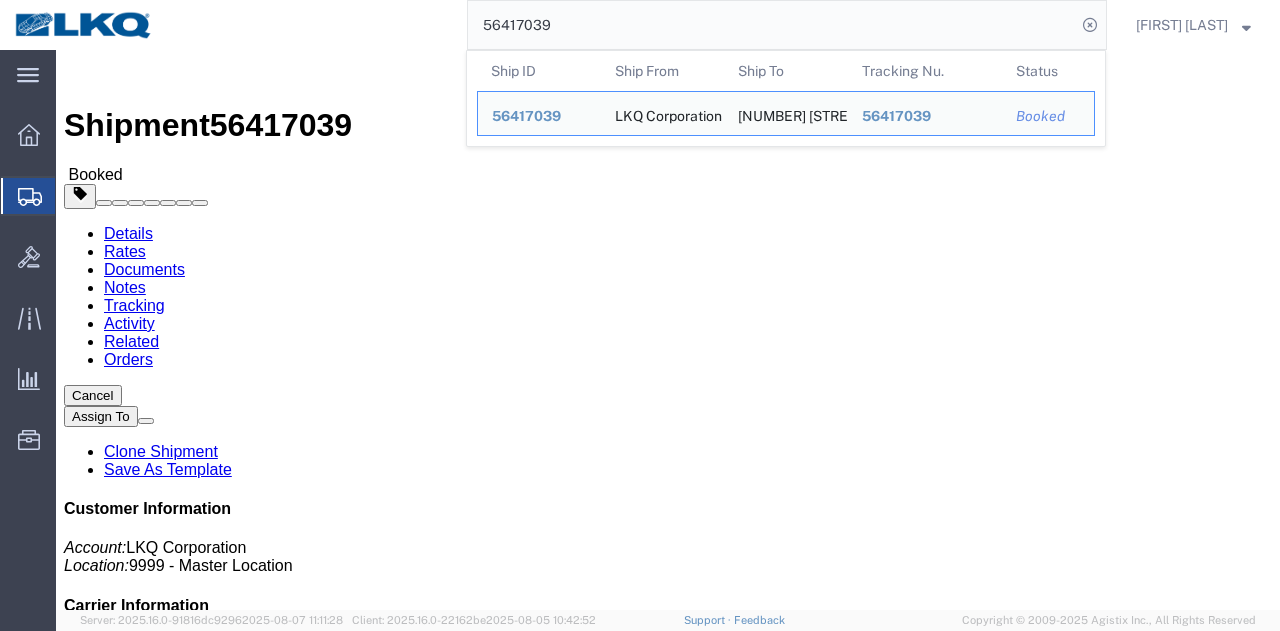 click on "56417039" 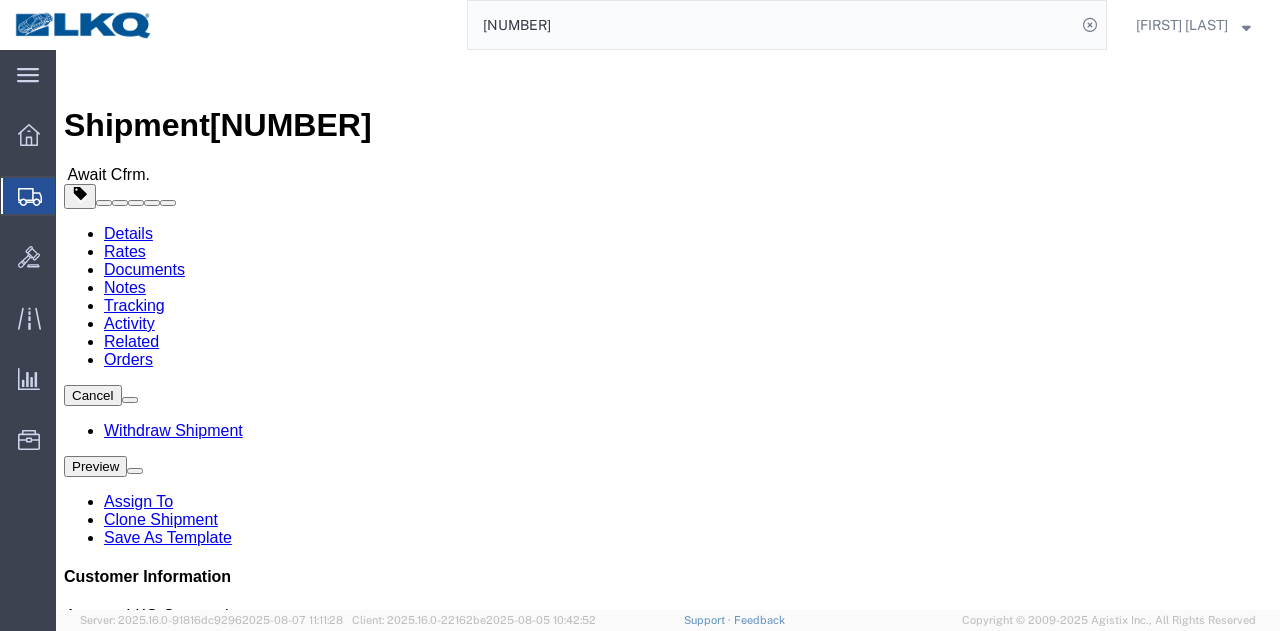 click on "Routing & Vehicle Information" 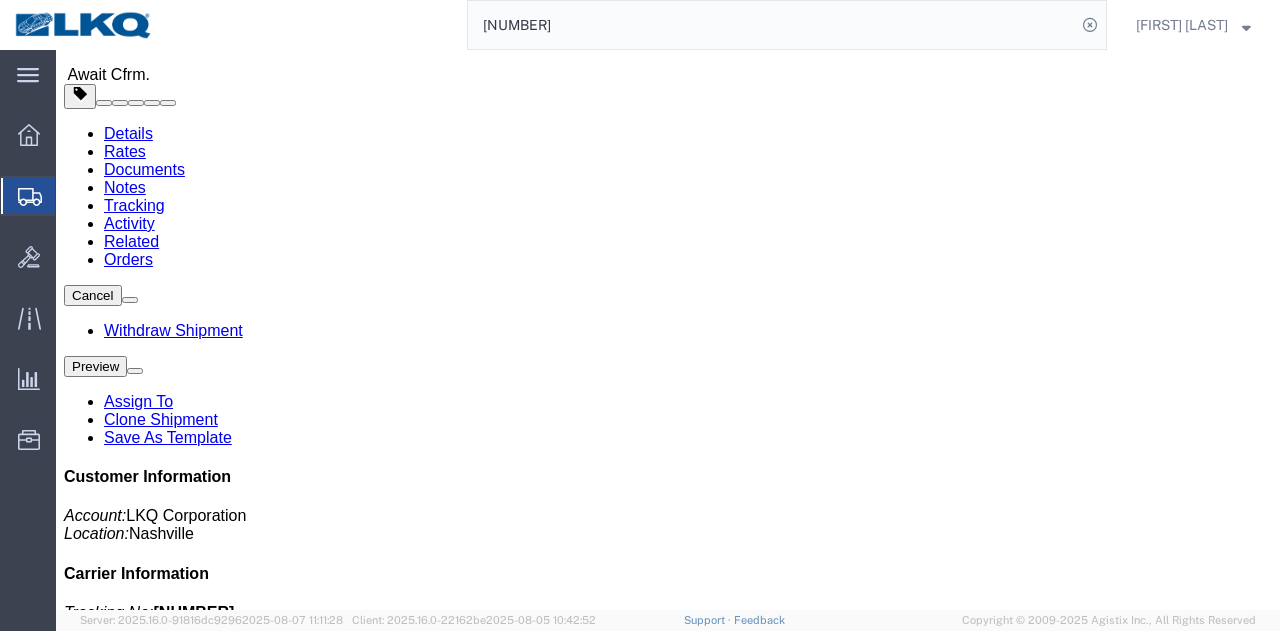 scroll, scrollTop: 0, scrollLeft: 0, axis: both 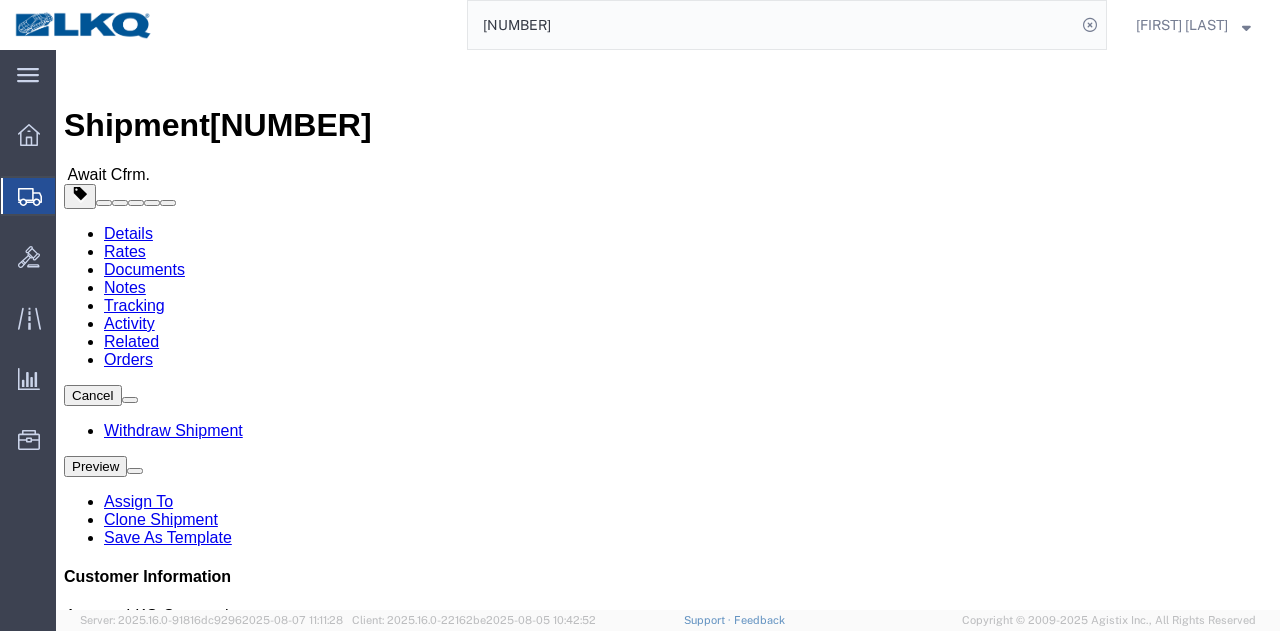 click on "Ship From LKQ Corporation (Alfredo Garcia) 1760 1710 W Mount Houston Rd Houston, TX 77038 United States 281-886-1028 lkqcoreship@lkqcorp.com   Schedule appointment Ship To
LKQ Corporation (Jason Voyles) 1634 6320 Boat Rock Blvd SW Atlanta, GA 30336 United States 678-399-8501 Requested
Pickup & Delivery Dates
08/08/2025  07:00
-
08/08/2025  13:00  08/11/2025  10:00
-
08/11/2025  10:30 Edit Date and Time
Pickup Date:
Pickup Start Date Pickup Start Time Pickup Open Date and Time Aug 08 2025 7:00 AM Pickup Close Date Pickup Close Time
Pickup Close Date and Time
Aug 08 2025 1:00 PM
Delivery by Date
Delivery Start Date Delivery Start Time
Deliver Open Date and Time
Aug 11 2025 10:00 AM Deliver Close Date Deliver Close Time
Deliver Close Date and Time
Aug 11 2025 10:30 AM Cancel Open Time 7:00 AM Cancel Apply" 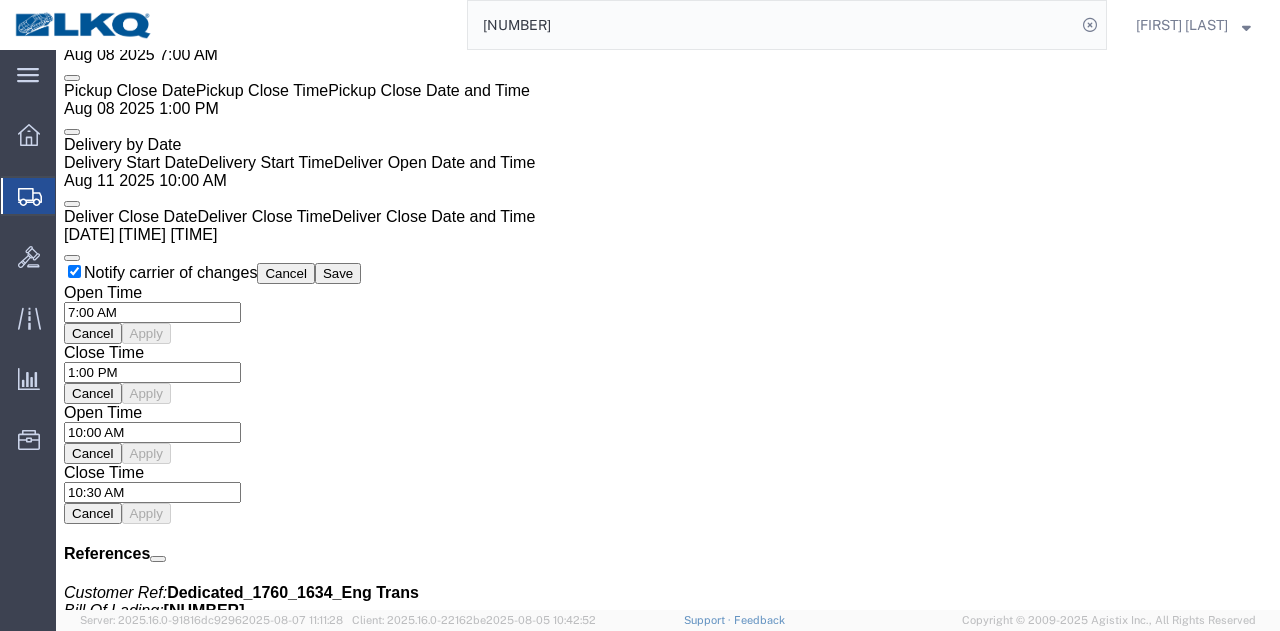 scroll, scrollTop: 1800, scrollLeft: 0, axis: vertical 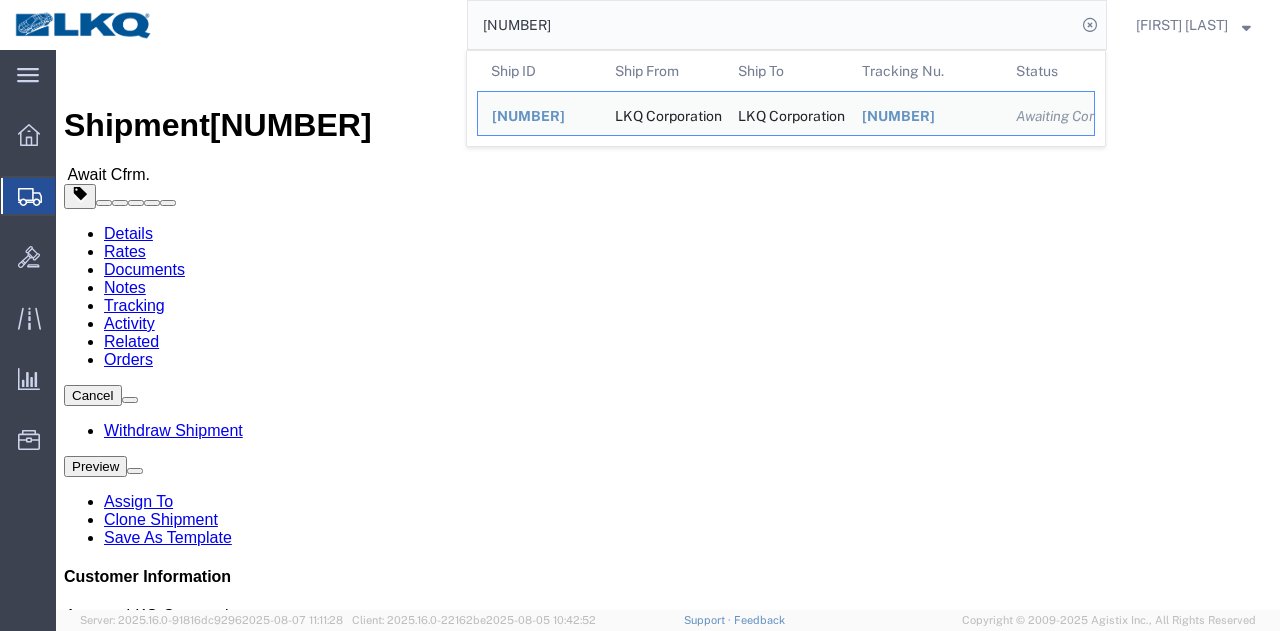 click on "56108157" 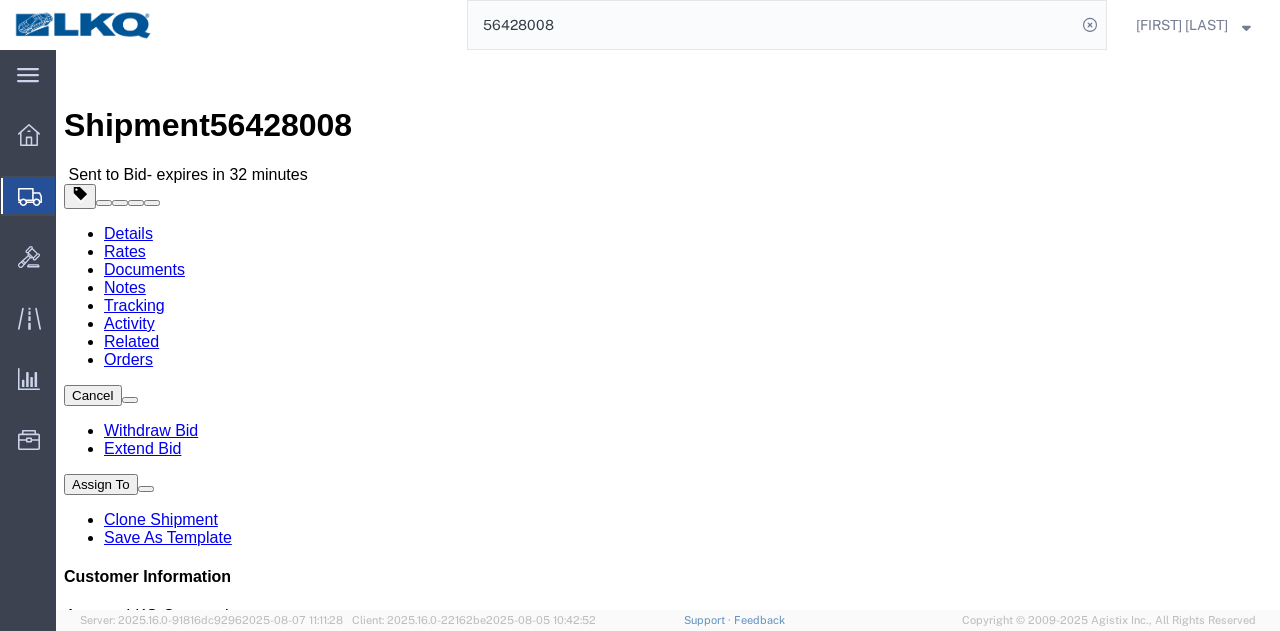 click on "Routing & Vehicle Information" 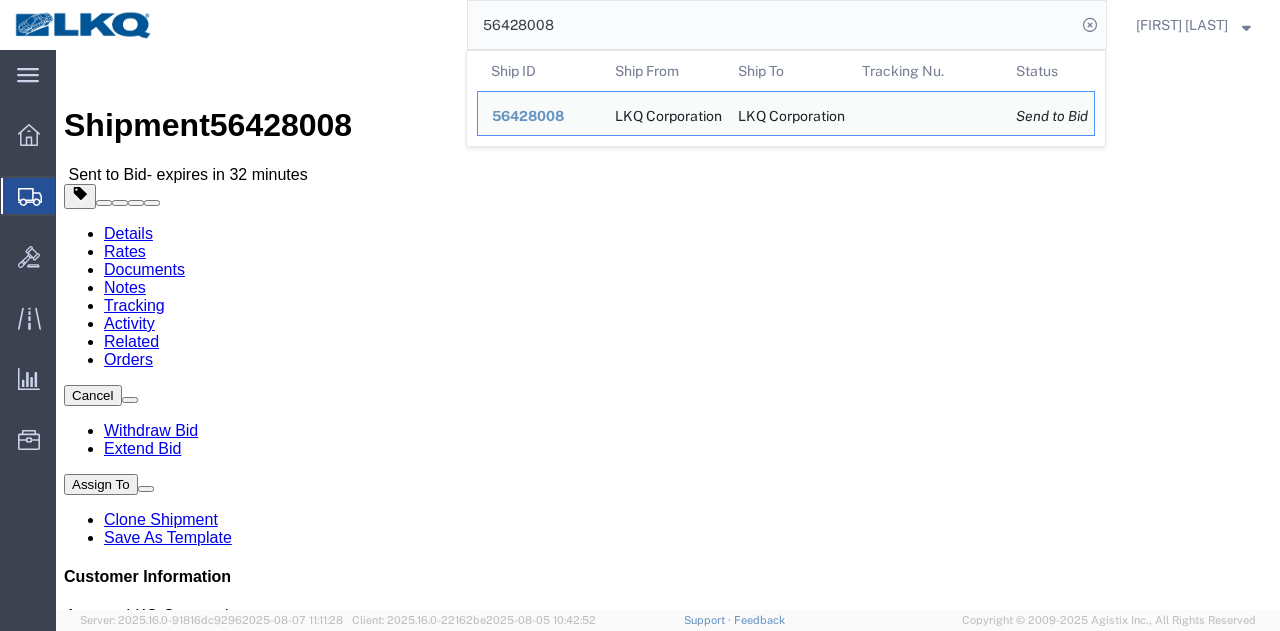 paste on "42875" 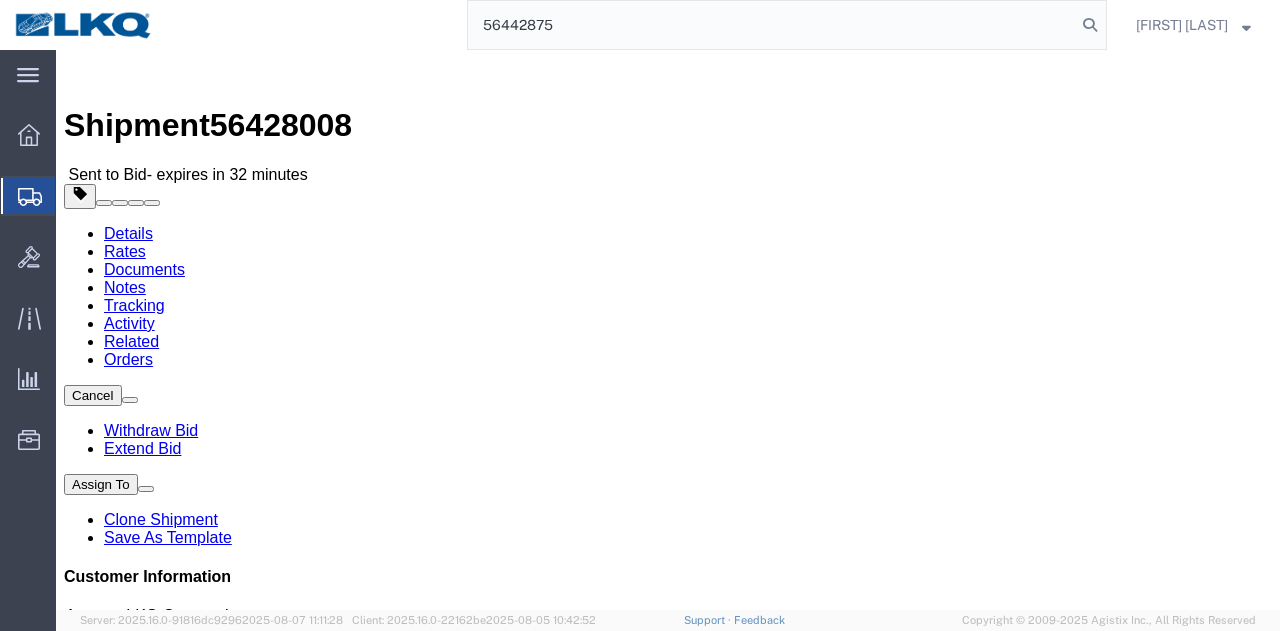 type on "56442875" 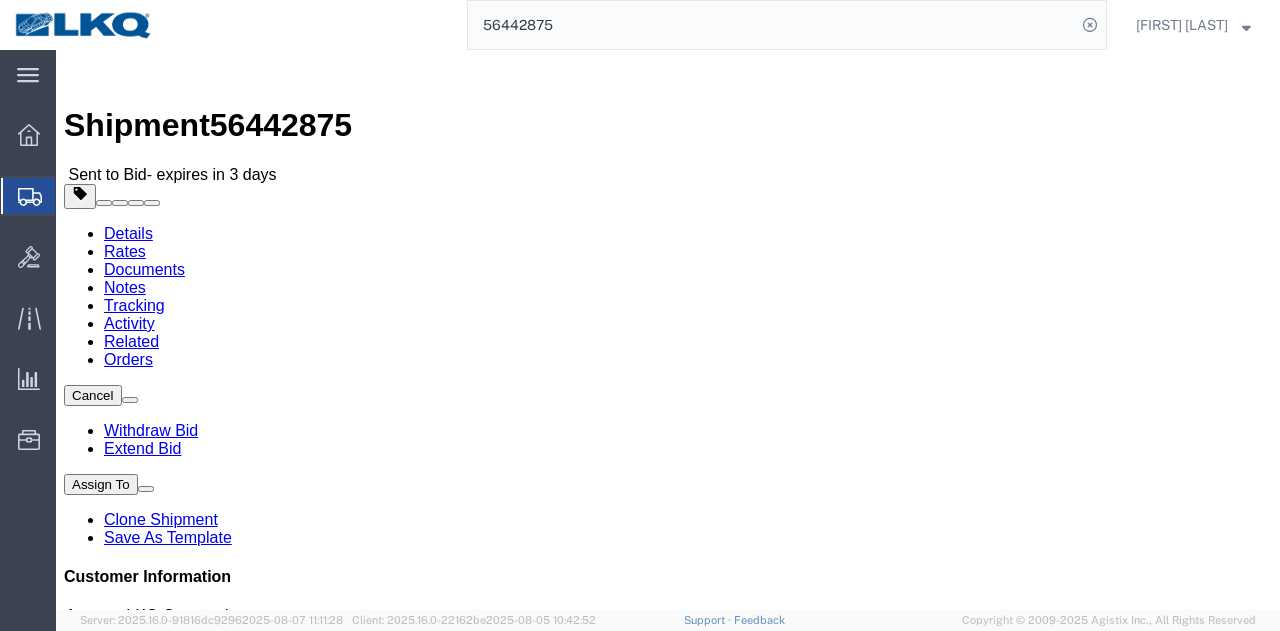 click on "Rates" 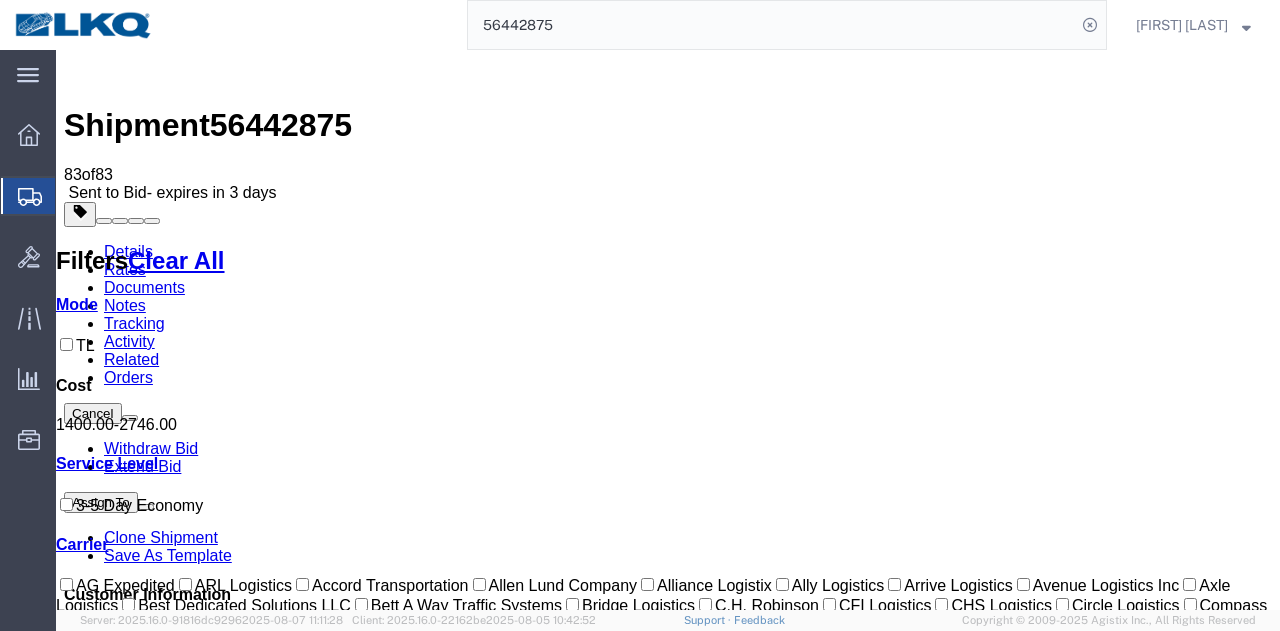 click on "Estimated Cost" at bounding box center (767, 1575) 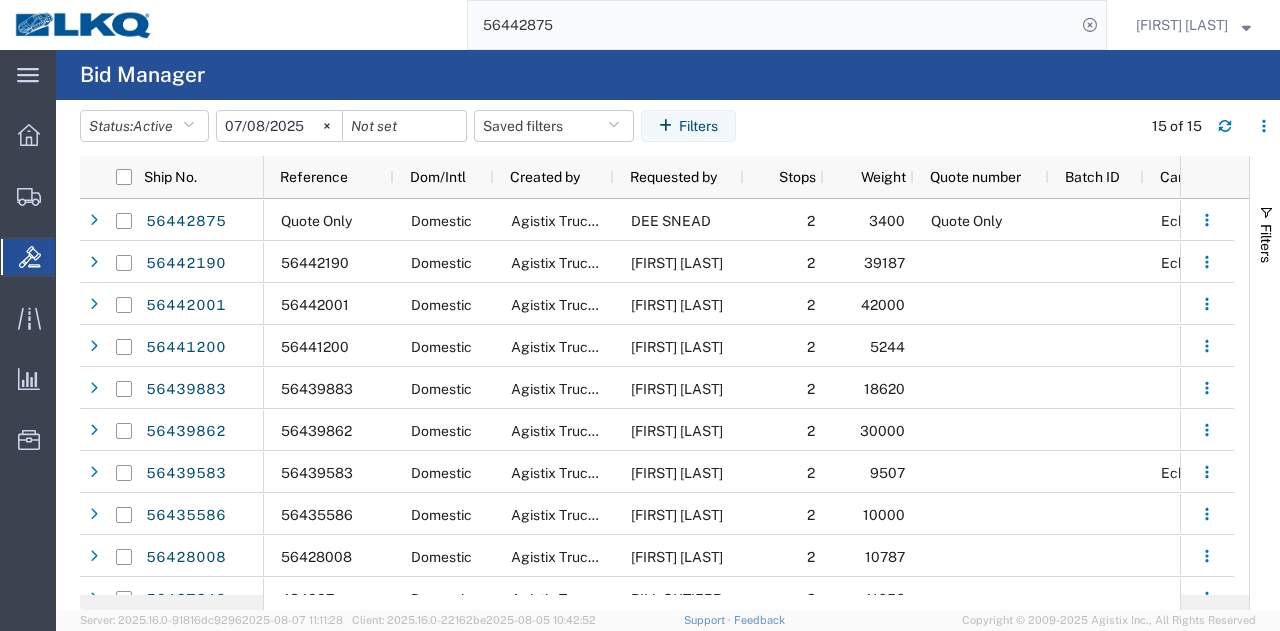 click on "Bid Manager" 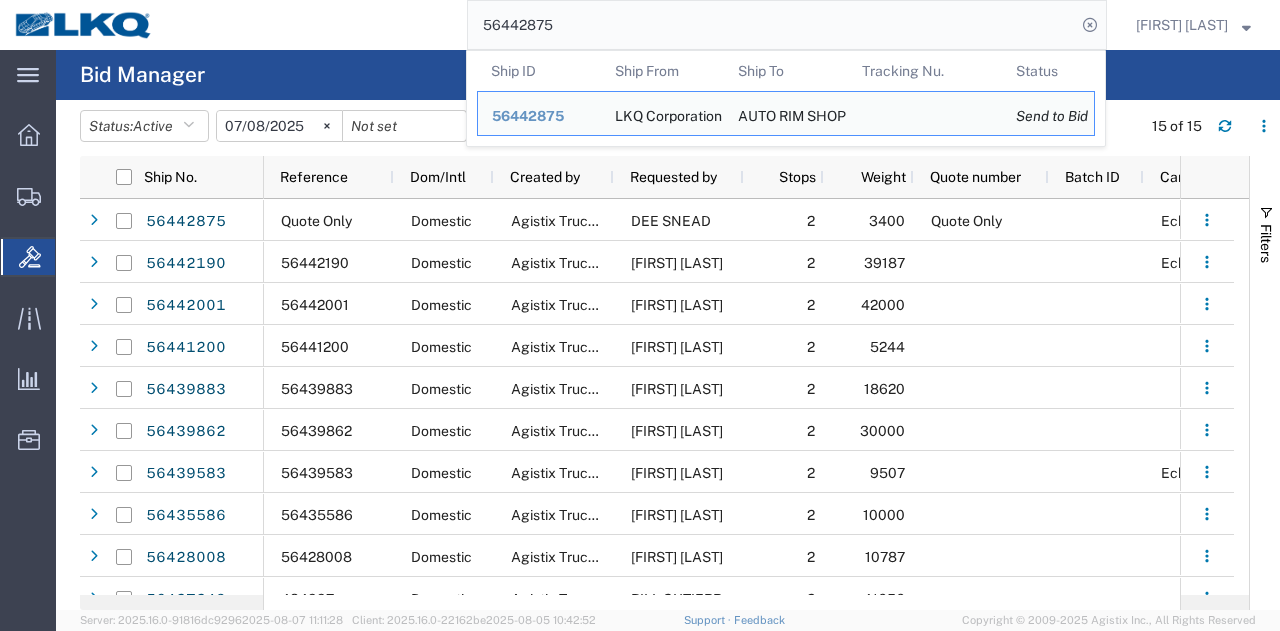 click on "56442875" 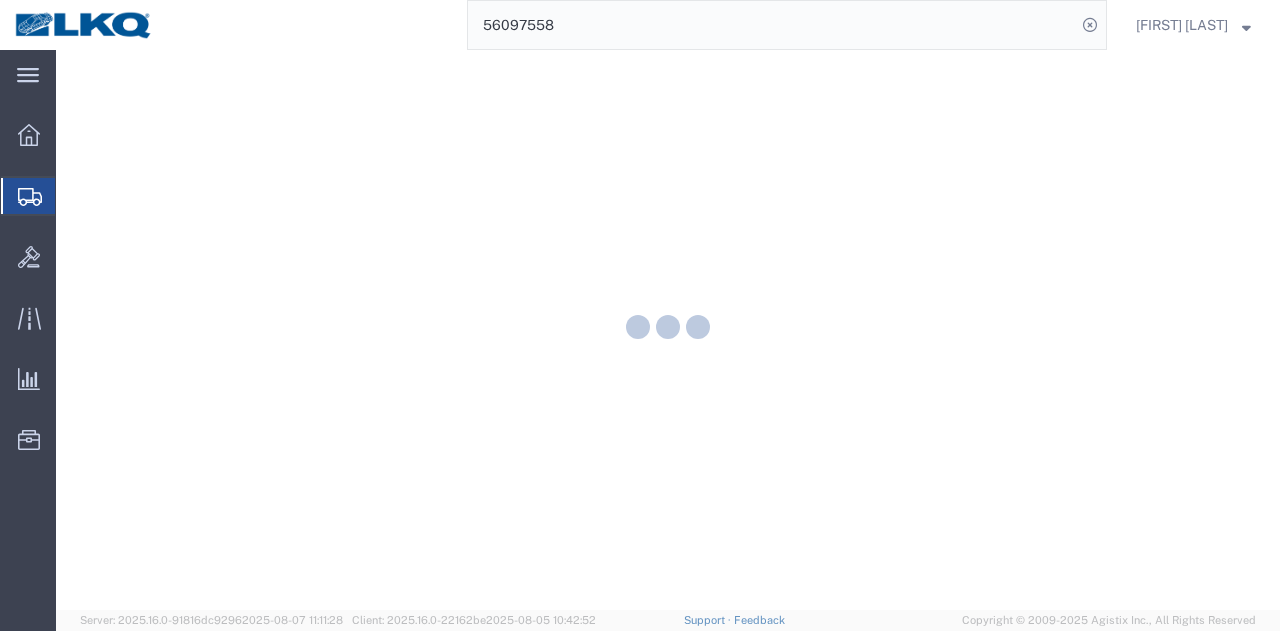 scroll, scrollTop: 0, scrollLeft: 0, axis: both 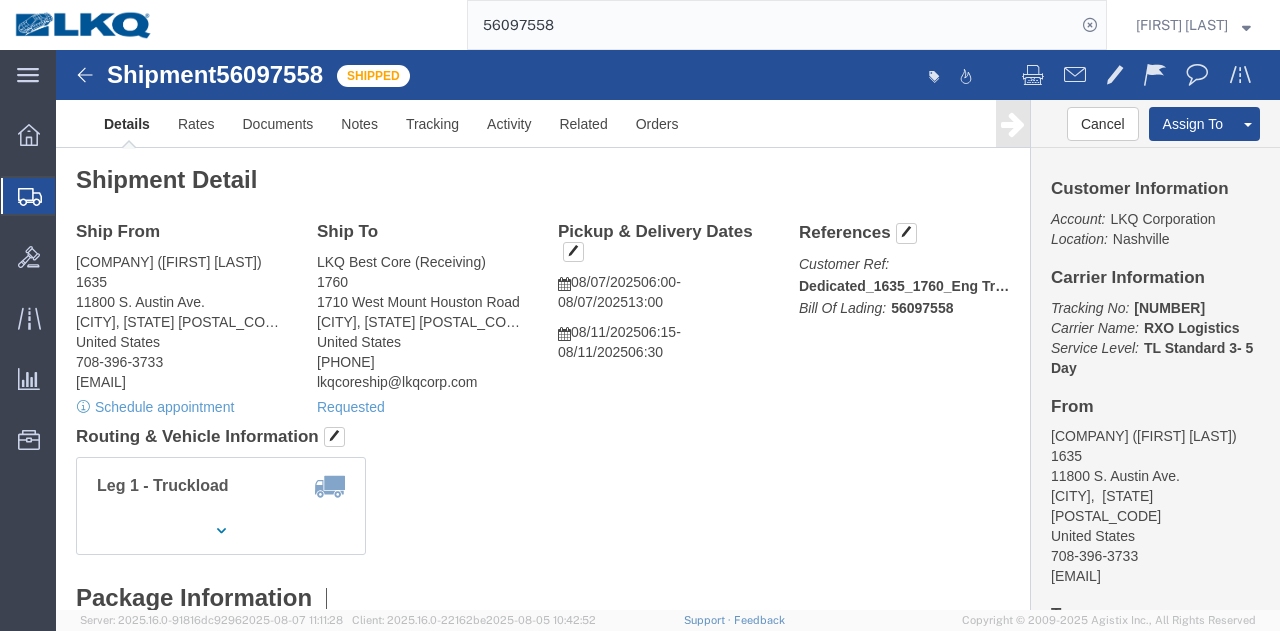 click on "Leg 1 - Truckload Number of trucks: 1" 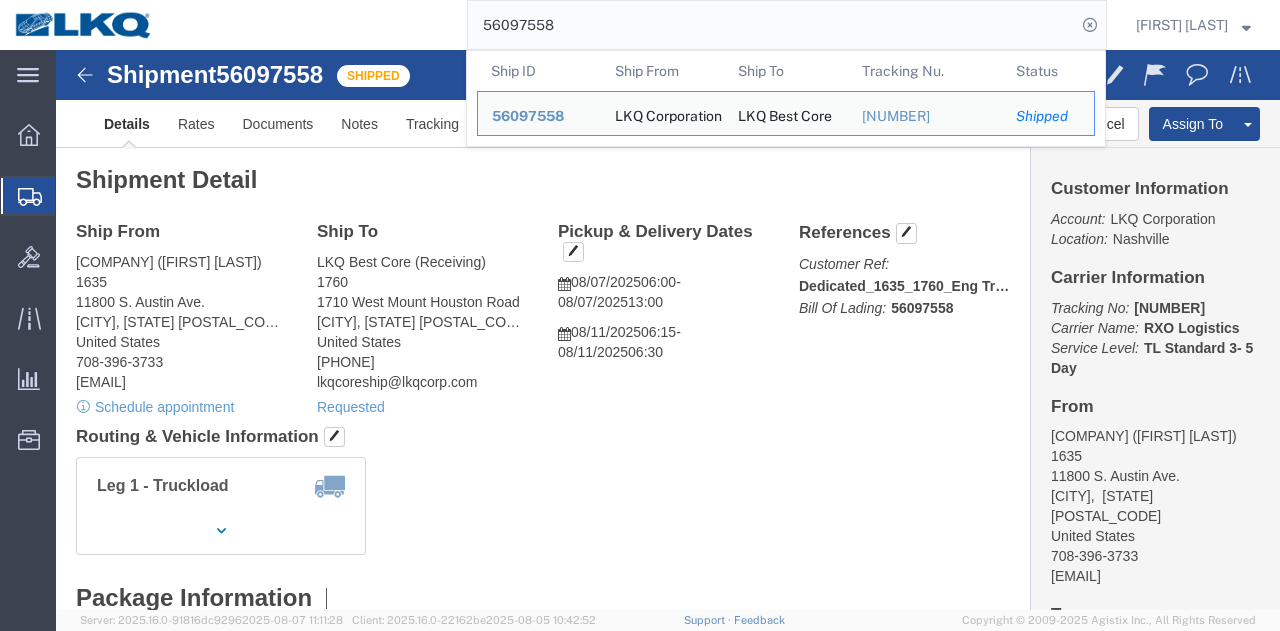 click on "56097558" 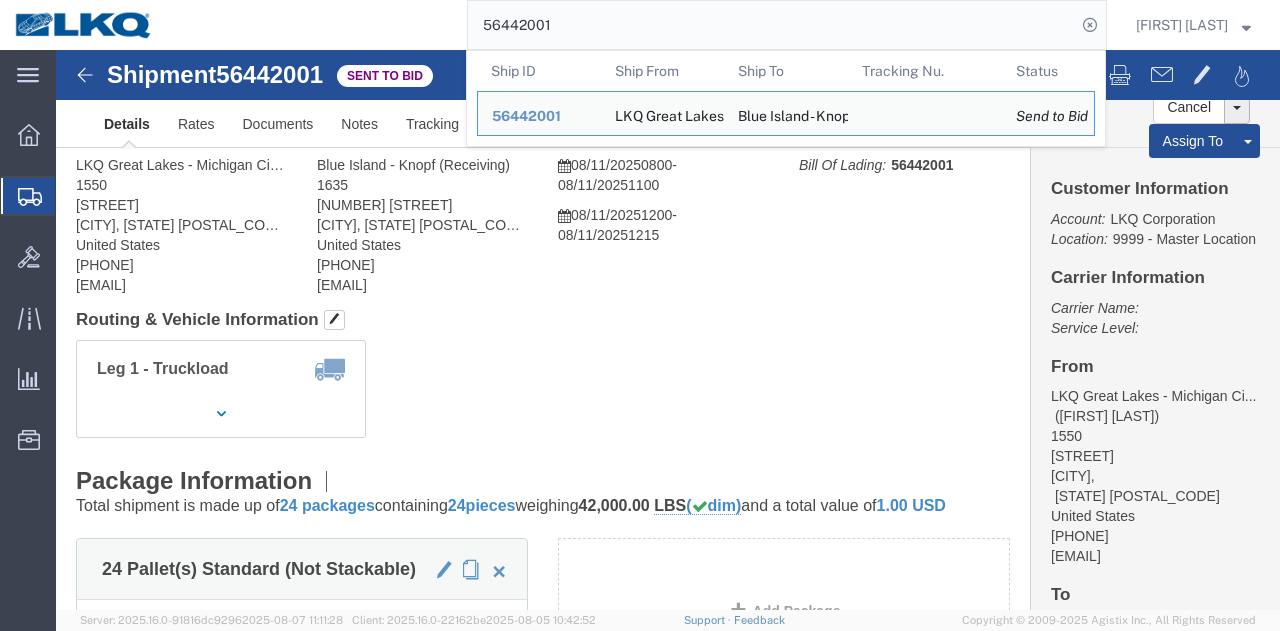 click on "Shipment  56442001   Sent to Bid Details Rates Documents Notes Tracking Activity Related Orders Cancel Withdraw Bid Extend Bid Assign To Clone Shipment Save As Template Customer Information Account: LKQ Corporation Location: 9999 - Master Location Carrier Information Carrier Name: Service Level: From LKQ Great Lakes - Michigan Ci...
(Danny Frankowski)
1550 728 West US Highway 20 Michigan City,
IN 46360 United States 219-561-6809 djshaw@lkqcorp.com
To
Blue Island - Knopf (Receiving)
1635 11800 S Austin Ave Alsip, IL 60803 United States 708-441-6667 1635dispatch@lkqcorp.com Other details Reference: 56442001 Ship Date: 08/11/2025 Mode: Truckload Creator: Agistix Truckload S...
Creator: offline_notificatio...
Last Saved: 08/08/2025 09:18 PDT Shipment Detail
Ship From LKQ Great Lakes - Michigan City, In (Danny Frankowski) 1550 728 West US Highway 20 Michigan City, IN 46360 United States 219-561-6809 djshaw@lkqcorp.com 1635 1" 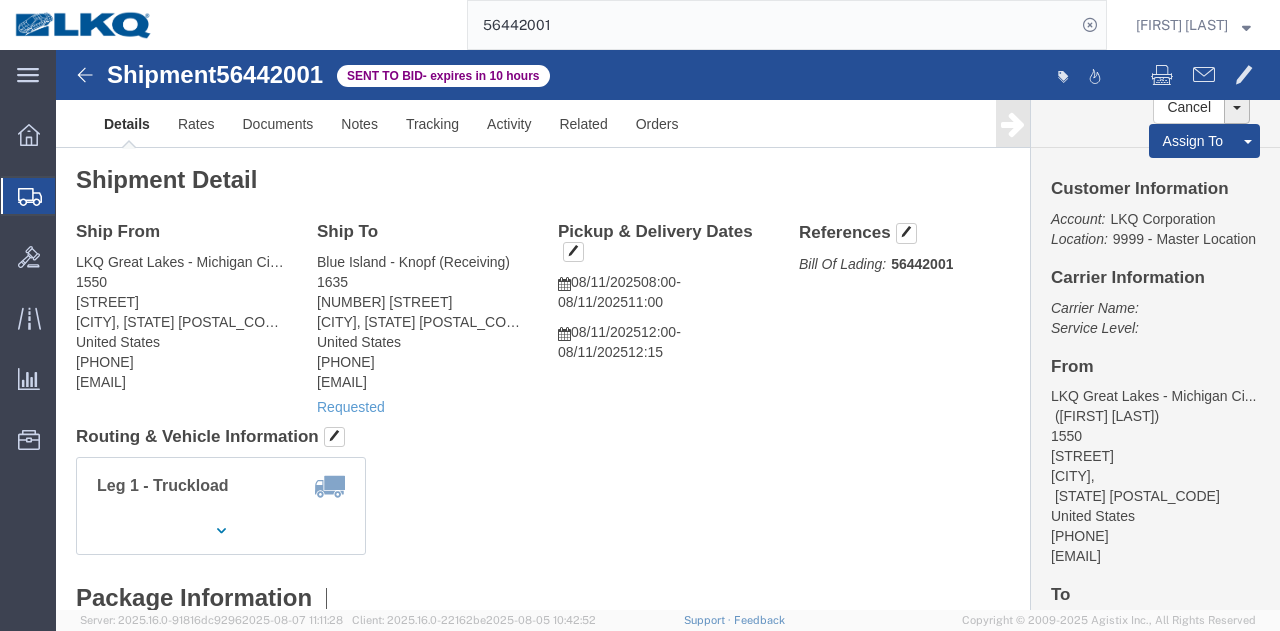 click on "Routing & Vehicle Information" 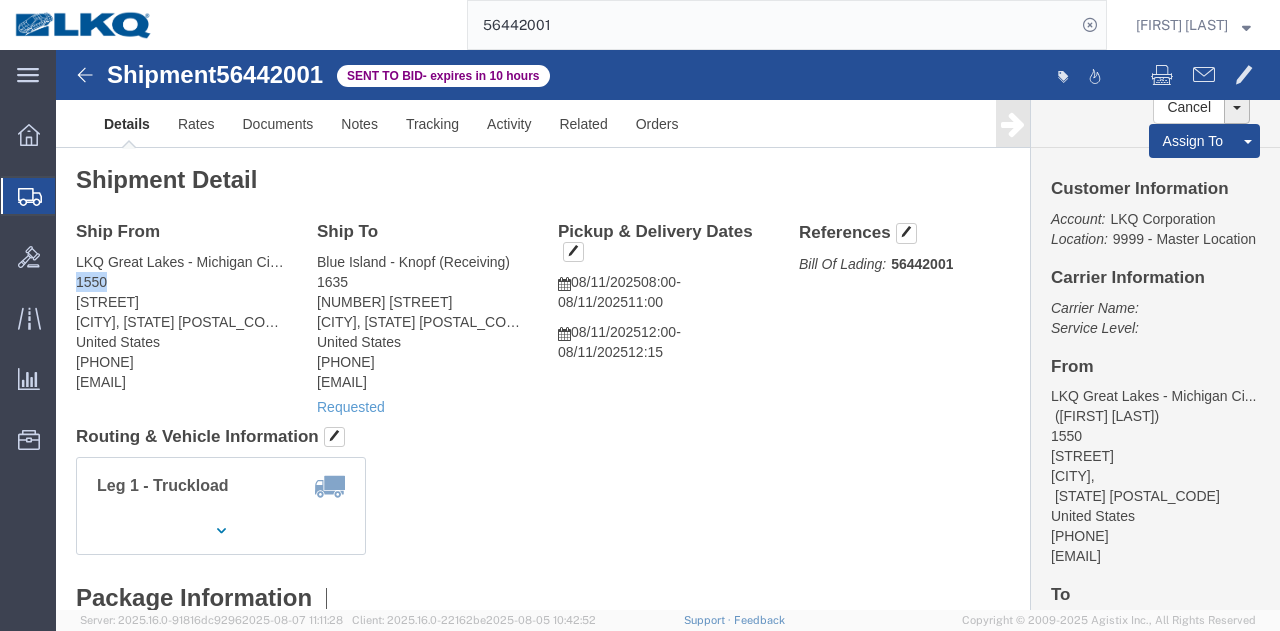 click on "LKQ Great Lakes - Michigan City, In (Danny Frankowski) 1550 728 West US Highway 20 Michigan City, IN 46360 United States 219-561-6809 djshaw@lkqcorp.com" 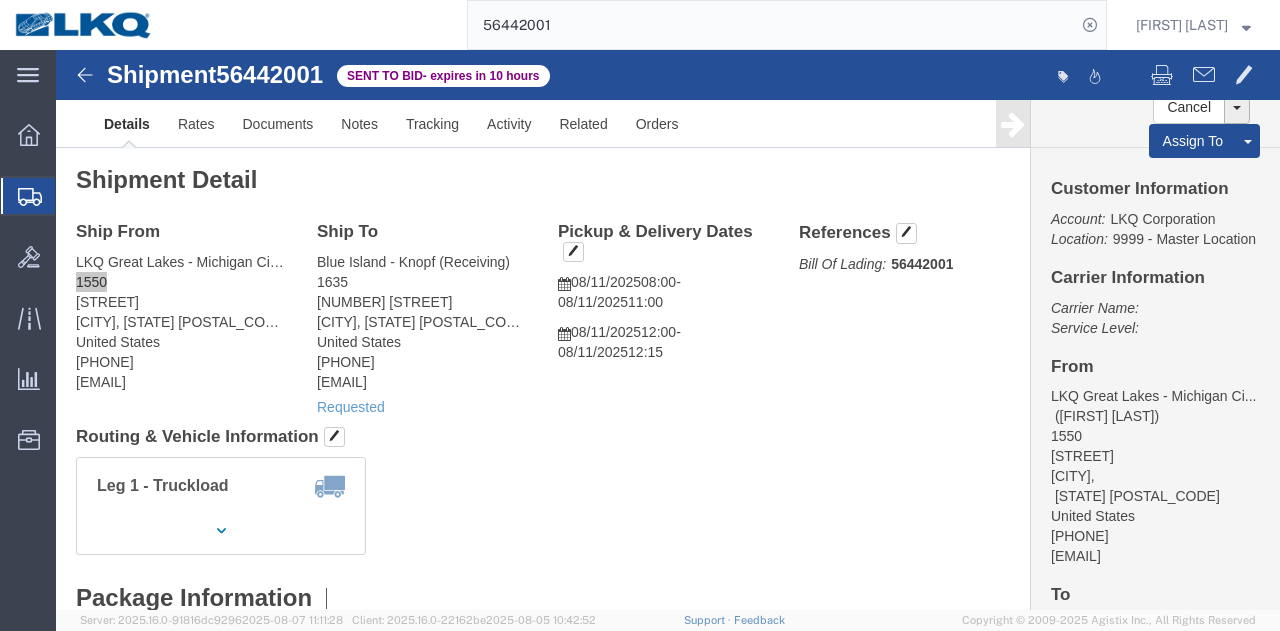 click on "56442001" 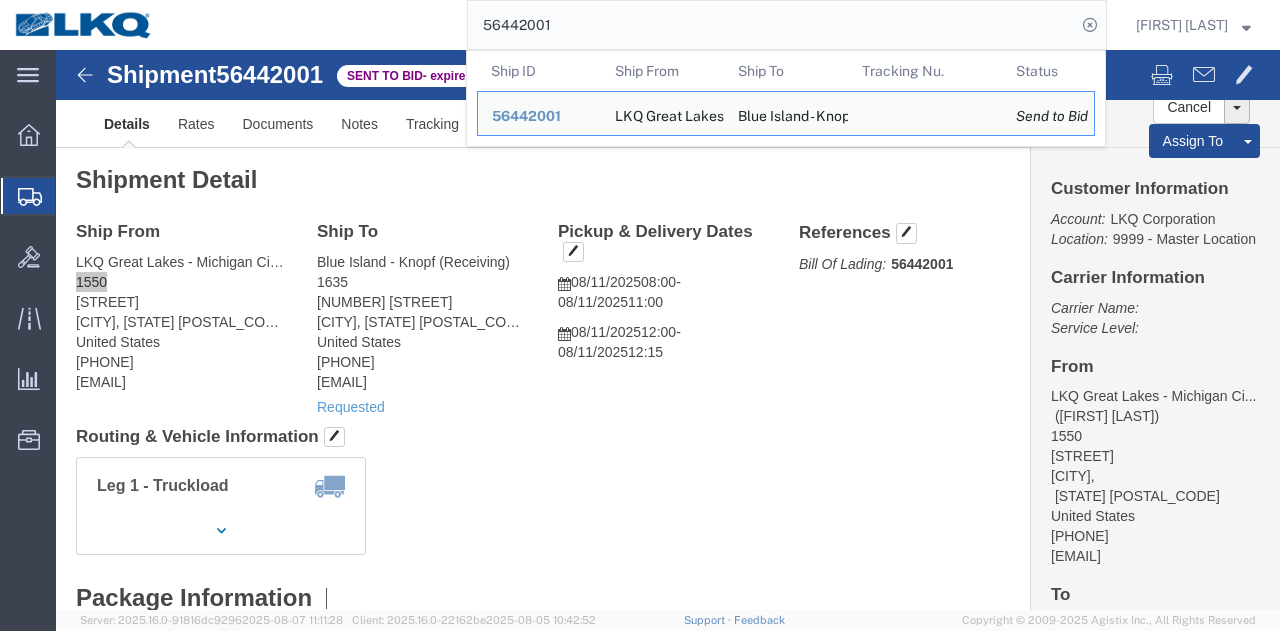 click on "56442001" 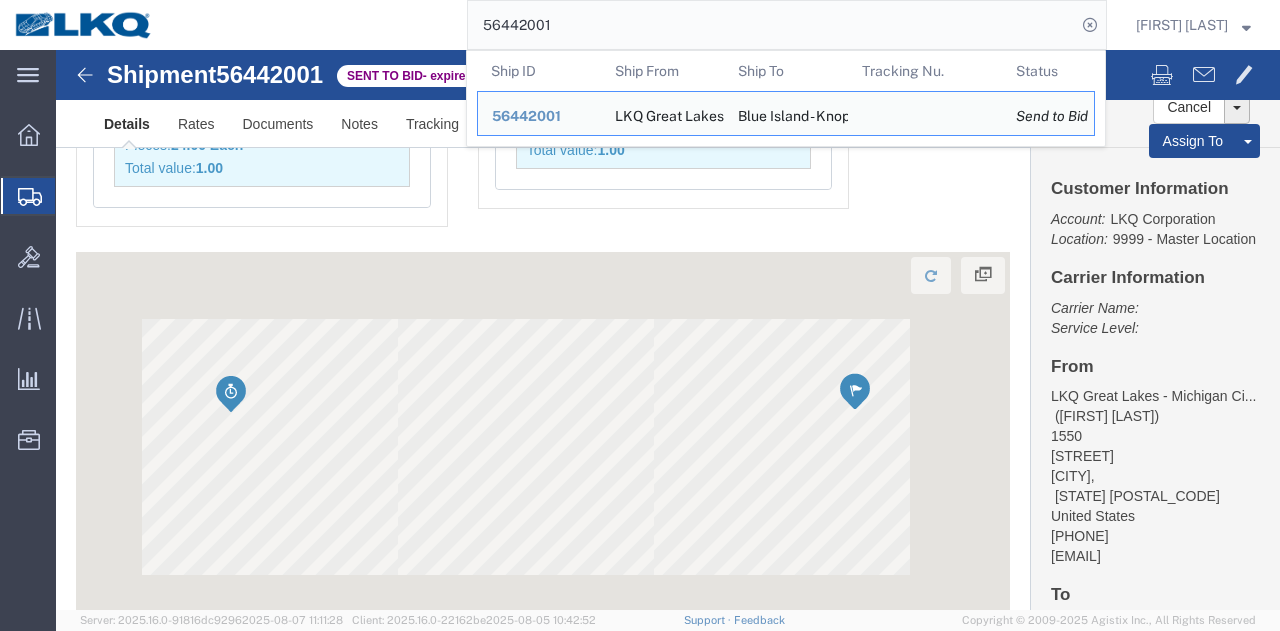 scroll, scrollTop: 1900, scrollLeft: 0, axis: vertical 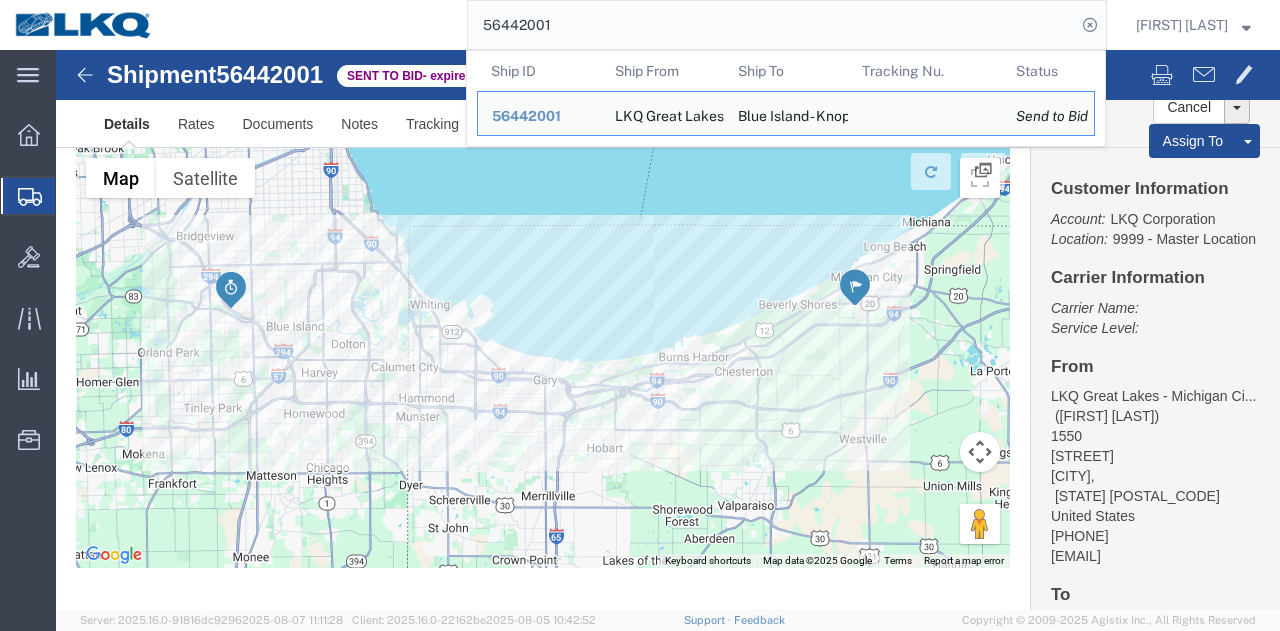click on "56442001" 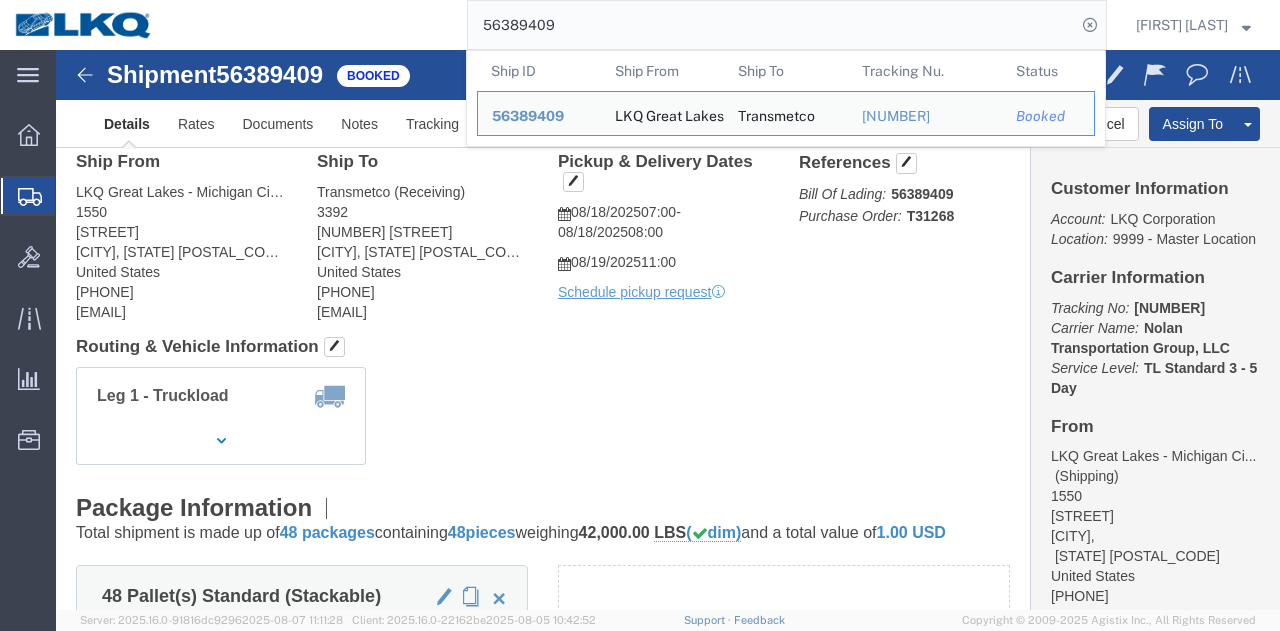 scroll, scrollTop: 100, scrollLeft: 0, axis: vertical 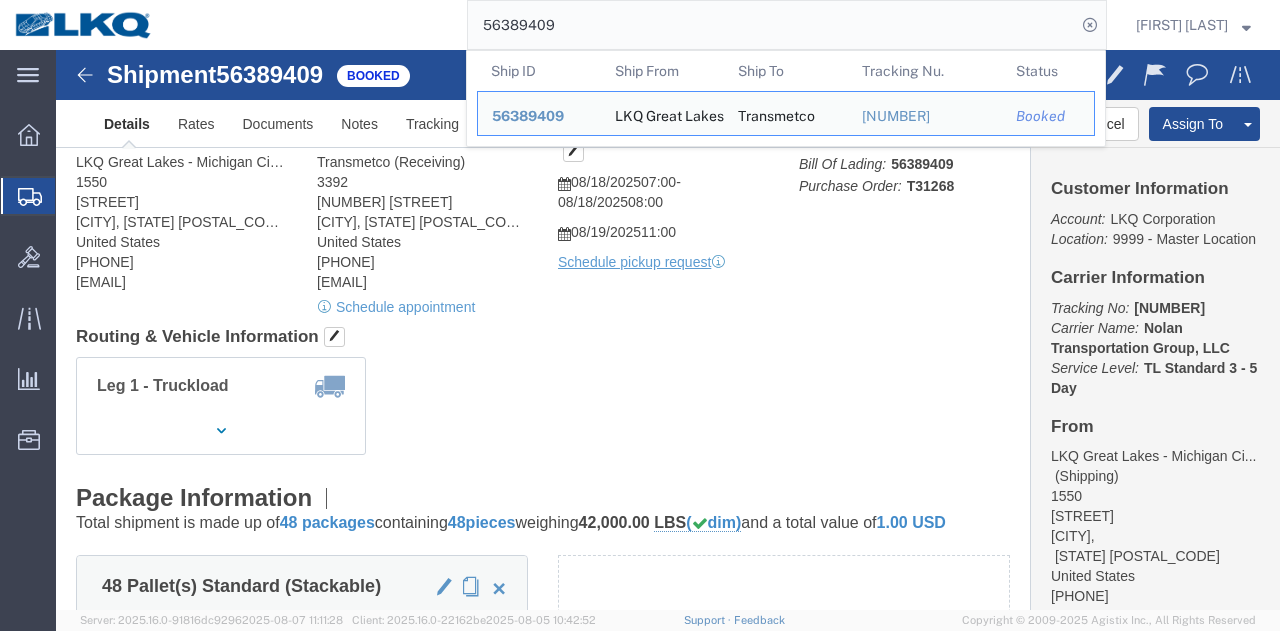 click on "Leg 1 - Truckload Vehicle 1: Standard Dry Van (53 Feet) Number of trucks: 1" 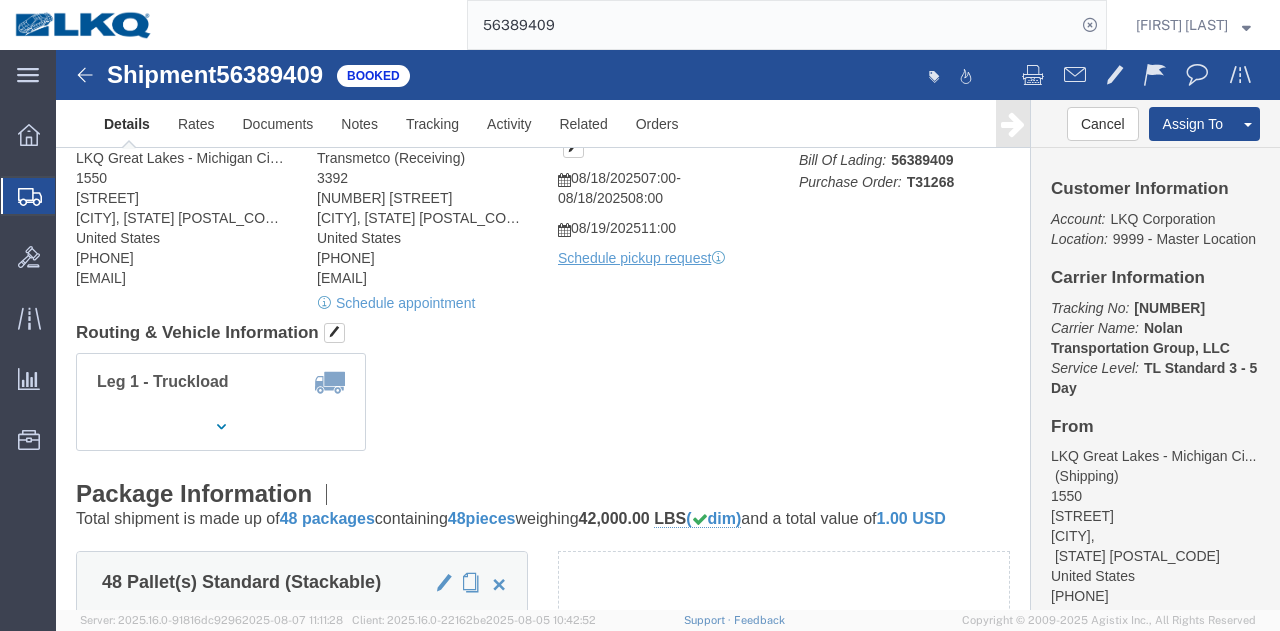 scroll, scrollTop: 0, scrollLeft: 0, axis: both 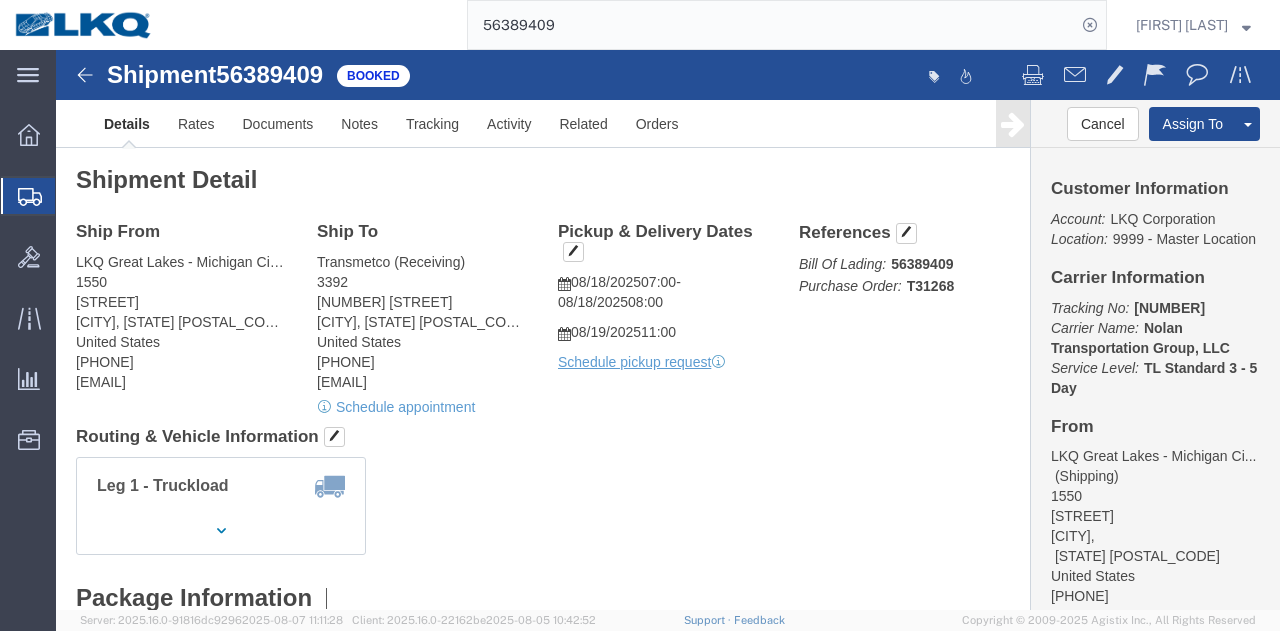 click on "Shipment Detail
Ship From LKQ Great Lakes - Michigan City, In (Shipping) 1550 728 West US Highway 20 Michigan City, IN 46360 United States 219-561-4867 slcurley@lkqcorp.com Ship To
Transmetco (Receiving) 3392 1750 Riverfork Dr E Huntington, IN 46750 United States 5555555555 3392dispatch@lkqcorp.com   Schedule appointment
Pickup & Delivery Dates
08/18/2025  07:00
-
08/18/2025  08:00  08/19/2025  11:00 Schedule pickup request  Edit Date and Time
Pickup Date:
Pickup Start Date Pickup Start Time Pickup Open Date and Time Aug 18 2025 7:00 AM Pickup Close Date Pickup Close Time
Pickup Close Date and Time
Aug 18 2025 8:00 AM
Delivery by Date
Delivery Start Date Delivery Start Time
Deliver Open Date and Time
Aug 19 2025 11:00 AM Deliver Close Date Deliver Close Time
Deliver Close Date and Time
Cancel Open Time 7:00 AM Cancel Apply" 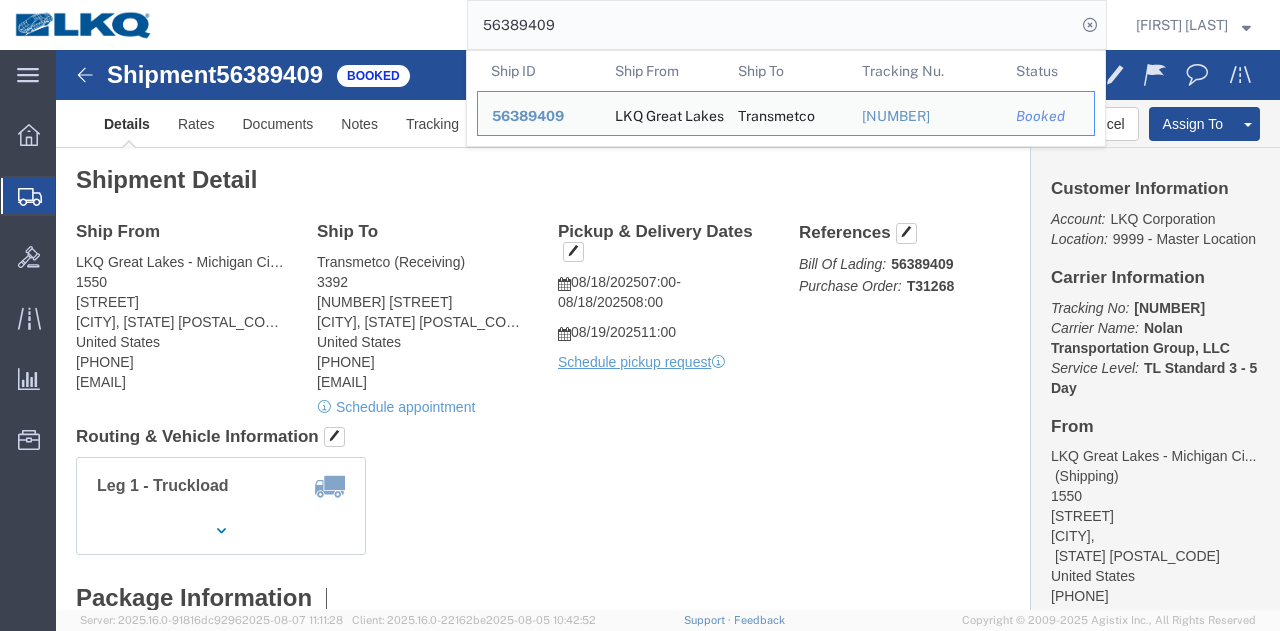 click on "56389409" 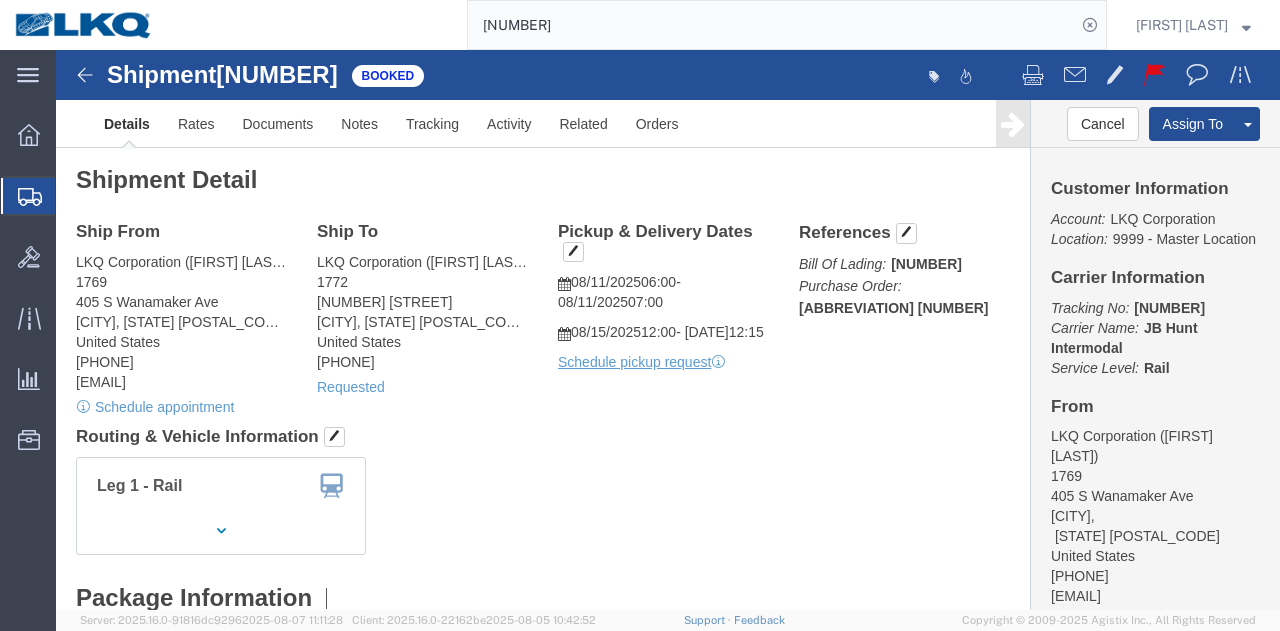 click on "Leg 1 - Rail Vehicle 1: Boxcar" 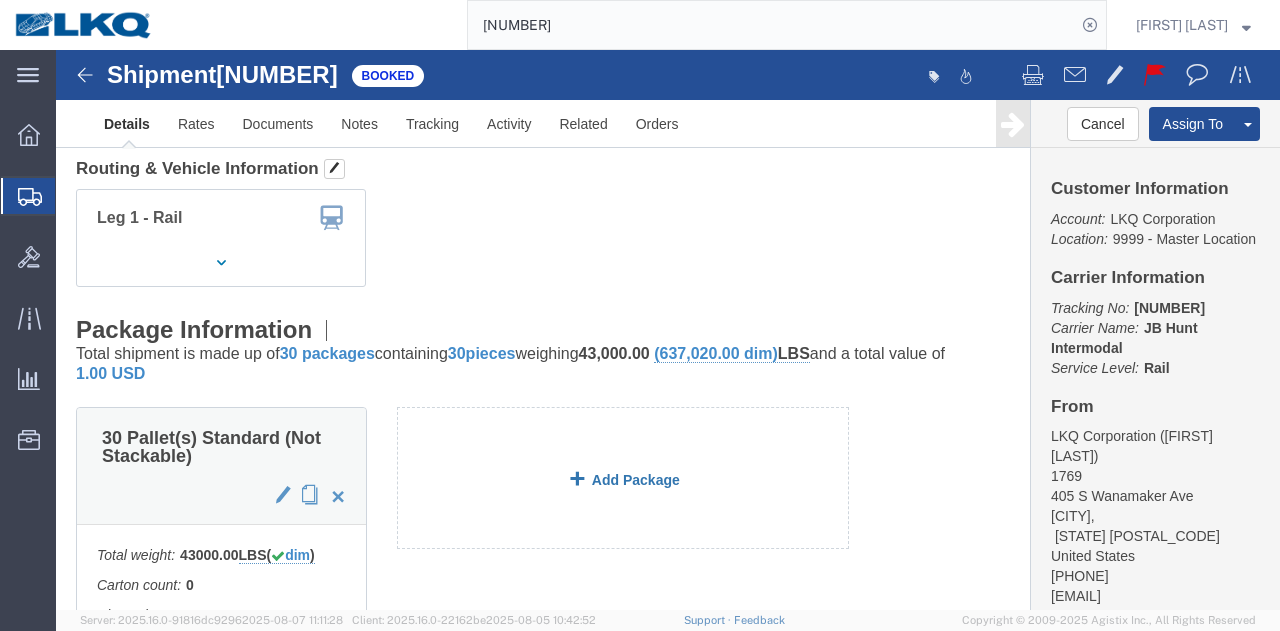 scroll, scrollTop: 0, scrollLeft: 0, axis: both 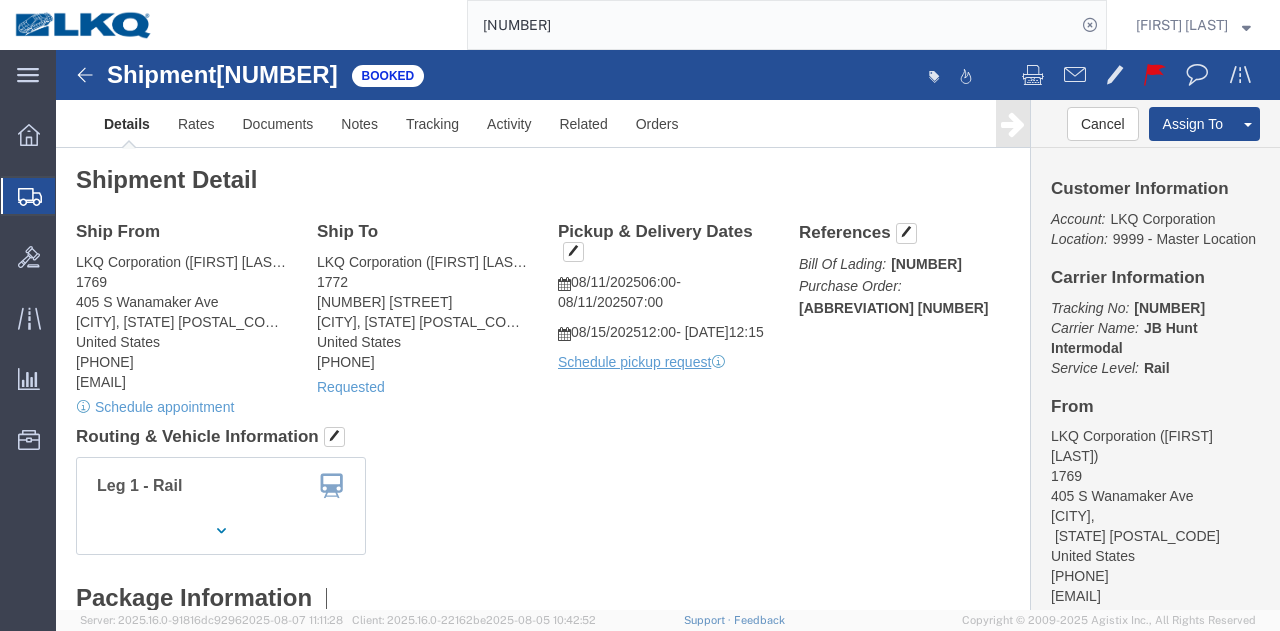 click on "56428407" 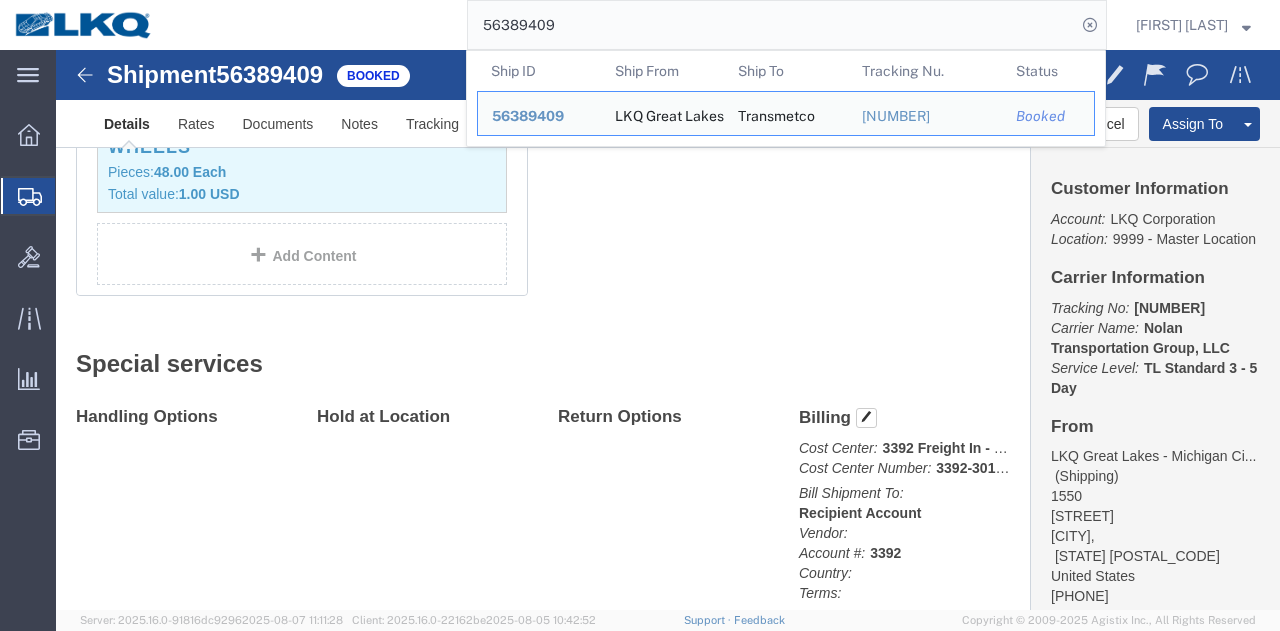 scroll, scrollTop: 500, scrollLeft: 0, axis: vertical 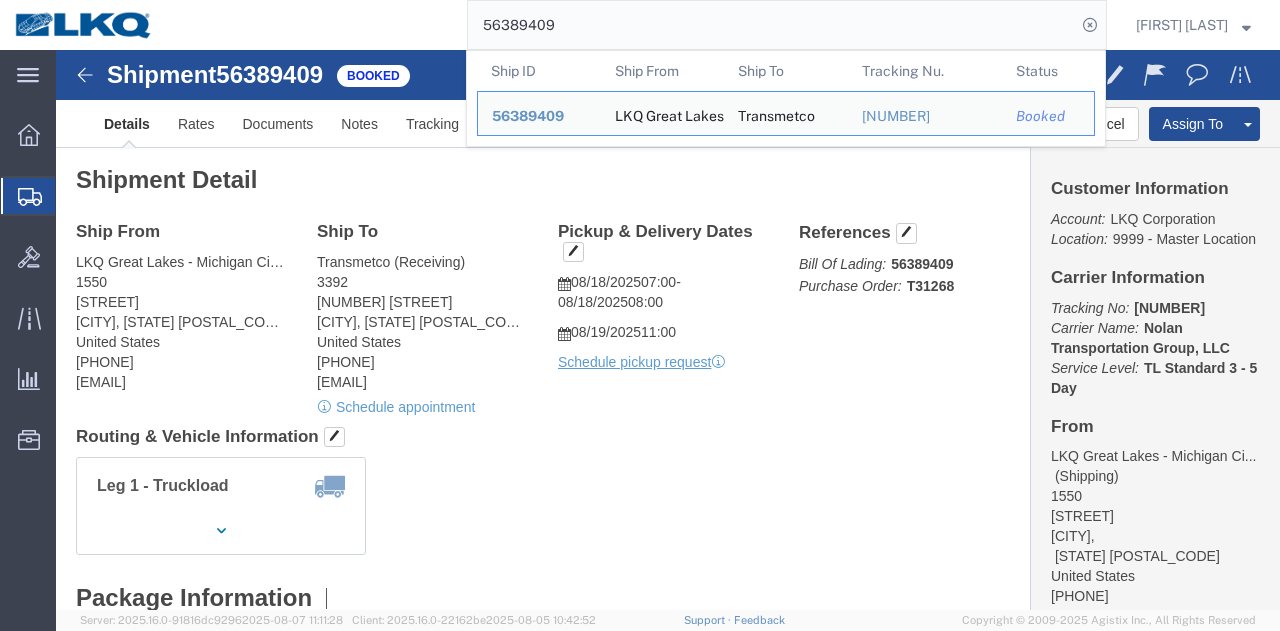 paste on "442001" 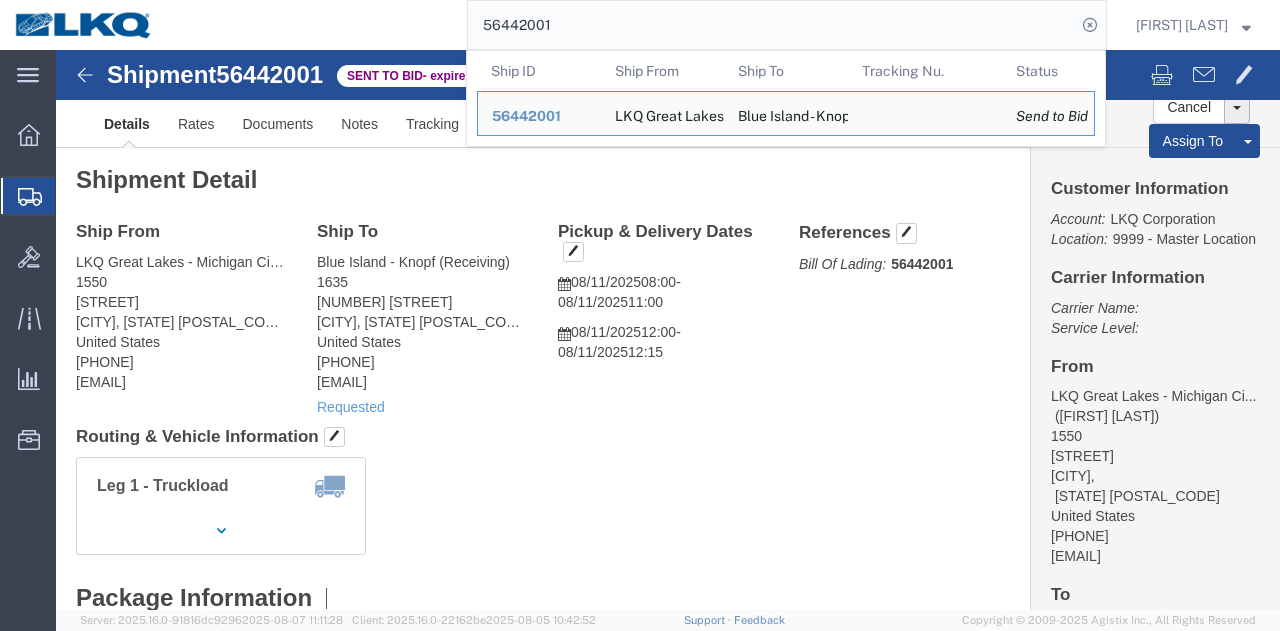 click on "Ship From LKQ Great Lakes - Michigan City, In (Danny Frankowski) 1550 728 West US Highway 20 Michigan City, IN 46360 United States 219-561-6809 djshaw@lkqcorp.com Ship To
Blue Island - Knopf (Receiving) 1635 11800 S Austin Ave Alsip, IL 60803 United States 708-441-6667 1635dispatch@lkqcorp.com Requested
Pickup & Delivery Dates
08/11/2025  08:00
-
08/11/2025  11:00  08/11/2025  12:00
-
08/11/2025  12:15 Edit Date and Time
Pickup Date:
Pickup Start Date Pickup Start Time Pickup Open Date and Time Aug 11 2025 8:00 AM Pickup Close Date Pickup Close Time
Pickup Close Date and Time
Aug 11 2025 11:00 AM
Delivery by Date
Delivery Start Date Delivery Start Time
Deliver Open Date and Time
Aug 11 2025 12:00 PM Deliver Close Date Deliver Close Time
Deliver Close Date and Time
Aug 11 2025 12:15 PM Cancel Open Time" 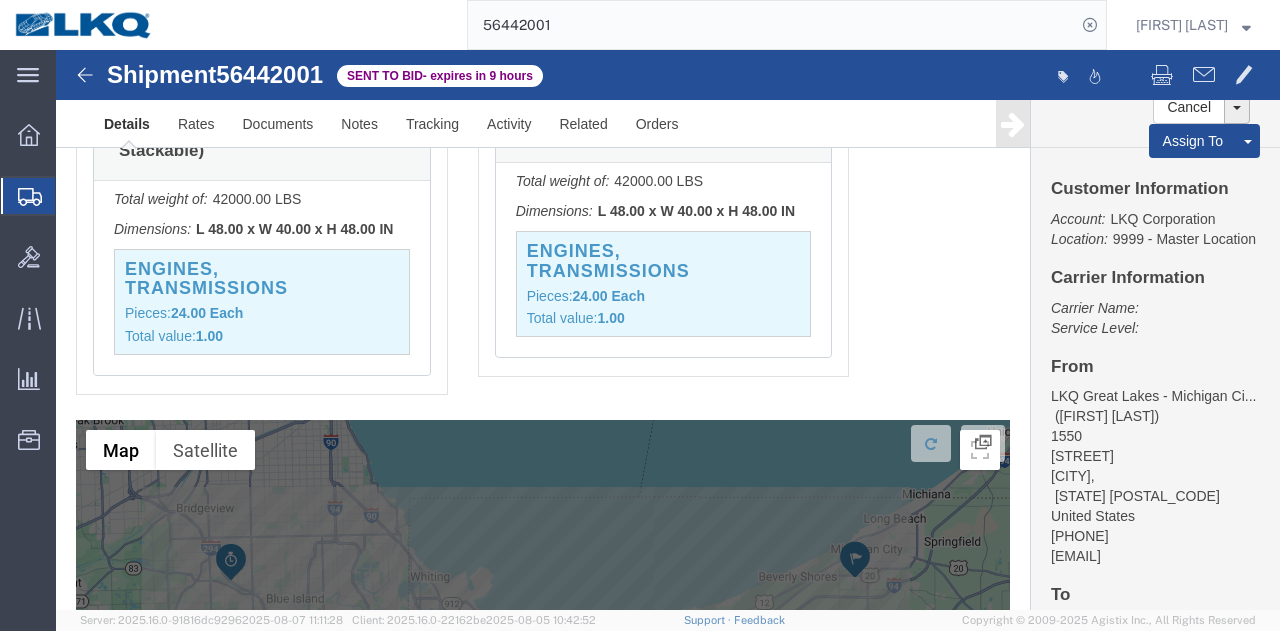 scroll, scrollTop: 1600, scrollLeft: 0, axis: vertical 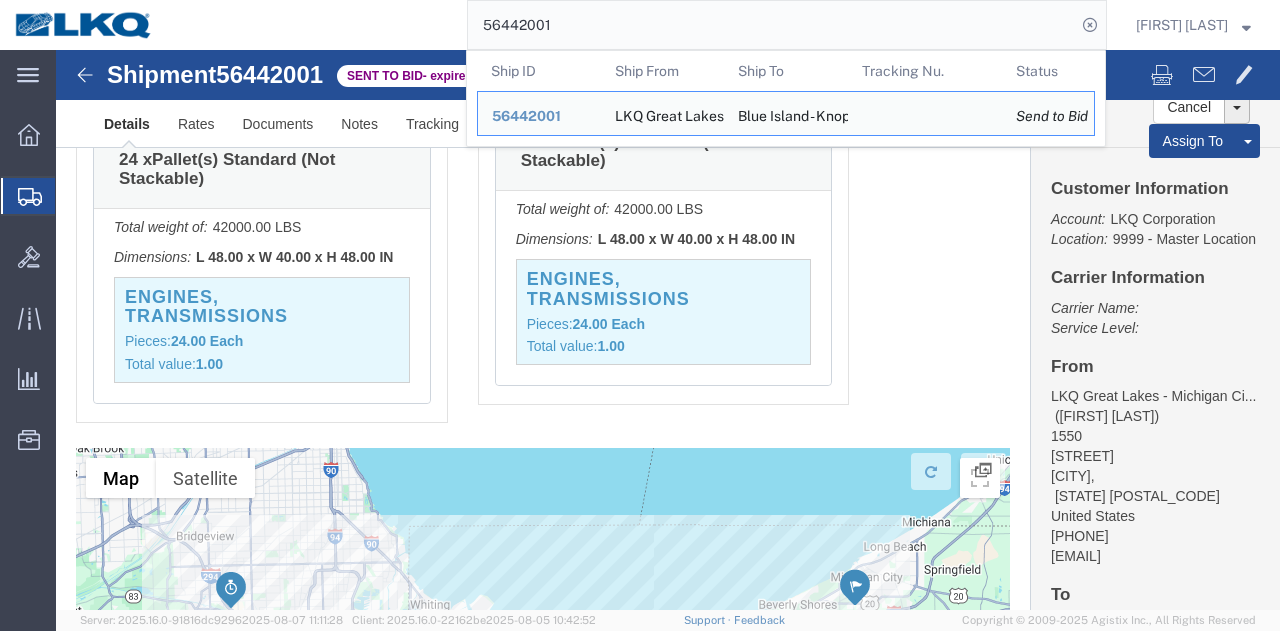 click on "56442001" 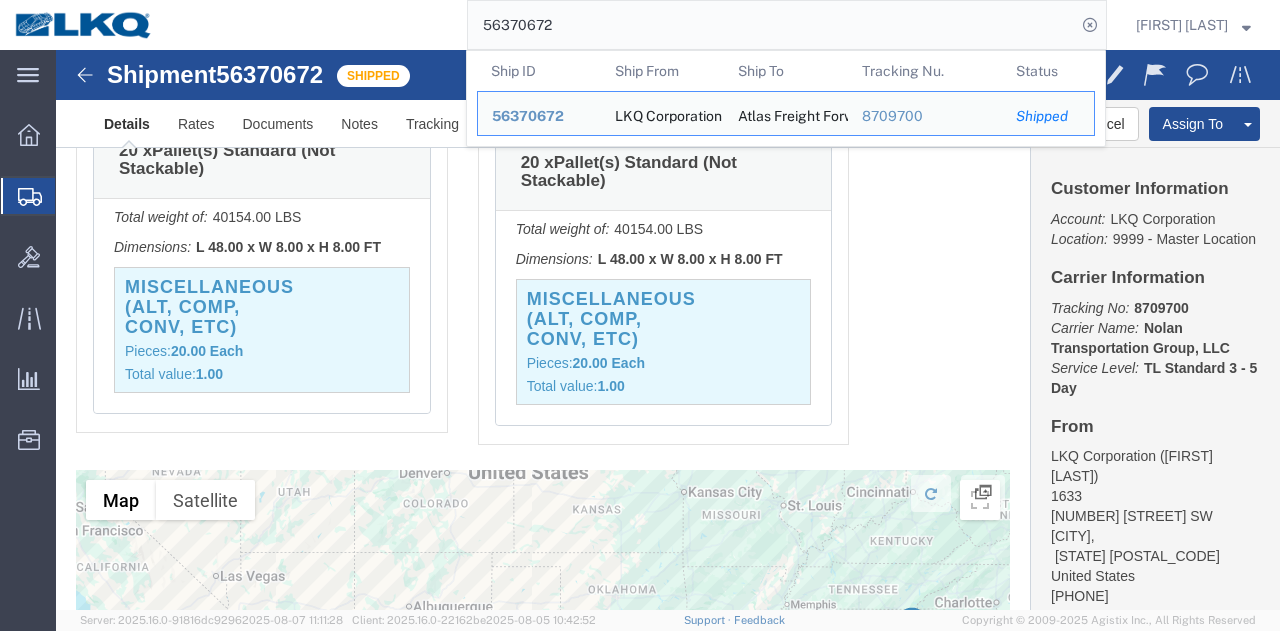 click on "Pickups
STOP
1
:
LKQ Corporation - 1633 4585 Frederick Dr SW, Atlanta, GA, 30336, US 20 x  Pallet(s) Standard (Not Stackable) Total weight of: 40154.00 LBS Dimensions: L 48.00 x W 8.00 x H 8.00 FT Miscellaneous (alt, comp, conv, etc) Pieces:
20.00 Each Total value:  1.00  Deliveries
STOP
2
:
Atlas Freight Forwarding 1855 Dornoch Ct. Suite 300, San Diego, CA, 92154, US 20 x  Pallet(s) Standard (Not Stackable) Total weight of: 40154.00 LBS Dimensions: L 48.00 x W 8.00 x H 8.00 FT Miscellaneous (alt, comp, conv, etc) Pieces:
20.00 Each Total value:  1.00" 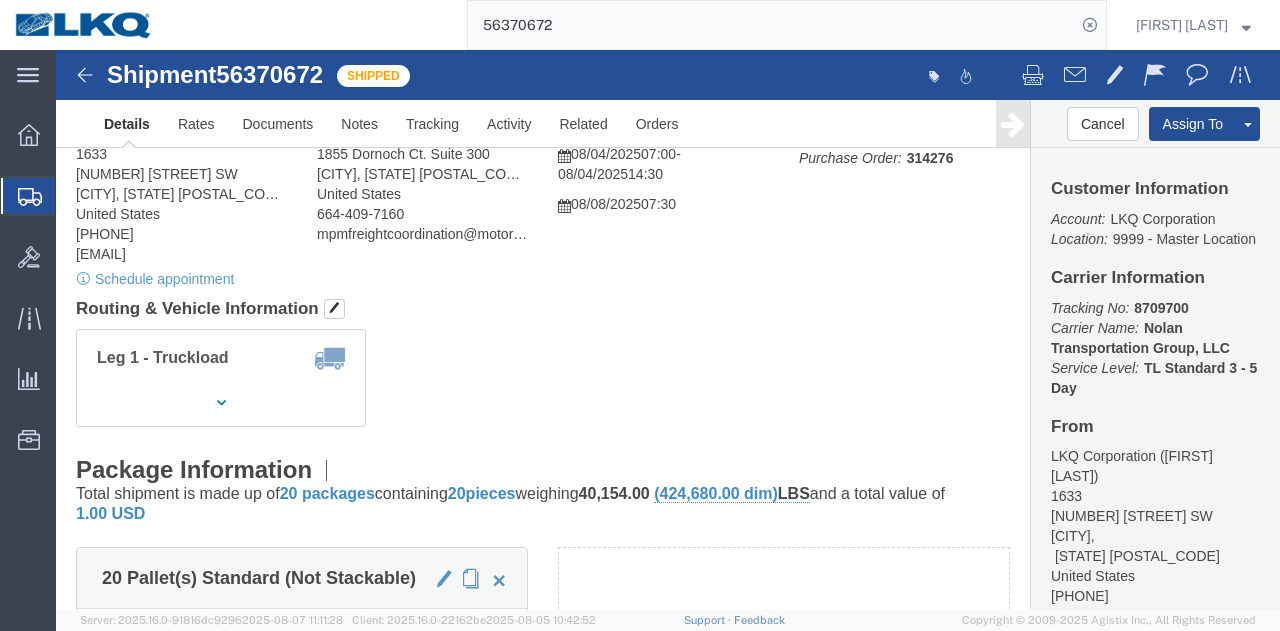 scroll, scrollTop: 0, scrollLeft: 0, axis: both 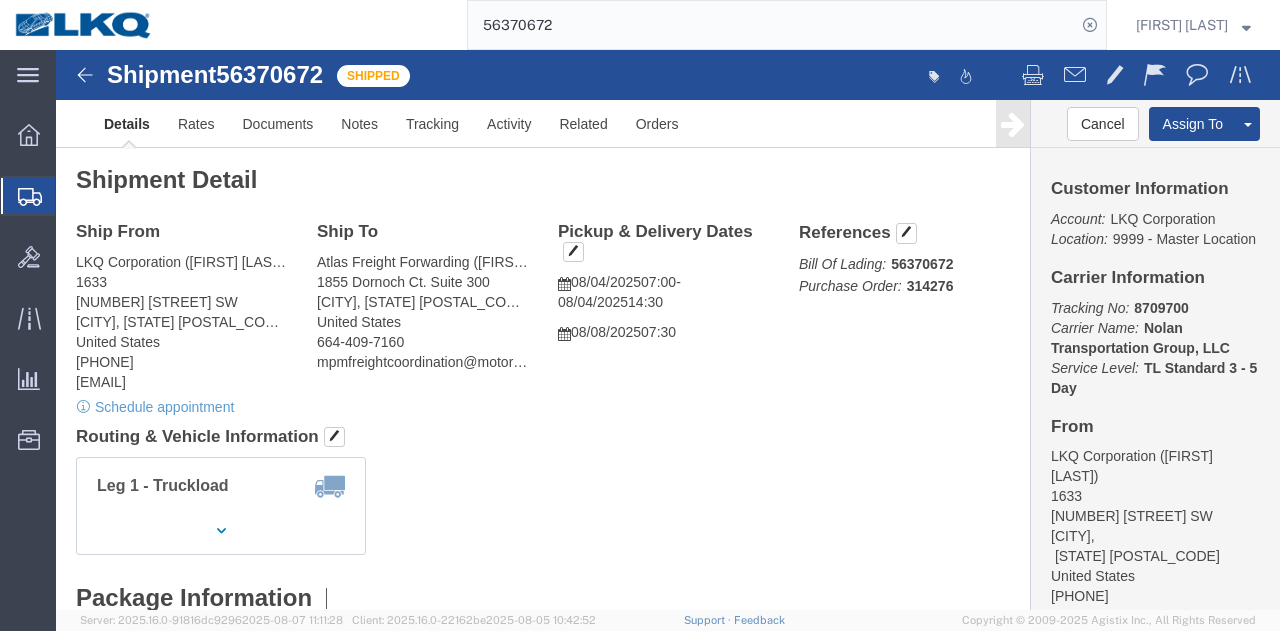 click on "Ship From LKQ Corporation (Rafael Lopez) 1633 4585 Frederick Dr SW Atlanta, GA 30336 United States 404-293-3715 lxserrano@lkqcorp.com   Schedule appointment Ship To
Atlas Freight Forwarding (Sandra Garcia) 1855 Dornoch Ct. Suite 300 San Diego, CA 92154 United States 664-409-7160 mpmfreightcoordination@motorcarparts.com
Pickup & Delivery Dates
08/04/2025  07:00
-
08/04/2025  14:30  08/08/2025  07:30 Edit Date and Time
Pickup Date:
Pickup Start Date Pickup Start Time Pickup Open Date and Time Aug 04 2025 7:00 AM Pickup Close Date Pickup Close Time
Pickup Close Date and Time
Aug 04 2025 2:30 PM
Delivery by Date
Delivery Start Date Delivery Start Time
Deliver Open Date and Time
Aug 08 2025 7:30 AM Deliver Close Date Deliver Close Time
Deliver Close Date and Time
Notify carrier of changes
Cancel Cancel" 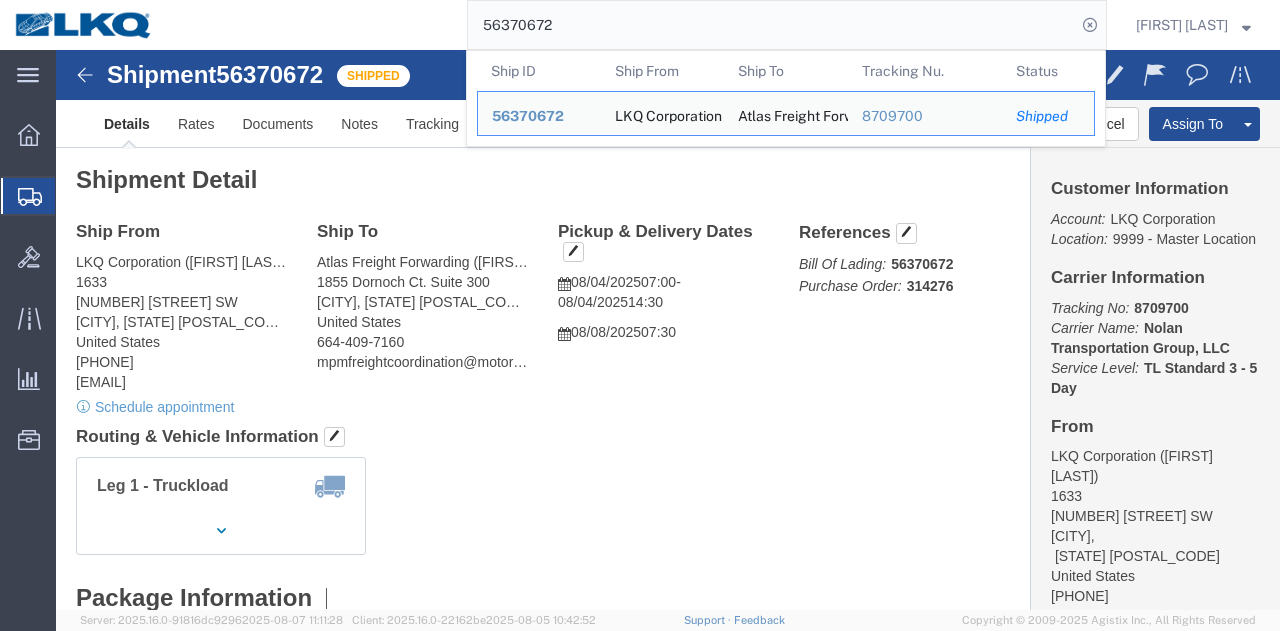 paste on "108157" 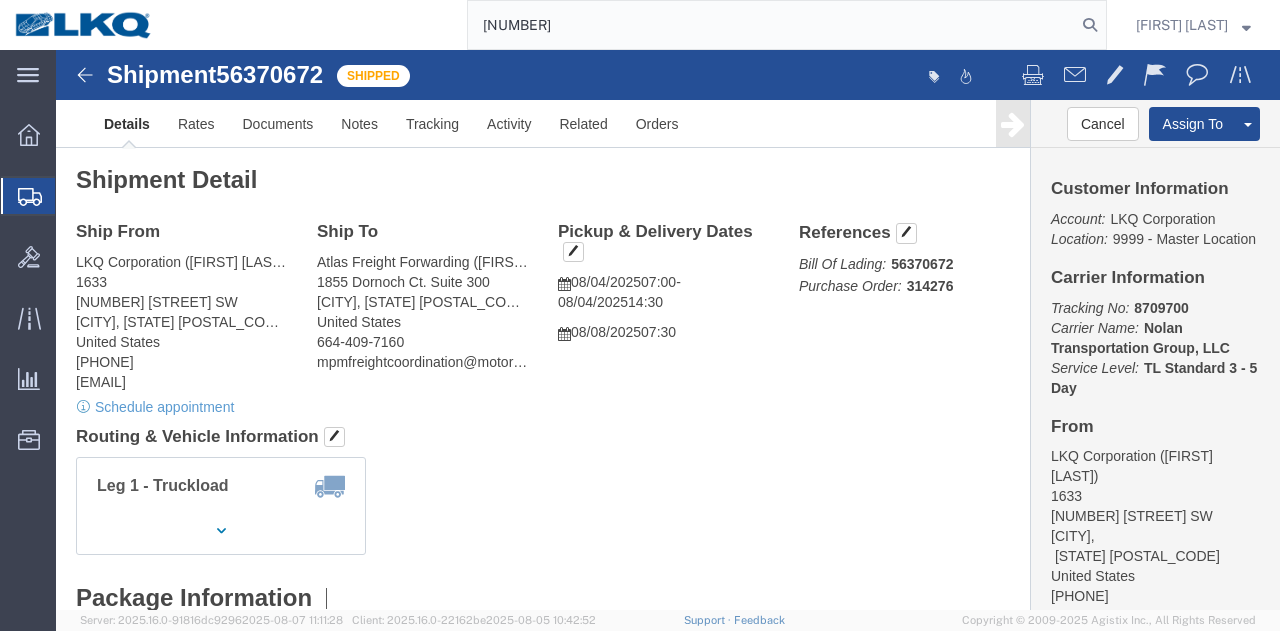 type on "56108157" 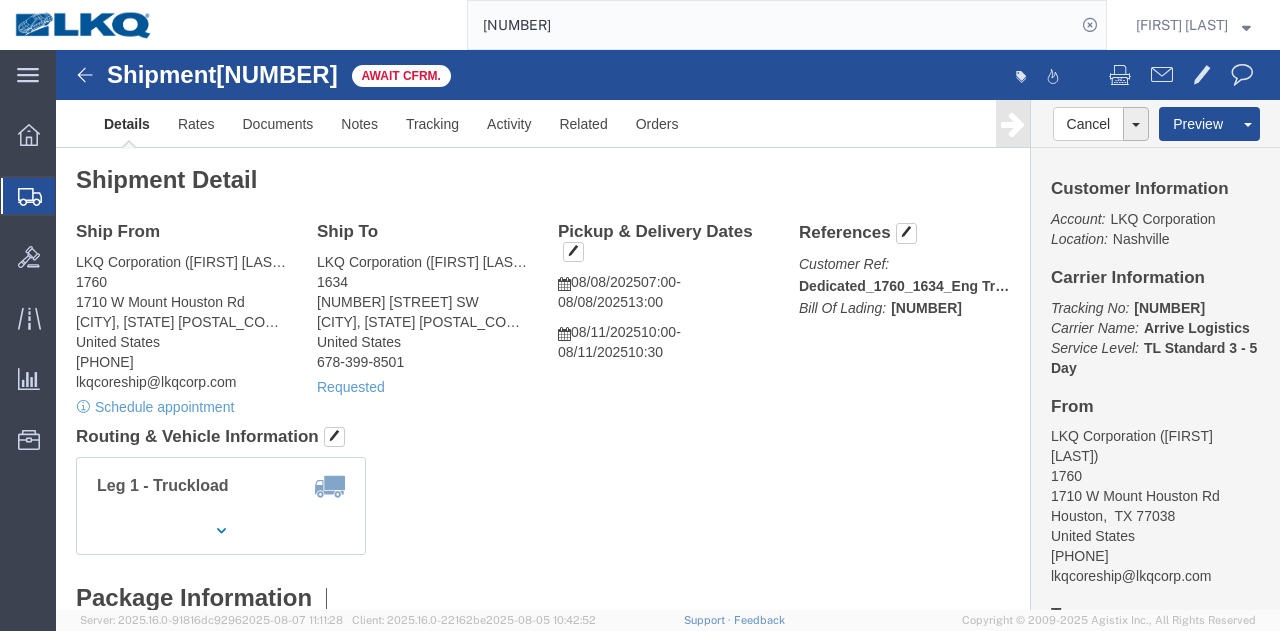 click on "Ship From LKQ Corporation (Alfredo Garcia) 1760 1710 W Mount Houston Rd Houston, TX 77038 United States 281-886-1028 lkqcoreship@lkqcorp.com   Schedule appointment Ship To
LKQ Corporation (Jason Voyles) 1634 6320 Boat Rock Blvd SW Atlanta, GA 30336 United States 678-399-8501 Requested
Pickup & Delivery Dates
08/08/2025  07:00
-
08/08/2025  13:00  08/11/2025  10:00
-
08/11/2025  10:30 Edit Date and Time
Pickup Date:
Pickup Start Date Pickup Start Time Pickup Open Date and Time Aug 08 2025 7:00 AM Pickup Close Date Pickup Close Time
Pickup Close Date and Time
Aug 08 2025 1:00 PM
Delivery by Date
Delivery Start Date Delivery Start Time
Deliver Open Date and Time
Aug 11 2025 10:00 AM Deliver Close Date Deliver Close Time
Deliver Close Date and Time
Aug 11 2025 10:30 AM Cancel Open Time 7:00 AM Cancel Apply" 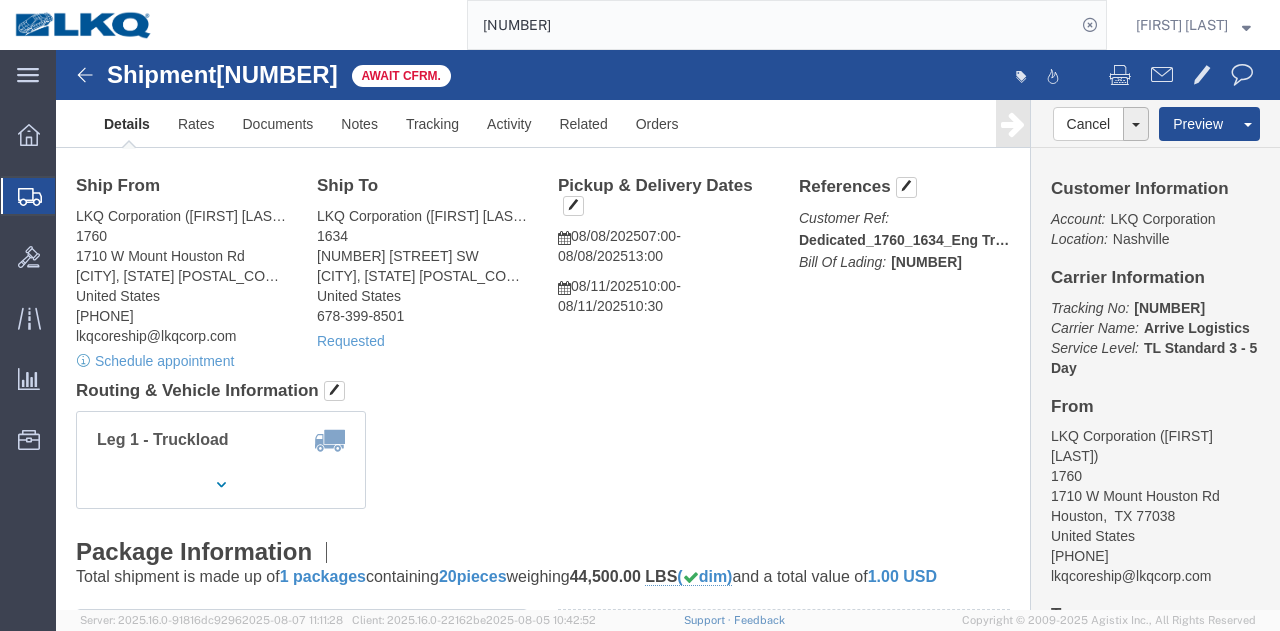scroll, scrollTop: 0, scrollLeft: 0, axis: both 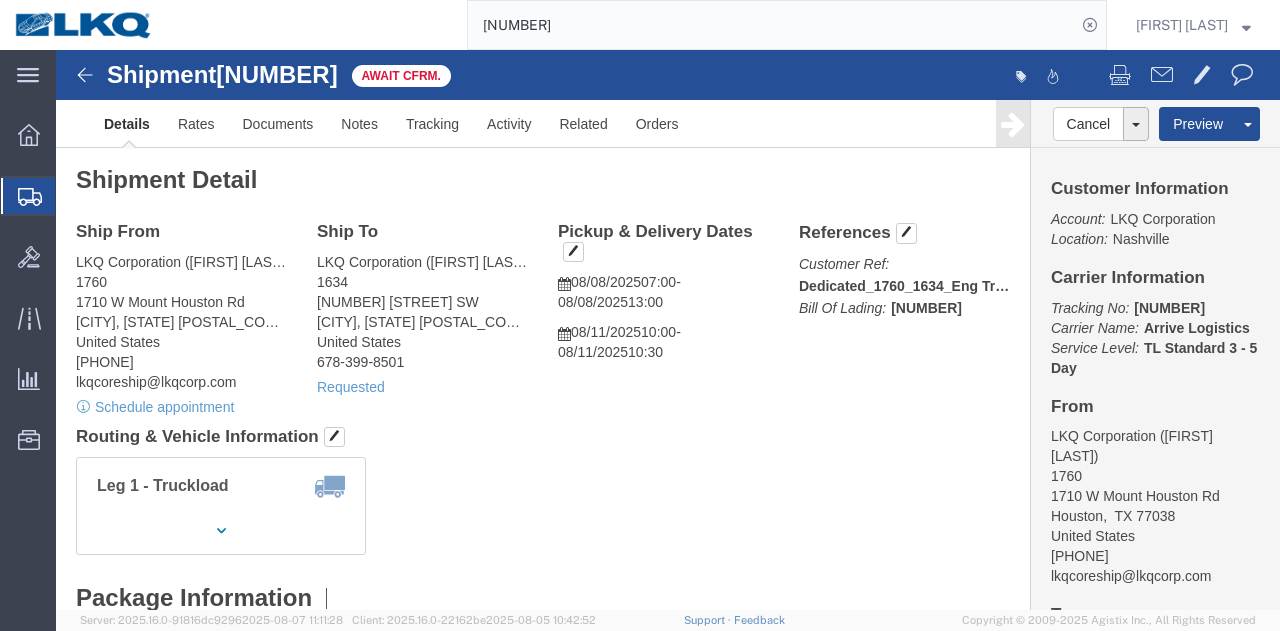 click on "Pickup & Delivery Dates
08/08/2025  07:00
-
08/08/2025  13:00  08/11/2025  10:00
-
08/11/2025  10:30 Edit Date and Time
Pickup Date:
Pickup Start Date Pickup Start Time Pickup Open Date and Time Aug 08 2025 7:00 AM Pickup Close Date Pickup Close Time
Pickup Close Date and Time
Aug 08 2025 1:00 PM
Delivery by Date
Delivery Start Date Delivery Start Time
Deliver Open Date and Time
Aug 11 2025 10:00 AM Deliver Close Date Deliver Close Time
Deliver Close Date and Time
Aug 11 2025 10:30 AM
Notify carrier of changes
Cancel
Save
Open Time 7:00 AM Cancel Apply   Close Time 1:00 PM Cancel Apply   Open Time 10:00 AM Cancel Apply   Close Time 10:30 AM Cancel Apply" 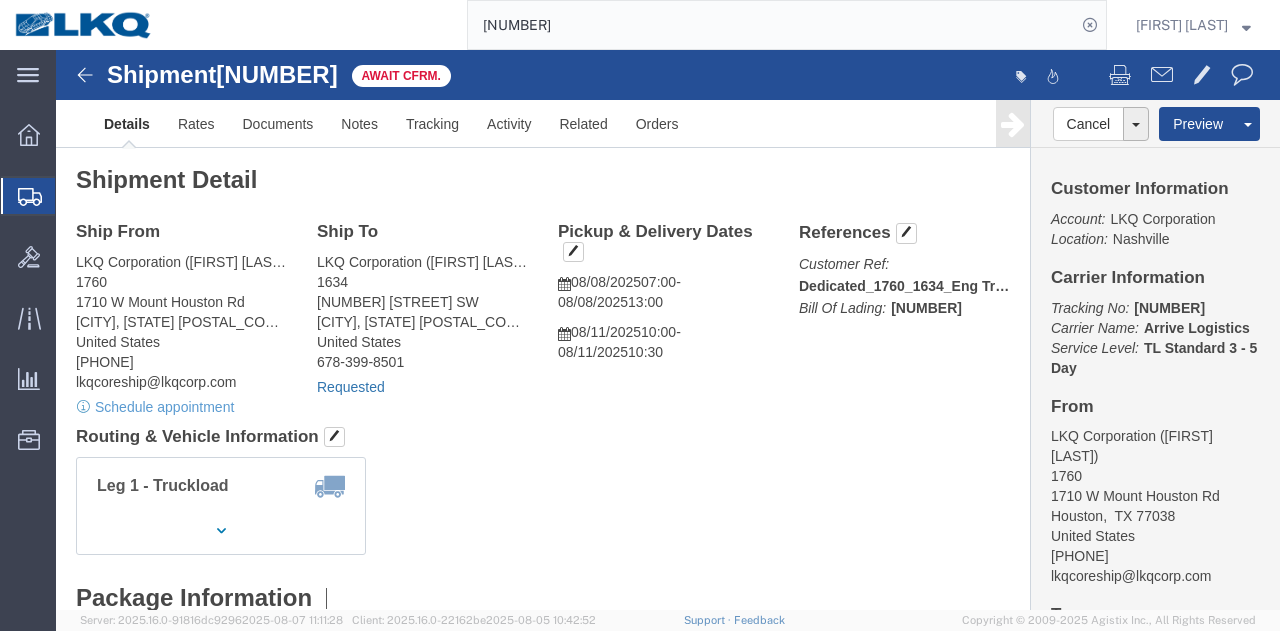 click on "Requested" 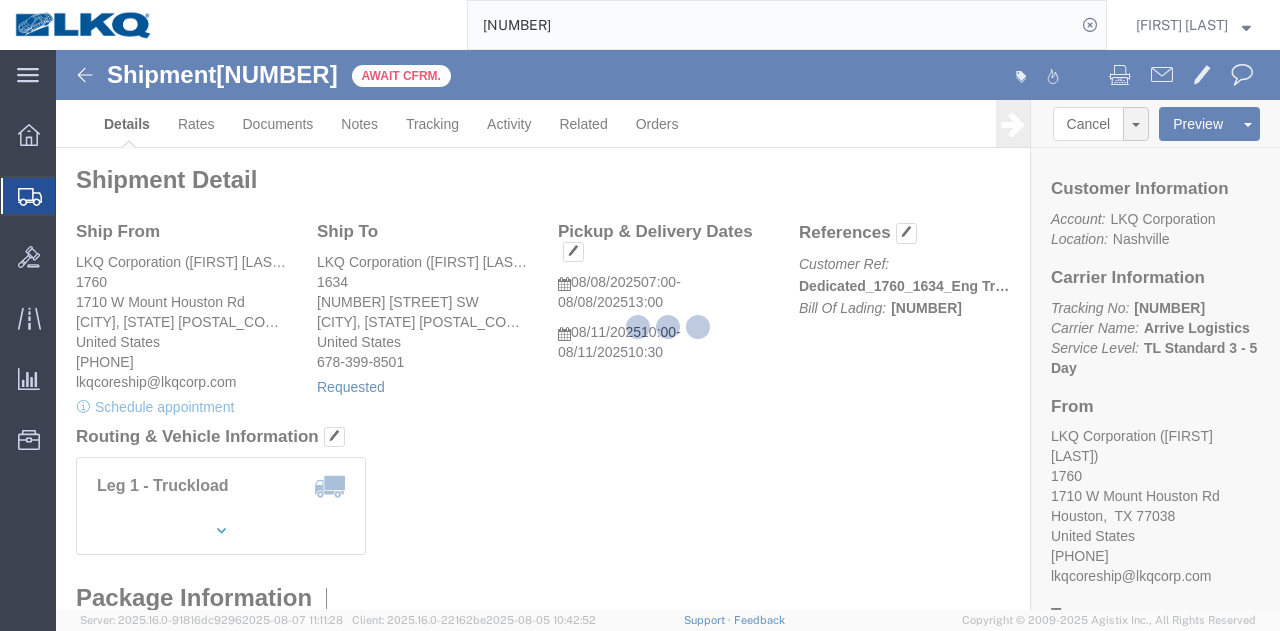 select 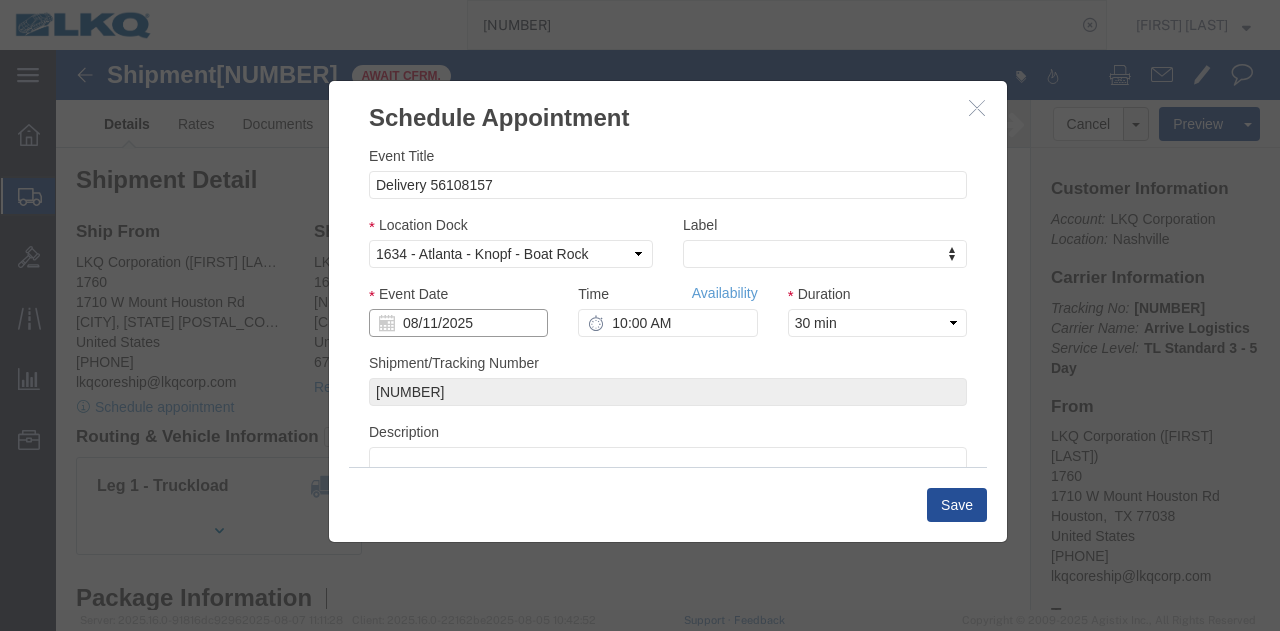 click on "08/11/2025" 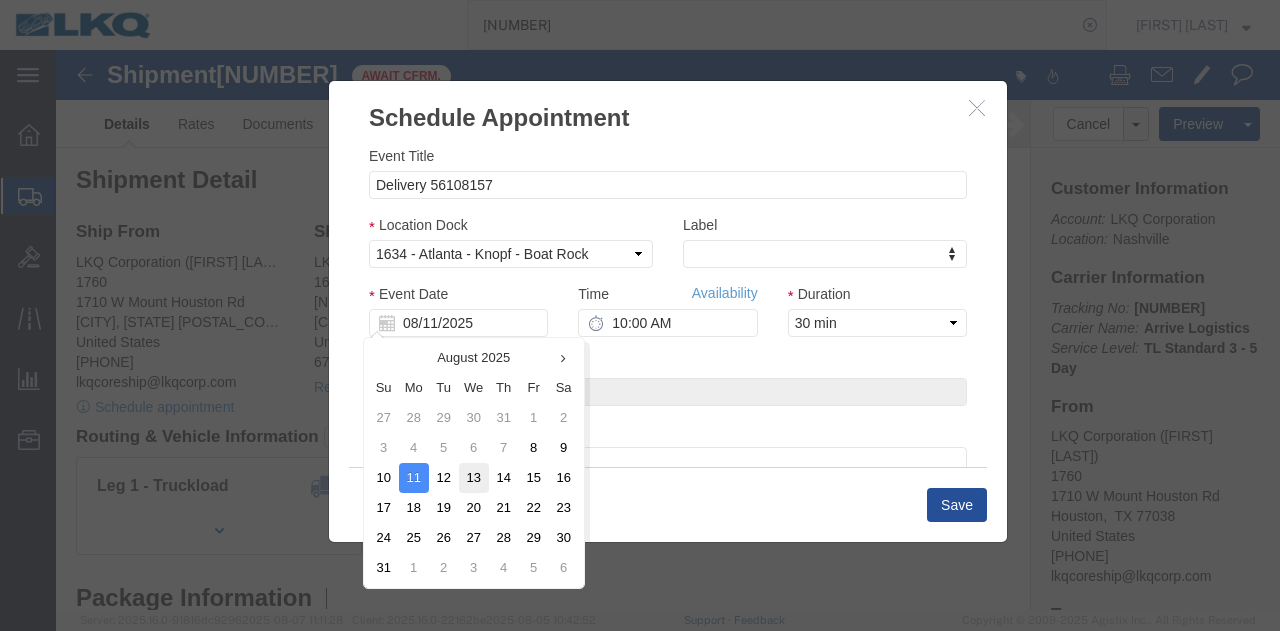 click on "13" 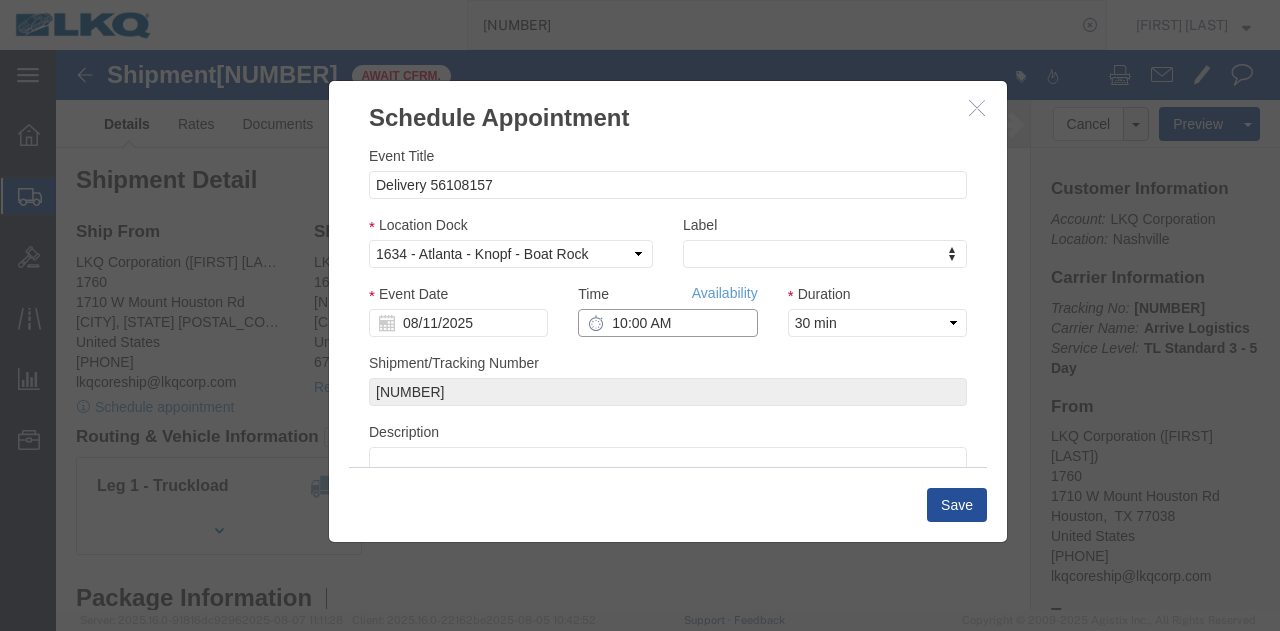 drag, startPoint x: 673, startPoint y: 325, endPoint x: 617, endPoint y: 276, distance: 74.41102 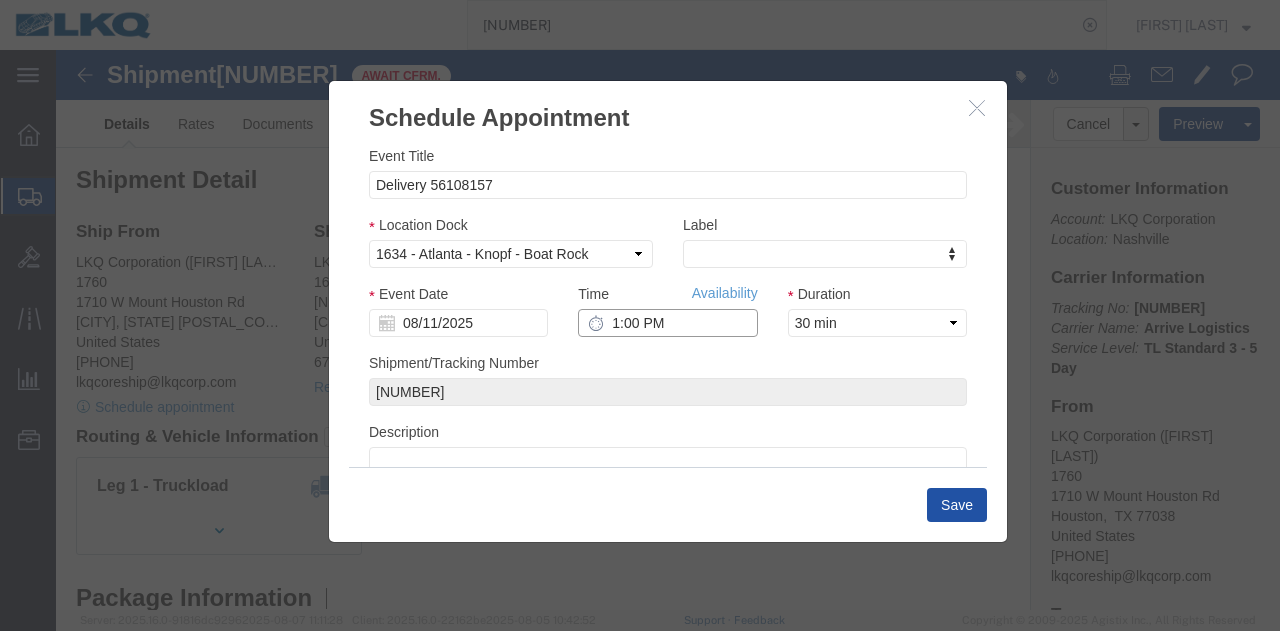 type on "1:00 PM" 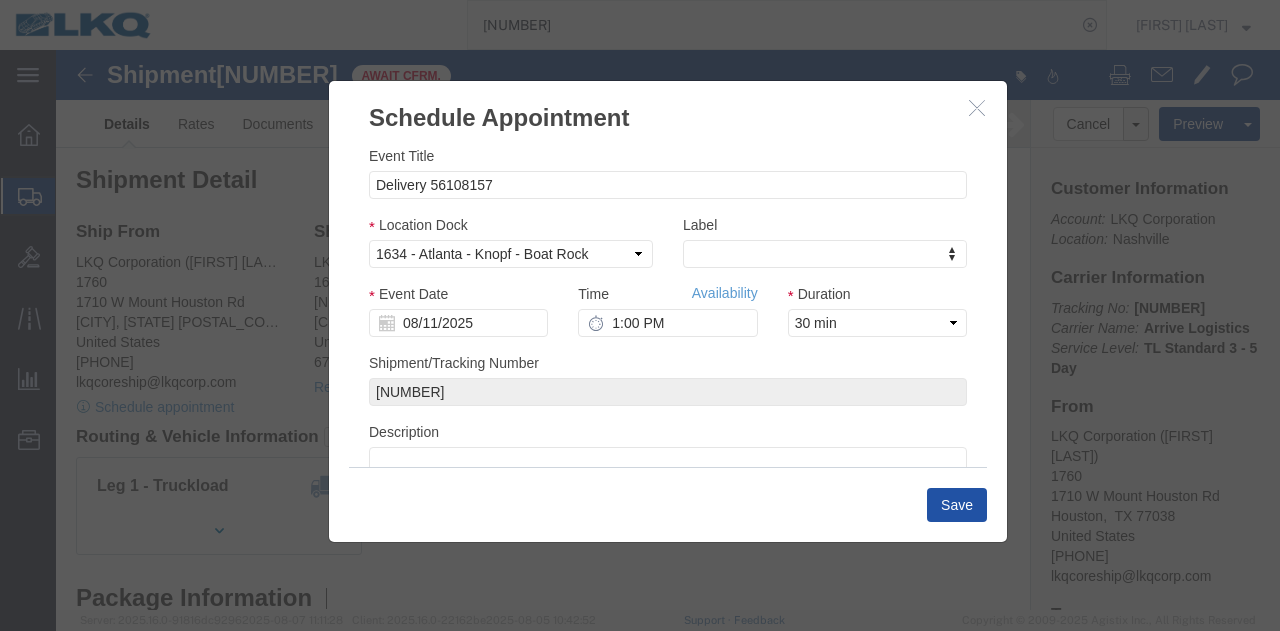click on "Save" 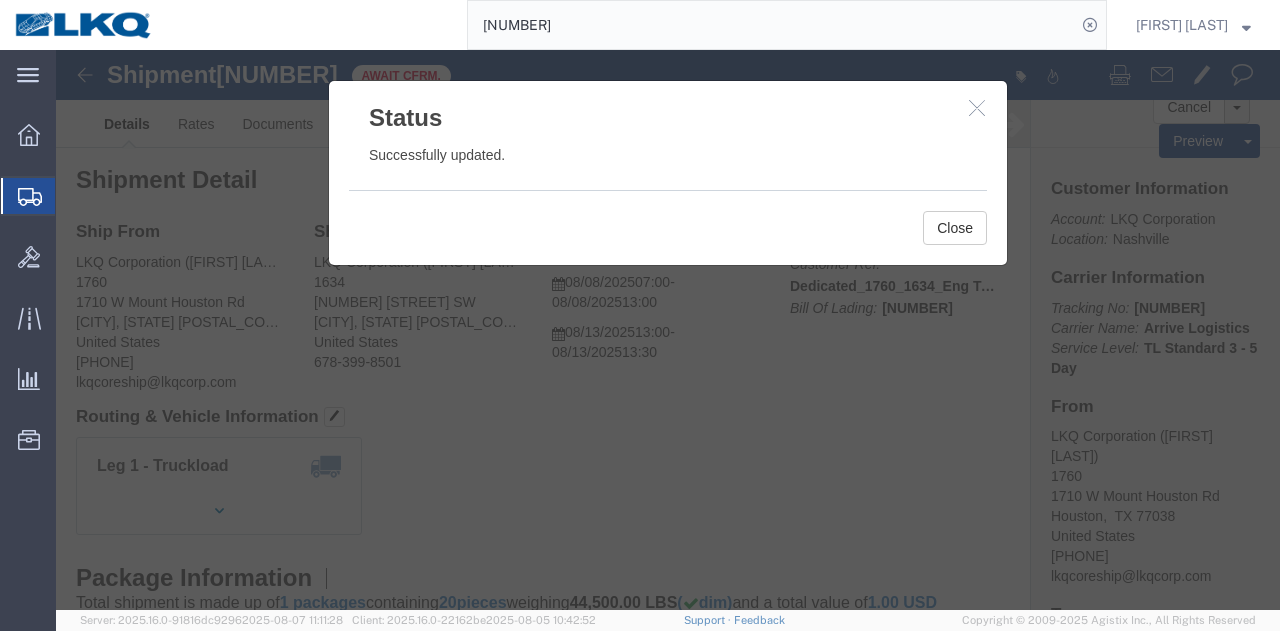 click 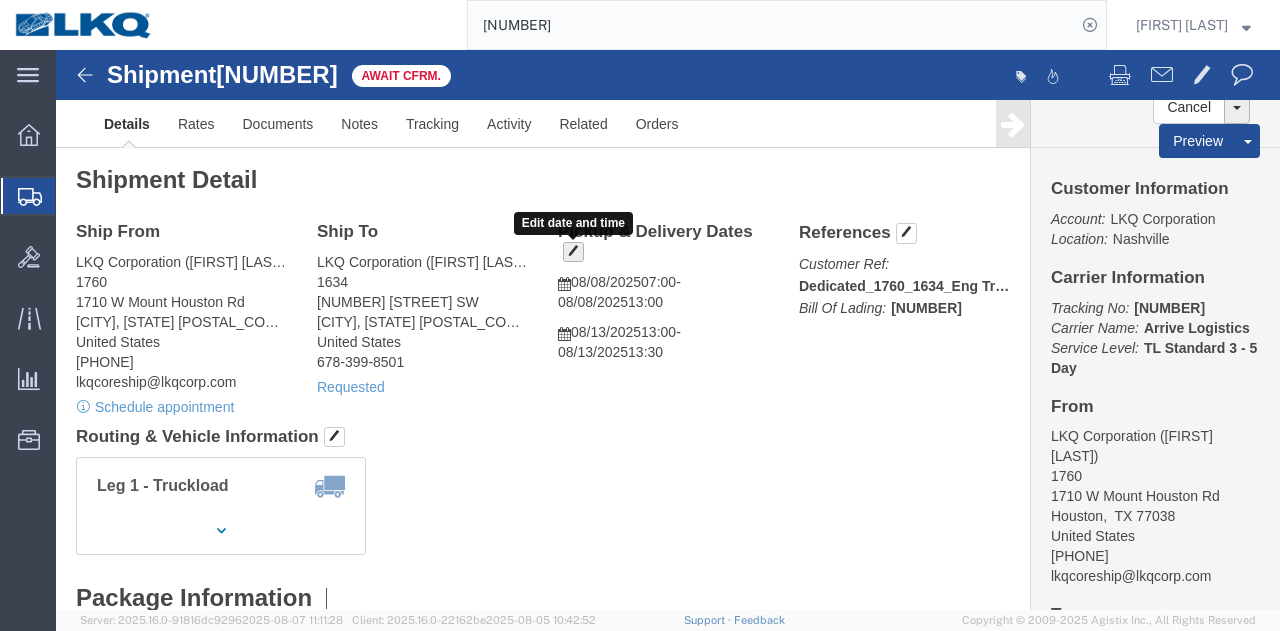 click 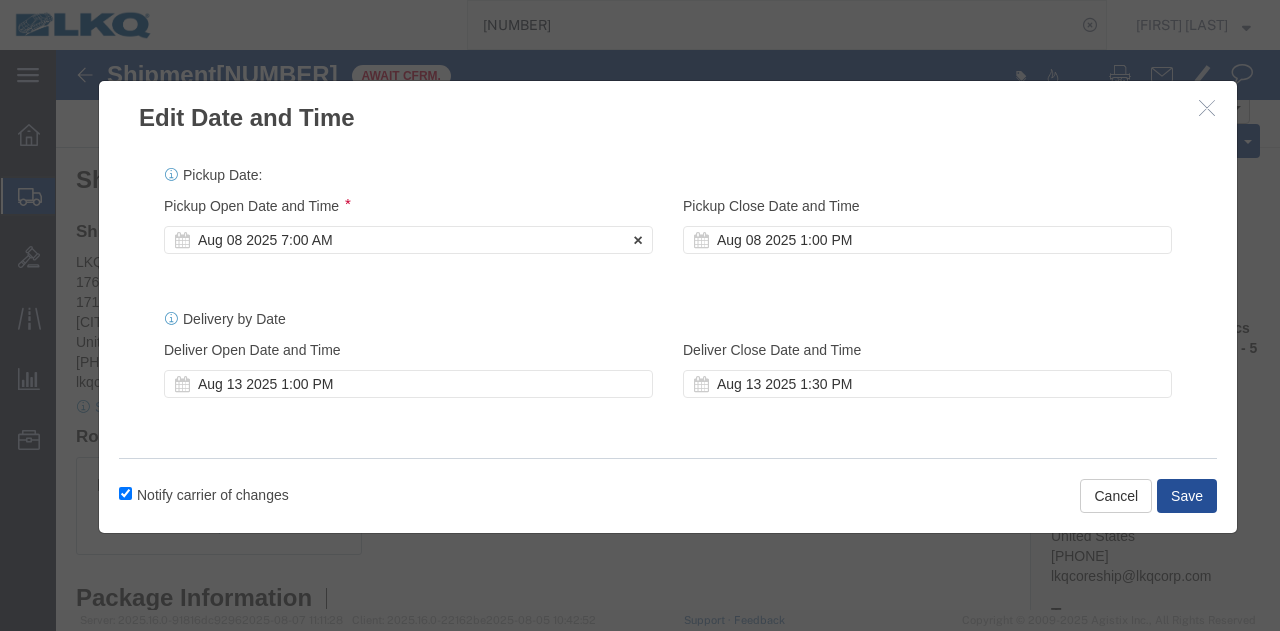 click on "Pickup Start Date Pickup Start Time Pickup Open Date and Time
[MONTH] [DAY] [YEAR] [TIME]" 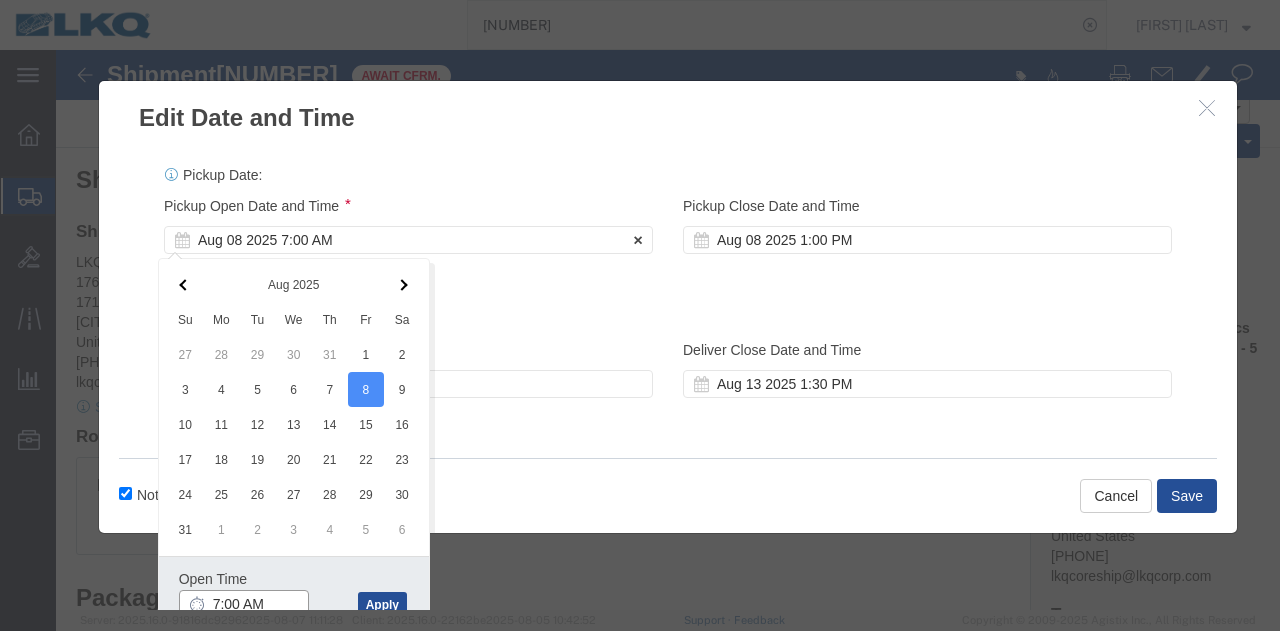 scroll, scrollTop: 3, scrollLeft: 0, axis: vertical 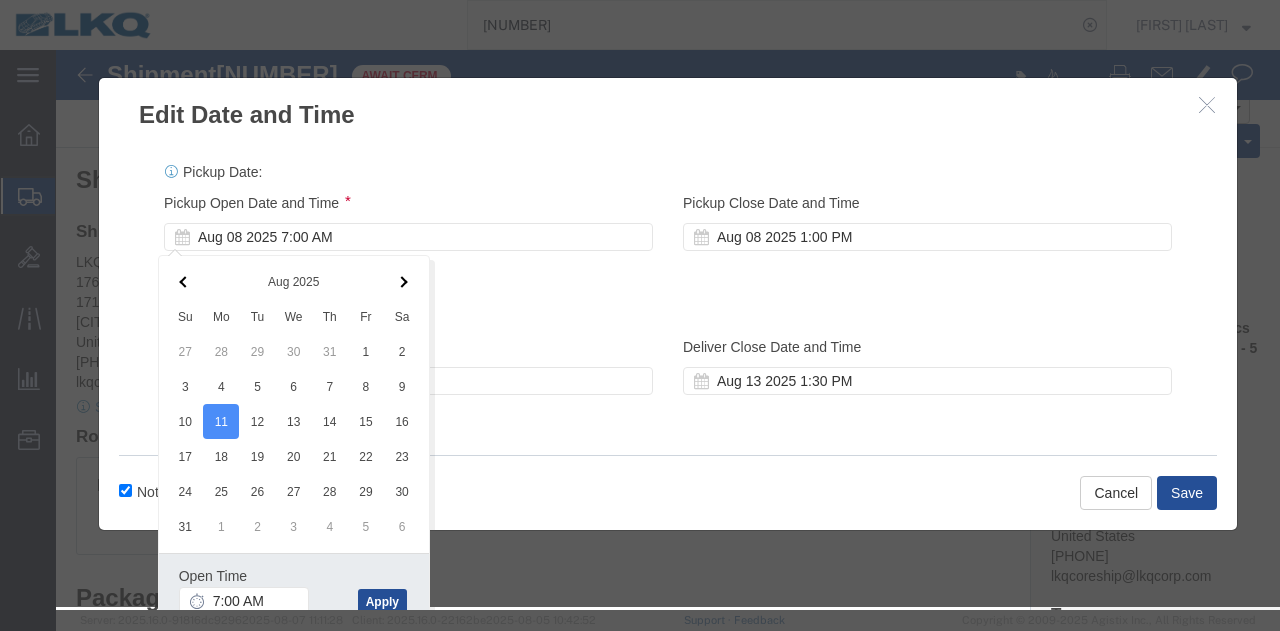 click on "Server: 2025.16.0-91816dc9296  2025-08-07 11:11:28      Client: 2025.16.0-22162be  2025-08-05 10:42:52 Support Feedback  Copyright © 2009-2025 Agistix Inc., All Rights Reserved" 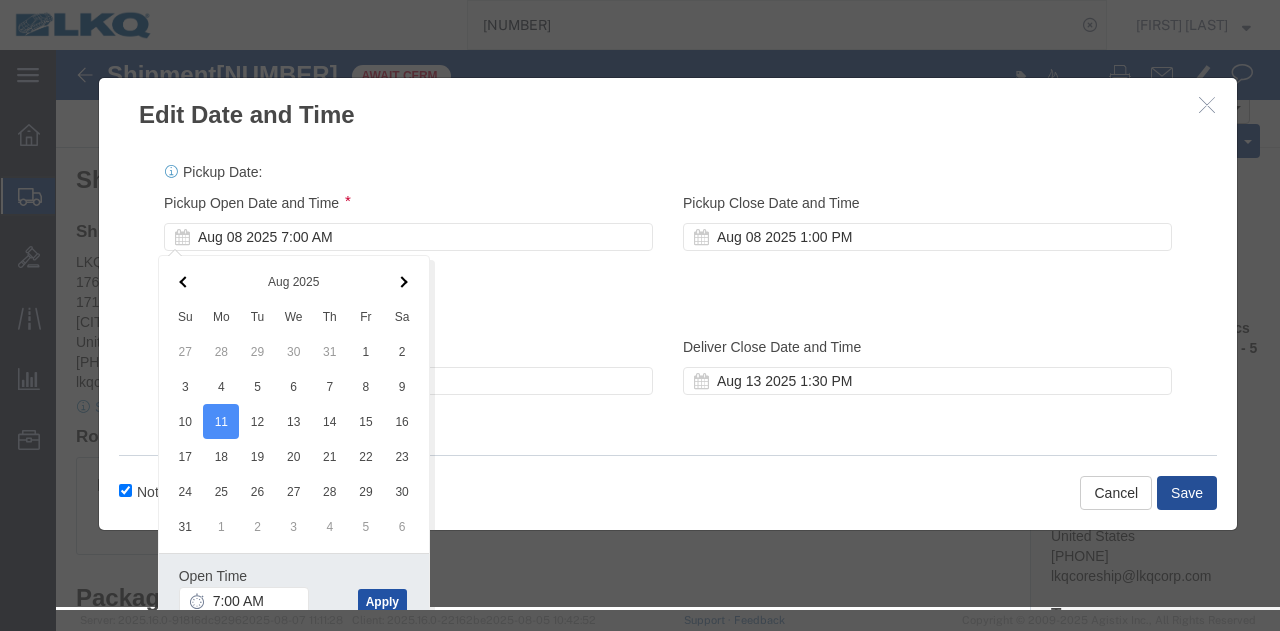 click on "Apply" 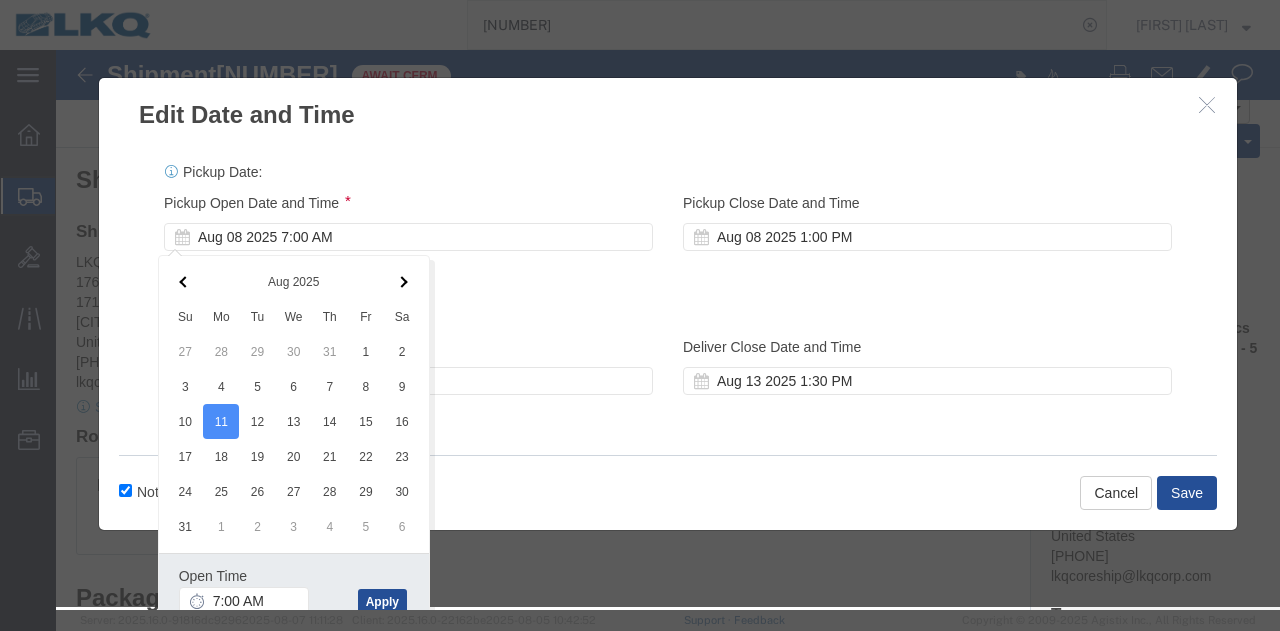 scroll, scrollTop: 0, scrollLeft: 0, axis: both 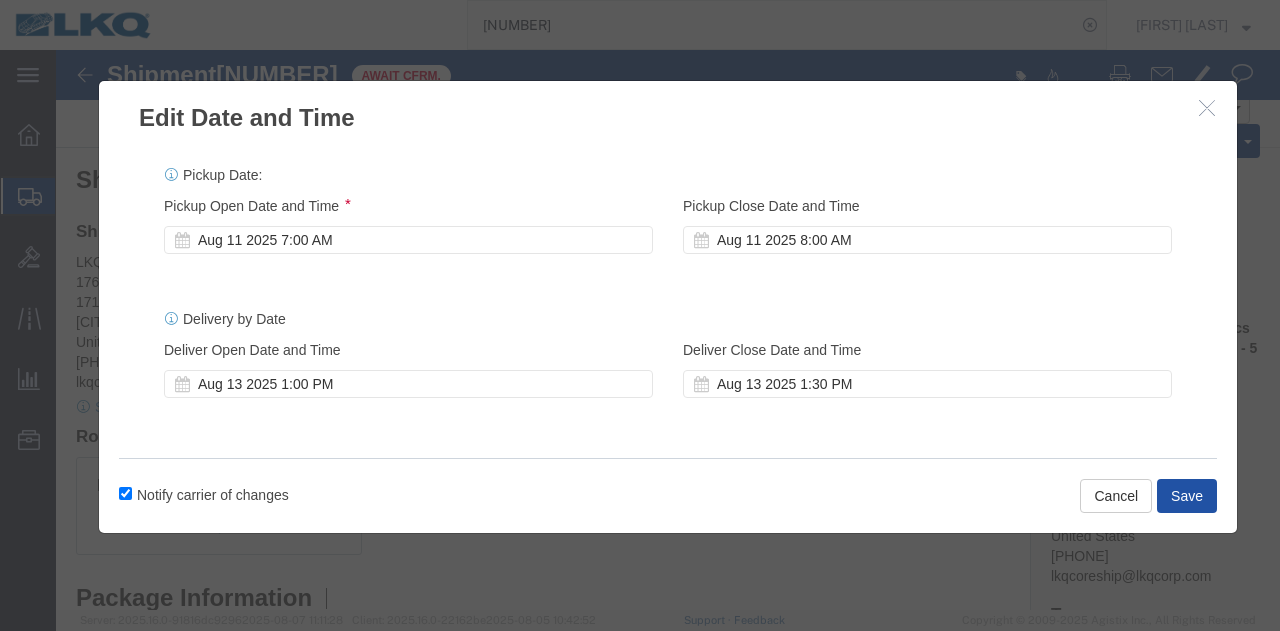 click on "Save" 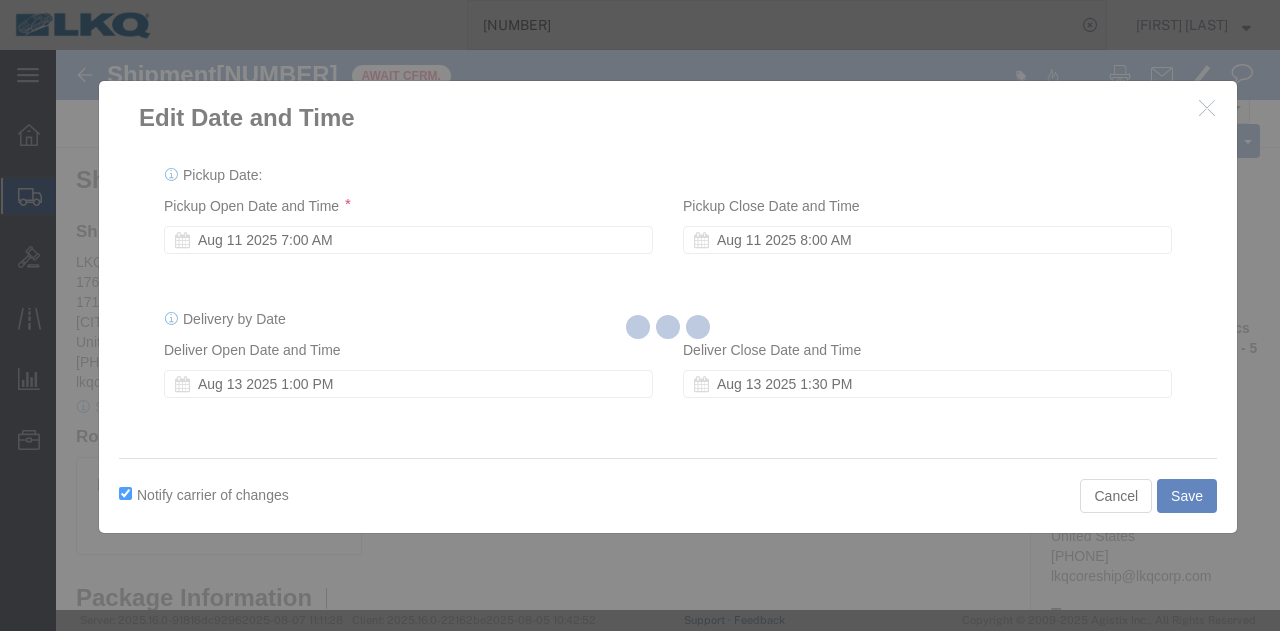 type 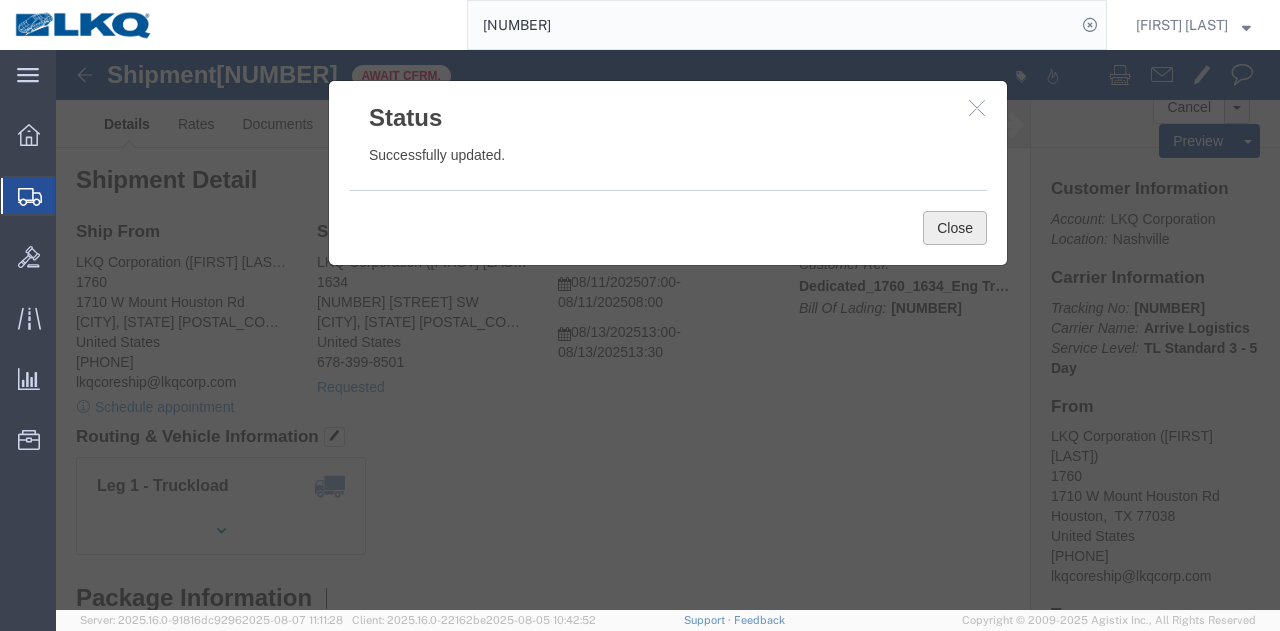 click on "Close" 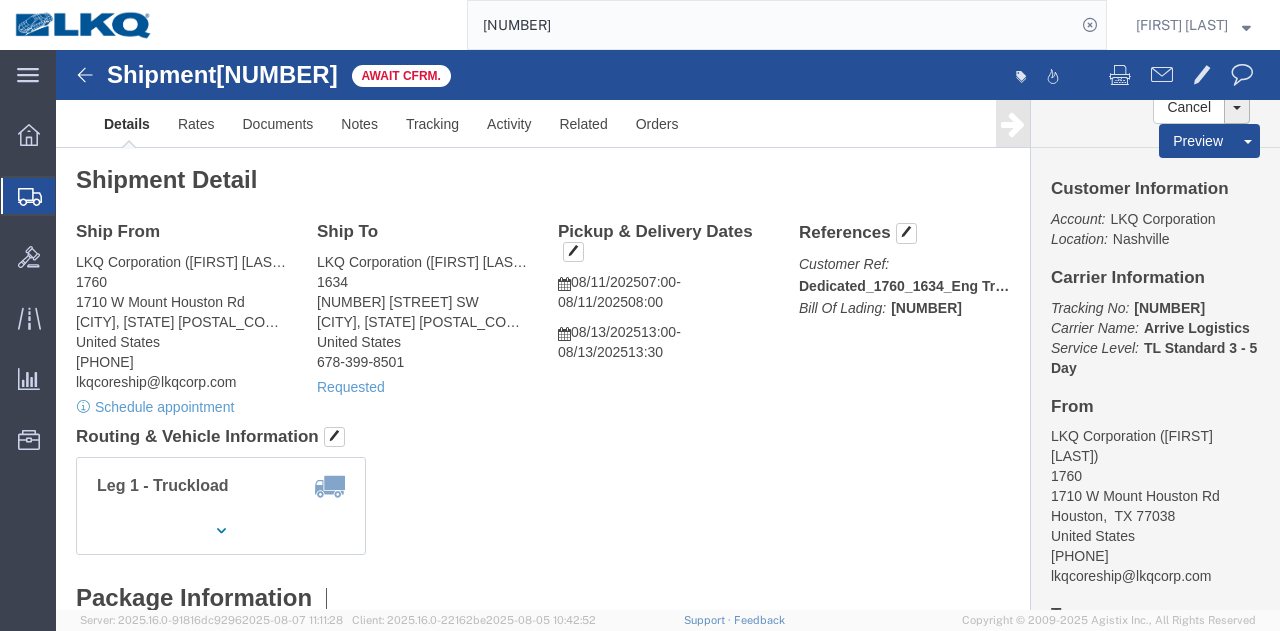 click on "56108157" 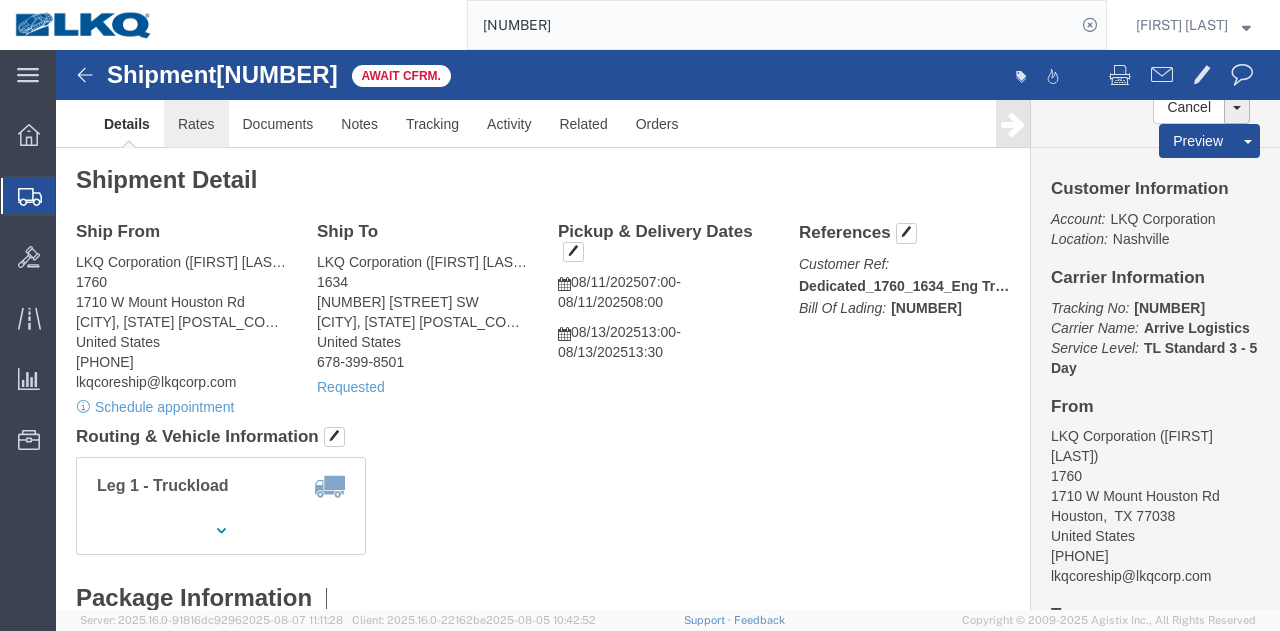 click on "Rates" 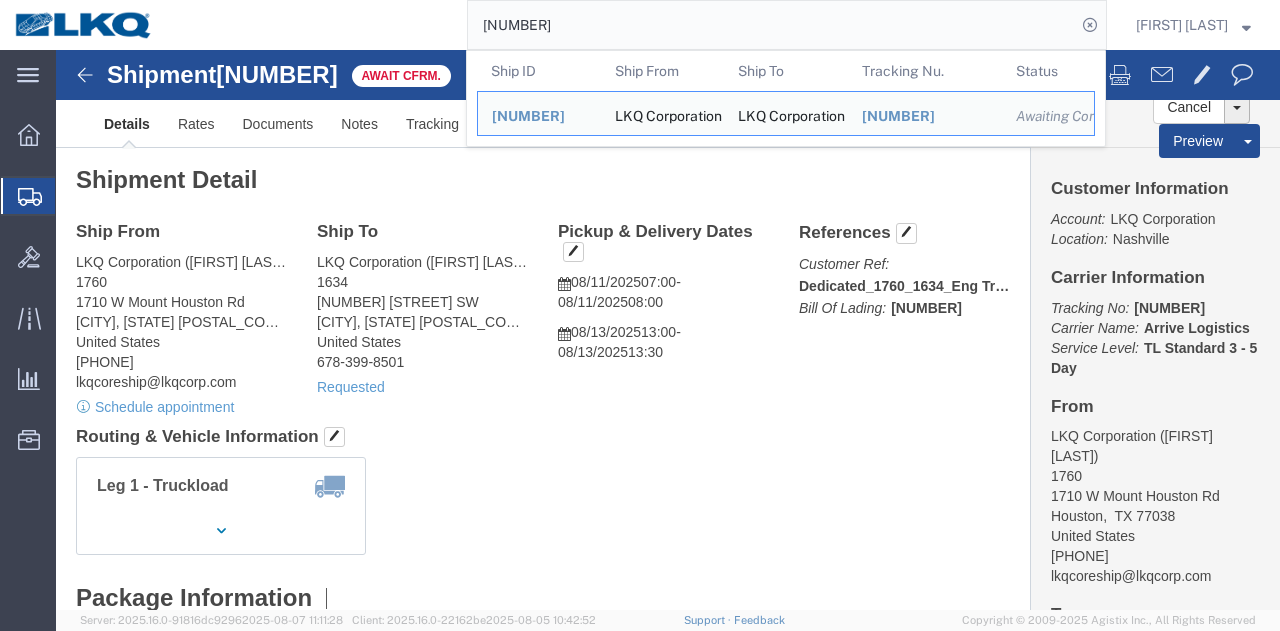 click on "56108157" 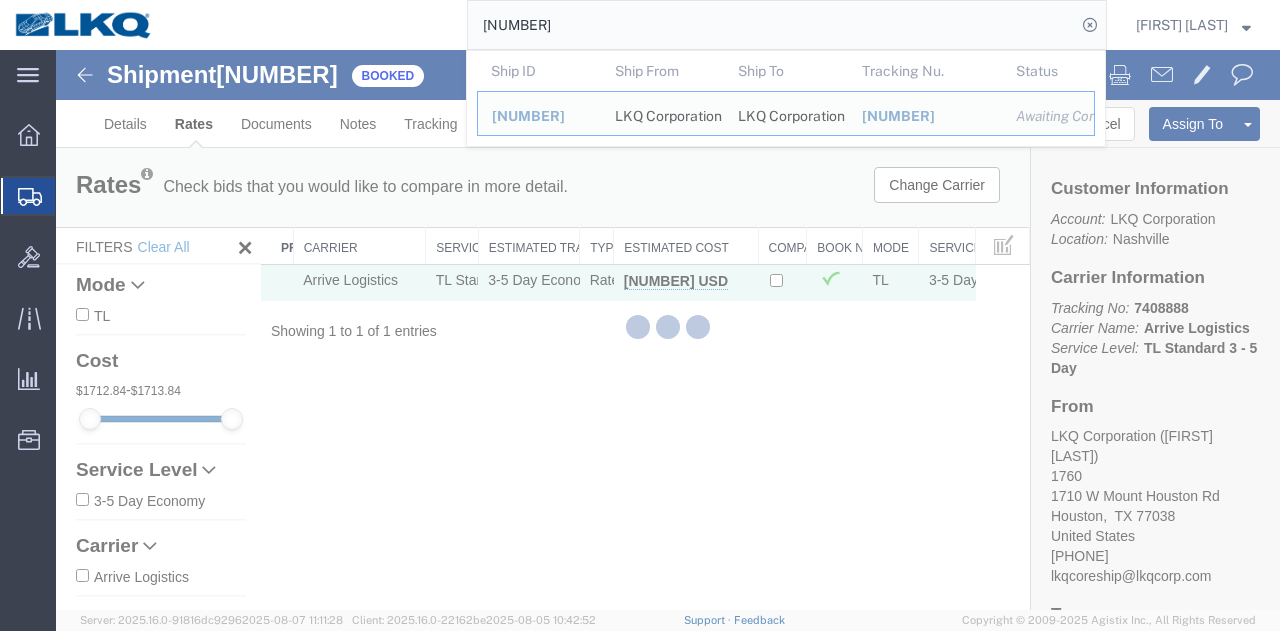 click 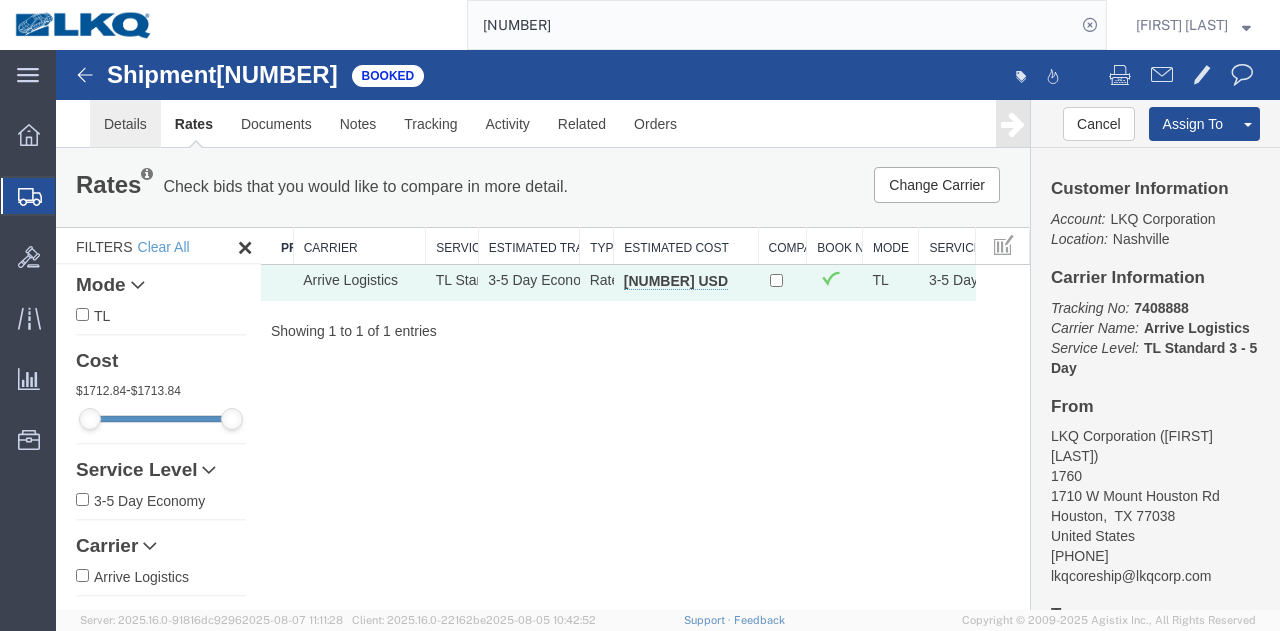 click on "Details" at bounding box center (125, 124) 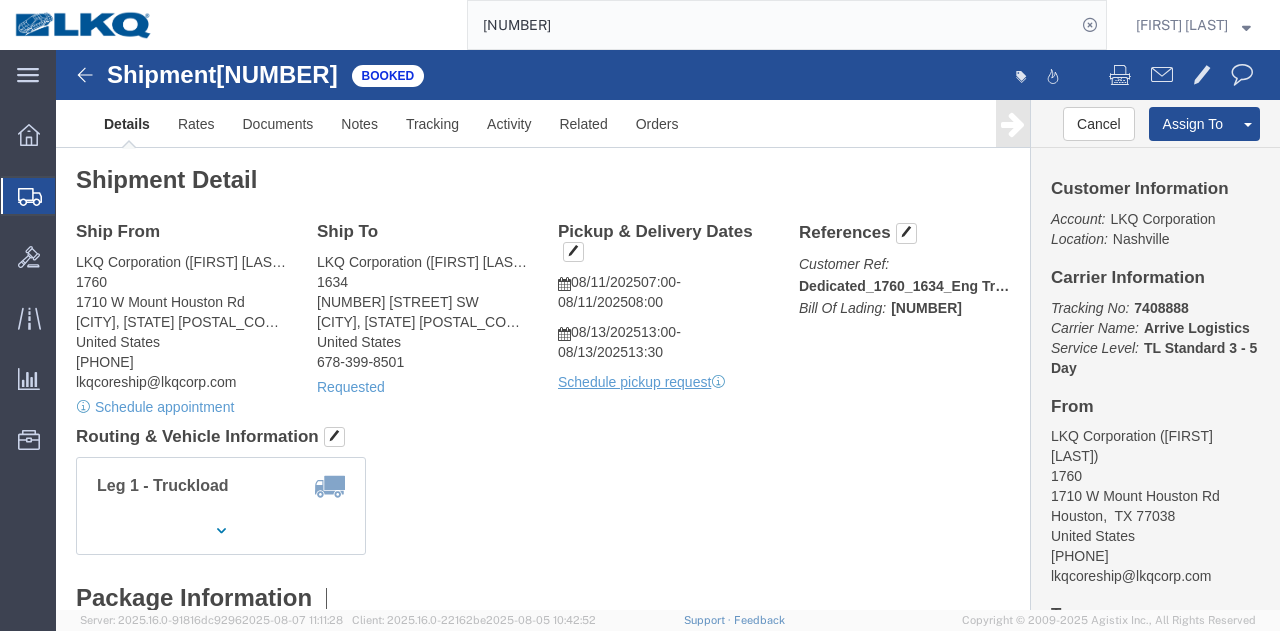 click on "Ship From
LKQ Corporation (Alfredo Garcia) 1760 1710 W Mount Houston Rd Houston, TX 77038 United States 281-886-1028 lkqcoreship@lkqcorp.com
Schedule appointment
Ship To
LKQ Corporation (Jason Voyles) 1634 6320 Boat Rock Blvd SW Atlanta, GA 30336 United States 678-399-8501
Requested
Pickup & Delivery Dates
08/11/2025  07:00
-
08/11/2025  08:00
08/13/2025  13:00
-
08/13/2025  13:30
Schedule pickup request
Edit Date and Time
Pickup Date:
Pickup Start Date Pickup Start Time Pickup Open Date and Time
Aug 11 2025 7:00 AM
Pickup Close Date Pickup Close Time
Pickup Close Date and Time
Aug 11 2025 8:00 AM
Delivery by Date
Delivery Start Date Delivery Start Time
Deliver Open Date and Time" 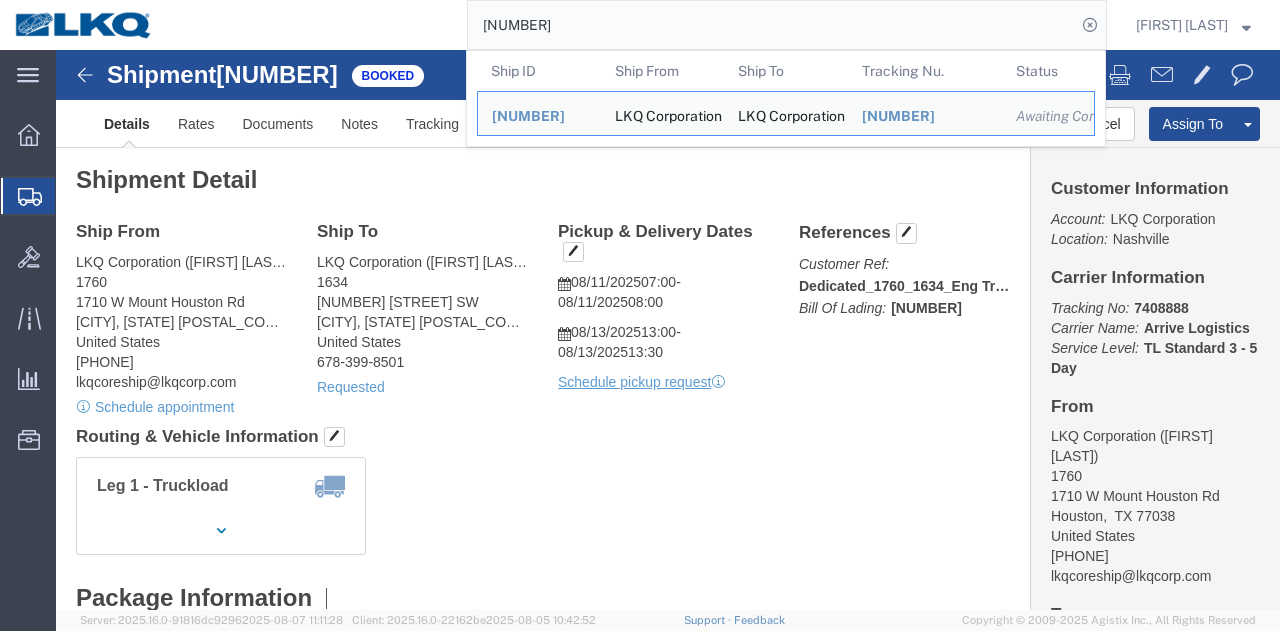 paste on "413513" 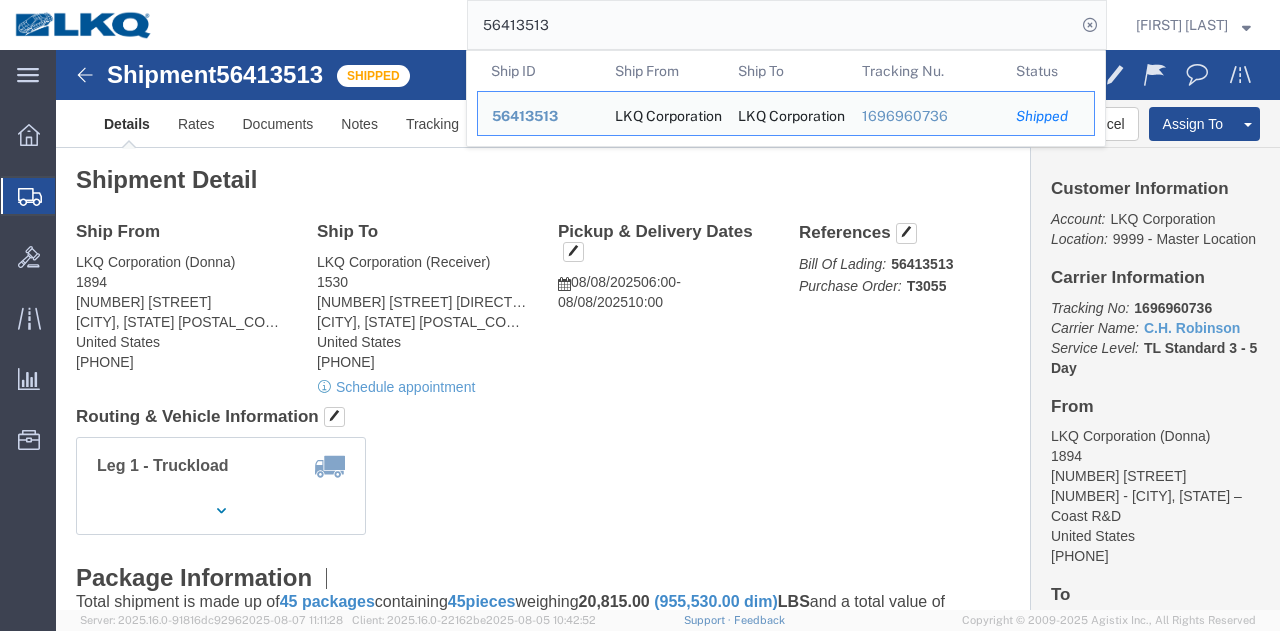 paste on "25511" 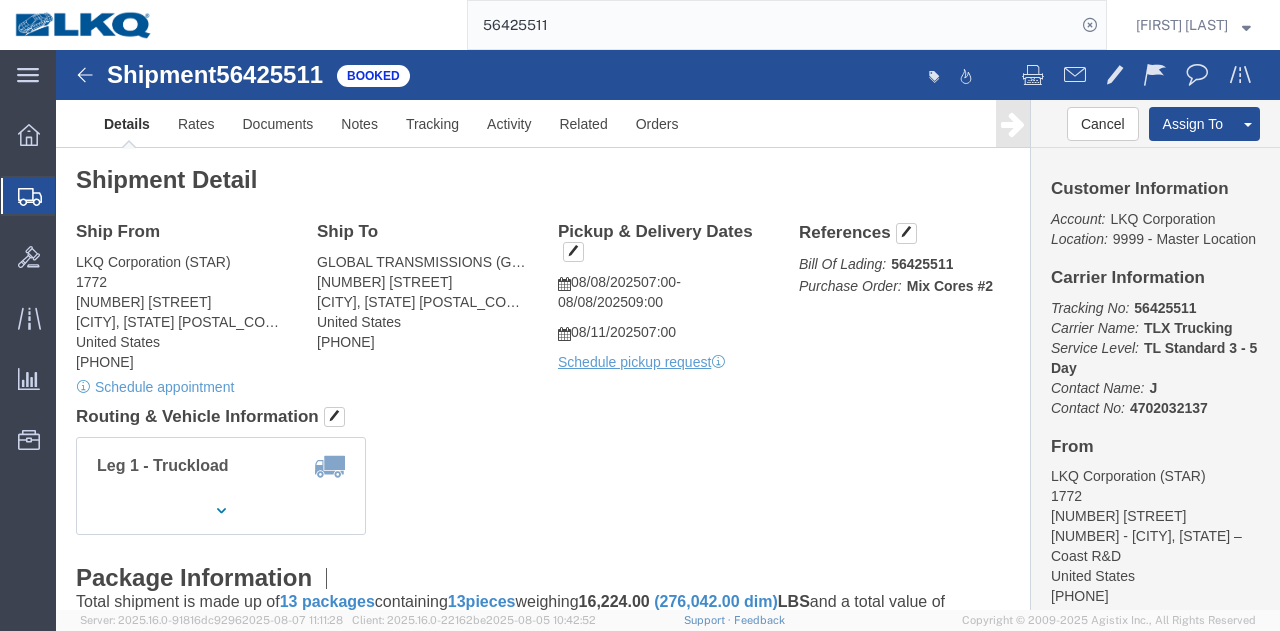 click on "Shipment Detail
Ship From LKQ Corporation (STAR) 1772 32 Dart Rd Newnan, GA 30265 United States 678-854-9960   Schedule appointment Ship To
GLOBAL TRANSMISSIONS (GLOBAL) 3100 INDUSTRIAL ROAD KIRKSVILLE, MO 63501 United States 6786759291
Pickup & Delivery Dates
08/08/2025  07:00
-
08/08/2025  09:00  08/11/2025  07:00 Schedule pickup request  Edit Date and Time
Pickup Date:
Pickup Start Date Pickup Start Time Pickup Open Date and Time Aug 08 2025 7:00 AM Pickup Close Date Pickup Close Time
Pickup Close Date and Time
Aug 08 2025 9:00 AM
Delivery by Date
Delivery Start Date Delivery Start Time
Deliver Open Date and Time
Aug 11 2025 7:00 AM Deliver Close Date Deliver Close Time
Deliver Close Date and Time
Notify carrier of changes
Cancel
Save
Open Time 7:00 AM Apply" 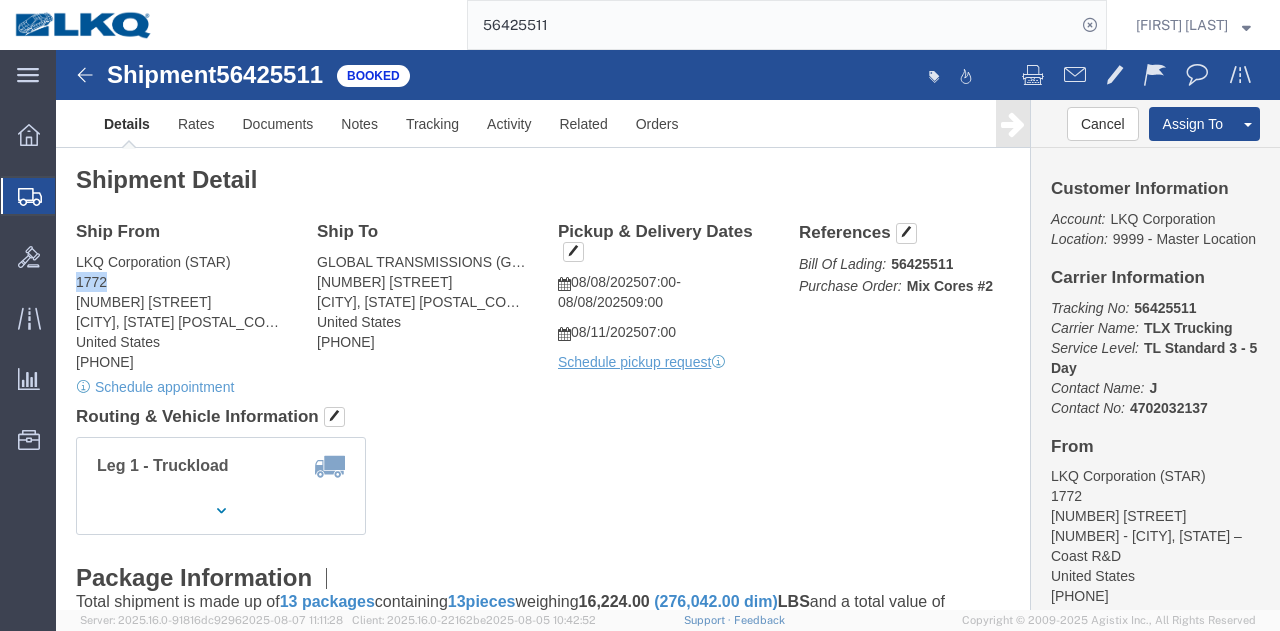 click on "LKQ Corporation (STAR) 1772 32 Dart Rd Newnan, GA 30265 United States 678-854-9960" 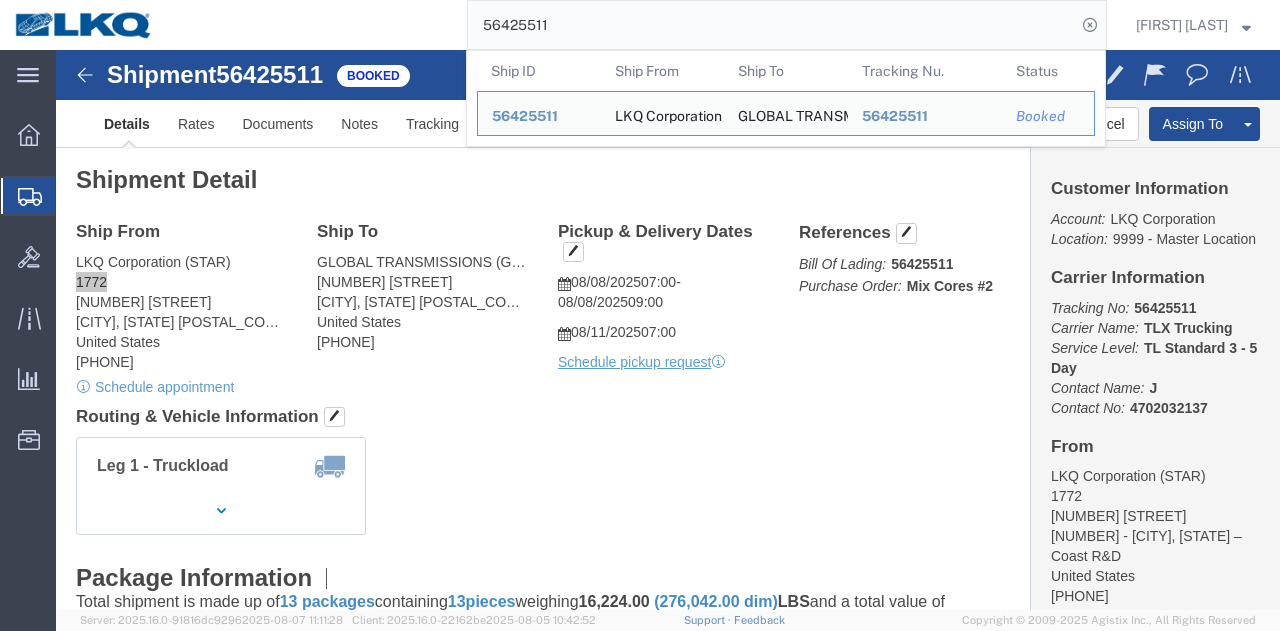 click on "56425511" 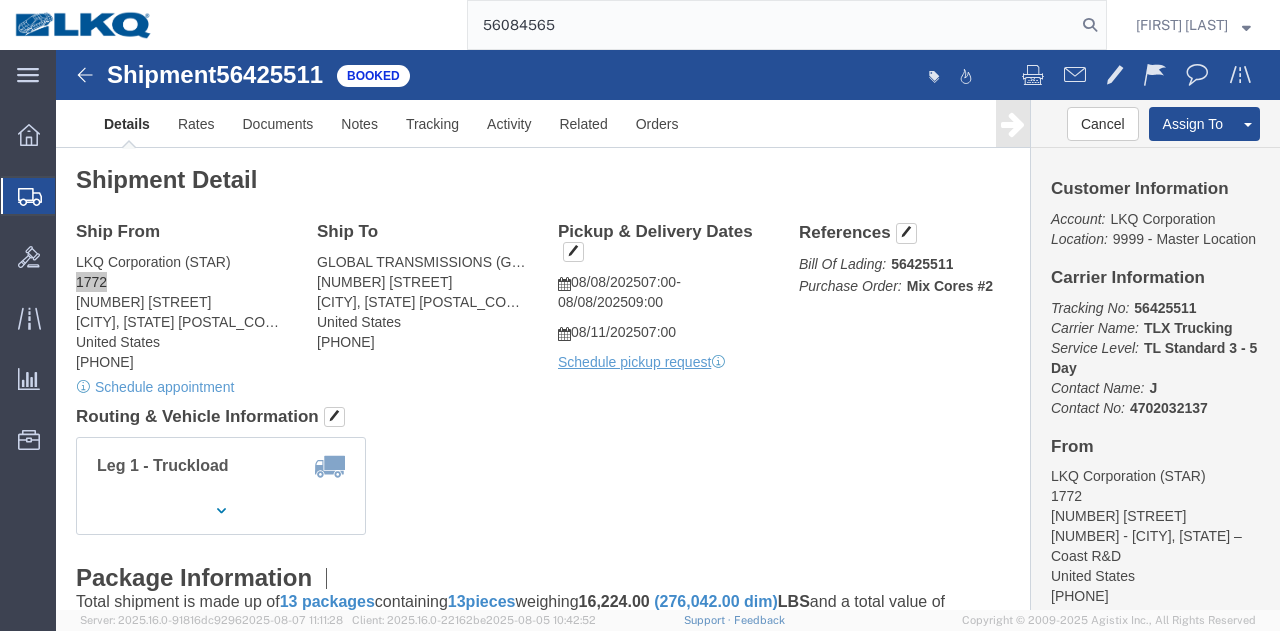 type on "56084565" 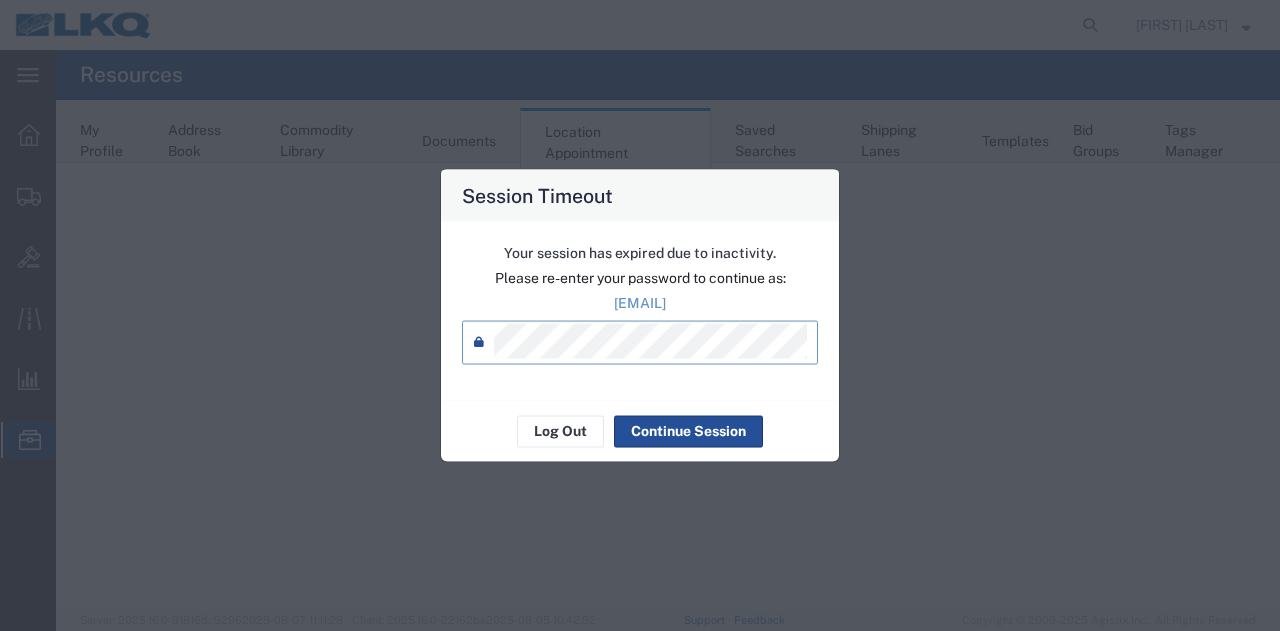 scroll, scrollTop: 0, scrollLeft: 0, axis: both 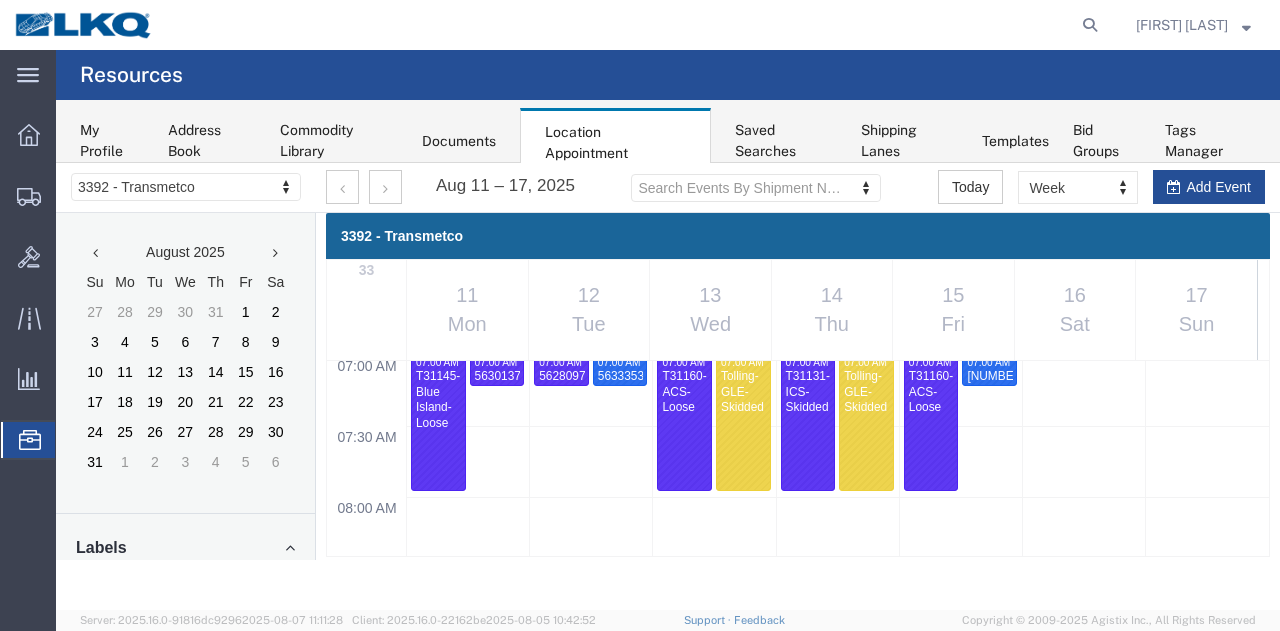 drag, startPoint x: 768, startPoint y: 613, endPoint x: 711, endPoint y: 451, distance: 171.73526 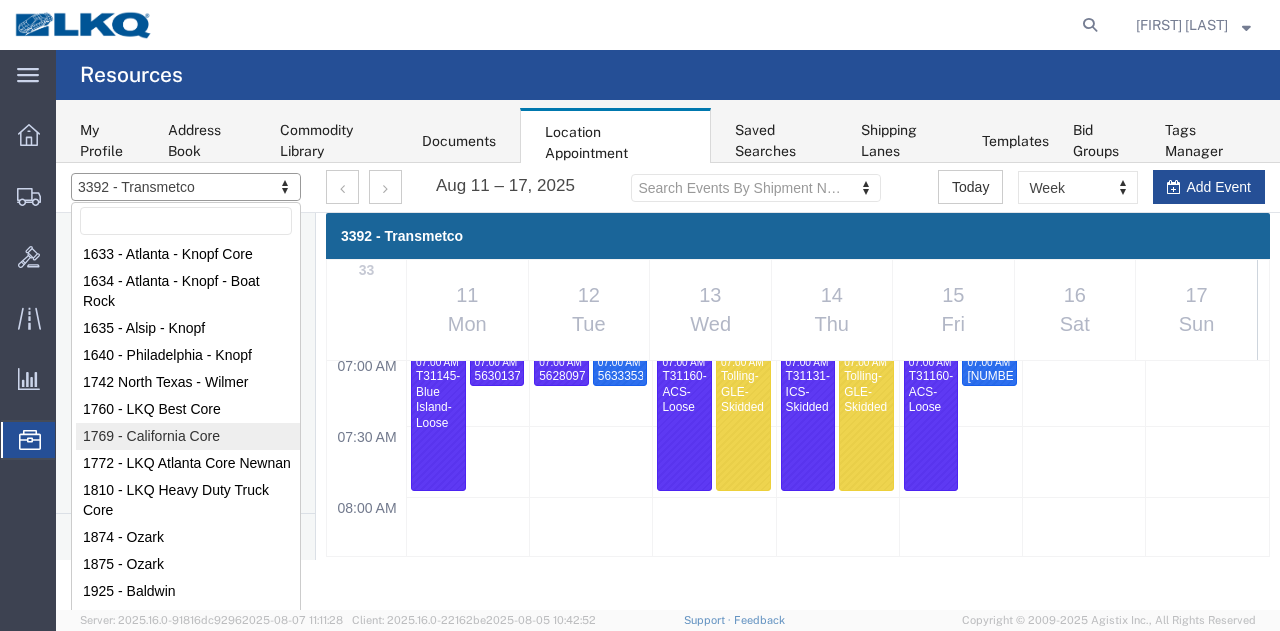 scroll, scrollTop: 0, scrollLeft: 0, axis: both 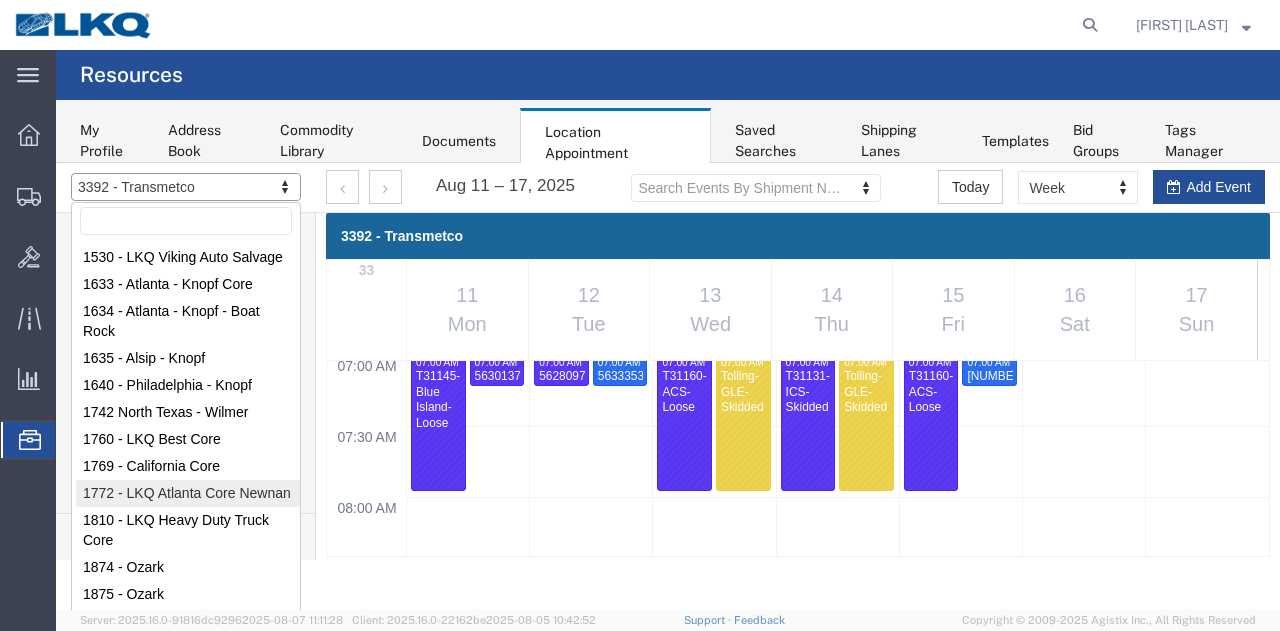 select on "30704" 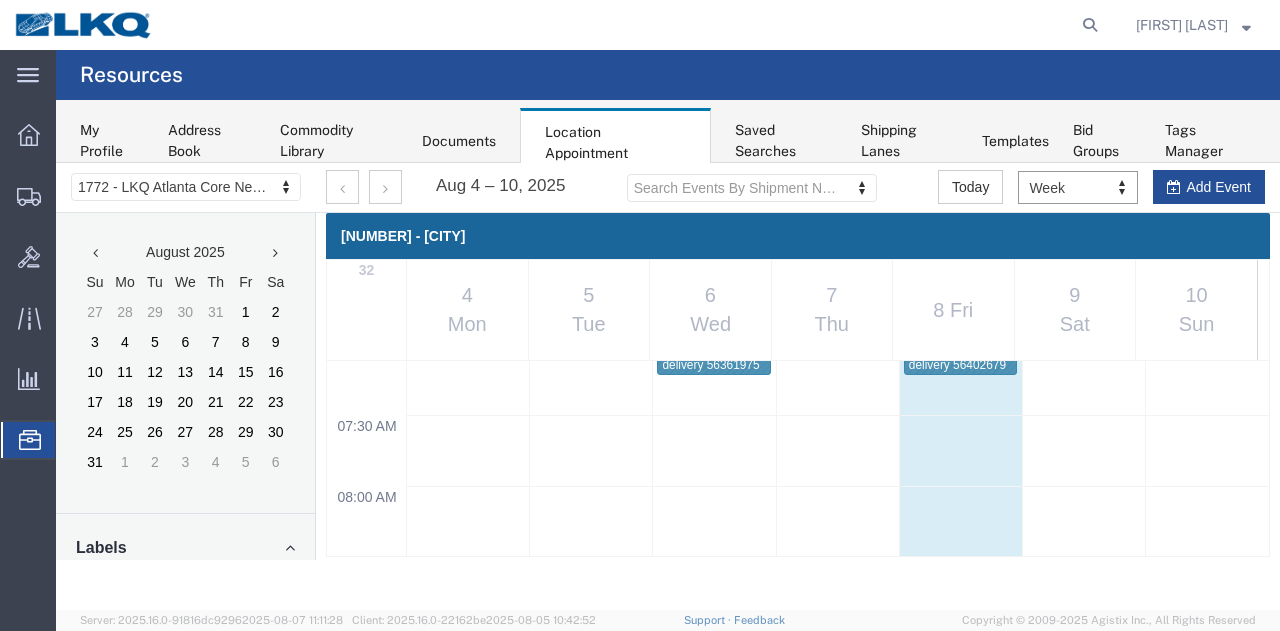 scroll, scrollTop: 1149, scrollLeft: 0, axis: vertical 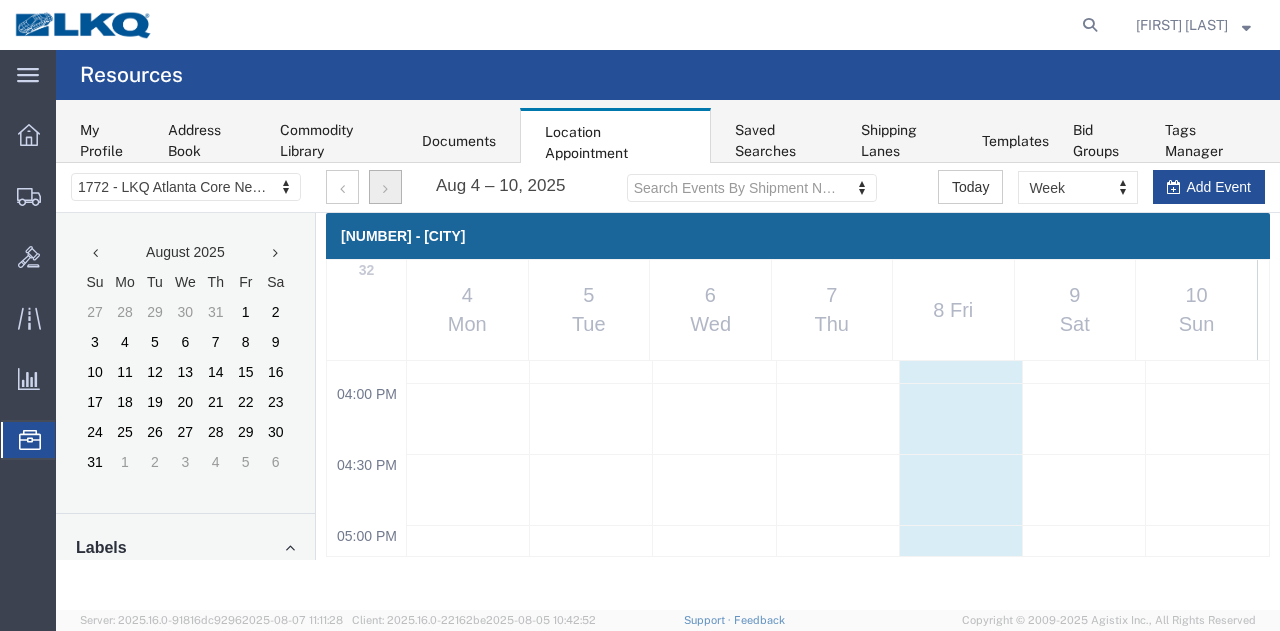 click at bounding box center (385, 187) 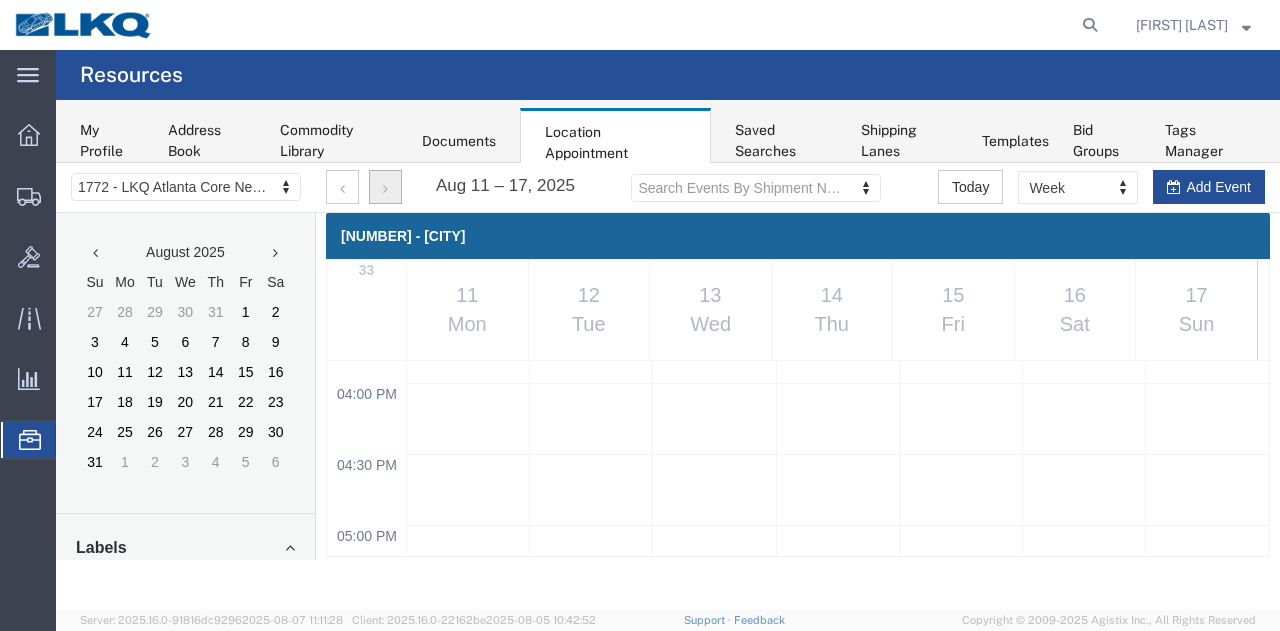 scroll, scrollTop: 849, scrollLeft: 0, axis: vertical 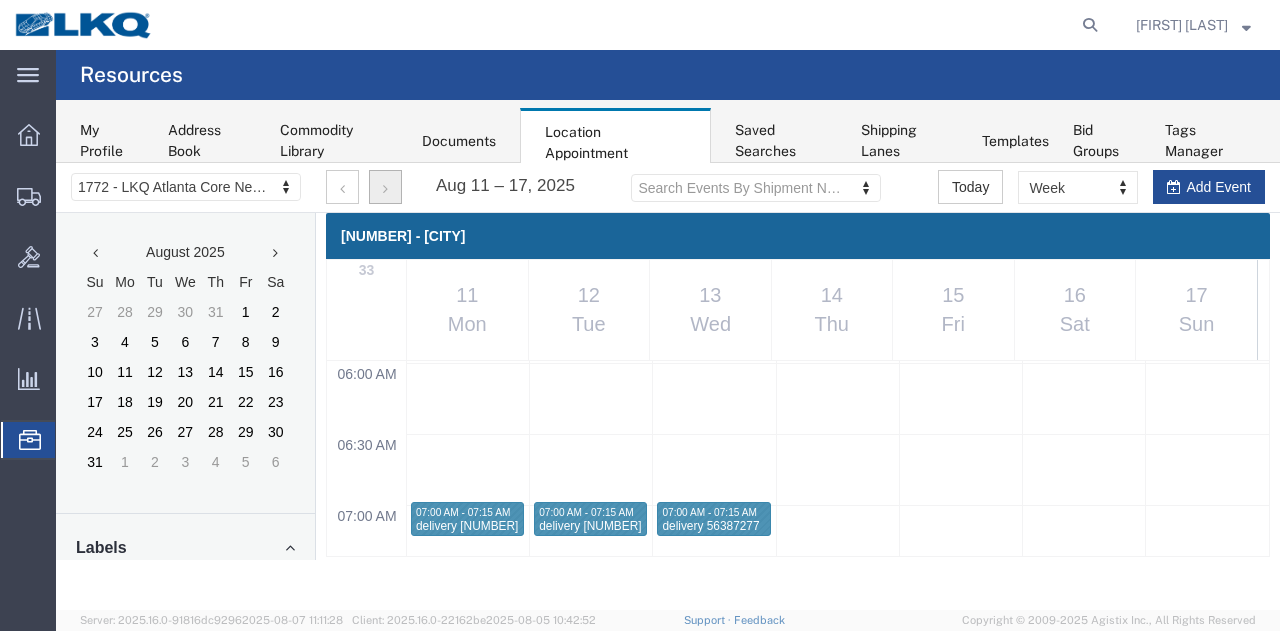 type 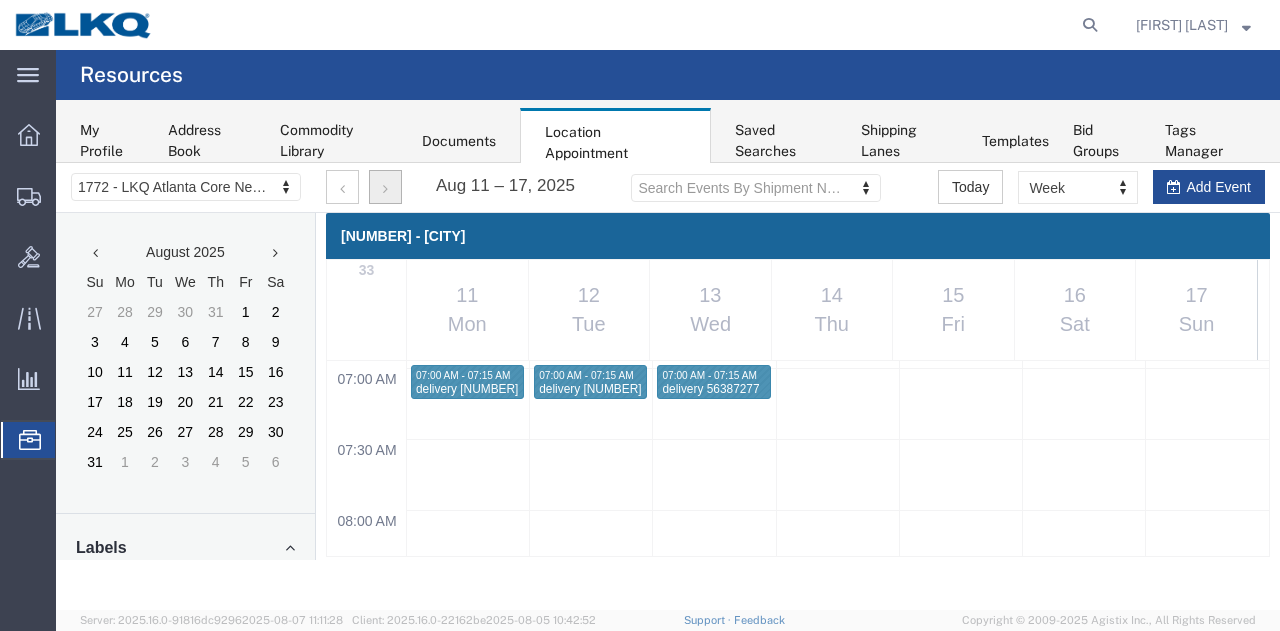 scroll, scrollTop: 1049, scrollLeft: 0, axis: vertical 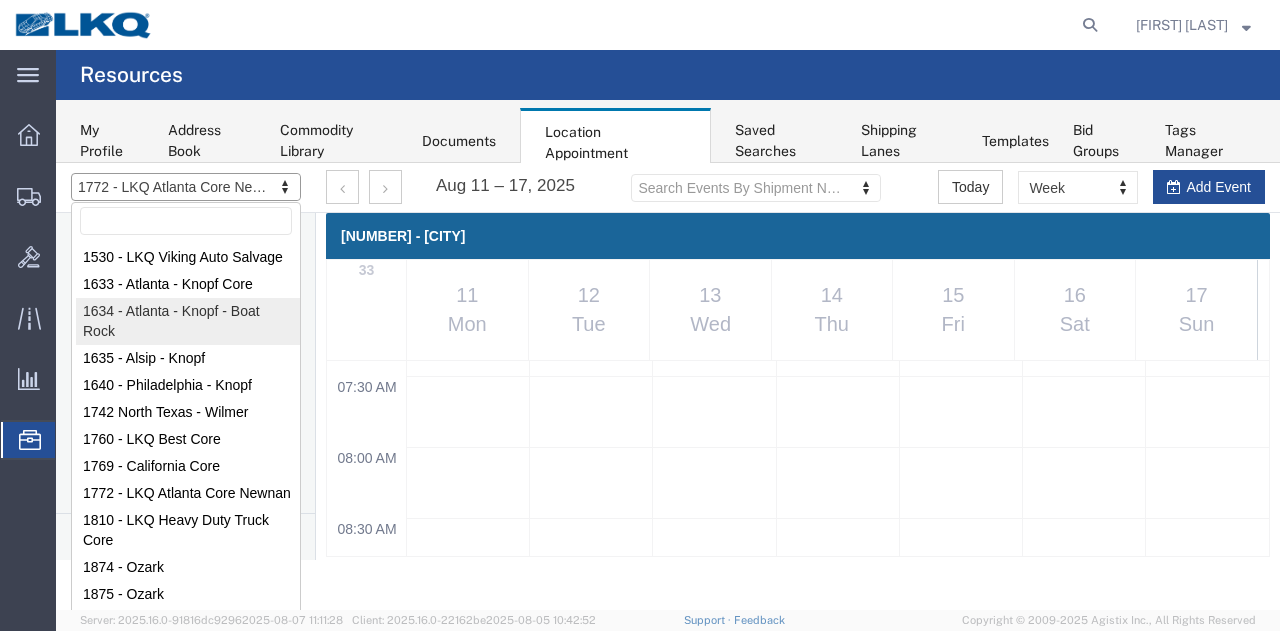 select on "28712" 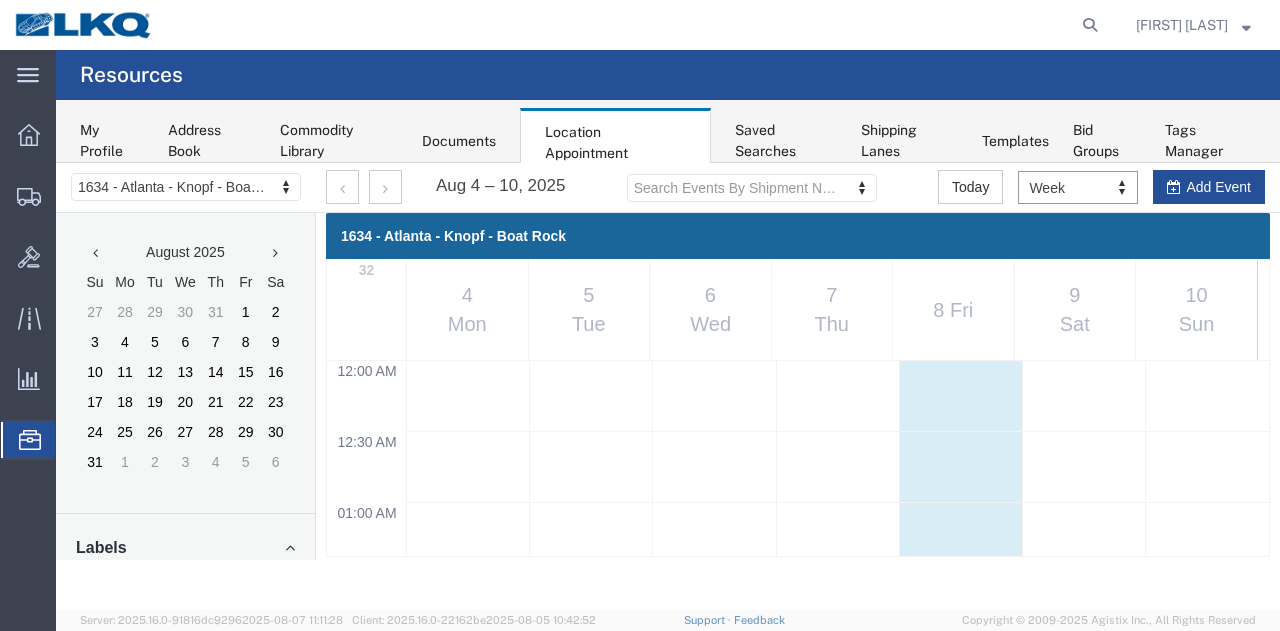 scroll, scrollTop: 849, scrollLeft: 0, axis: vertical 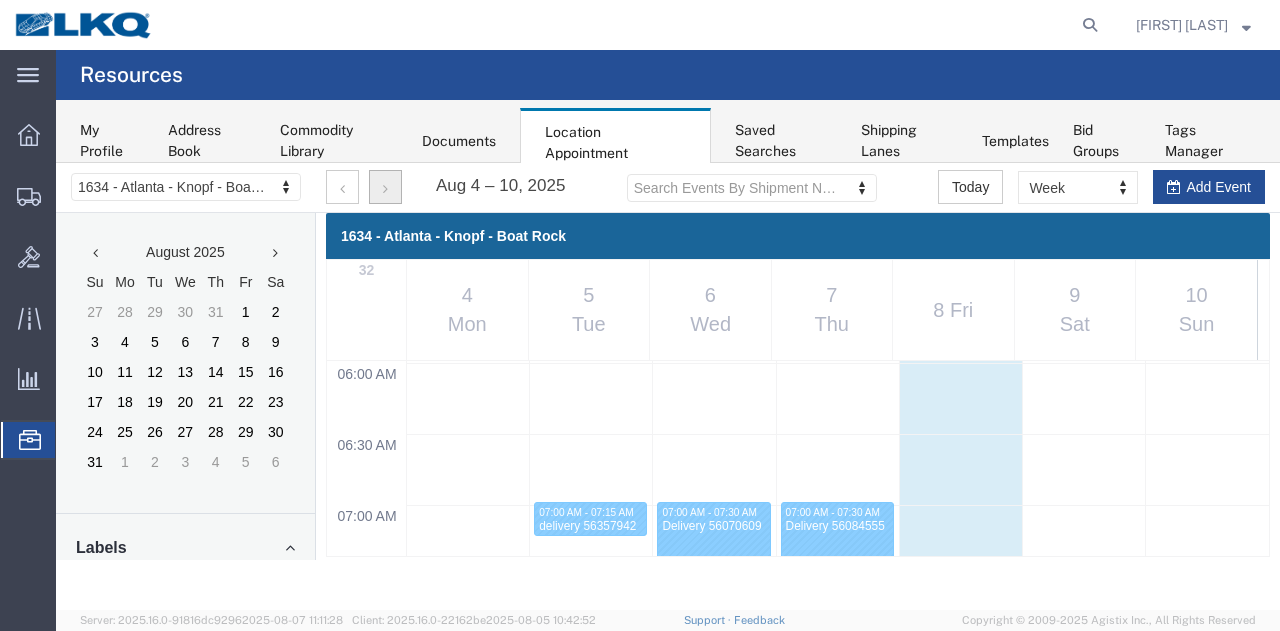 click at bounding box center (385, 187) 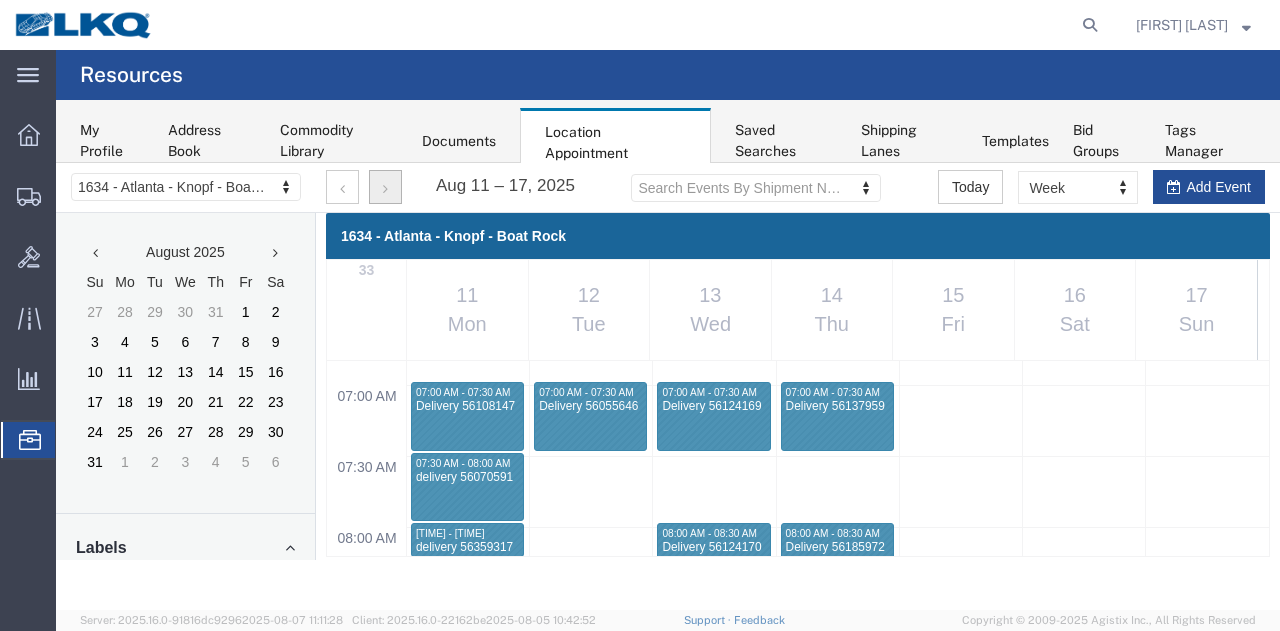 scroll, scrollTop: 1149, scrollLeft: 0, axis: vertical 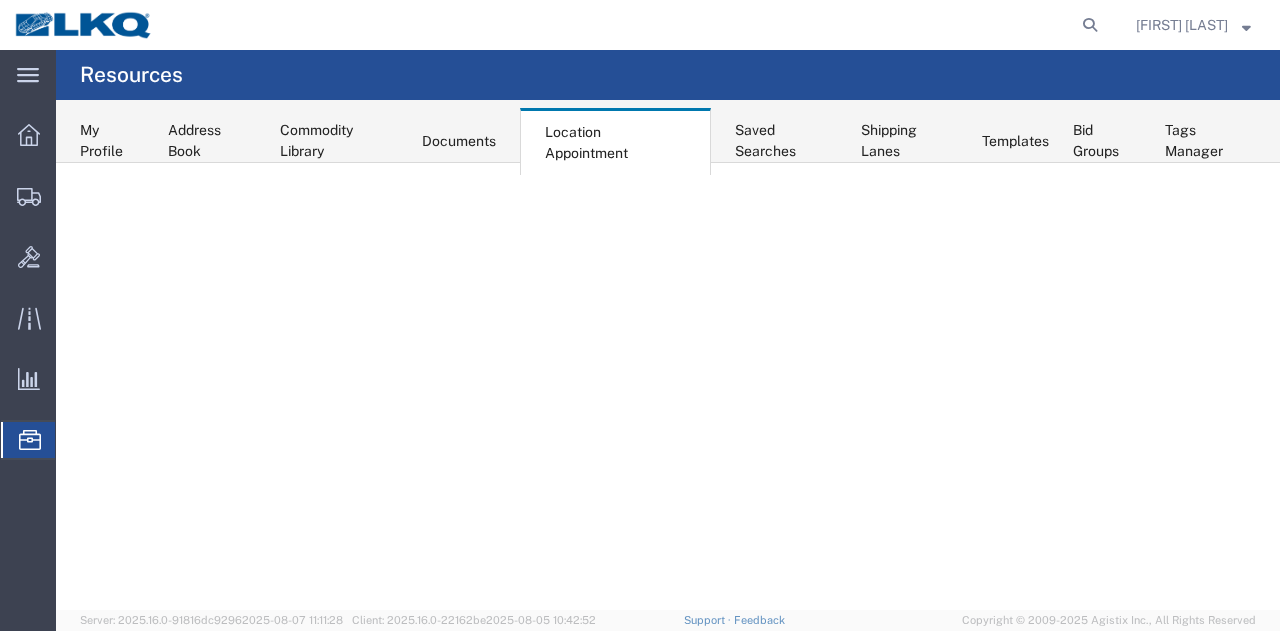 select on "28712" 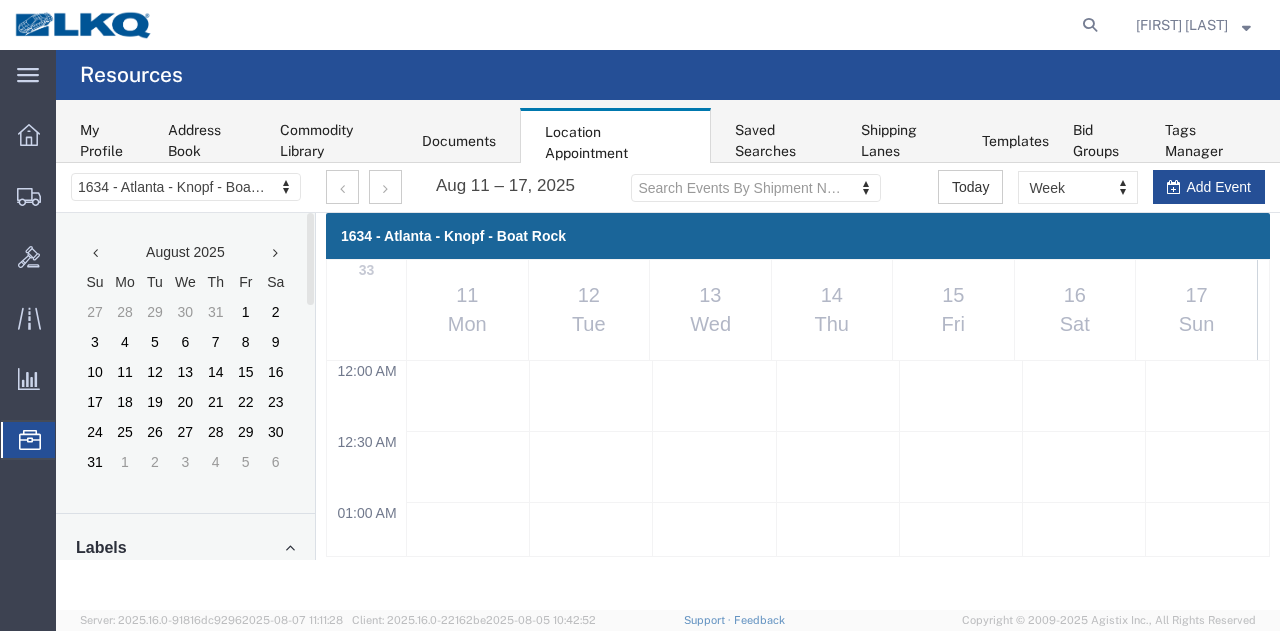 scroll, scrollTop: 0, scrollLeft: 0, axis: both 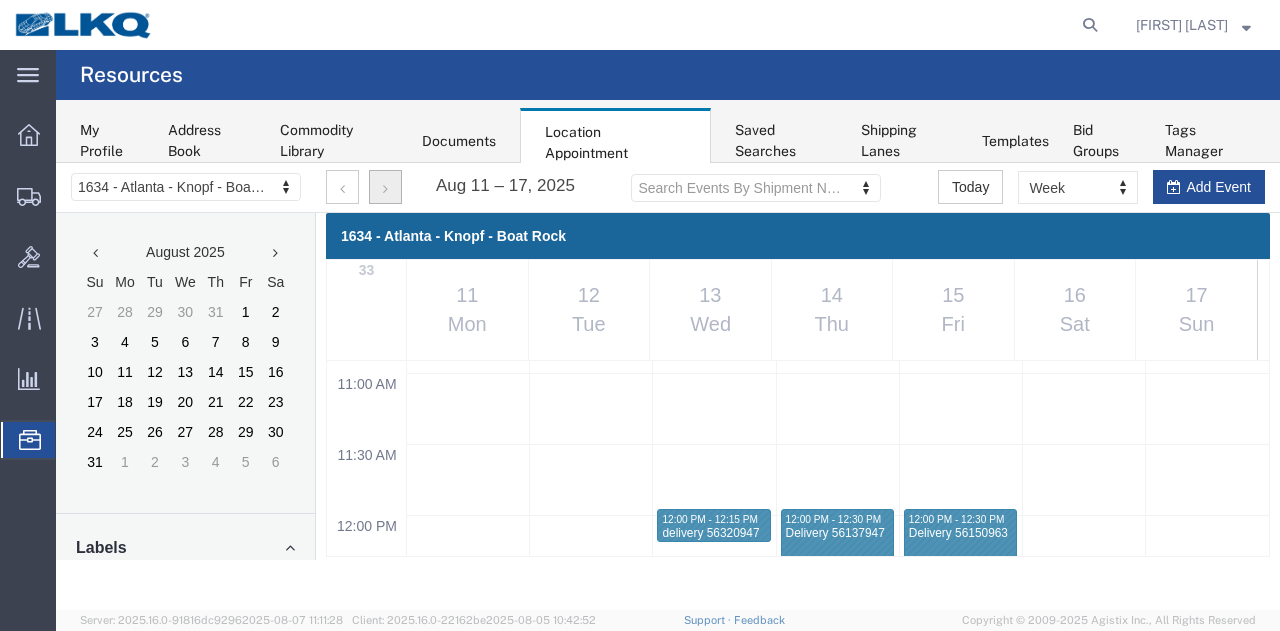 type 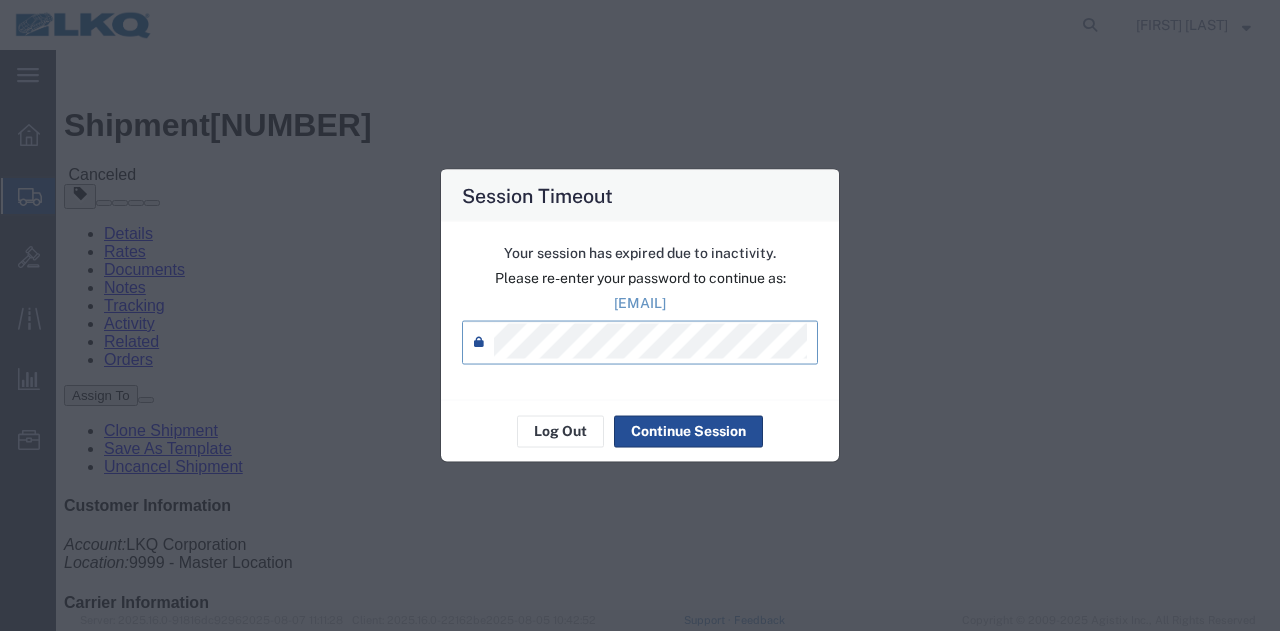 scroll, scrollTop: 0, scrollLeft: 0, axis: both 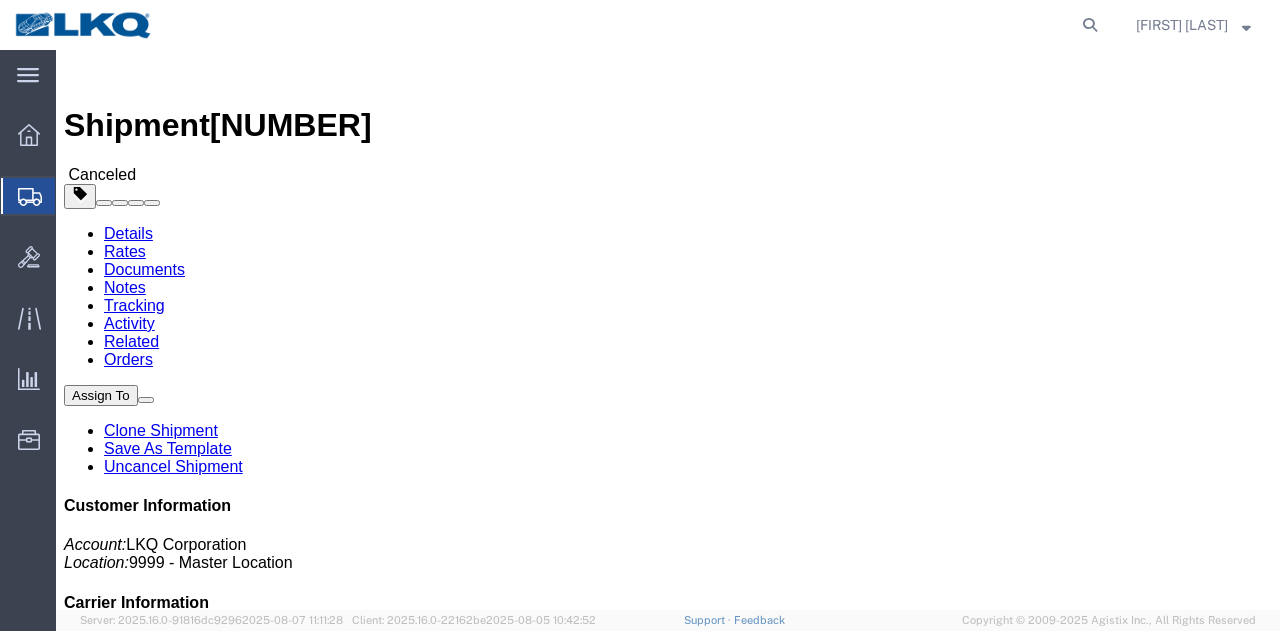 click on "Shipment Manager" 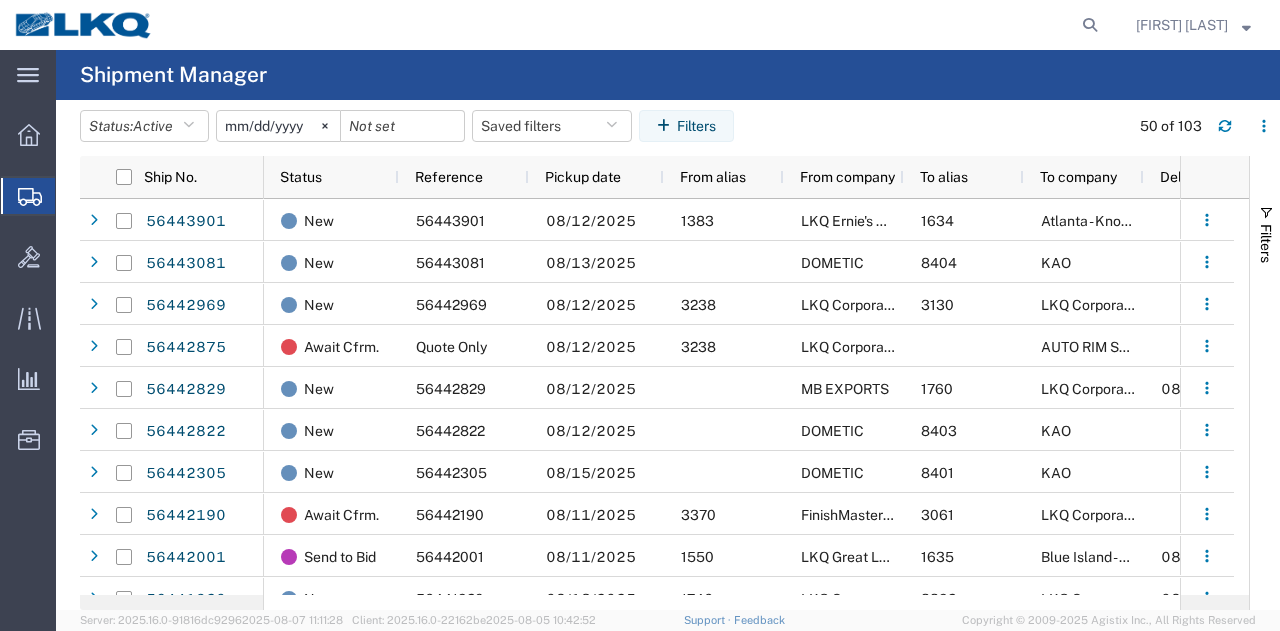 click on "[DATE]" 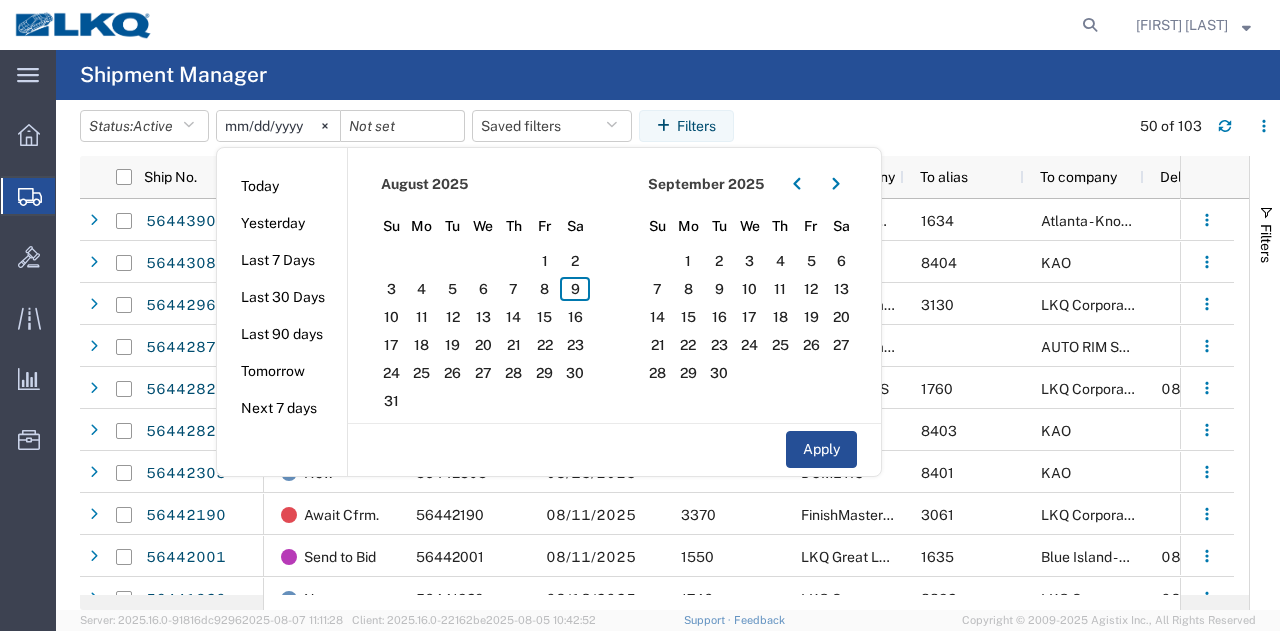 click on "Shipment Manager" 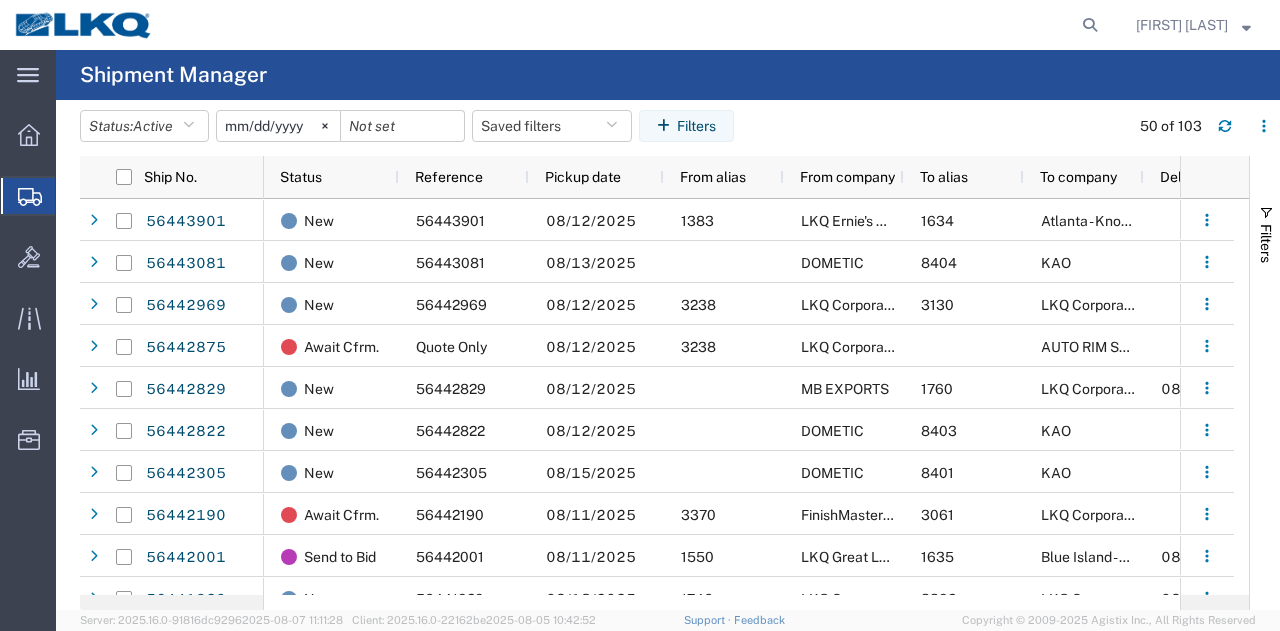 click on "[DATE]" 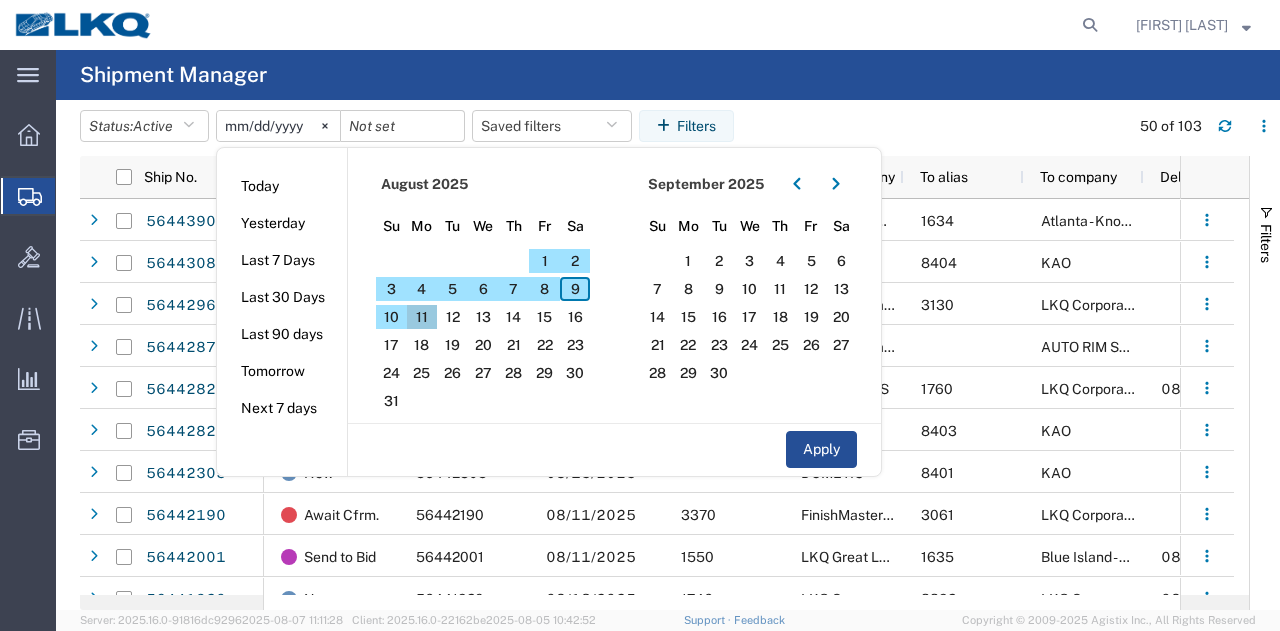 click on "11" 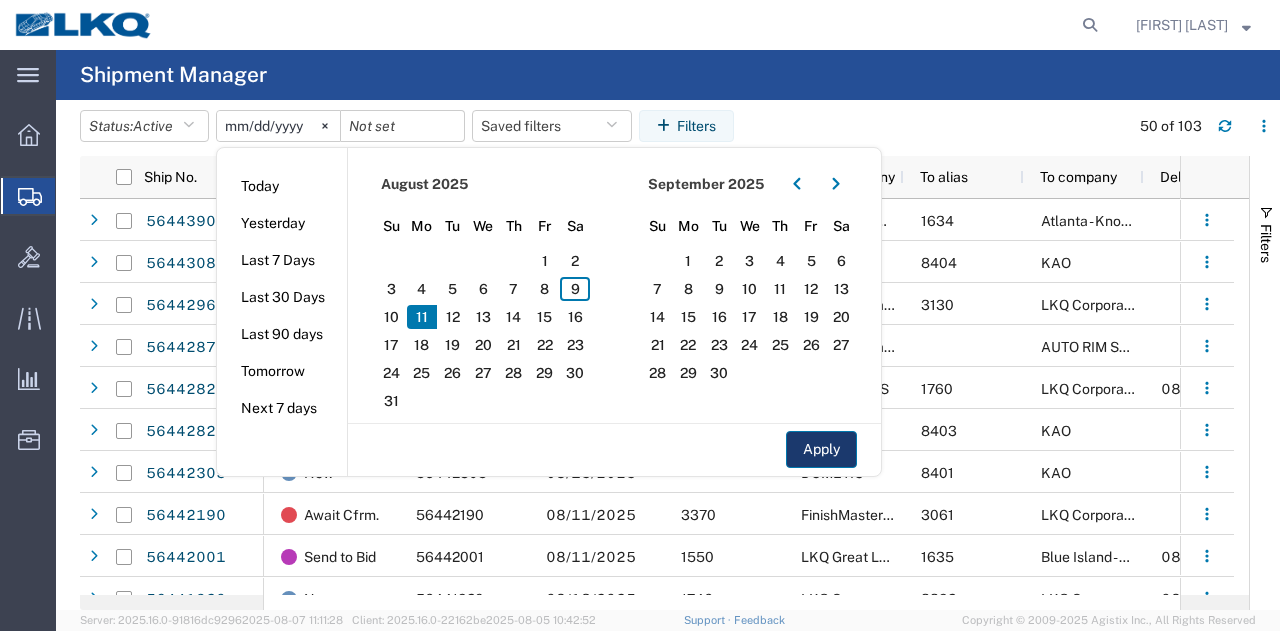 click on "Apply" 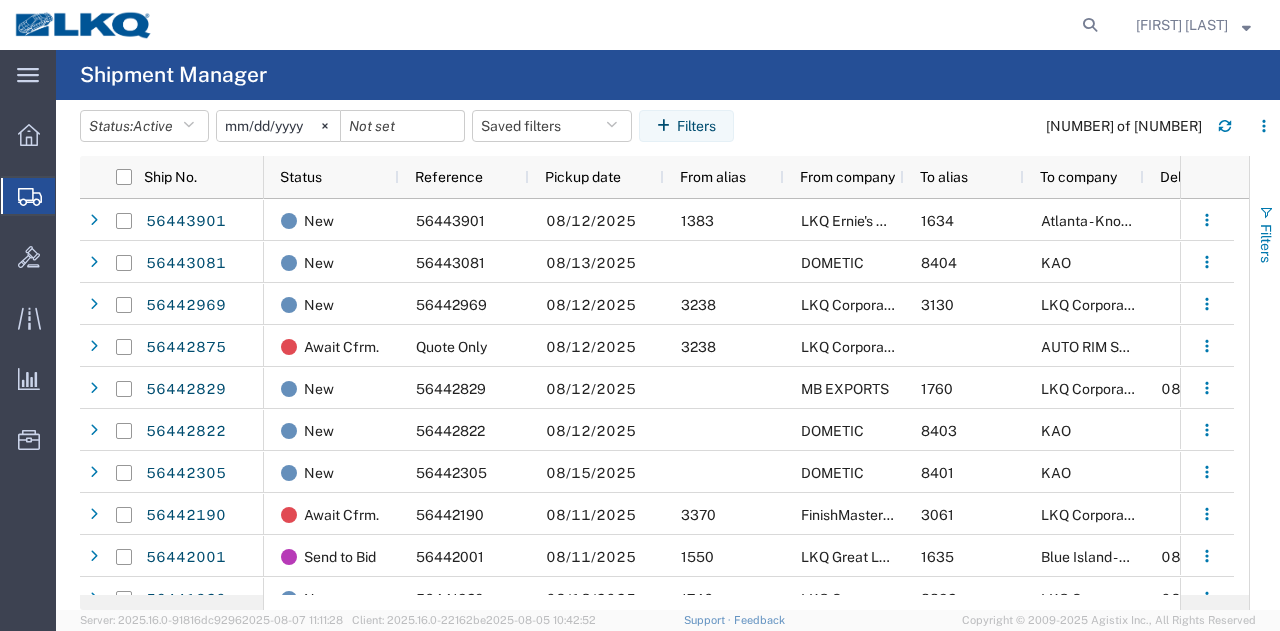 click on "Filters" at bounding box center [1265, 234] 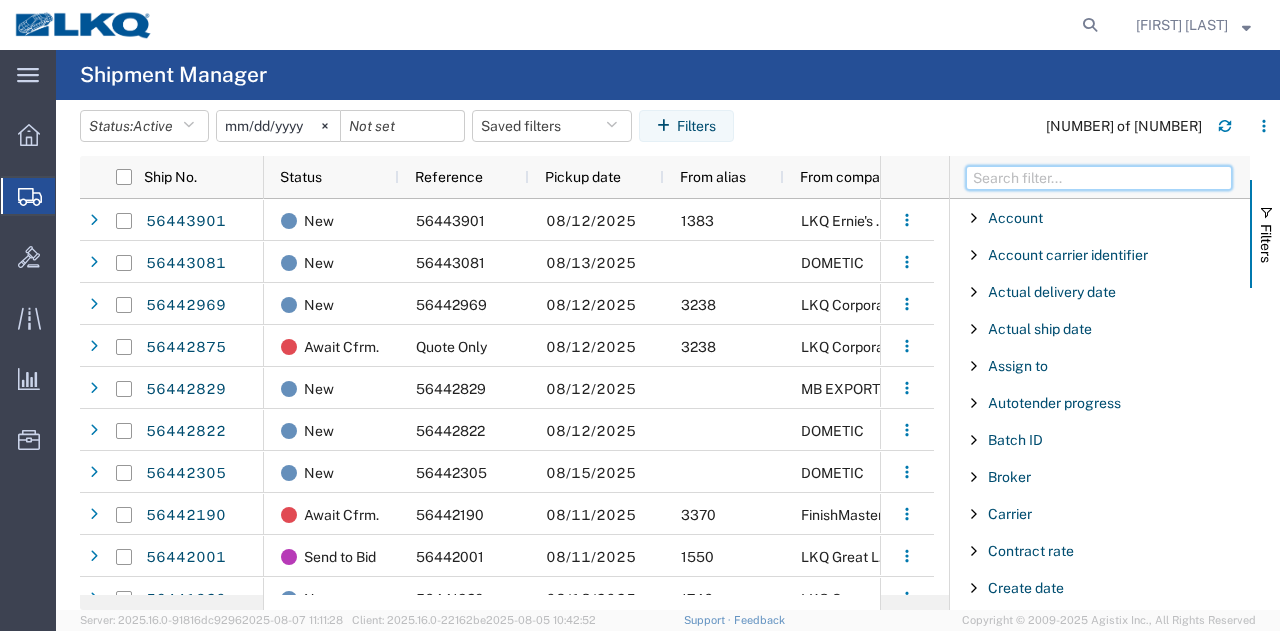 click at bounding box center [1099, 178] 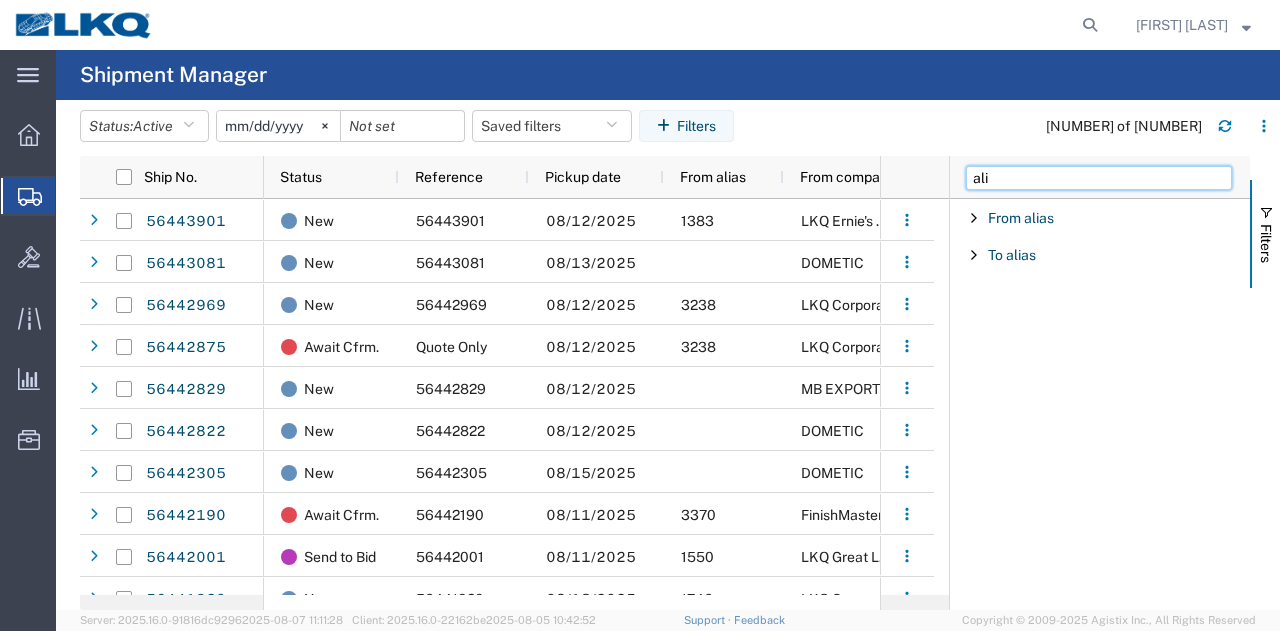 type on "ali" 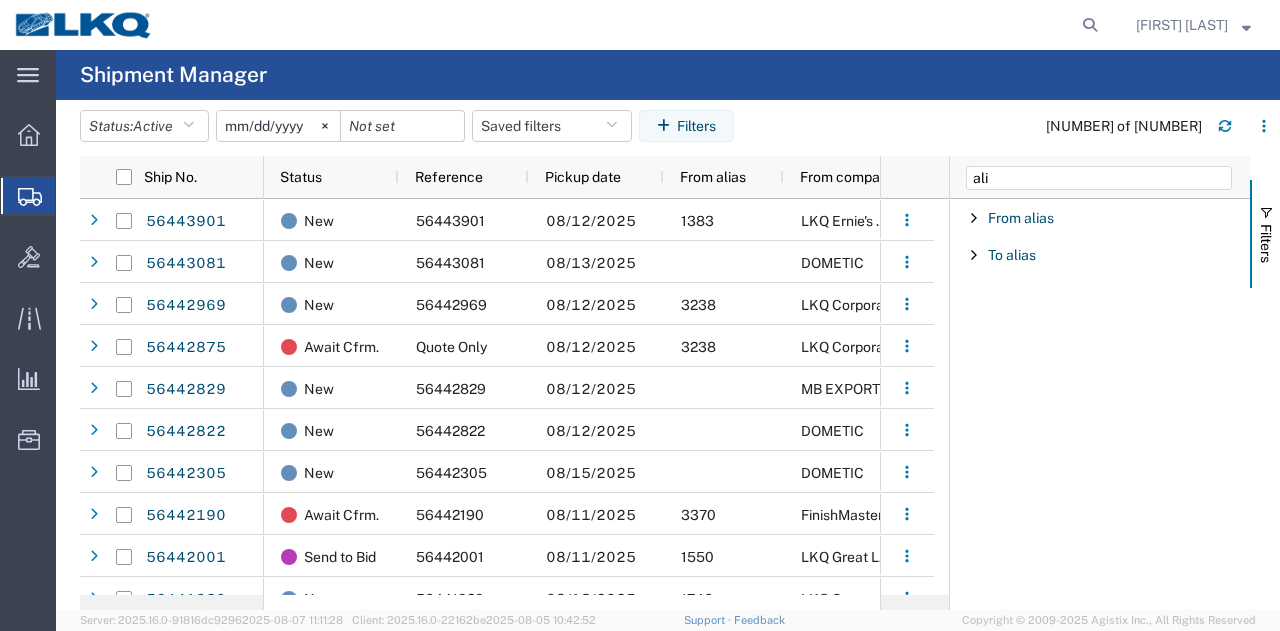 click at bounding box center [974, 218] 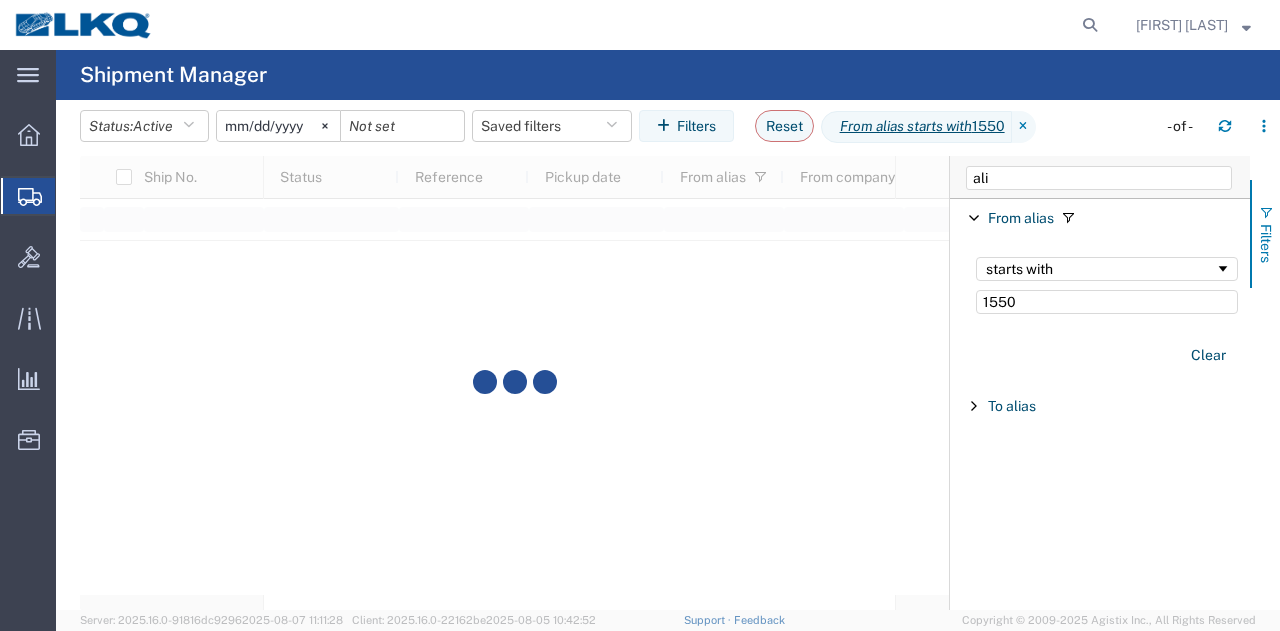 type on "1550" 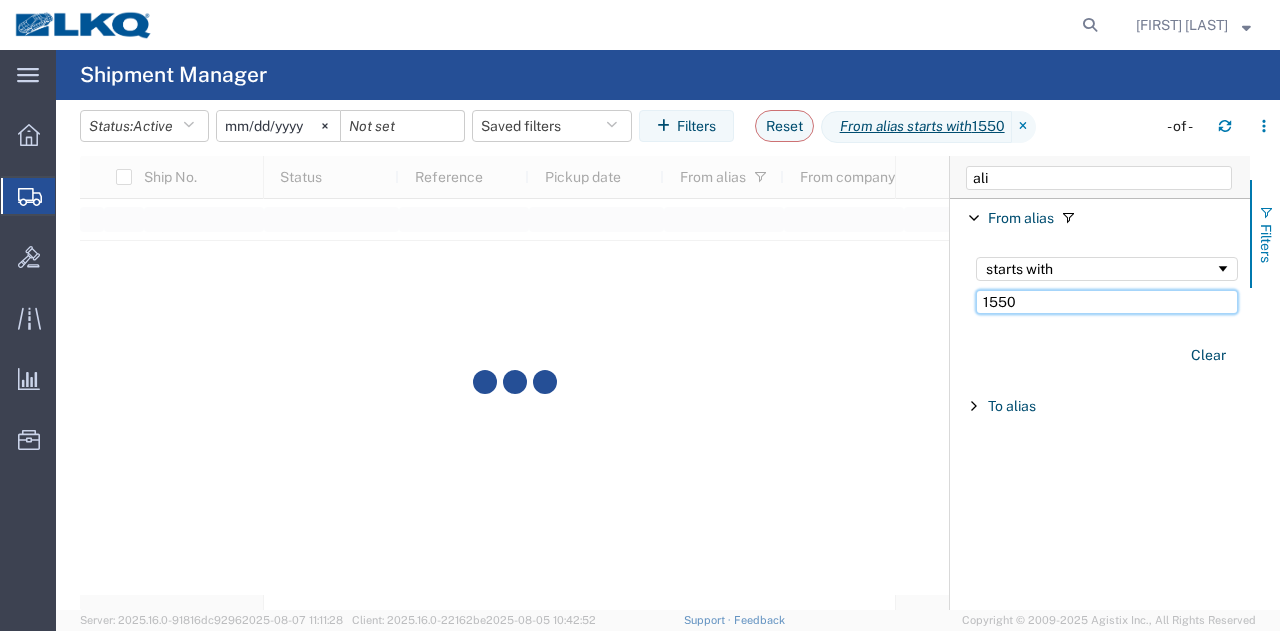 click on "Filters" at bounding box center (1265, 234) 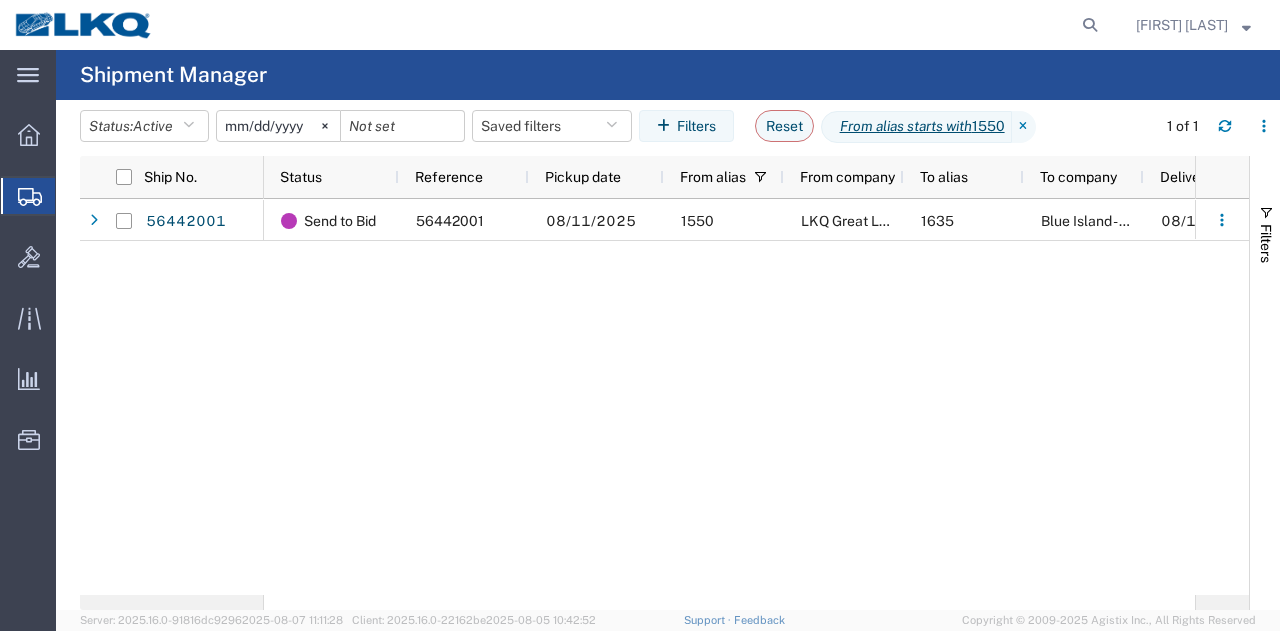 click on "2025-08-11" 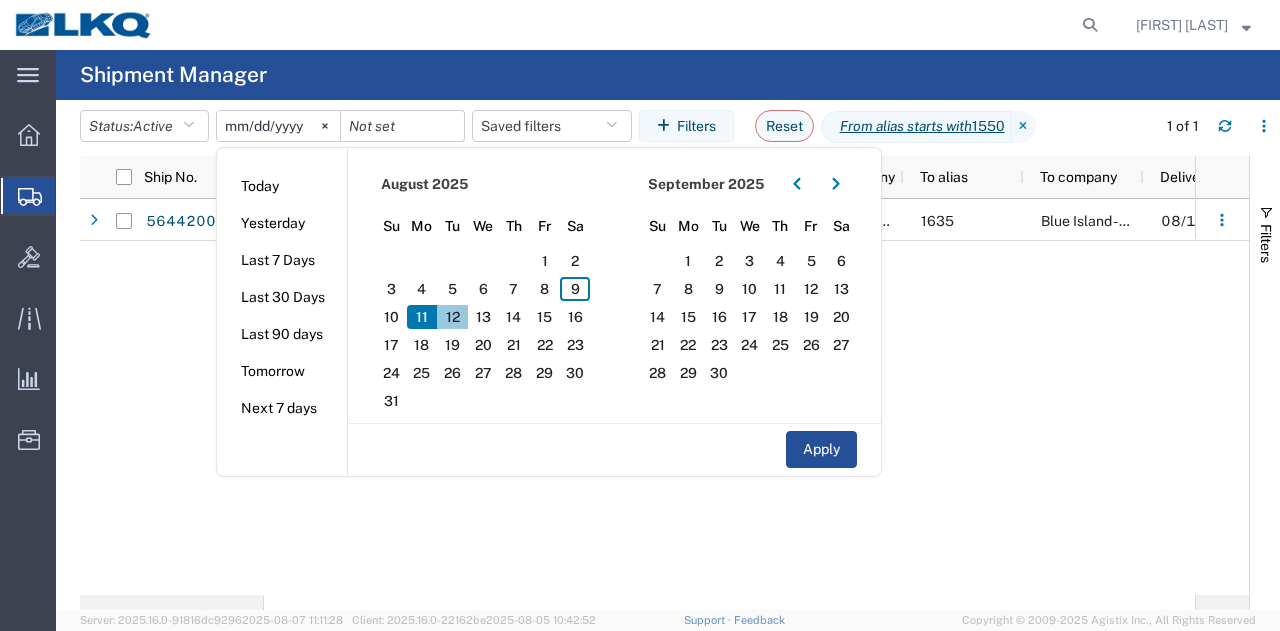 click on "12" 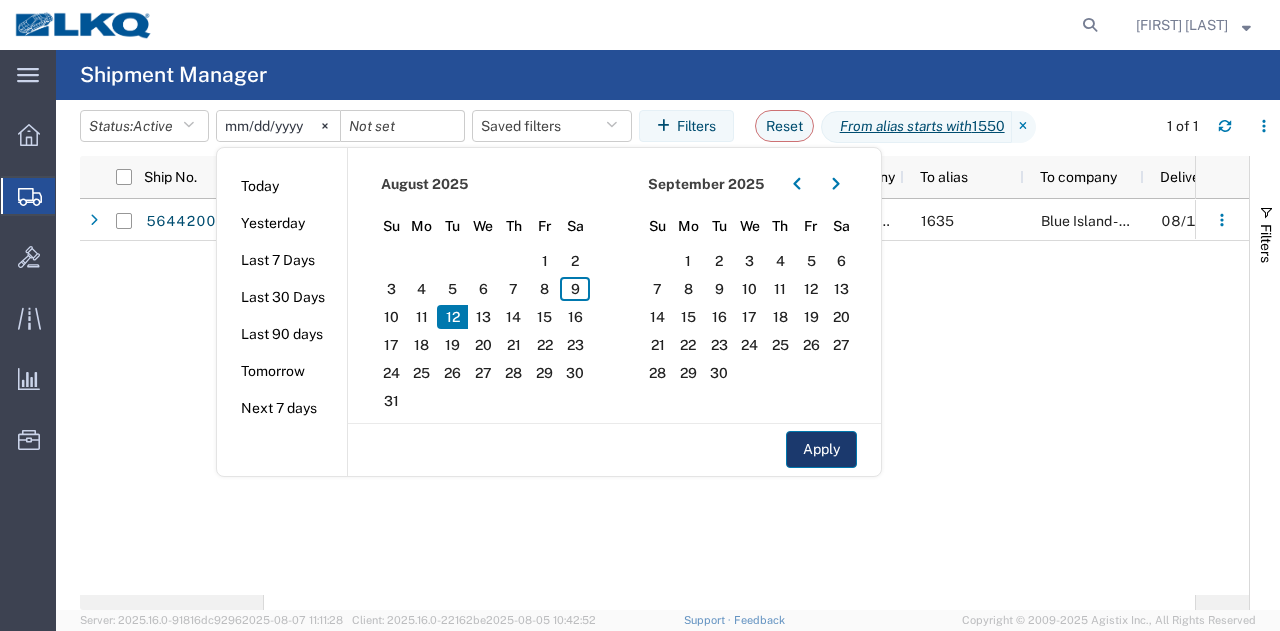 click on "Apply" 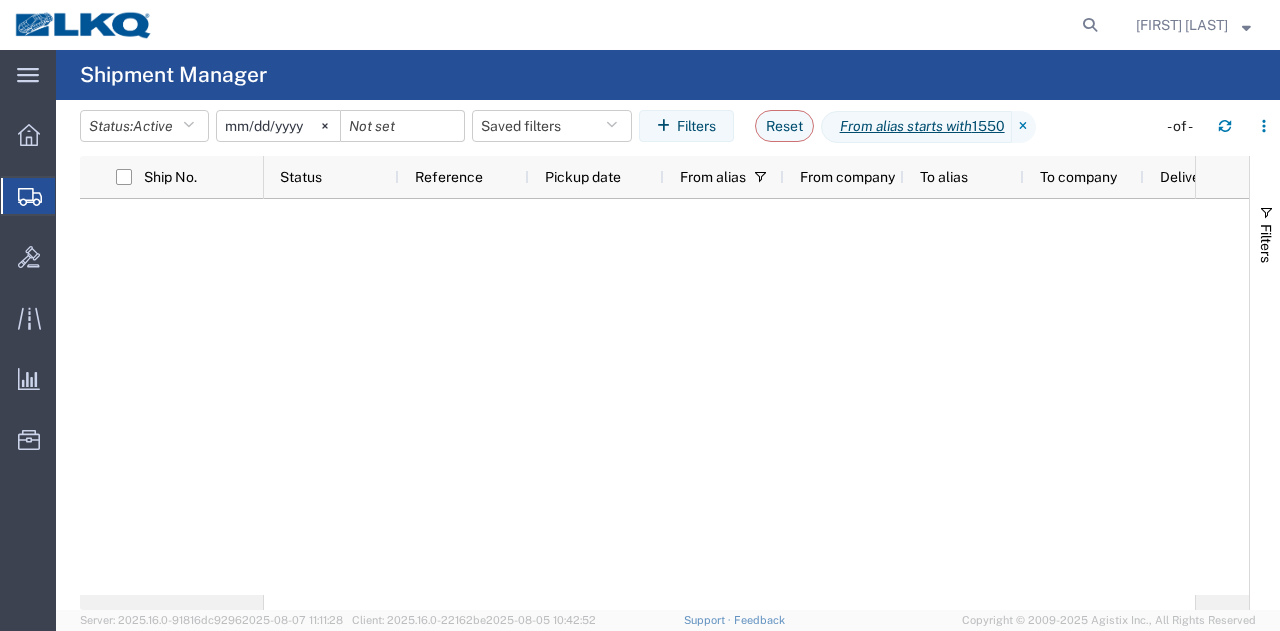 click on "2025-08-12" 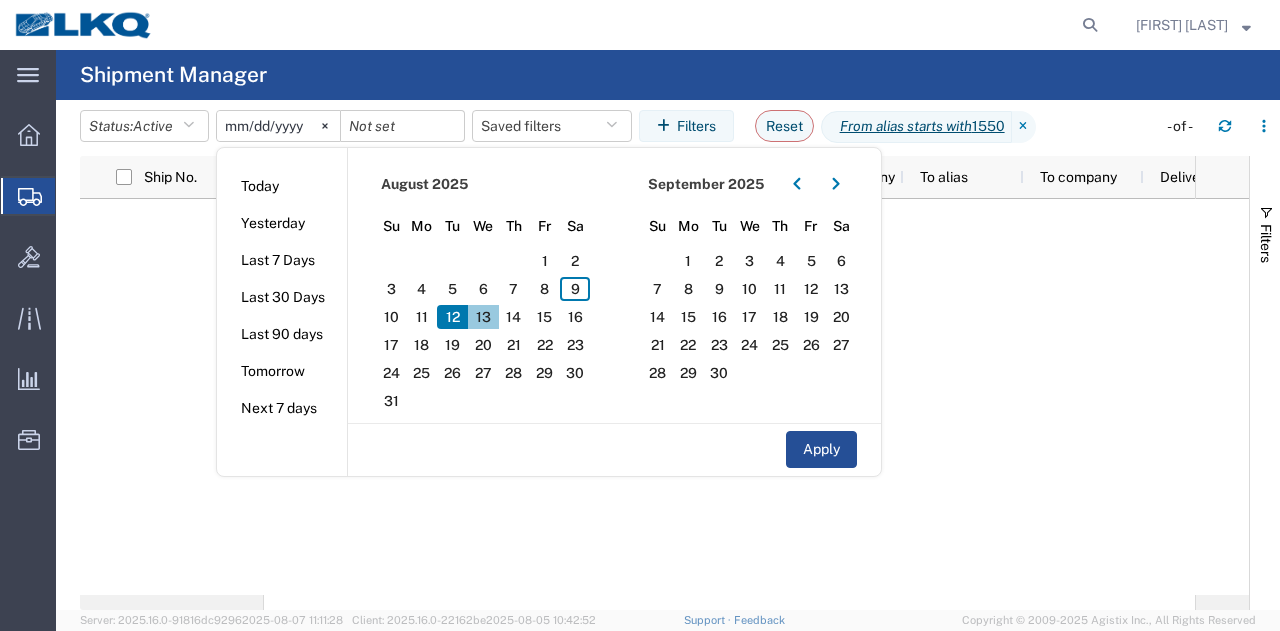 click on "13" 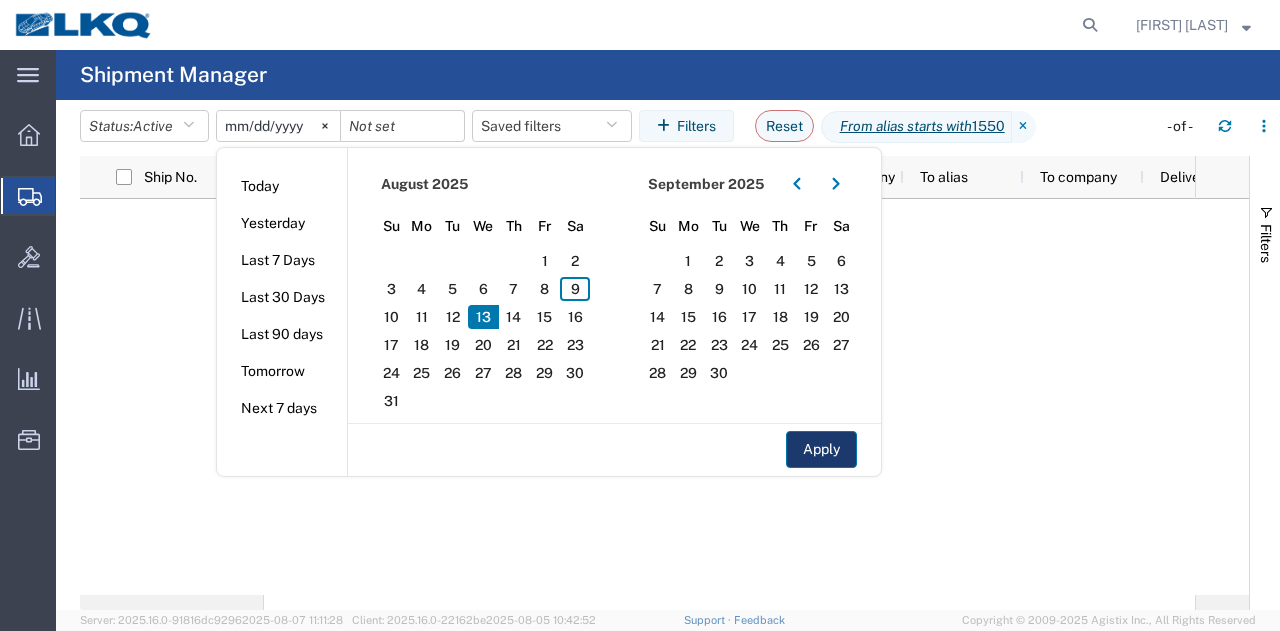 click on "Apply" 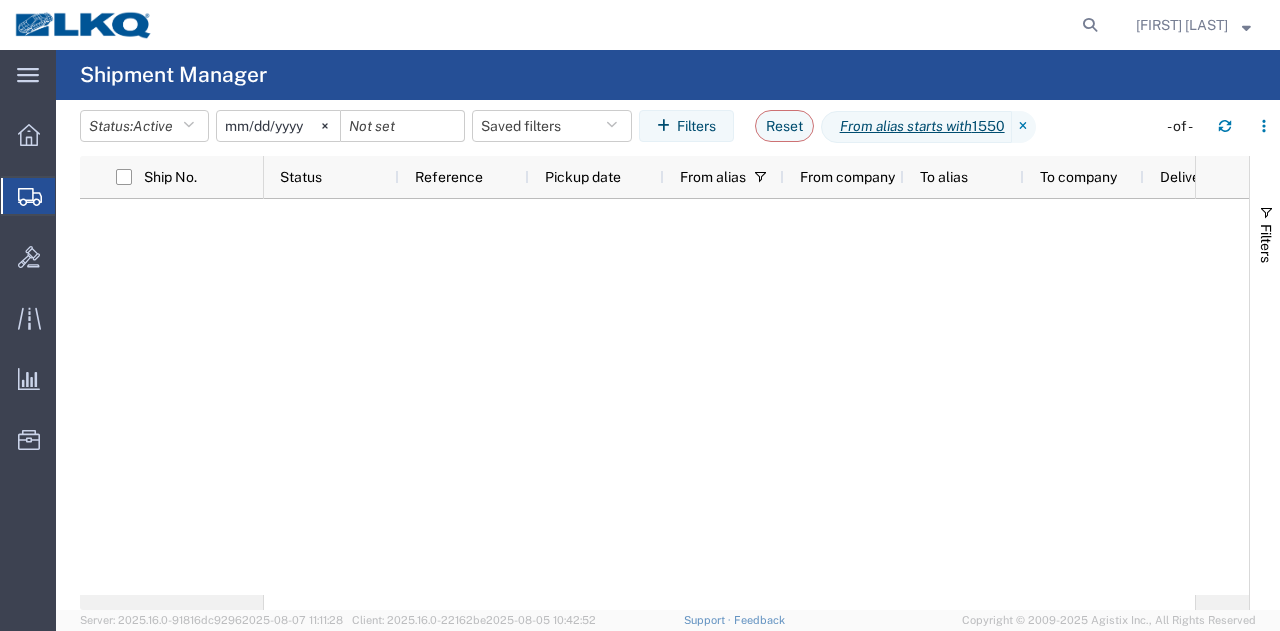 click on "2025-08-13" 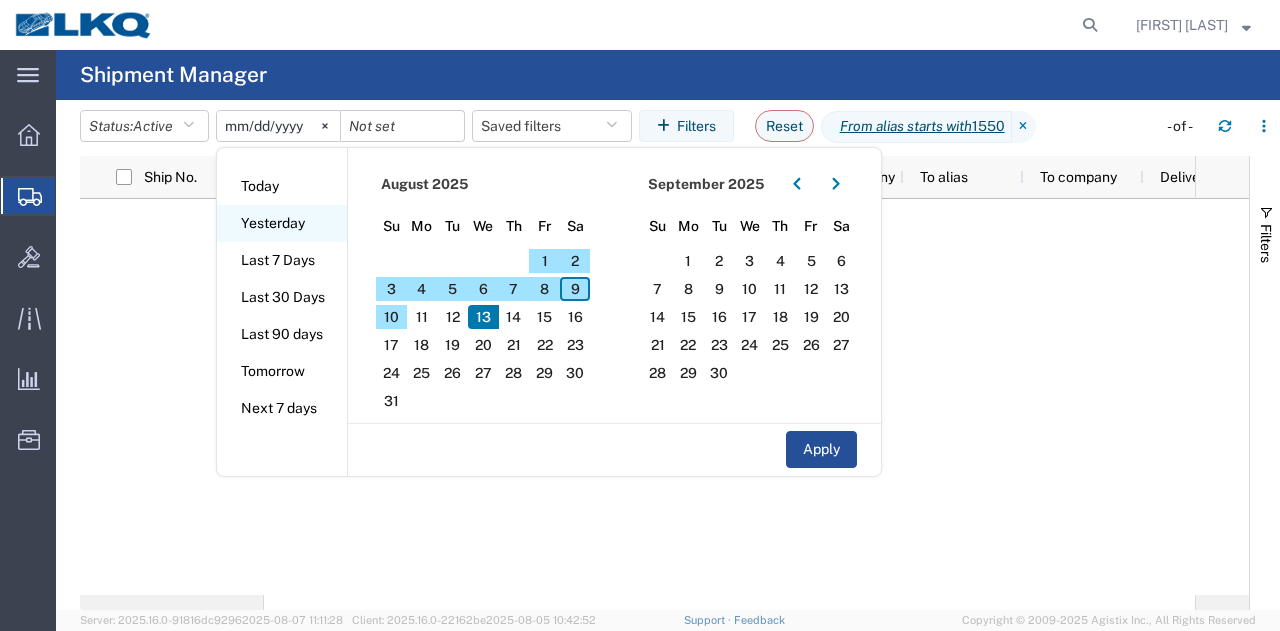 drag, startPoint x: 421, startPoint y: 313, endPoint x: 322, endPoint y: 213, distance: 140.71602 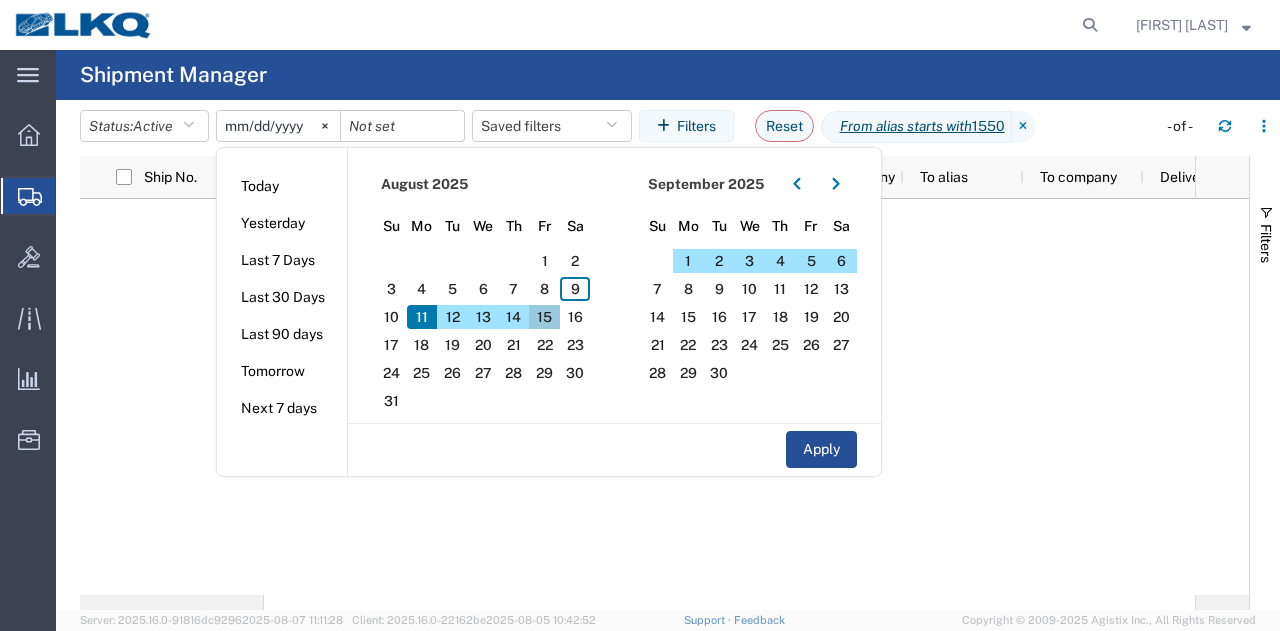 click on "15" 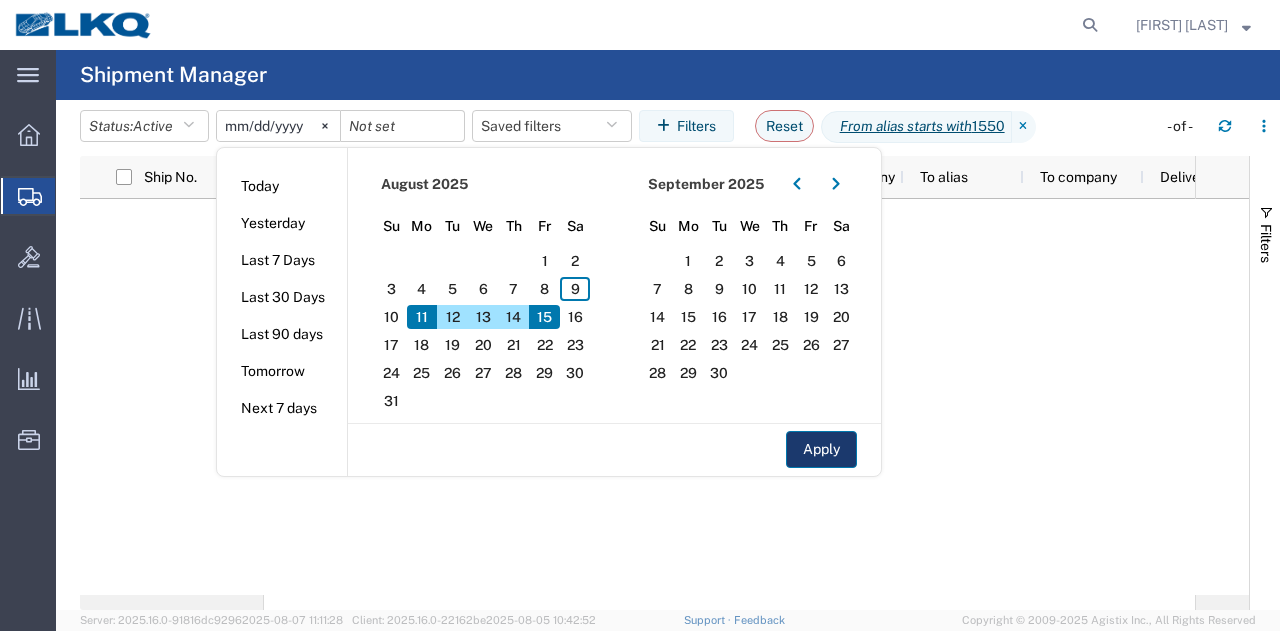 click on "Apply" 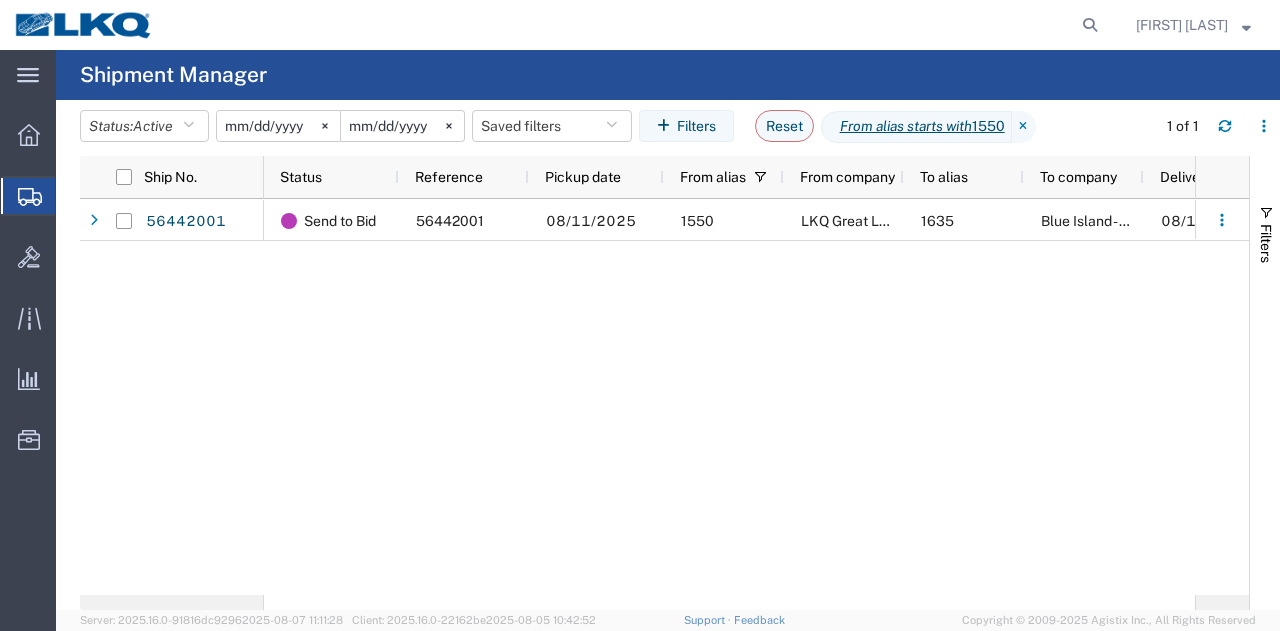 click on "Send to Bid 56442001 08/11/2025 1550 LKQ Great Lakes - Michigan City, In 1635 Blue Island - Knopf 08/11/2025" 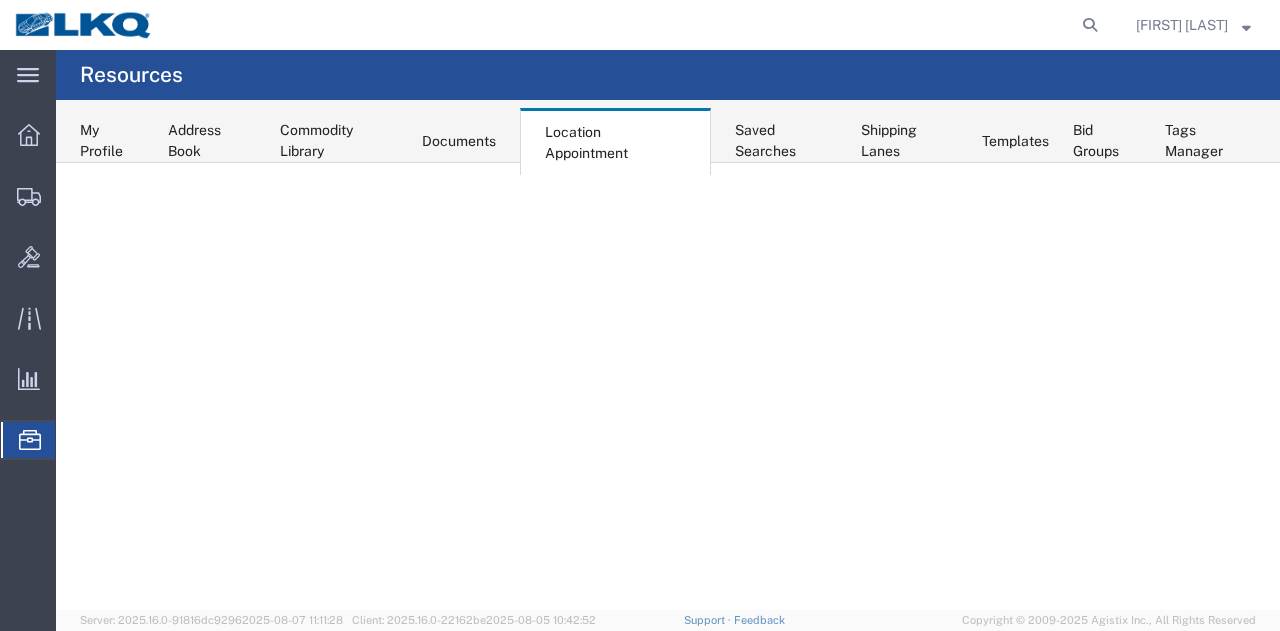 scroll, scrollTop: 0, scrollLeft: 0, axis: both 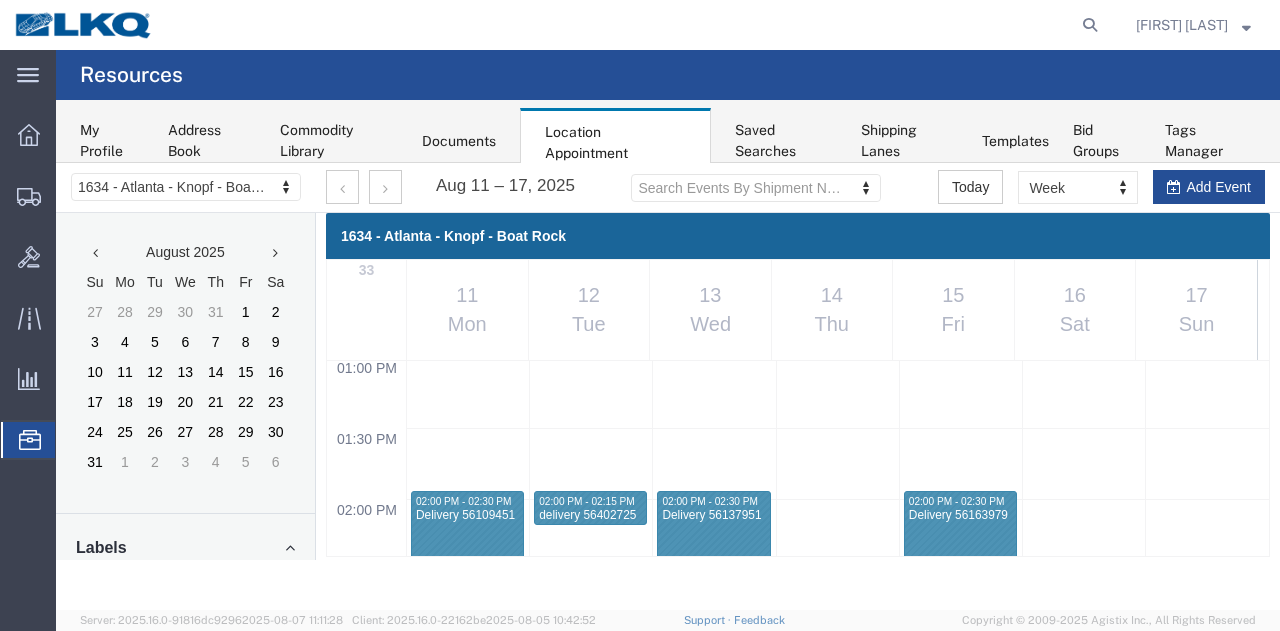 type 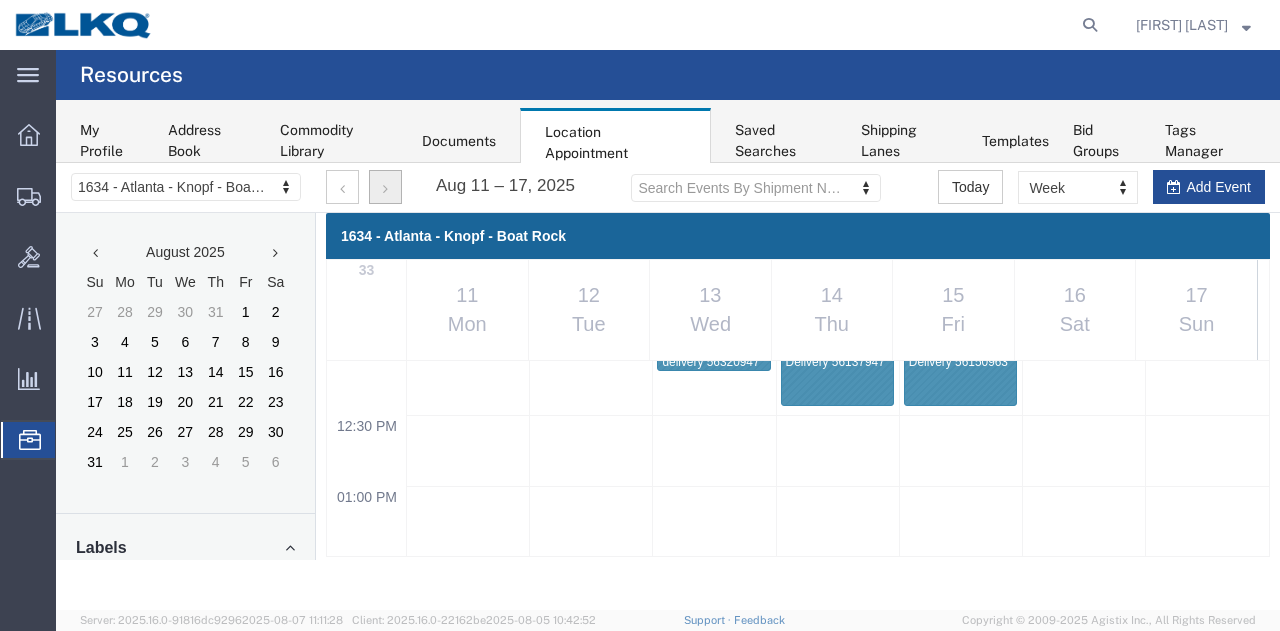 scroll, scrollTop: 1749, scrollLeft: 0, axis: vertical 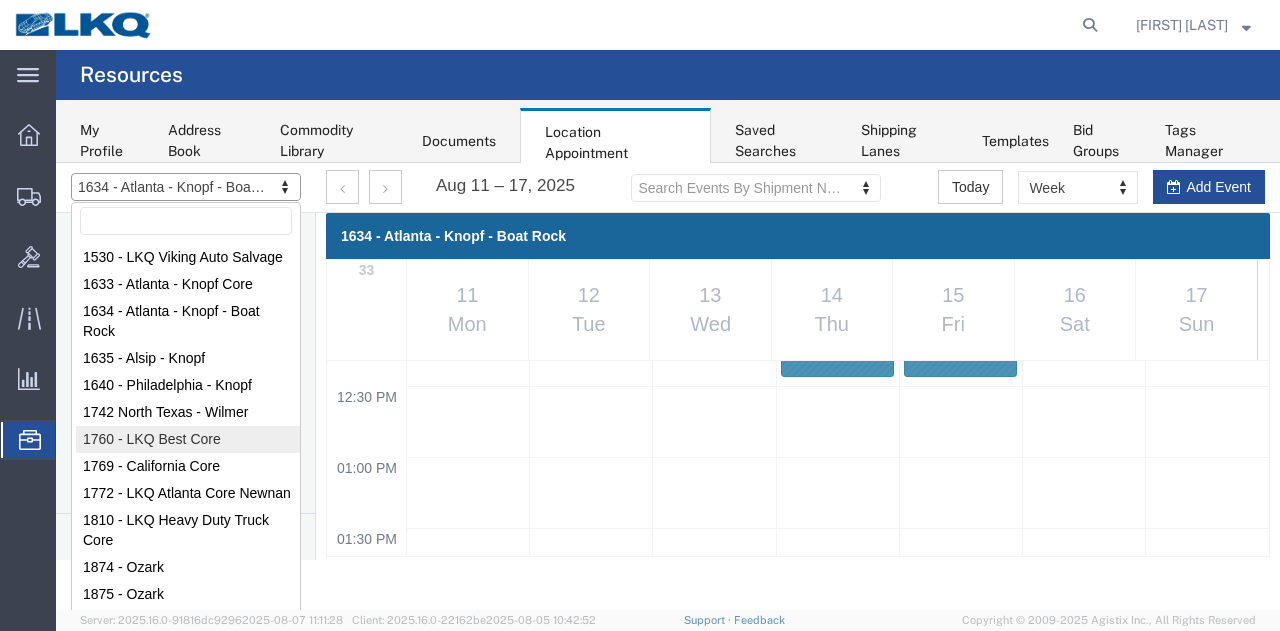 select on "27634" 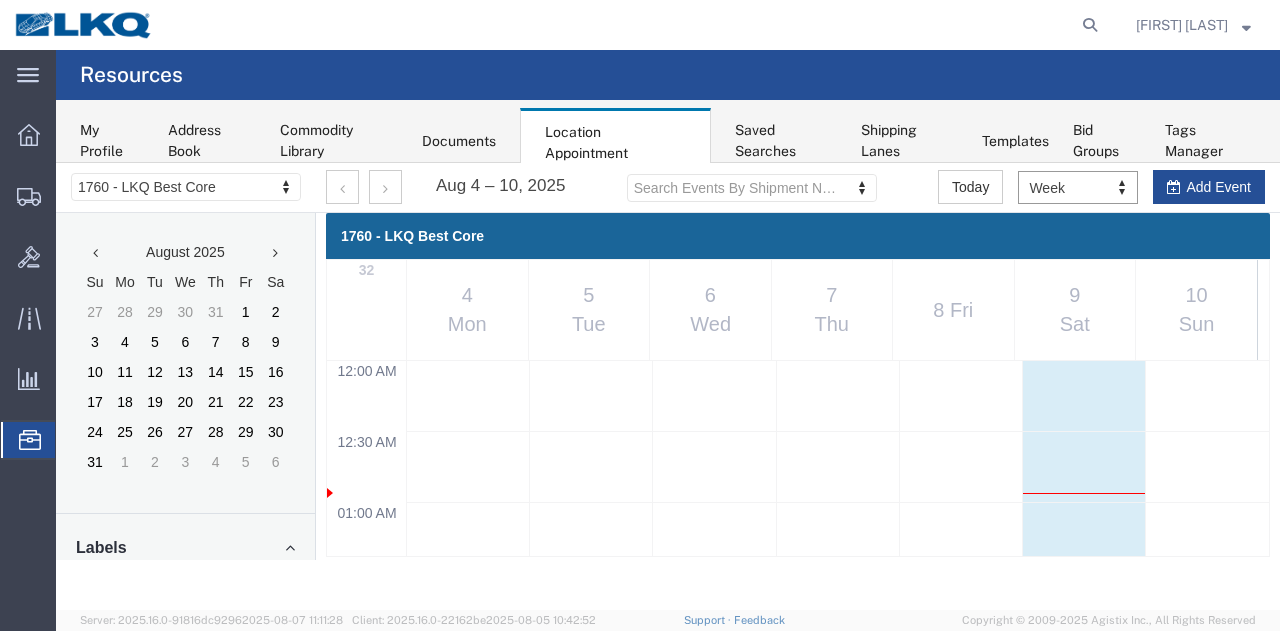scroll, scrollTop: 849, scrollLeft: 0, axis: vertical 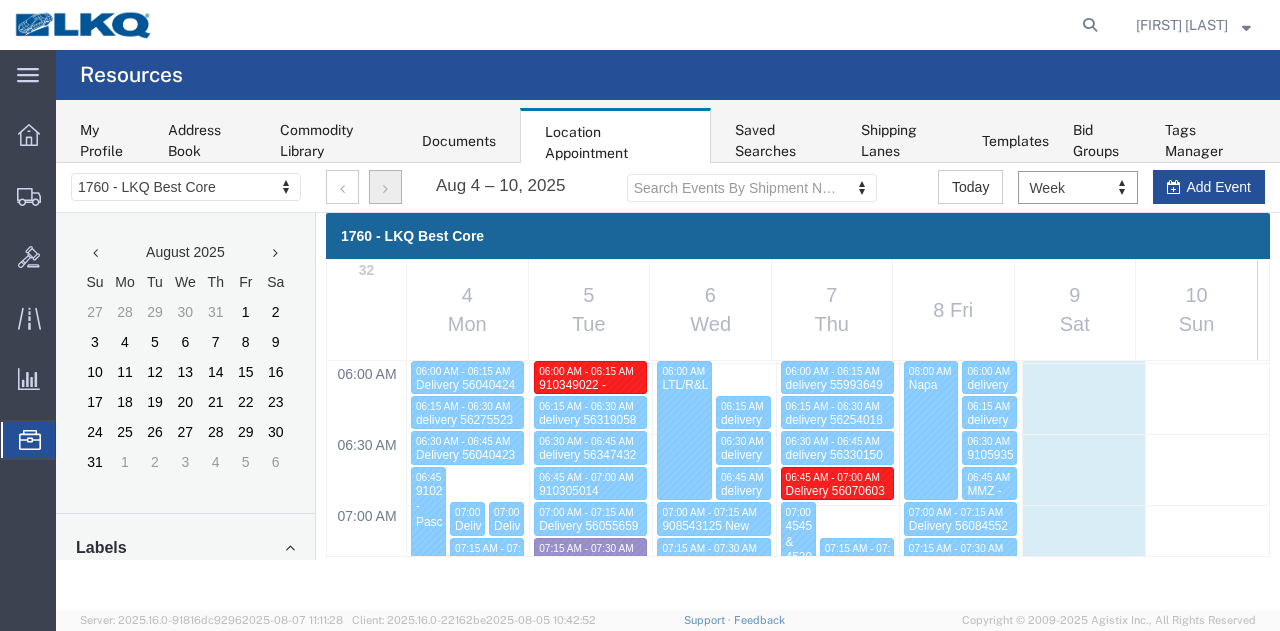 click at bounding box center (385, 187) 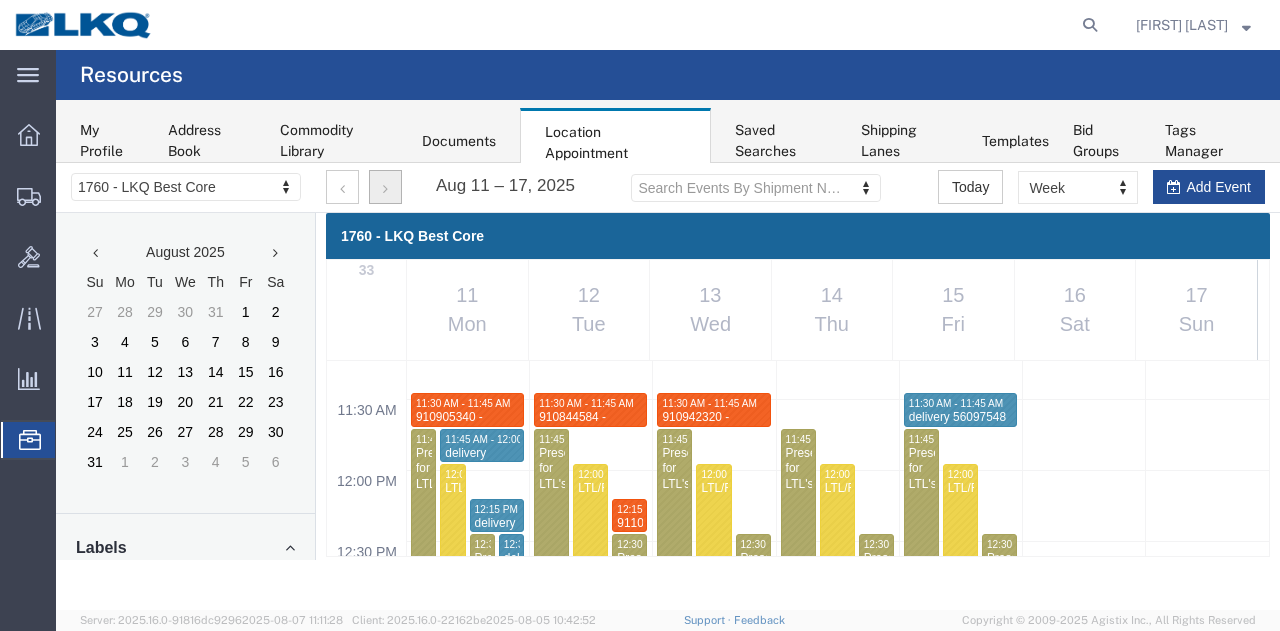 scroll, scrollTop: 1549, scrollLeft: 0, axis: vertical 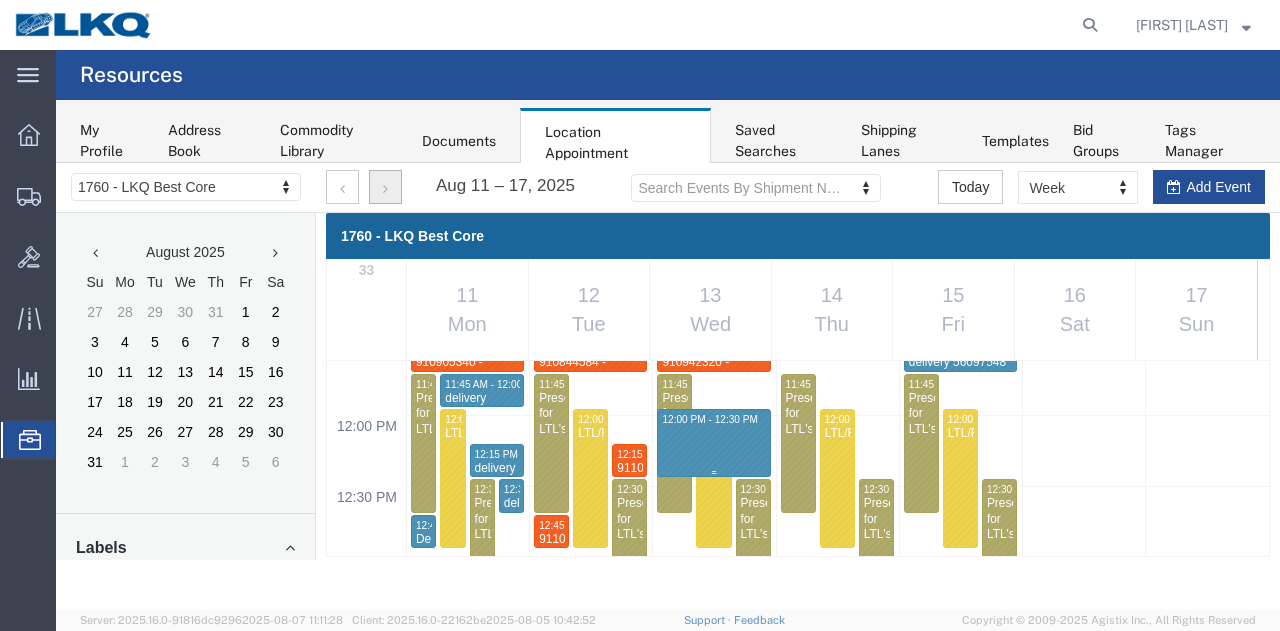 click on "12:00 AM 12:30 AM 01:00 AM 01:30 AM 02:00 AM 02:30 AM 03:00 AM 03:30 AM 04:00 AM 04:30 AM 05:00 AM 05:30 AM 06:00 AM 06:30 AM 07:00 AM 07:30 AM 08:00 AM 08:30 AM 09:00 AM 09:30 AM 10:00 AM 10:30 AM 11:00 AM 11:30 AM 12:00 PM 12:30 PM 01:00 PM 01:30 PM 02:00 PM 02:30 PM 03:00 PM 03:30 PM 04:00 PM 04:30 PM 05:00 PM 05:30 PM 06:00 PM 06:30 PM 07:00 PM 07:30 PM 08:00 PM 08:30 PM 09:00 PM 09:30 PM 10:00 PM 10:30 PM 11:00 PM 11:30 PM 06:00 AM - 06:15 AM Delivery 56108156 06:15 AM - 06:30 AM Delivery 56097558 06:30 AM - 06:45 AM Delivery 56108158 06:45 AM - 07:00 AM Delivery 56108167 07:00 AM - 07:15 AM Delivery 56108151 07:15 AM - 07:30 AM Delivery 56108162 07:30 AM - 07:45 AM Delivery 56097565 07:45 AM - 08:45 AM LTL/Southeastern  08:15 AM - 08:30 AM Delivery 56108152 08:30 AM - 09:30 AM LTL/Estes  08:45 AM - 09:45 AM LTL/Roadrunner  09:00 AM - 09:15 AM Delivery 56108154 09:15 AM - 09:30 AM 910241192 Zanesville, OH Rudolph Freight 09:30 AM - 09:45 AM delivery 56388909 09:45 AM - 10:00 AM delivery 56055648 LTL/R&L" at bounding box center [798, 415] 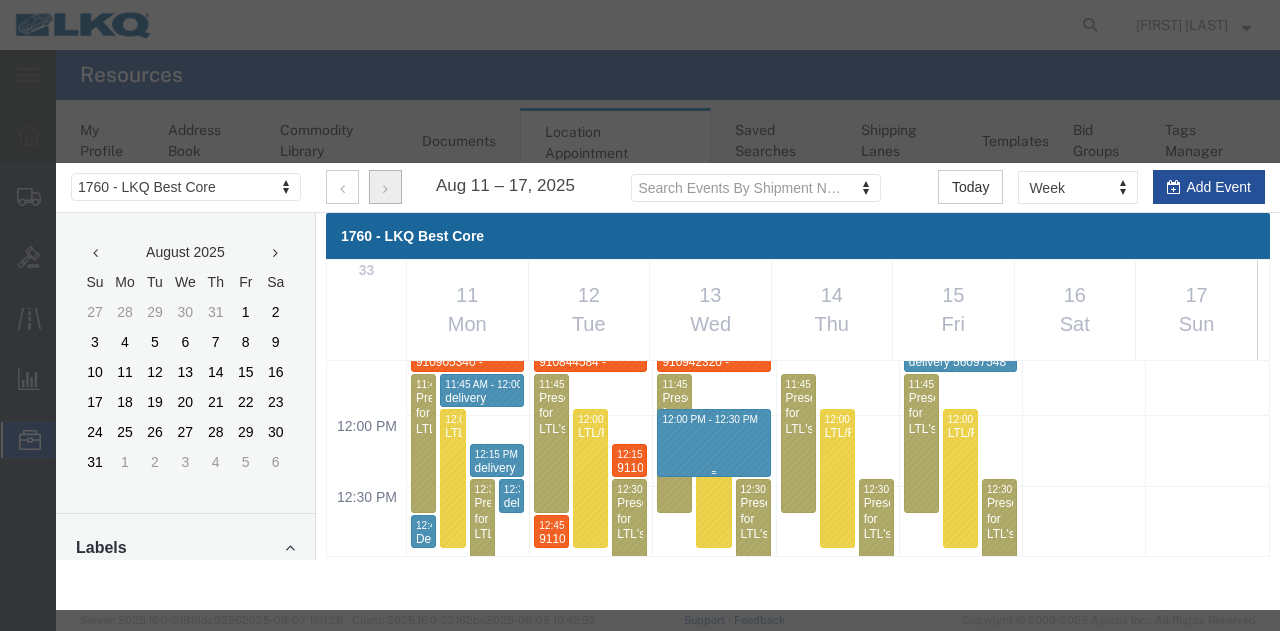 select on "1" 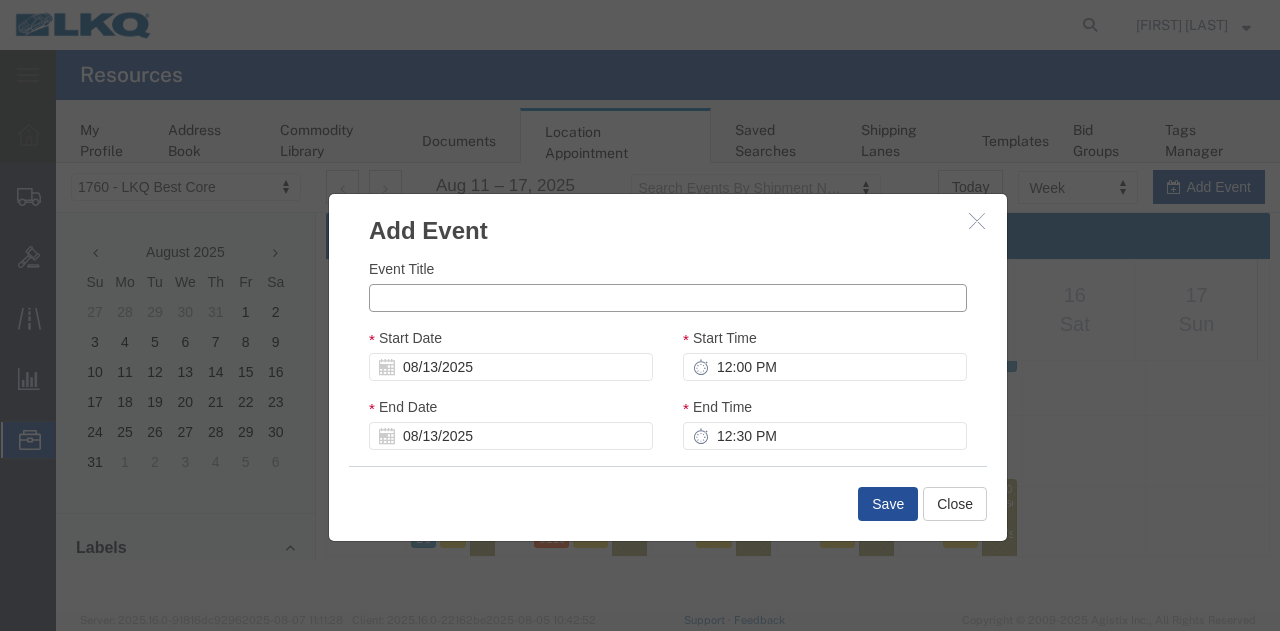 click on "Event Title" at bounding box center (668, 298) 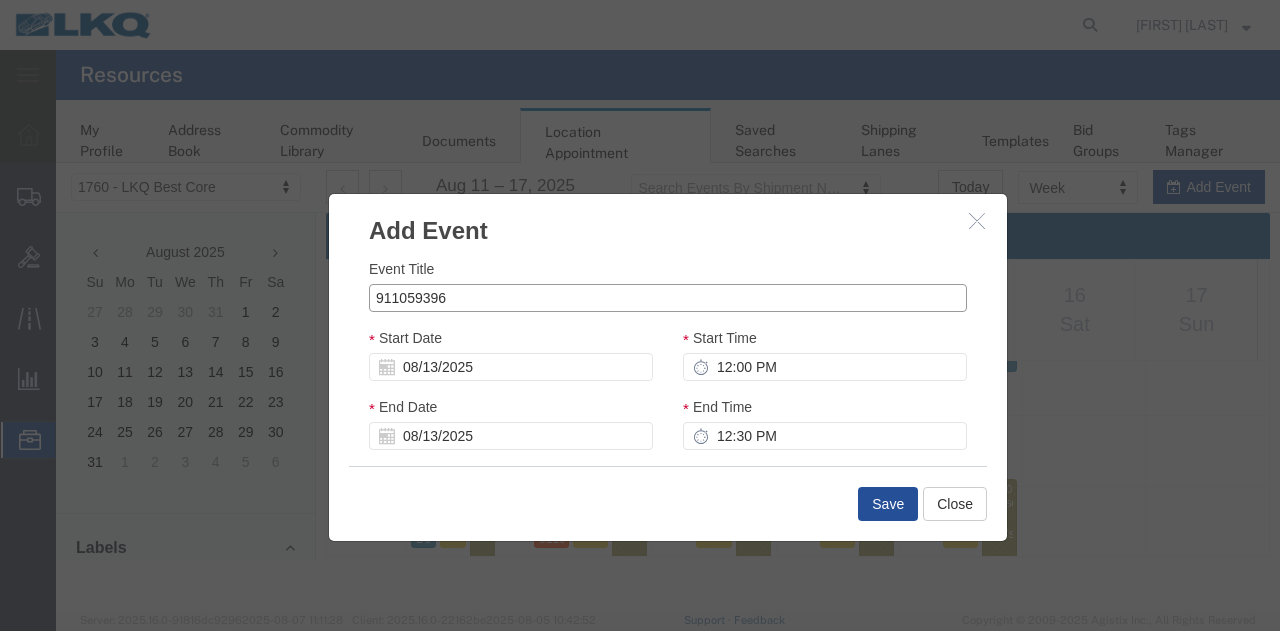 type on "911059396" 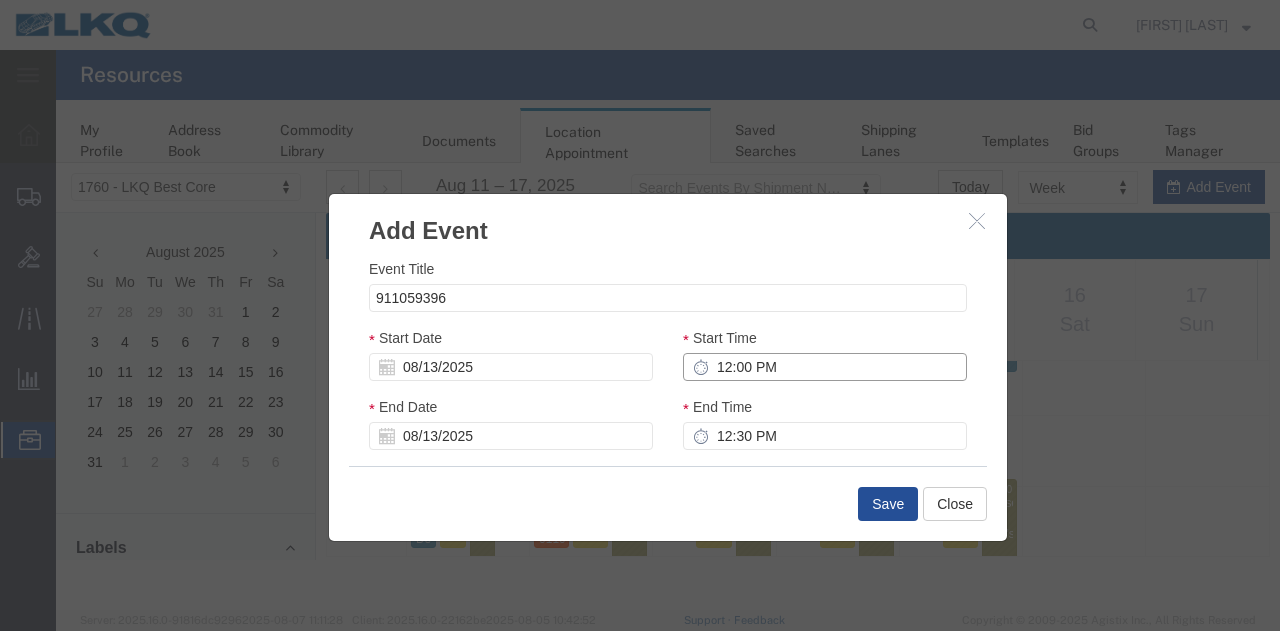 click on "12:00 PM" at bounding box center (825, 367) 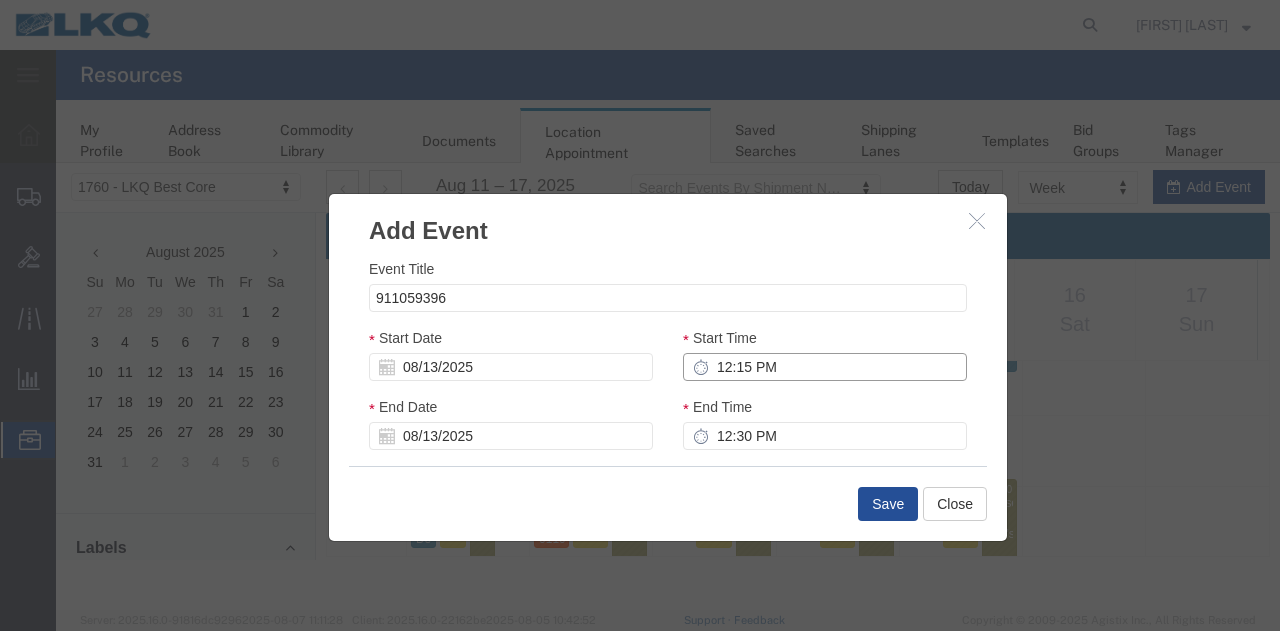 type on "12:15 PM" 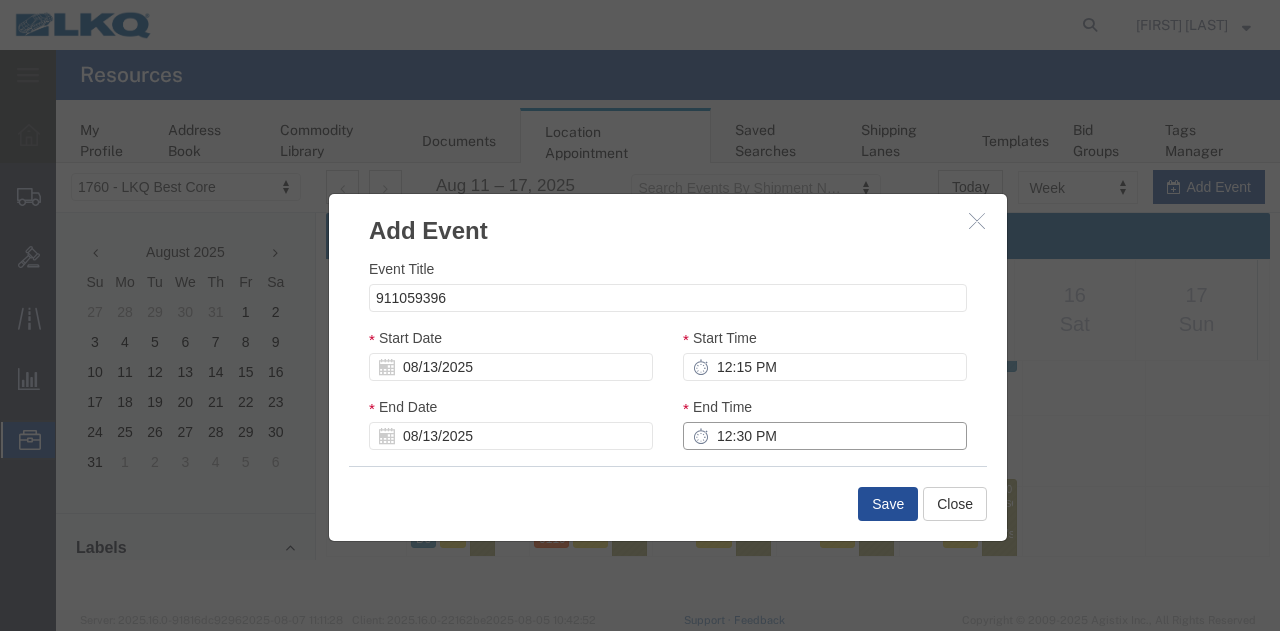 click on "12:30 PM" at bounding box center [825, 436] 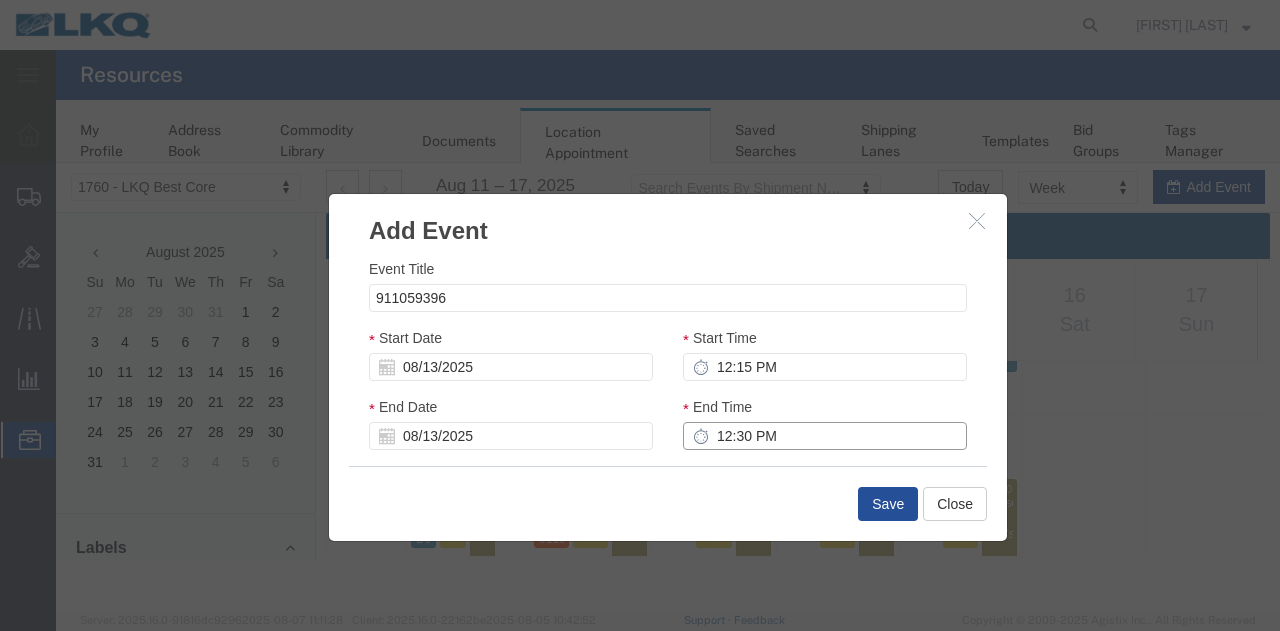 type on "12:30 PM" 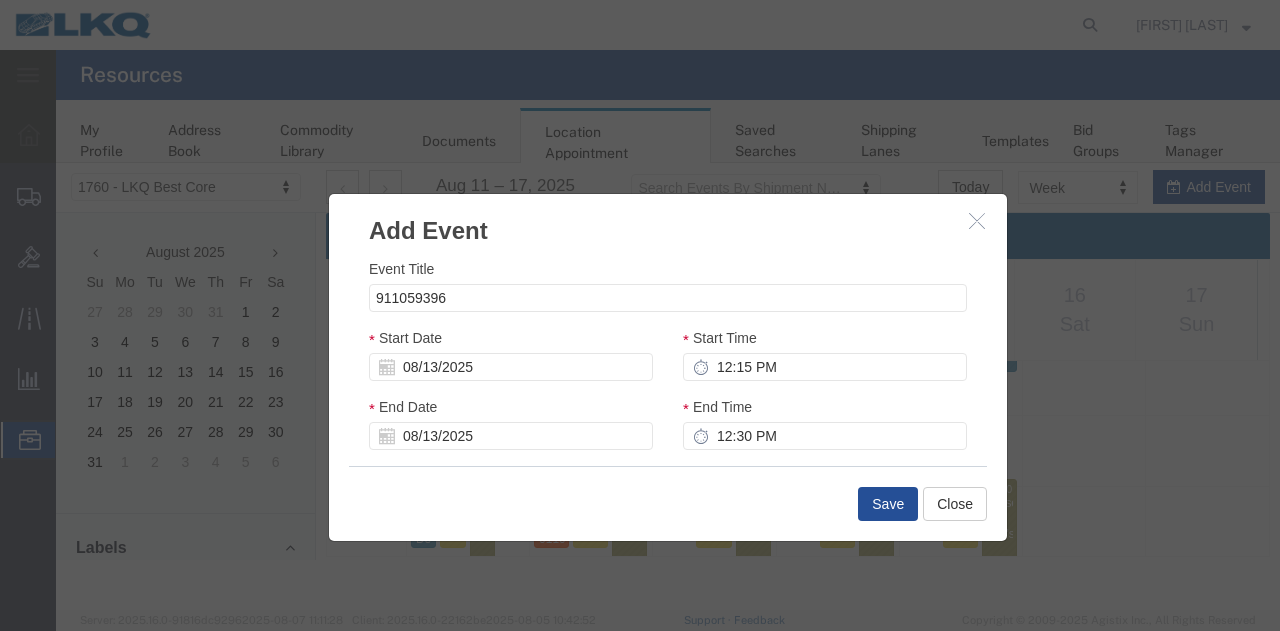 click on "Event Title 911059396
Start Date
08/13/2025
Start Time
12:15 PM
End Date
08/13/2025
End Time
12:30 PM
Shipment/Tracking Number         Shipment/Tracking Number             Shipment/Tracking Number
Shipment Stop         Shipment Stop             Shipment Stop
Dock Select 1760 - LKQ Best Core 1760 - Outbound Loads
Select Label           Select Label             Select Label                     LTL Transfer LKQ Billed Outbound Loads YEARLY W2W Inventory Special Core load late OVERLAPED  Preset LTL's FCFS Scaled in Third Party Late/Received M/M Delivered Atlanta Cages and Pallets MISSED APPOINTMENT Reschedule
Description
Recurrence Pattern
End
Occurrences" at bounding box center [668, 357] 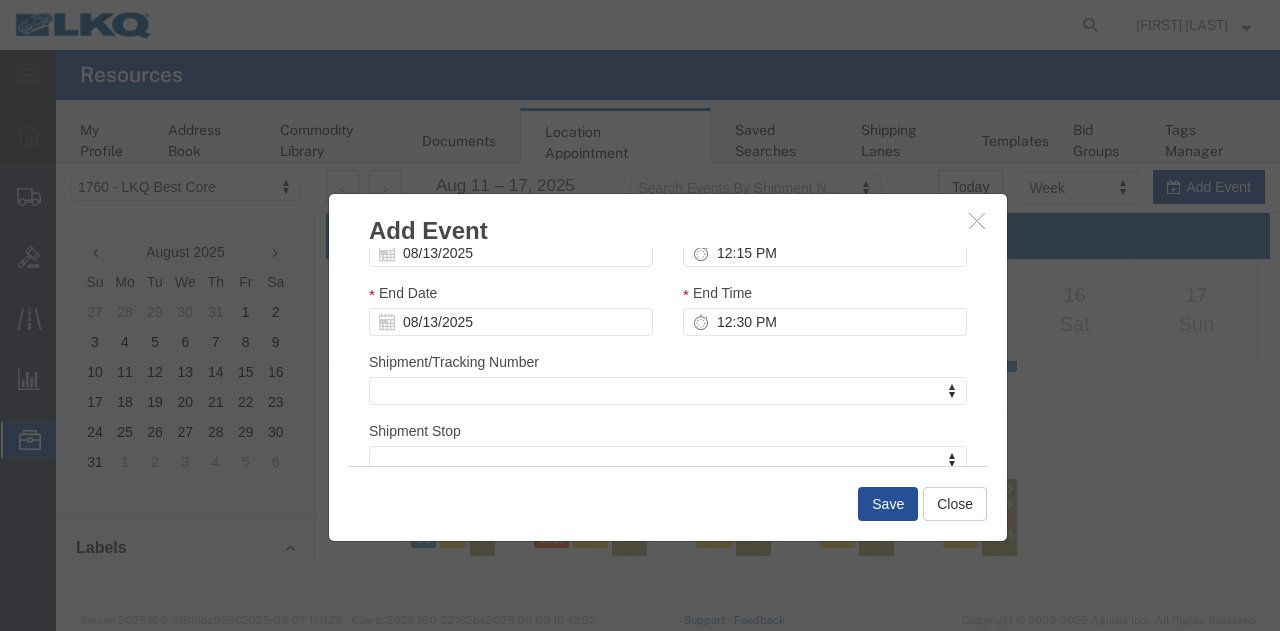 scroll, scrollTop: 200, scrollLeft: 0, axis: vertical 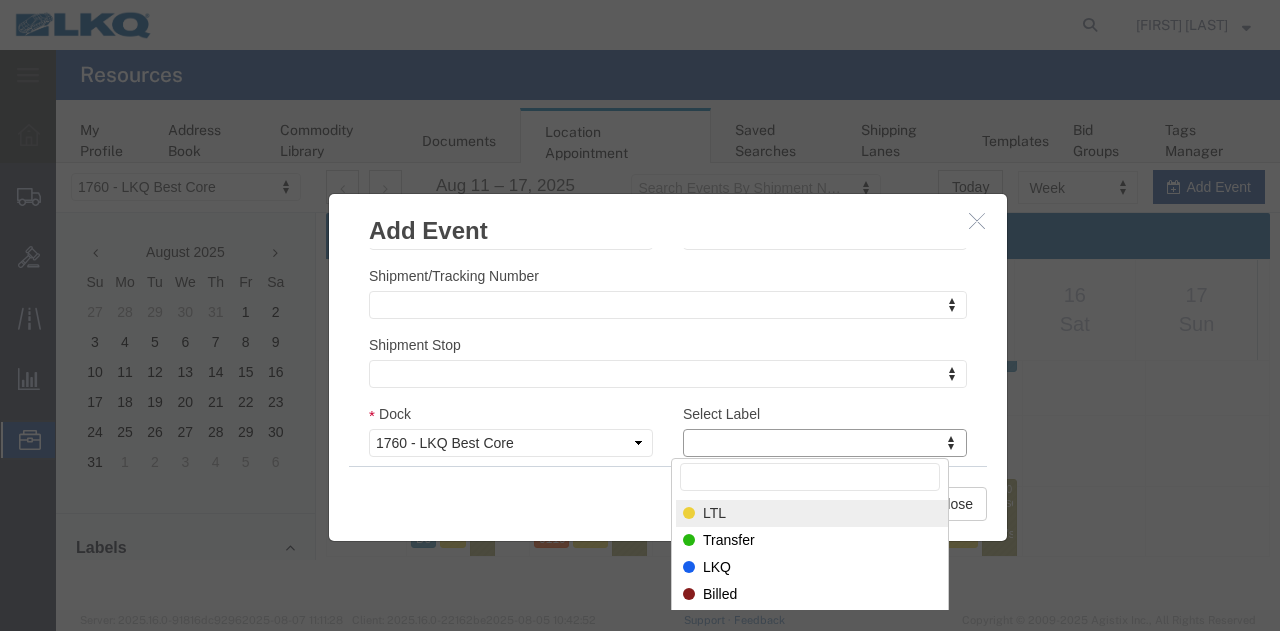 type on "m" 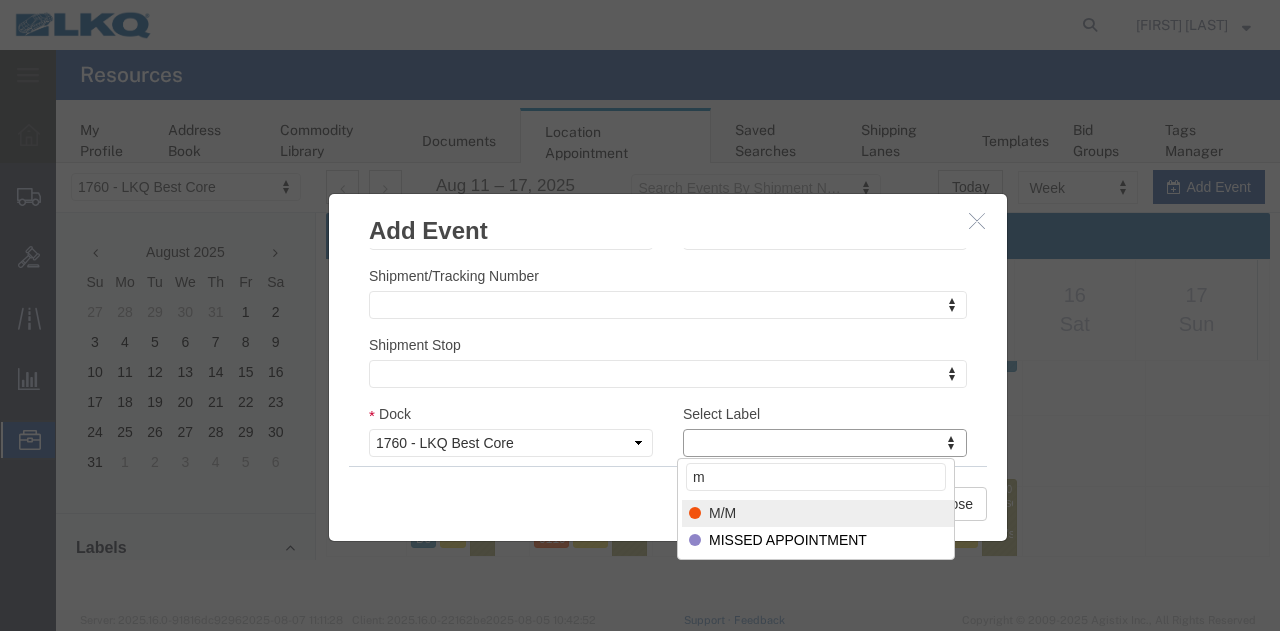 select on "24" 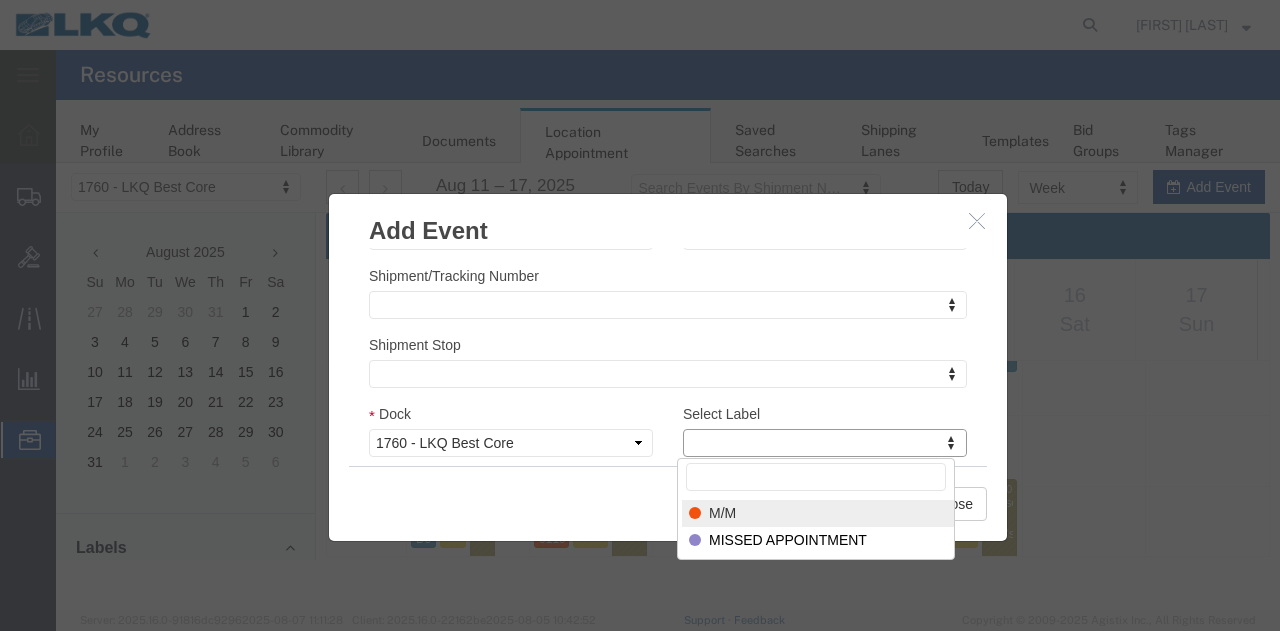 scroll, scrollTop: 339, scrollLeft: 0, axis: vertical 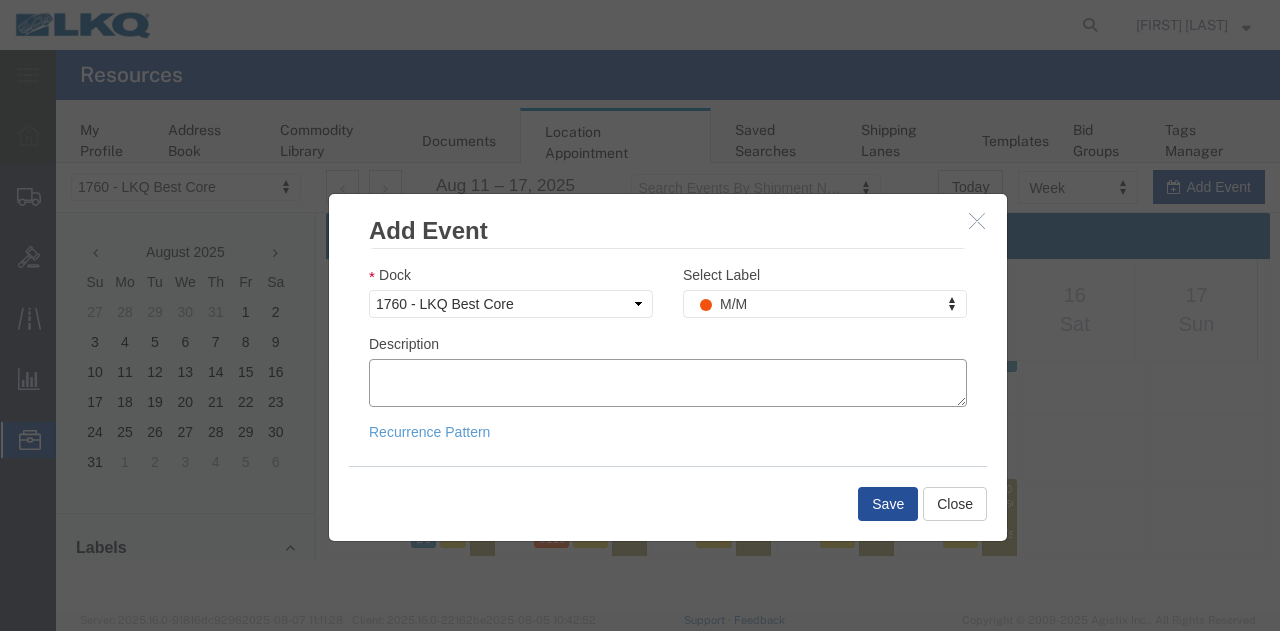 paste on "911059396" 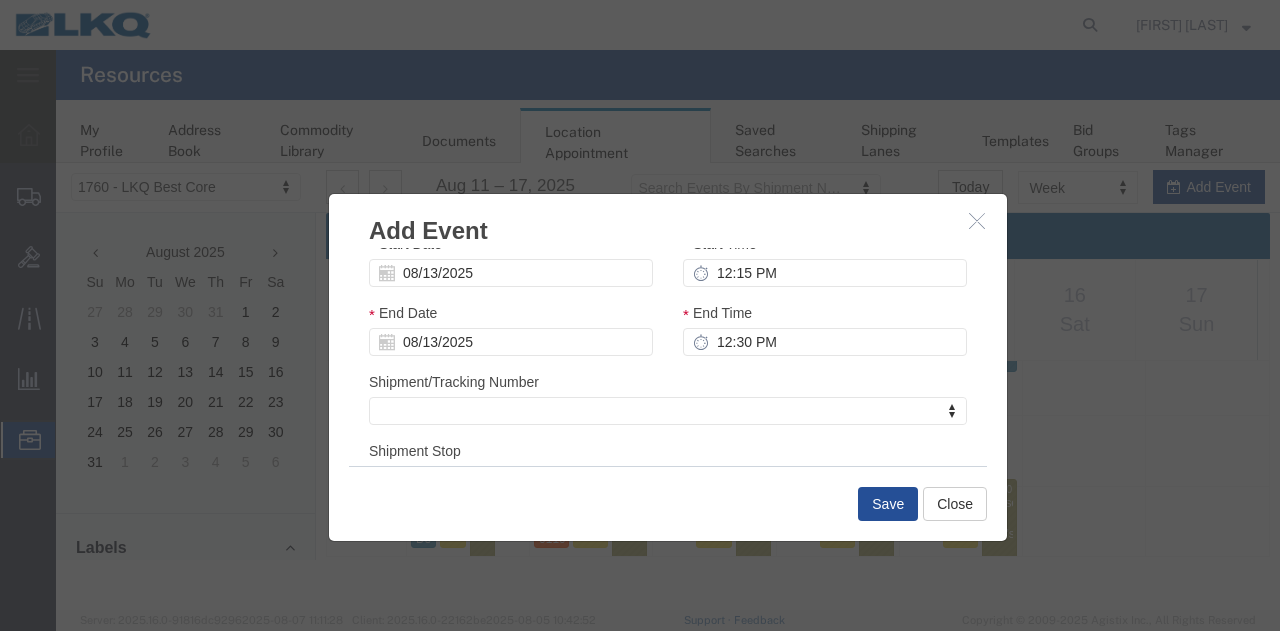 scroll, scrollTop: 0, scrollLeft: 0, axis: both 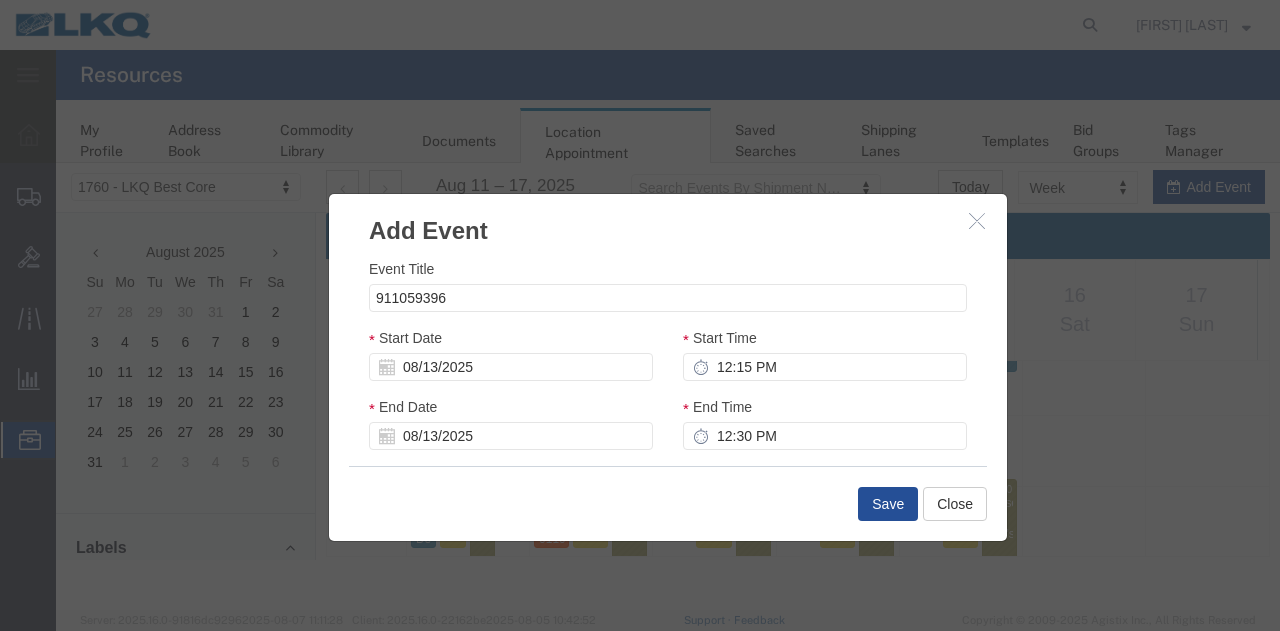 type on "911059396" 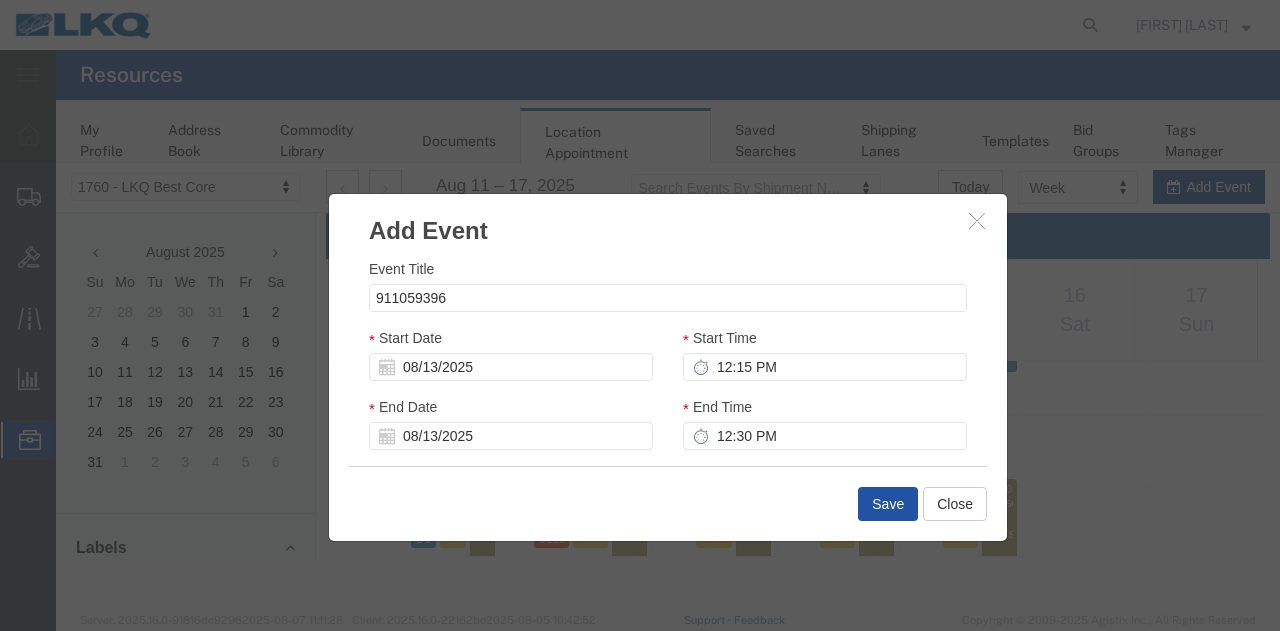 click on "Save" at bounding box center (888, 504) 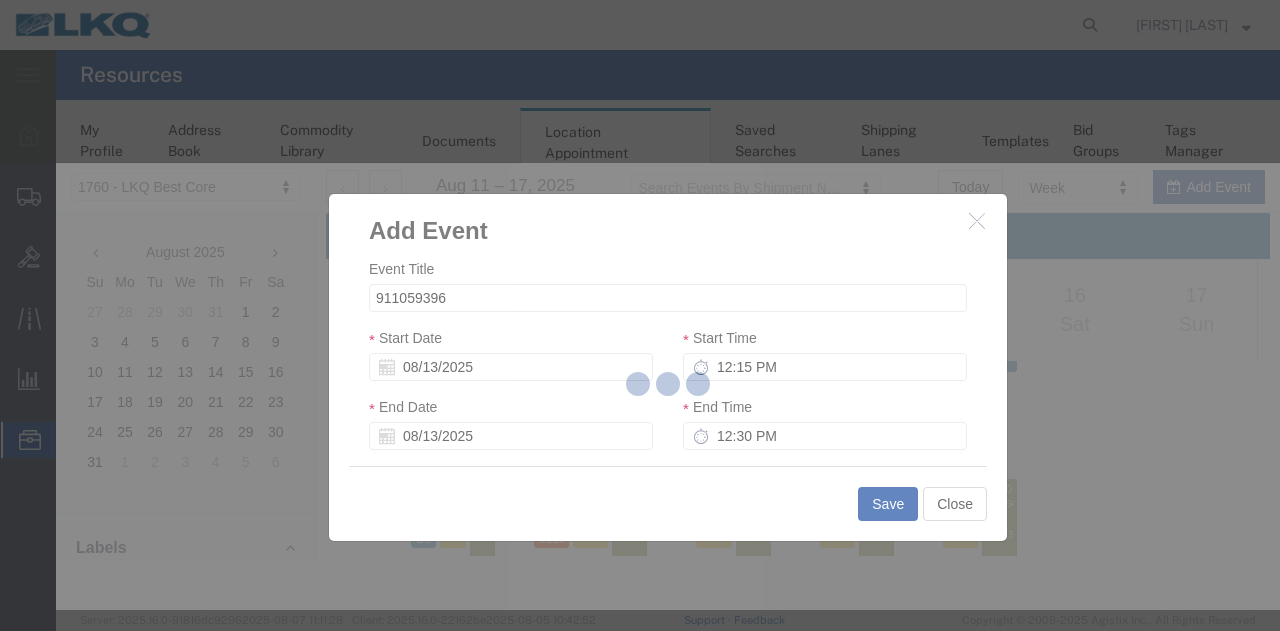 type 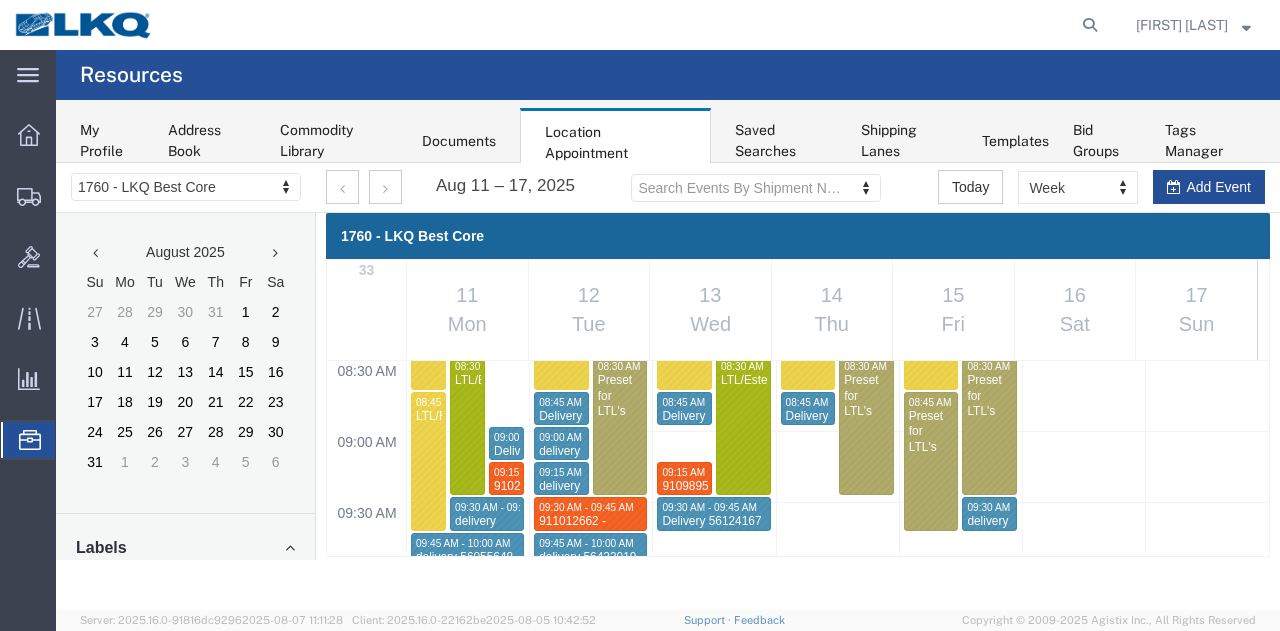 scroll, scrollTop: 1249, scrollLeft: 0, axis: vertical 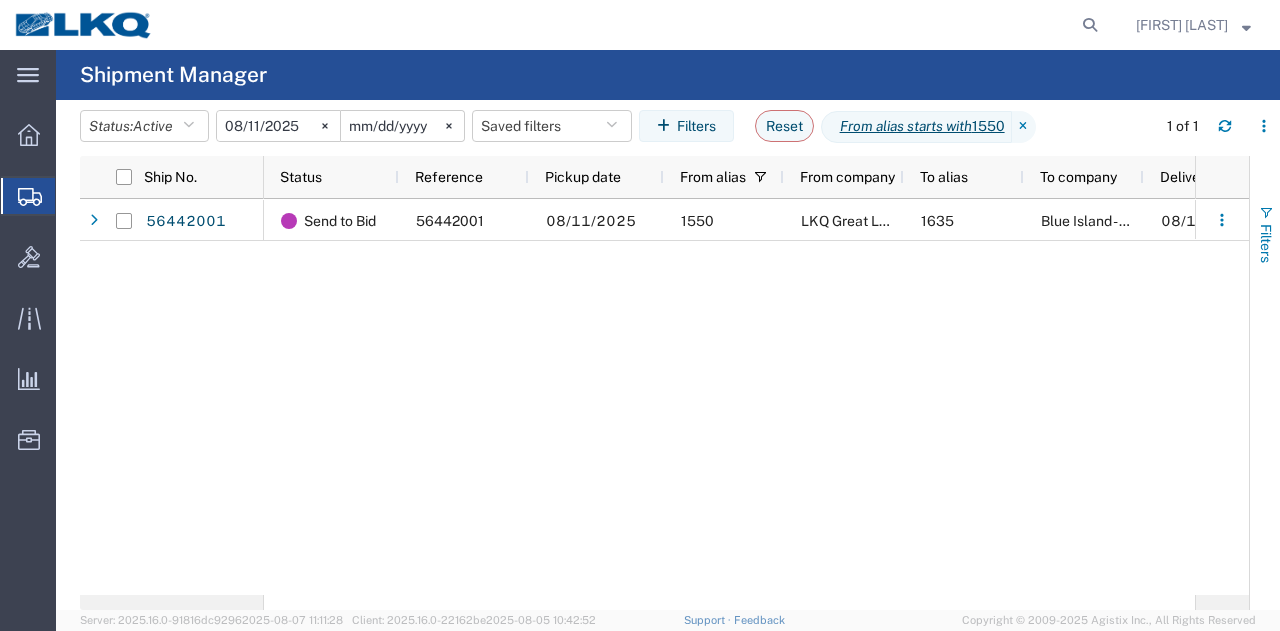 click on "Filters" at bounding box center [1265, 234] 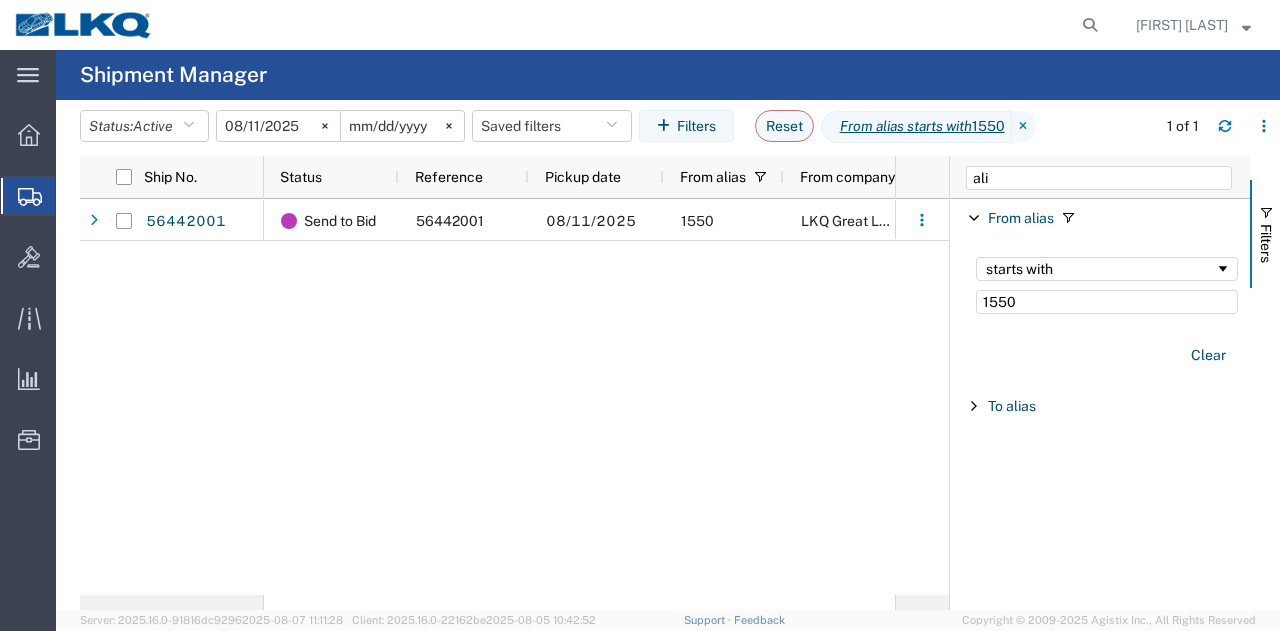 click on "starts with             1550" at bounding box center [1107, 285] 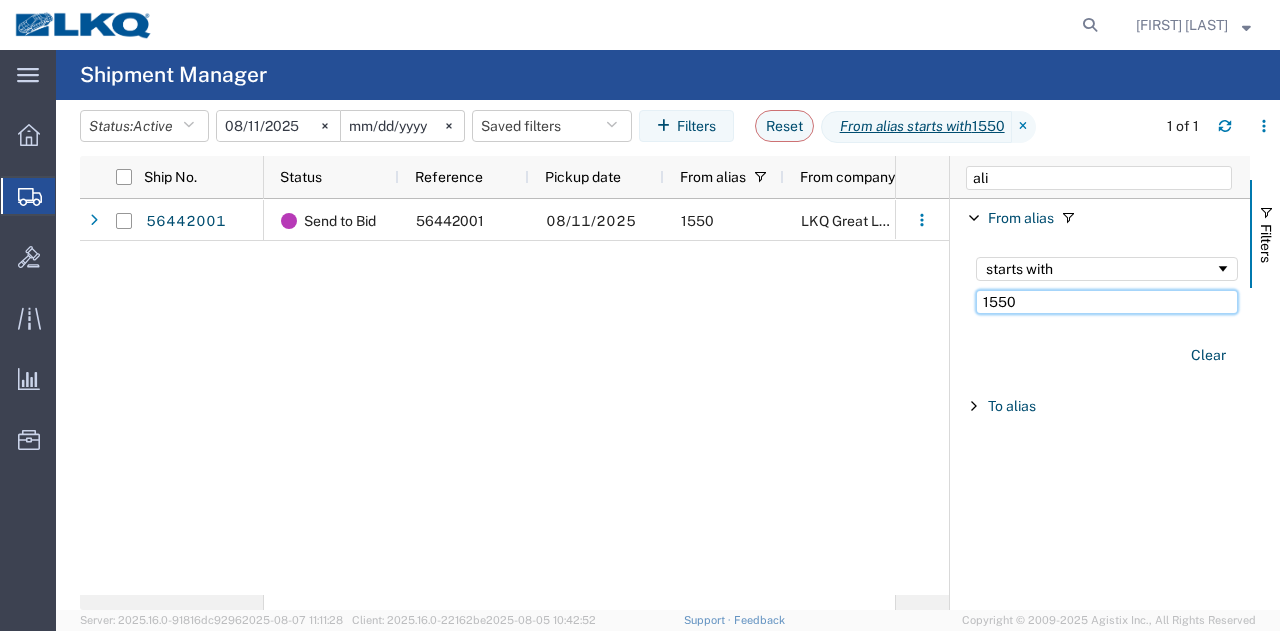 click on "1550" at bounding box center (1107, 302) 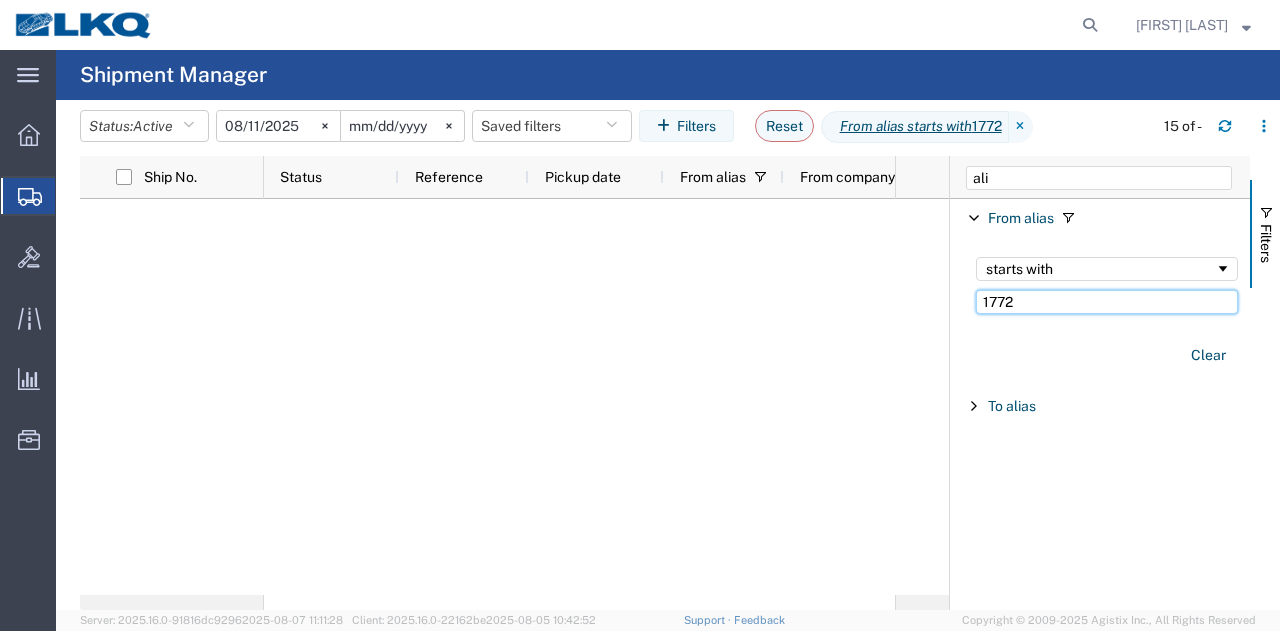 type on "1772" 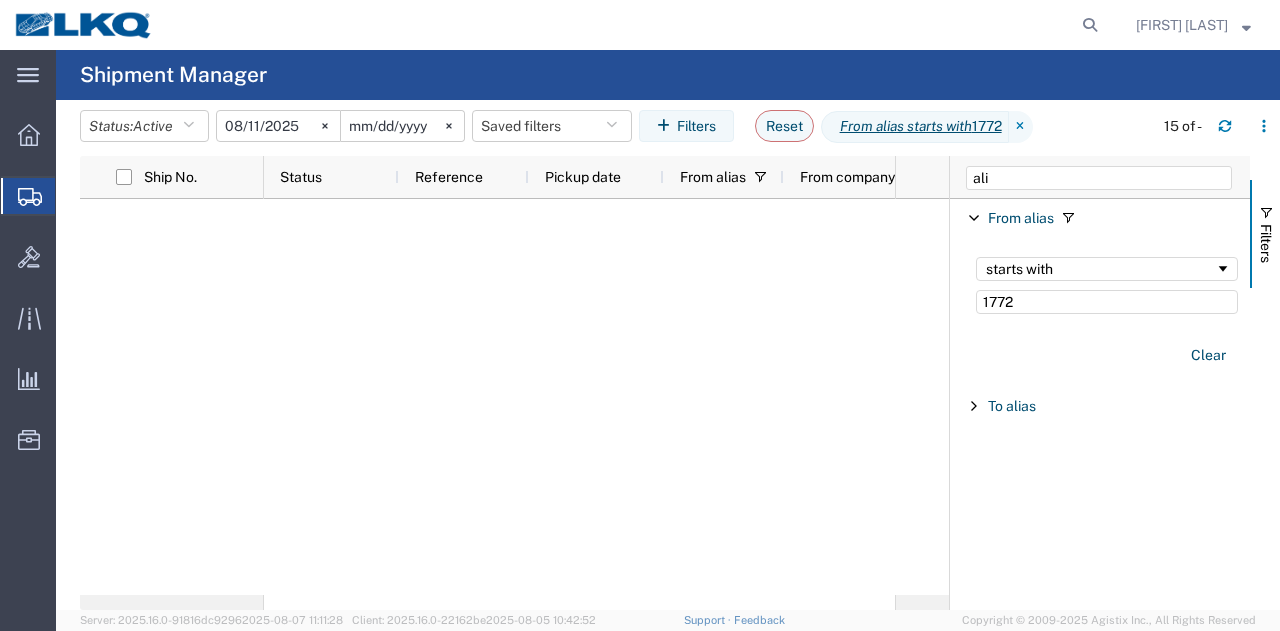 click on "2025-08-11" 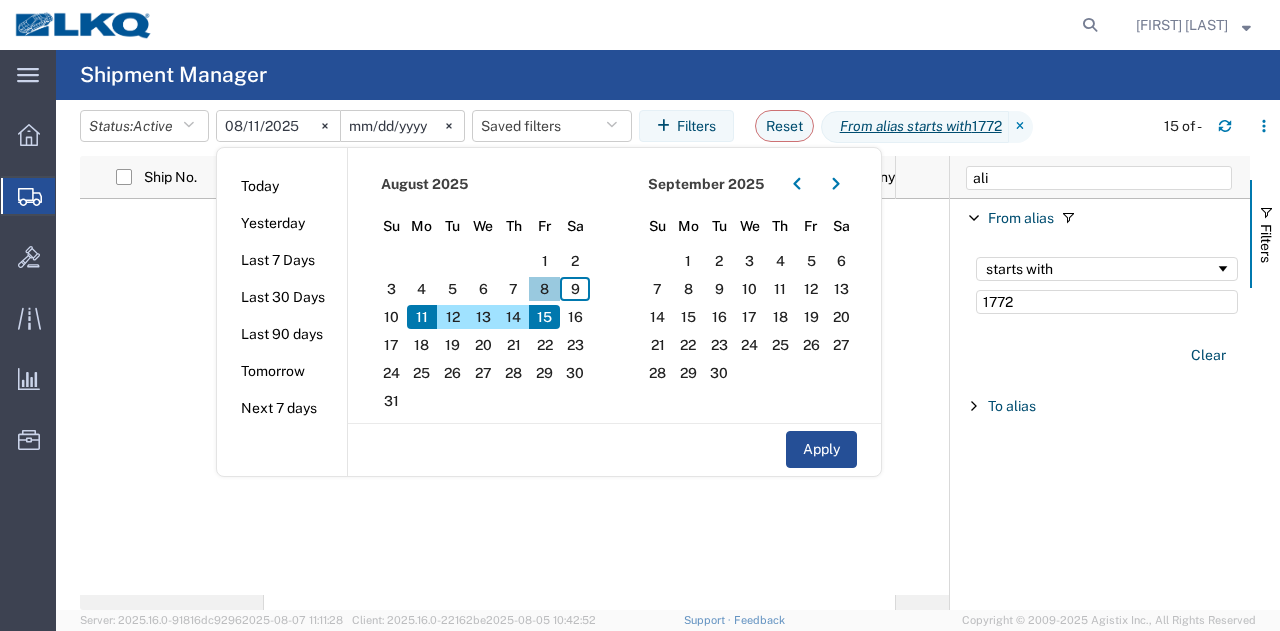 click on "8" 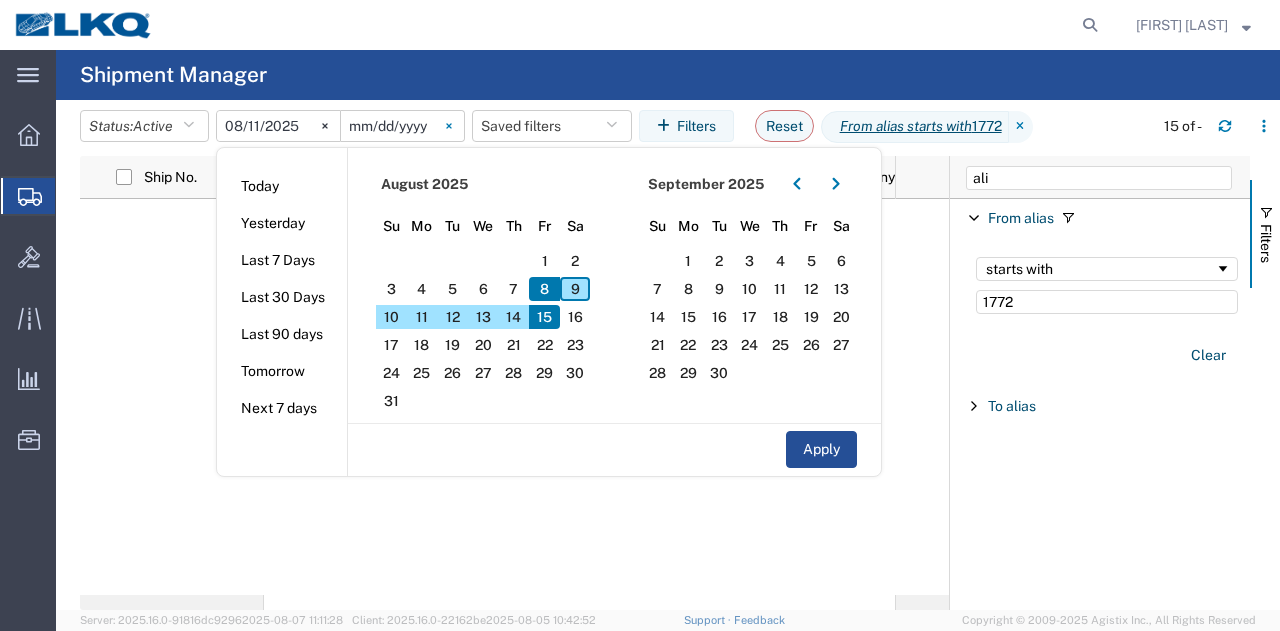 click 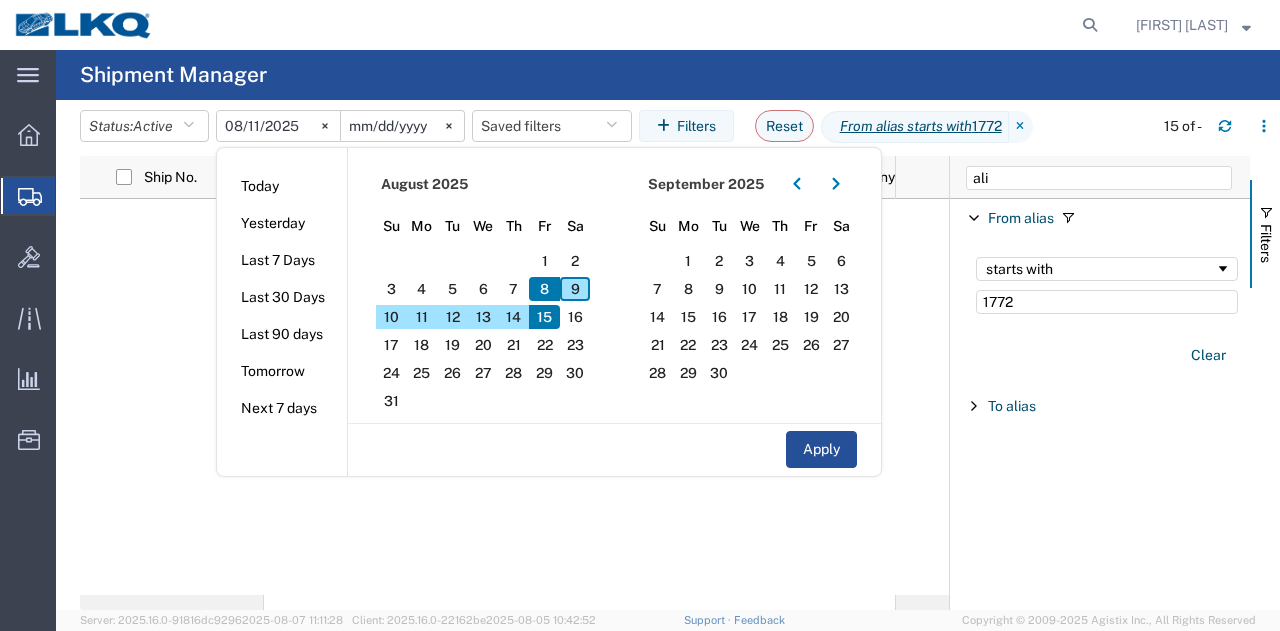 type 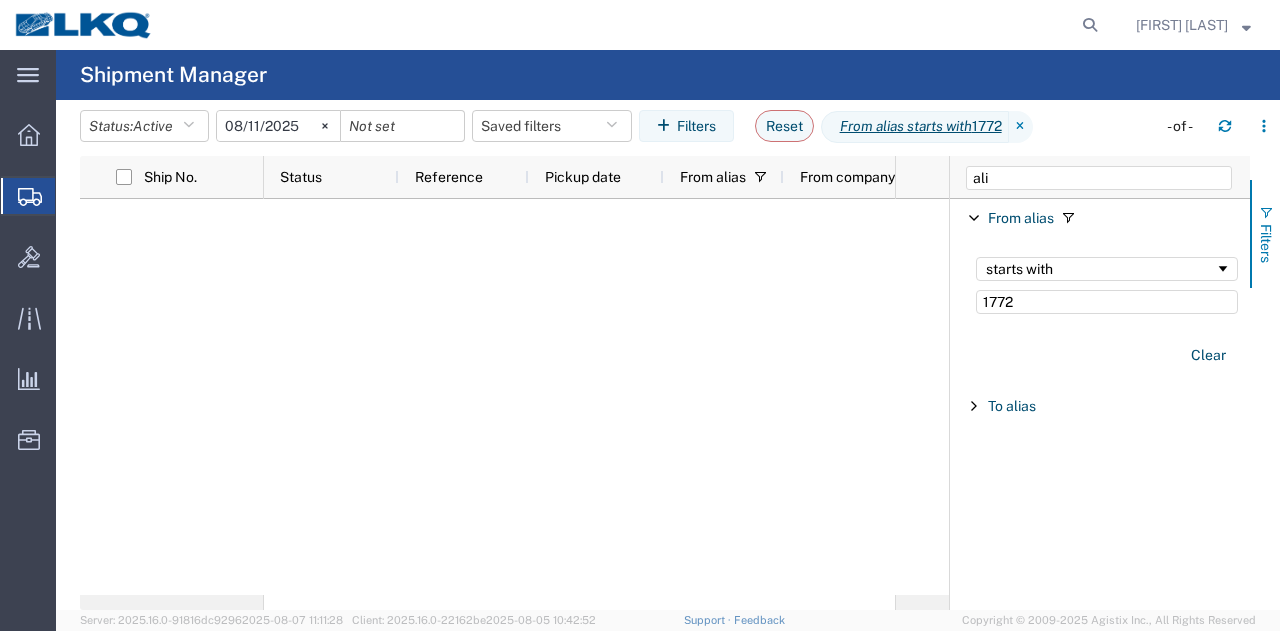 click on "Filters" at bounding box center (1265, 234) 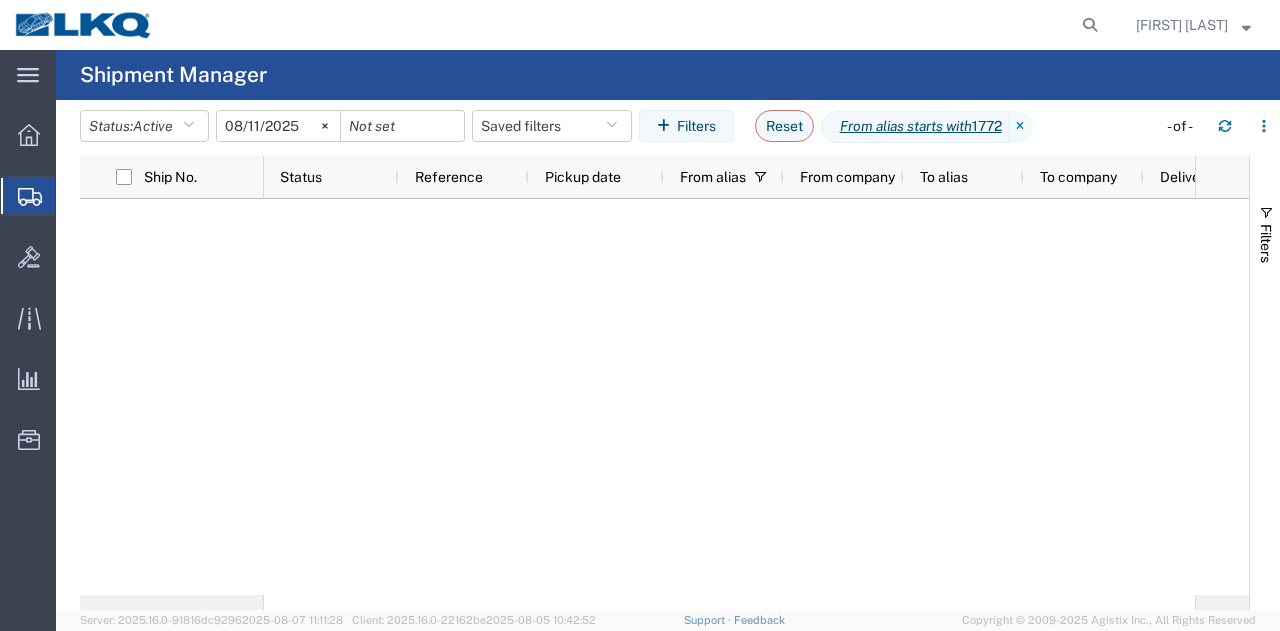 click 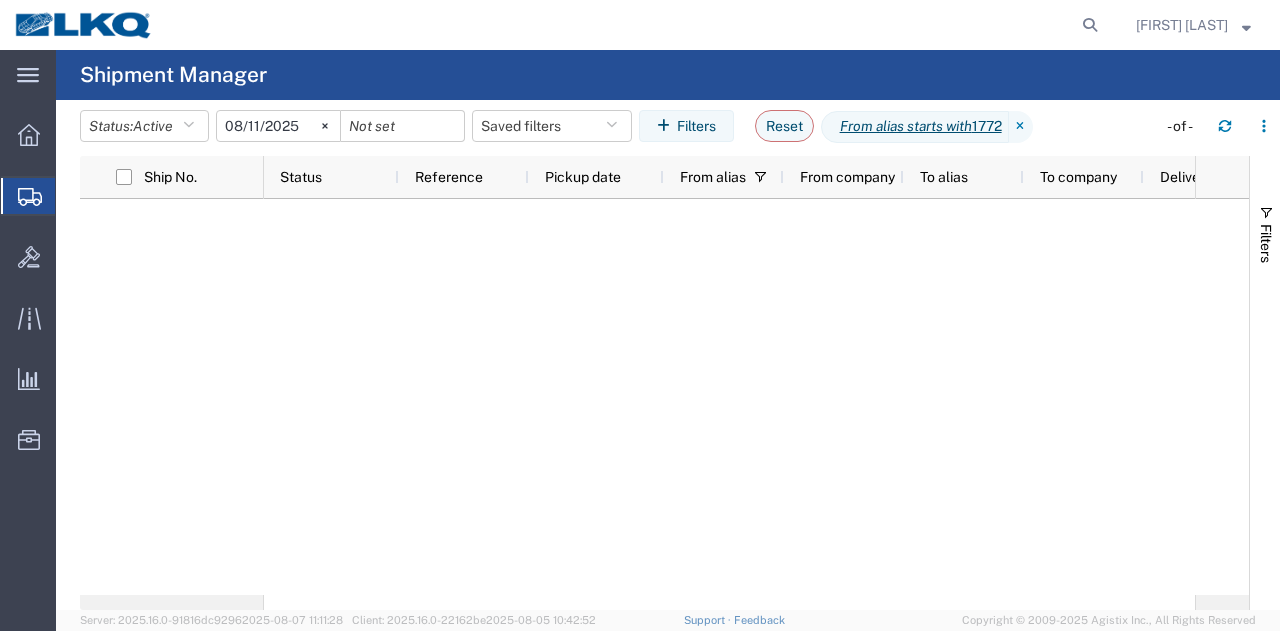 click on "2025-08-11" 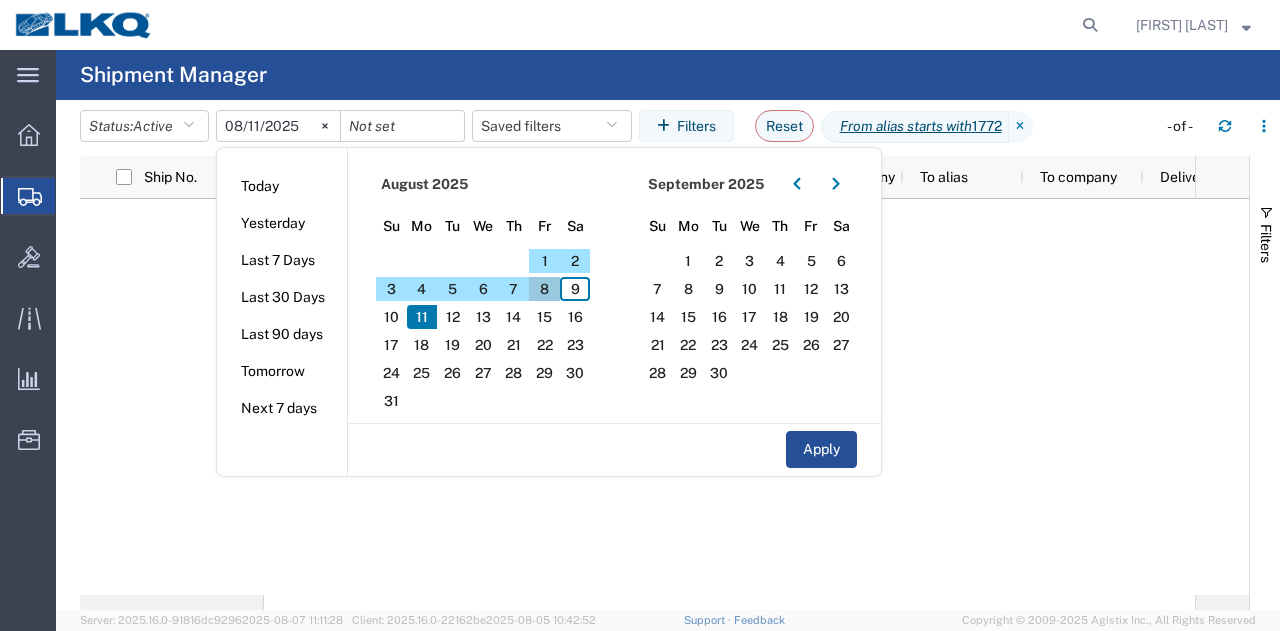 click on "8" 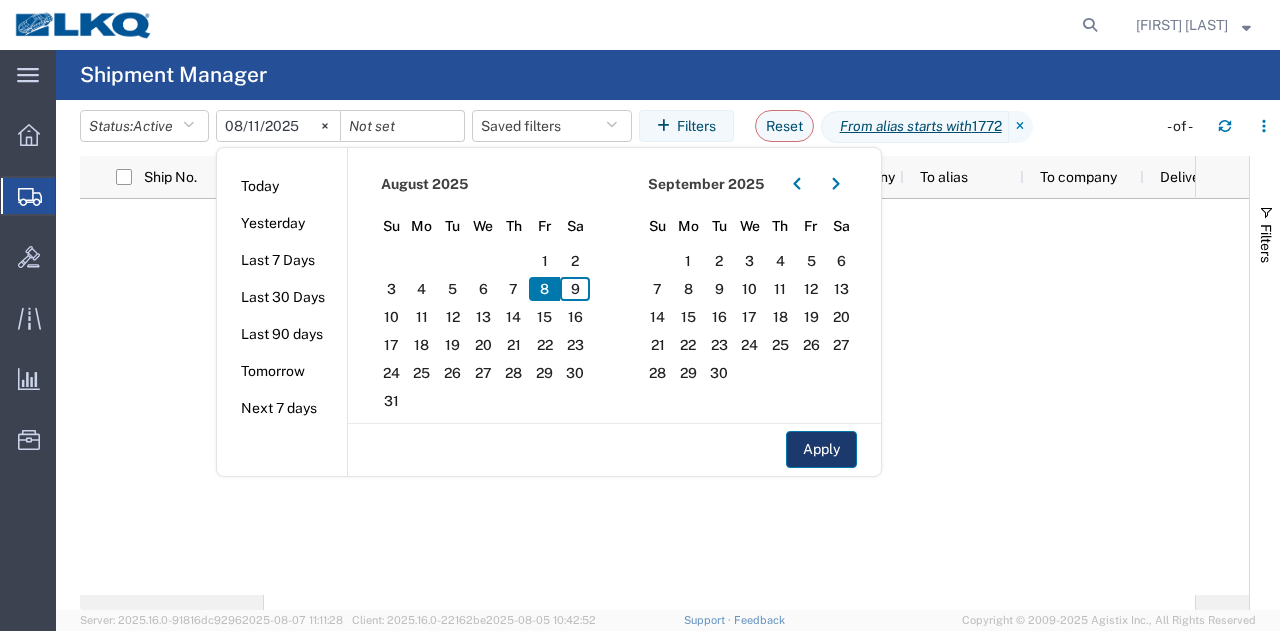 click on "Apply" 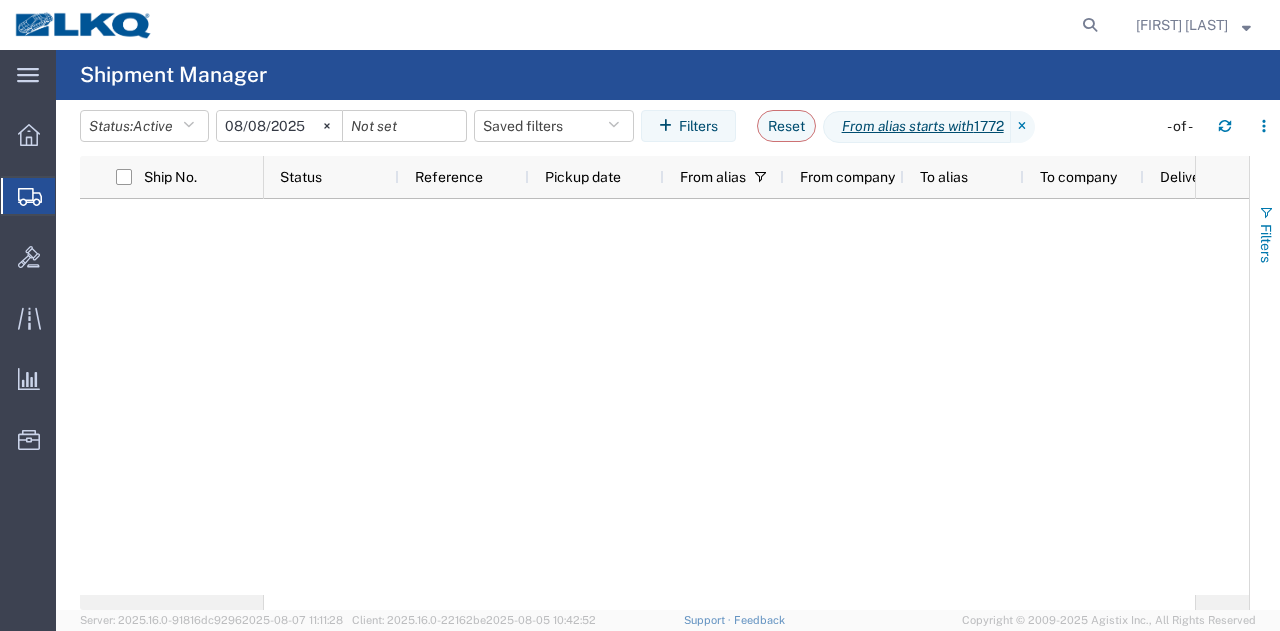 click on "Filters" at bounding box center [1266, 243] 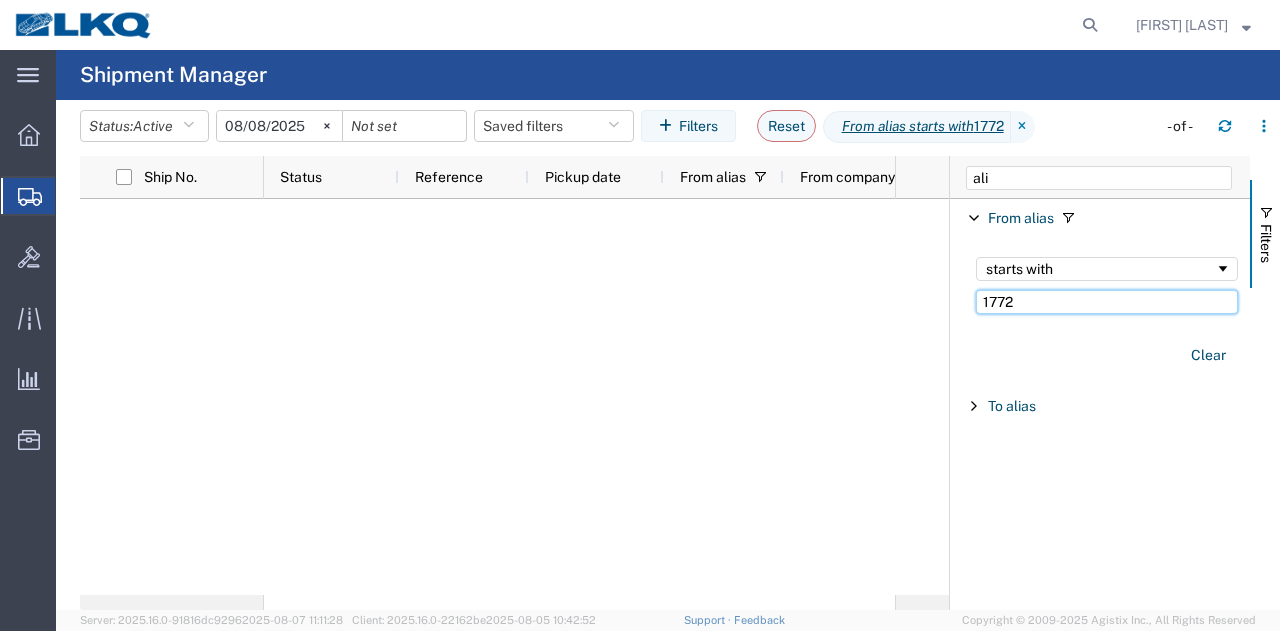 click on "1772" at bounding box center [1107, 302] 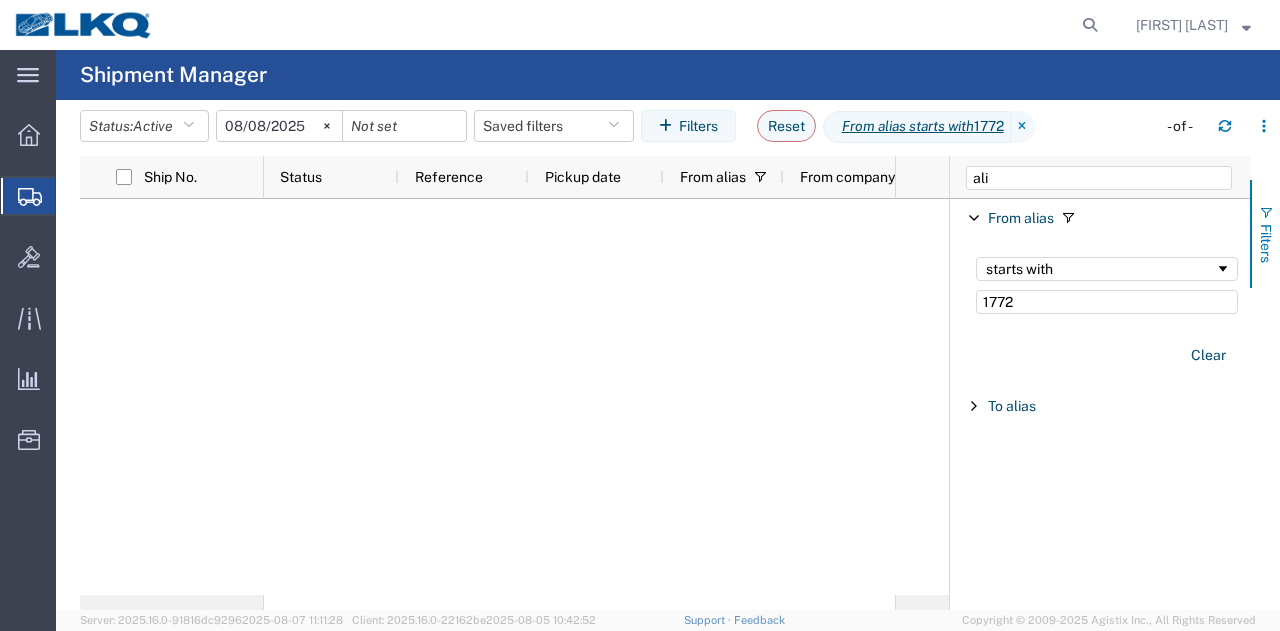 click on "Filters" at bounding box center (1265, 234) 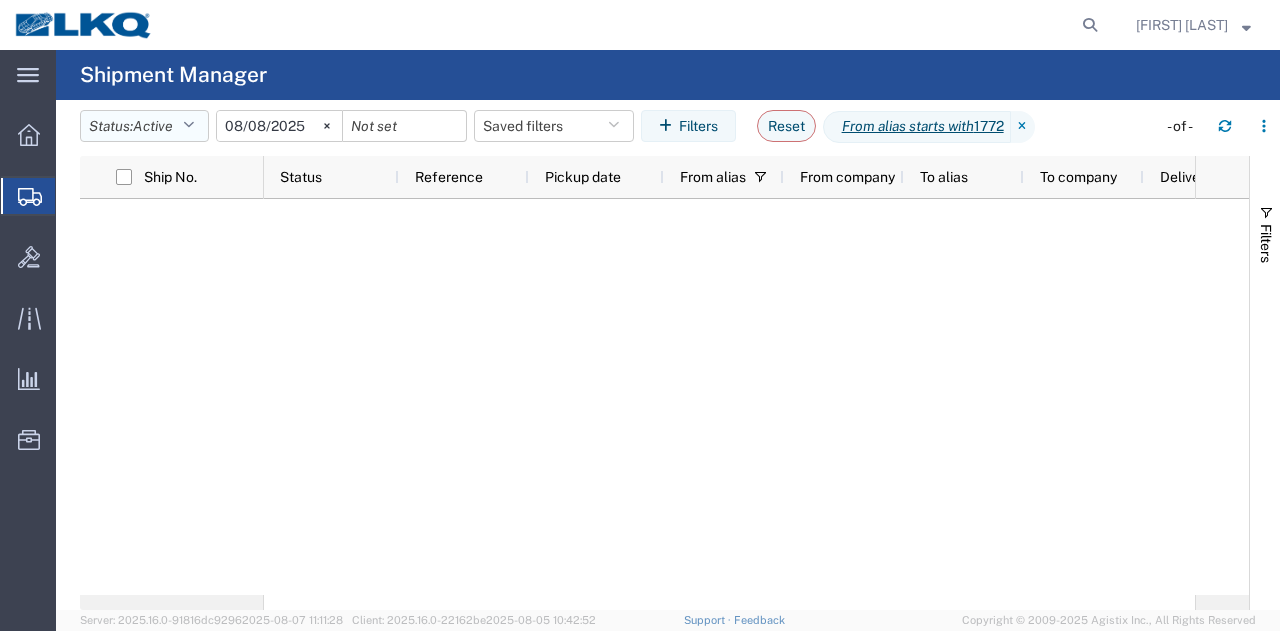 click 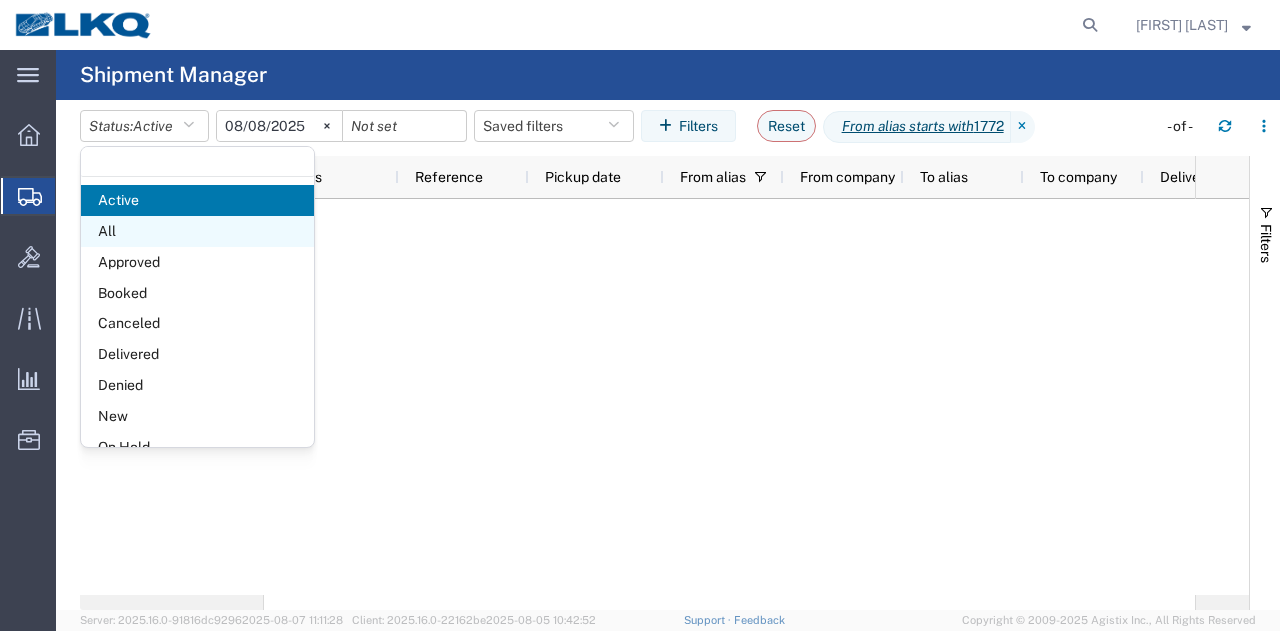 click on "All" 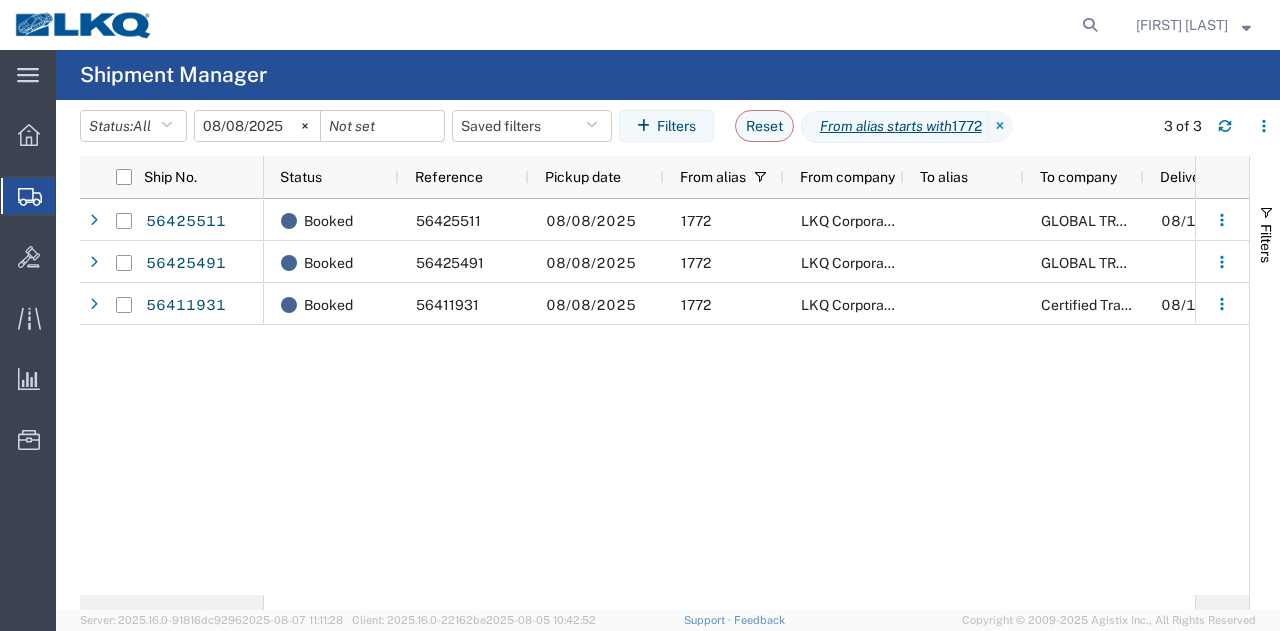 click on "Booked 56425511 08/08/2025 1772 LKQ Corporation GLOBAL TRANSMISSIONS 08/11/2025 BID
Booked 56425491 08/08/2025 1772 LKQ Corporation GLOBAL TRANSMISSIONS BID
Booked 56411931 08/08/2025 1772 LKQ Corporation Certified Transmisson 08/11/2025 BID" 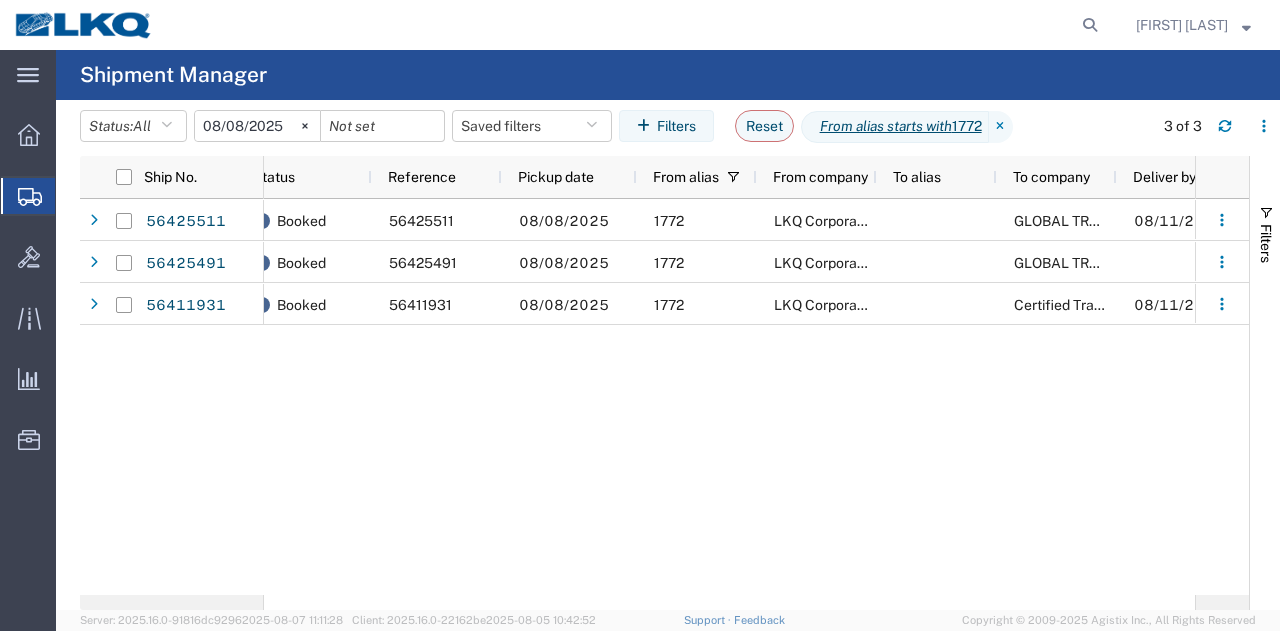 scroll, scrollTop: 0, scrollLeft: 278, axis: horizontal 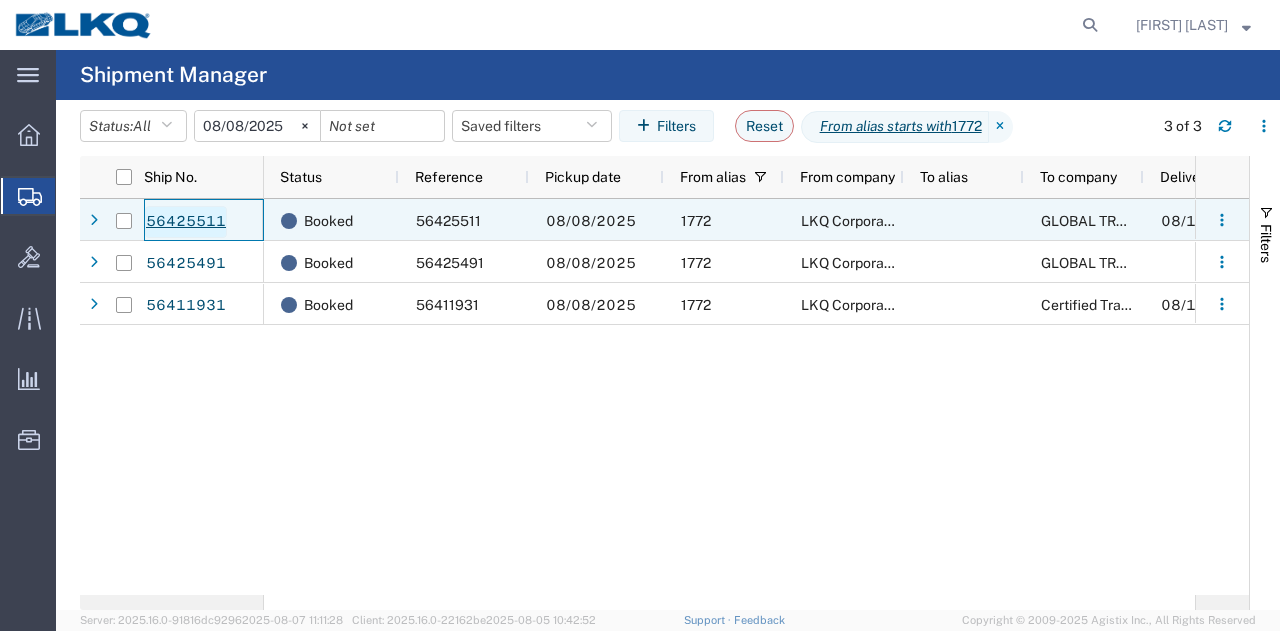 click on "56425511" 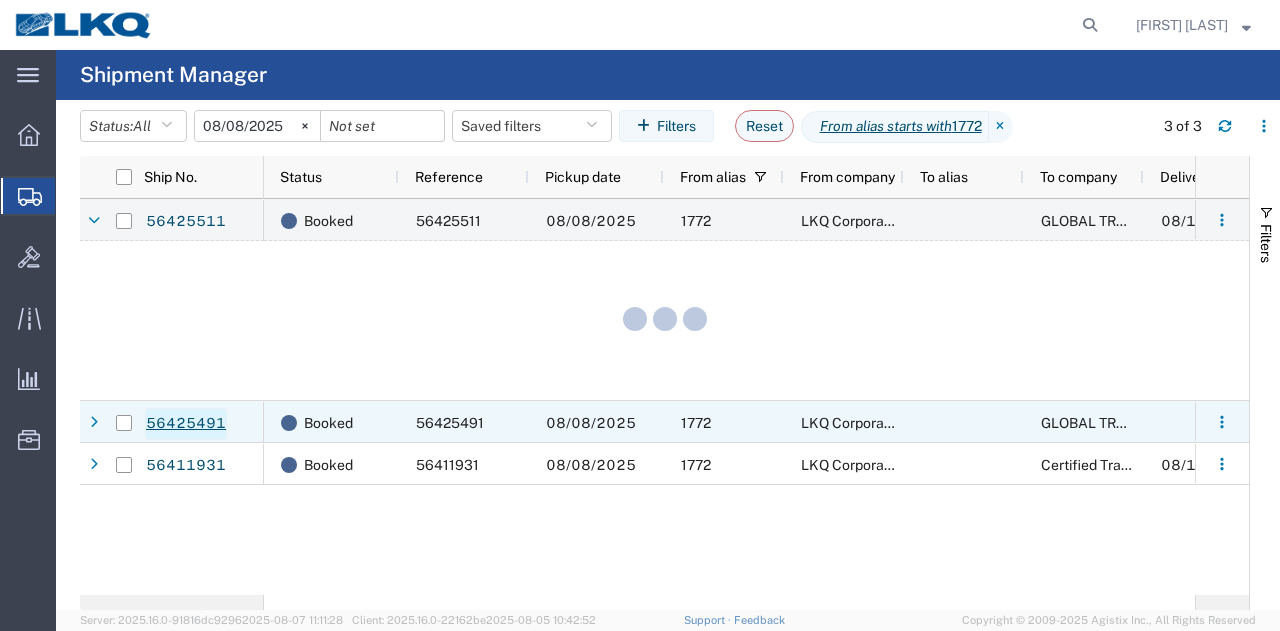 click on "56425491" 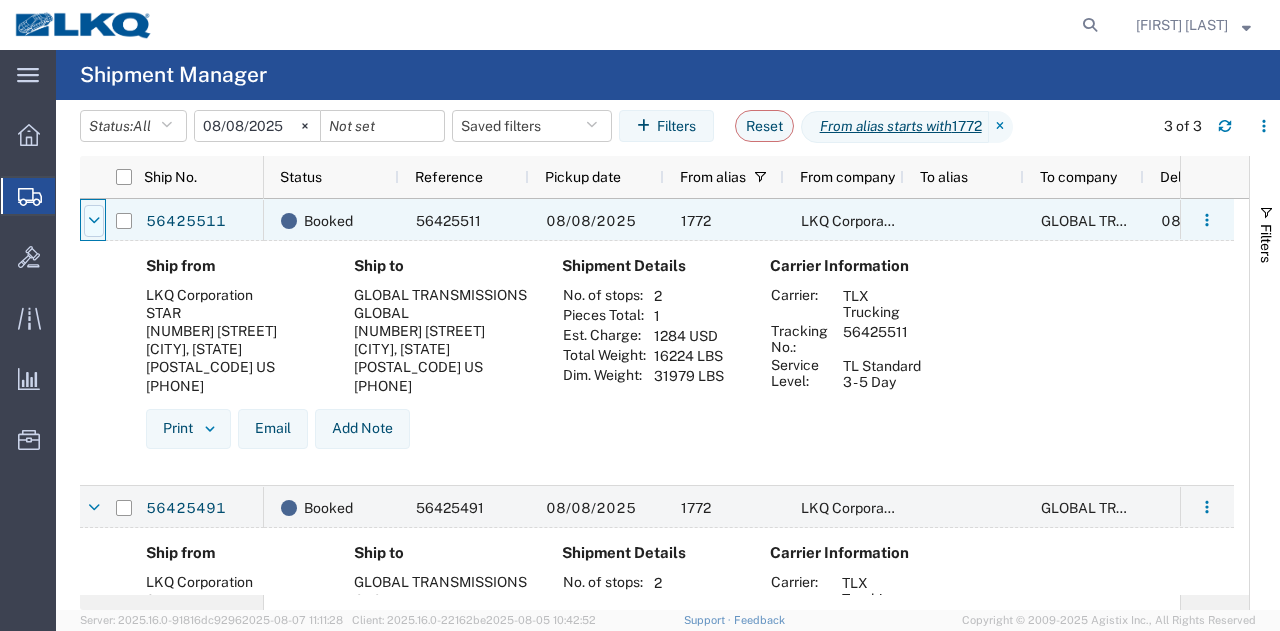 click 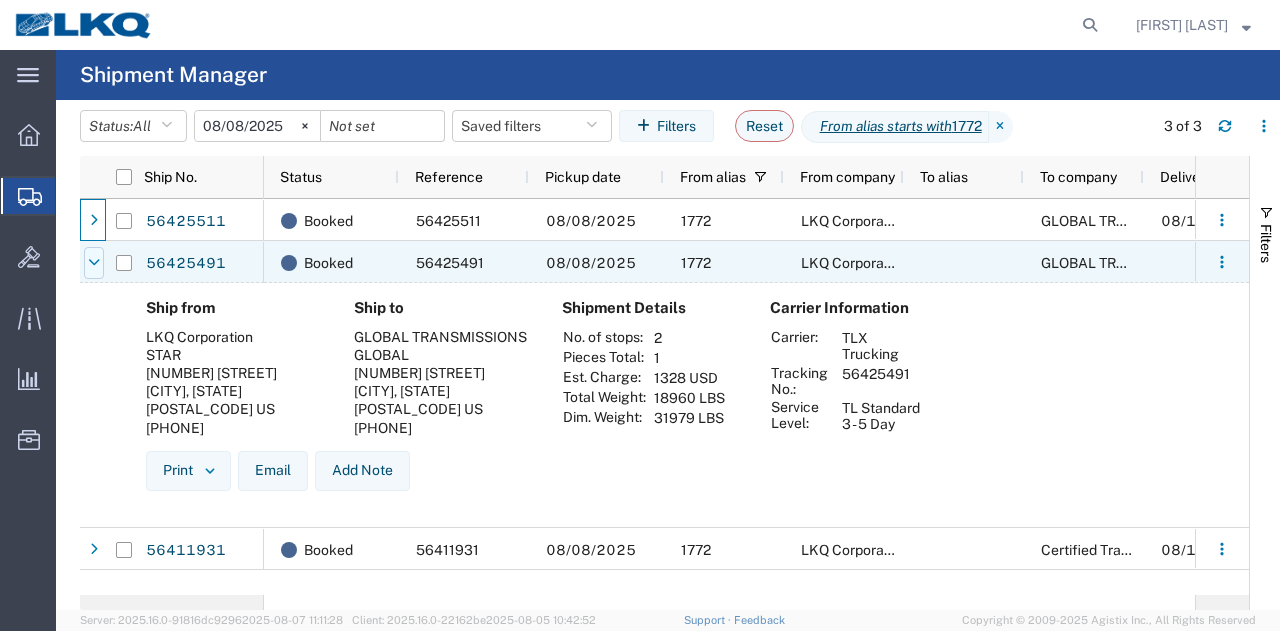 click 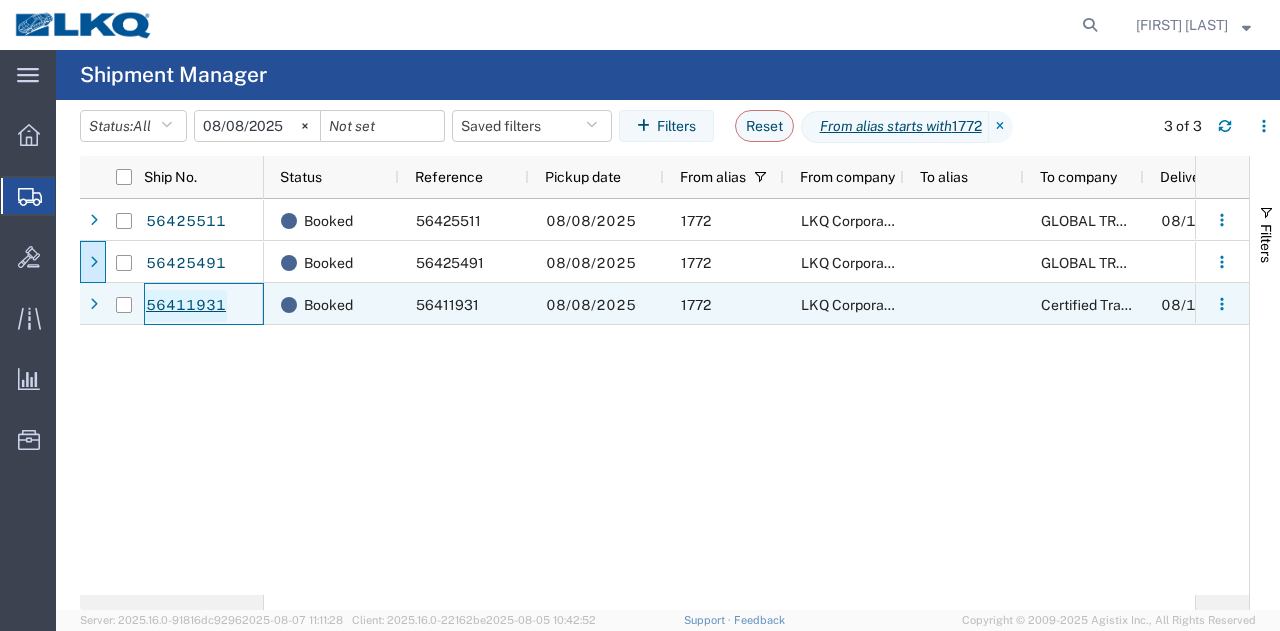 click on "56411931" 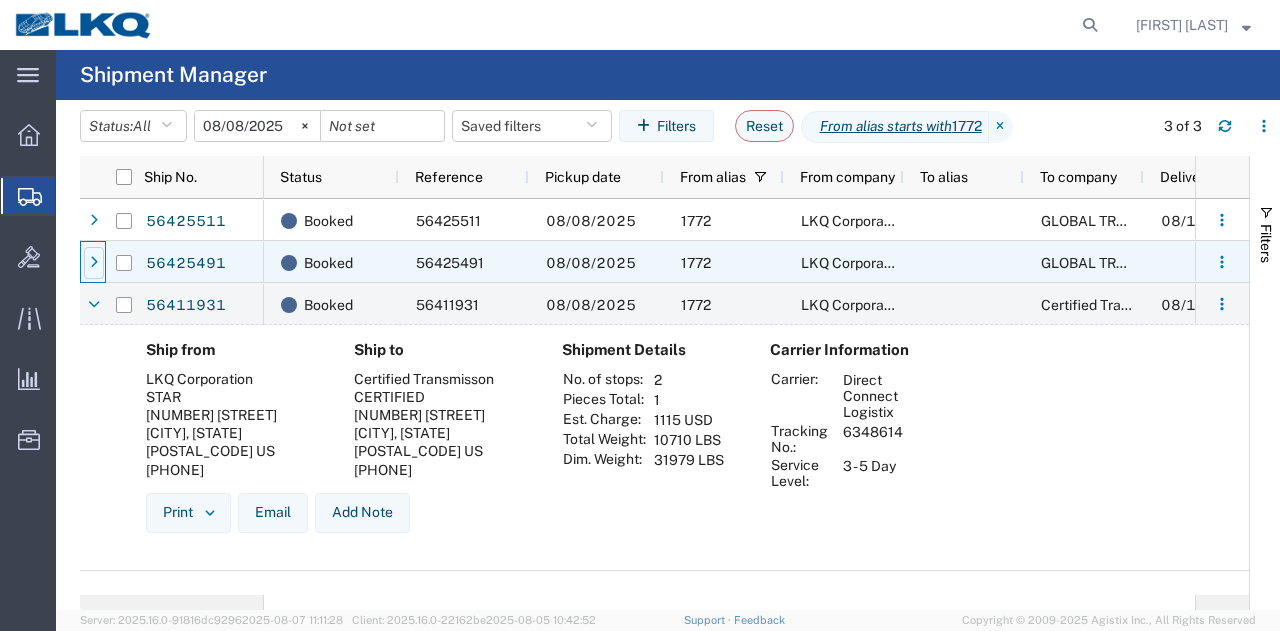click 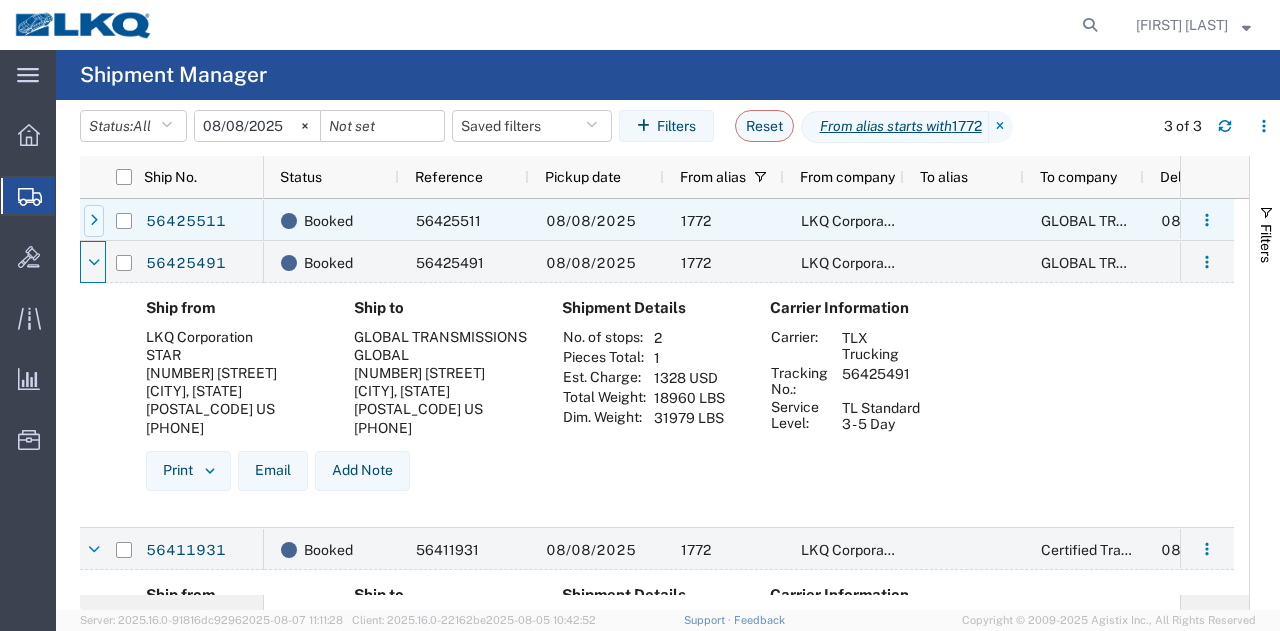 click 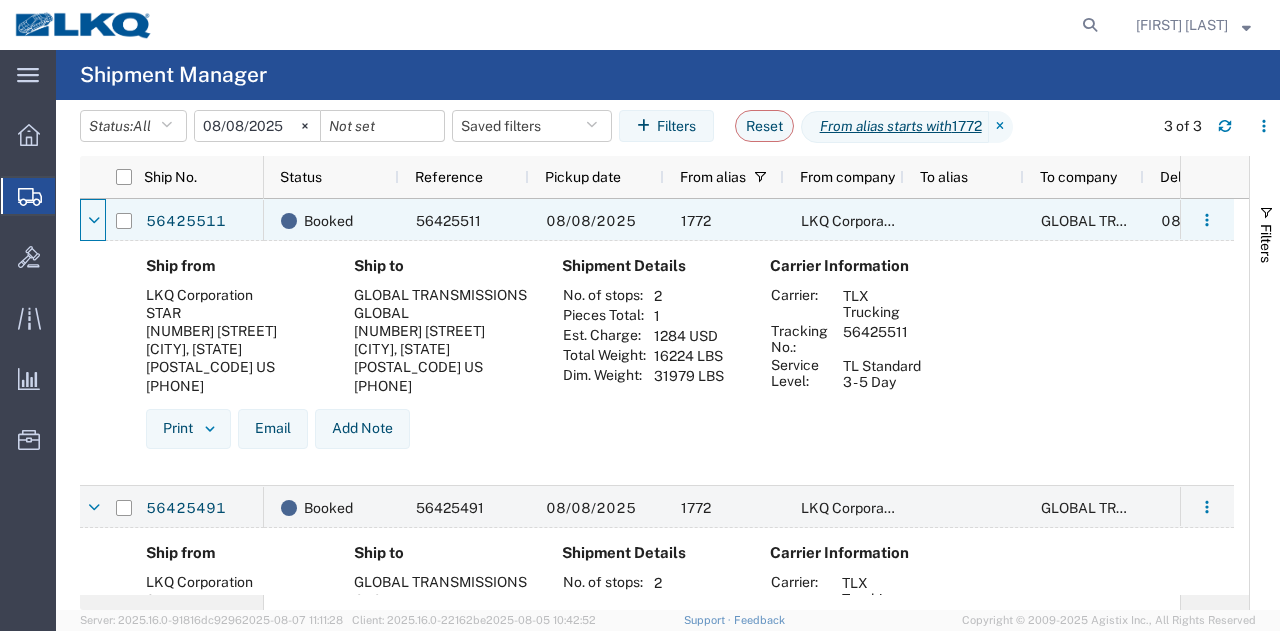 click 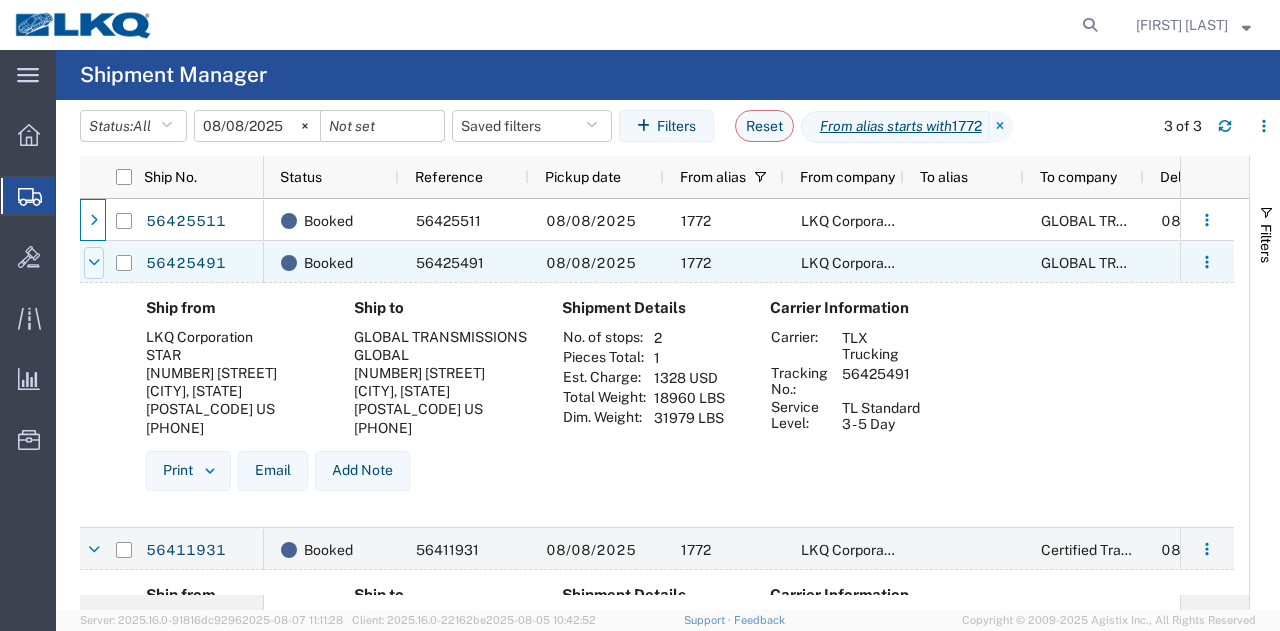 click 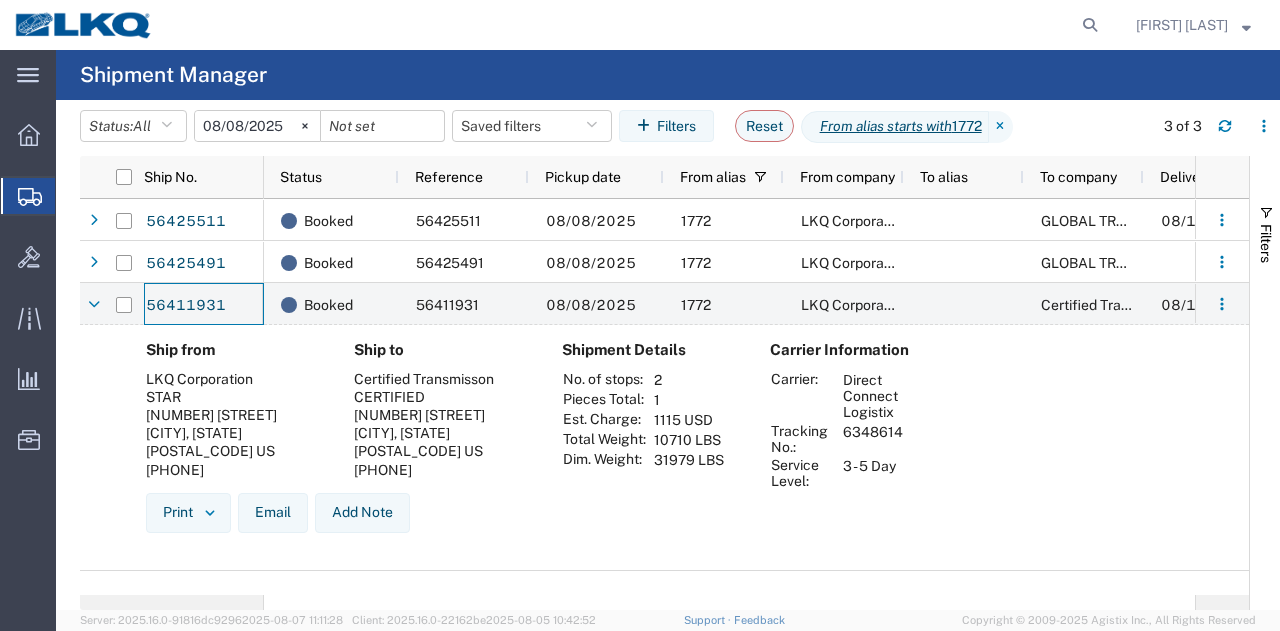 drag, startPoint x: 231, startPoint y: 309, endPoint x: 220, endPoint y: 398, distance: 89.6772 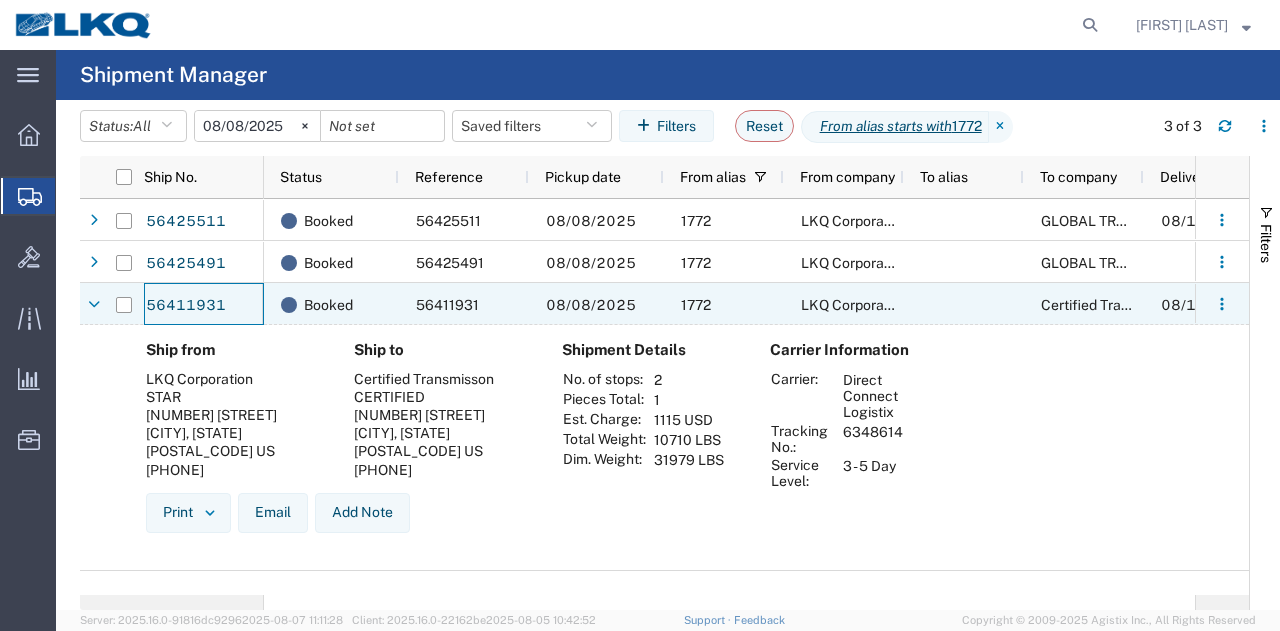 drag, startPoint x: 166, startPoint y: 304, endPoint x: 787, endPoint y: 414, distance: 630.6671 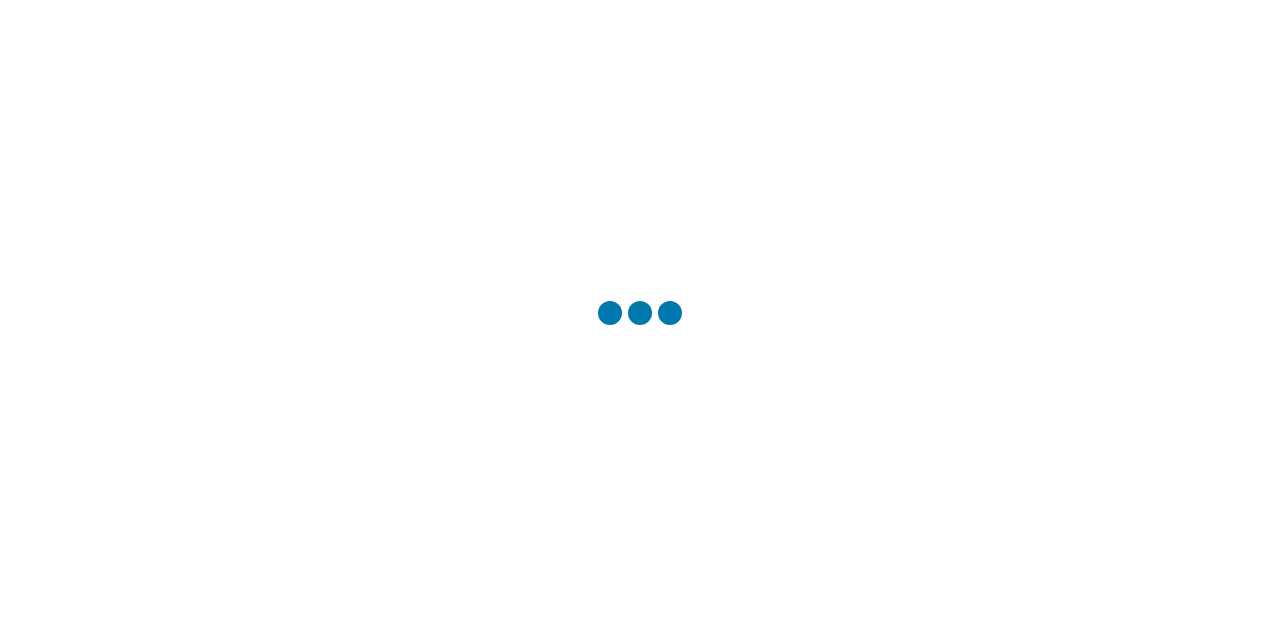 scroll, scrollTop: 0, scrollLeft: 0, axis: both 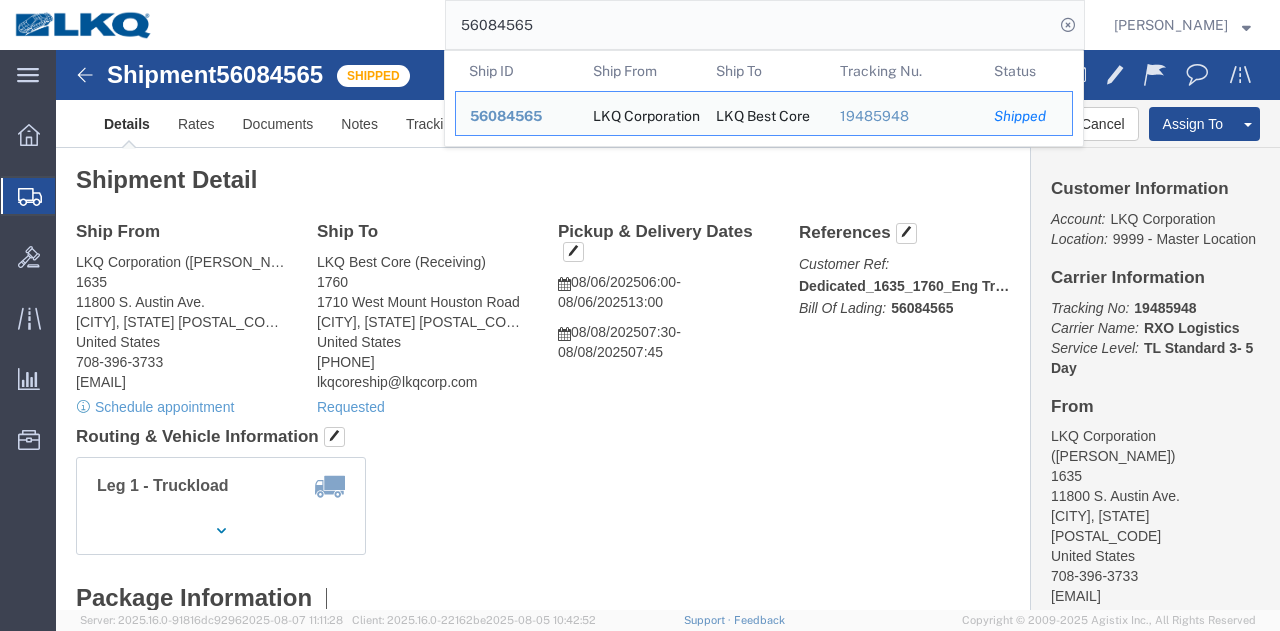 click on "56084565" 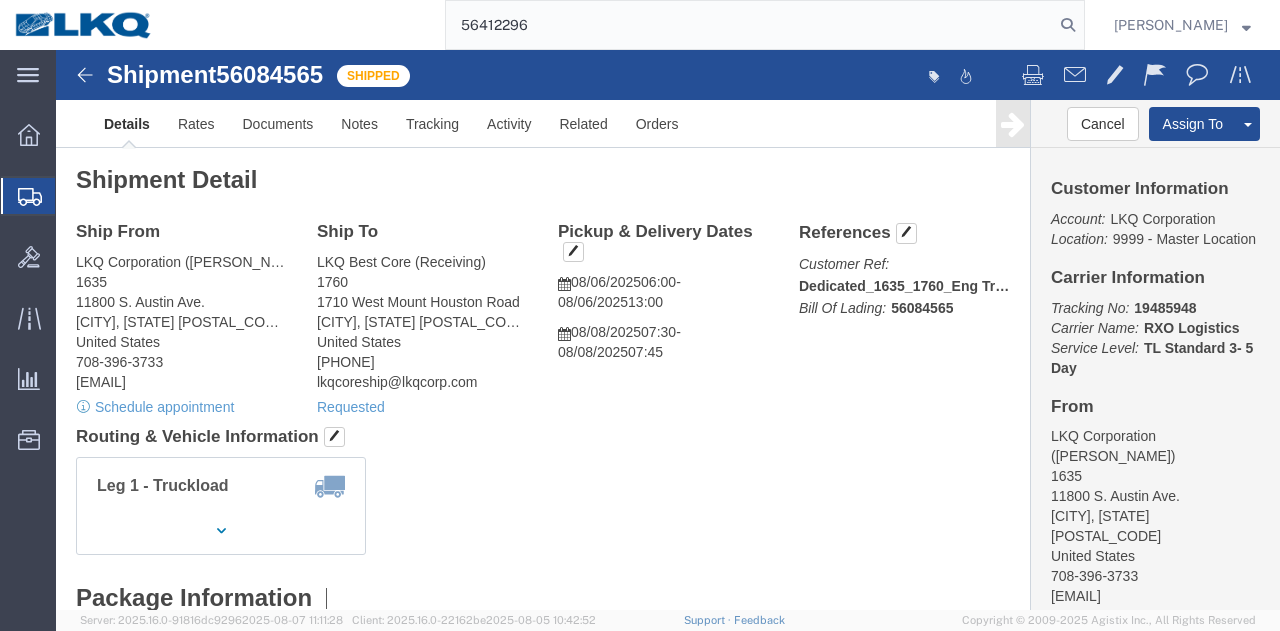 type on "56412296" 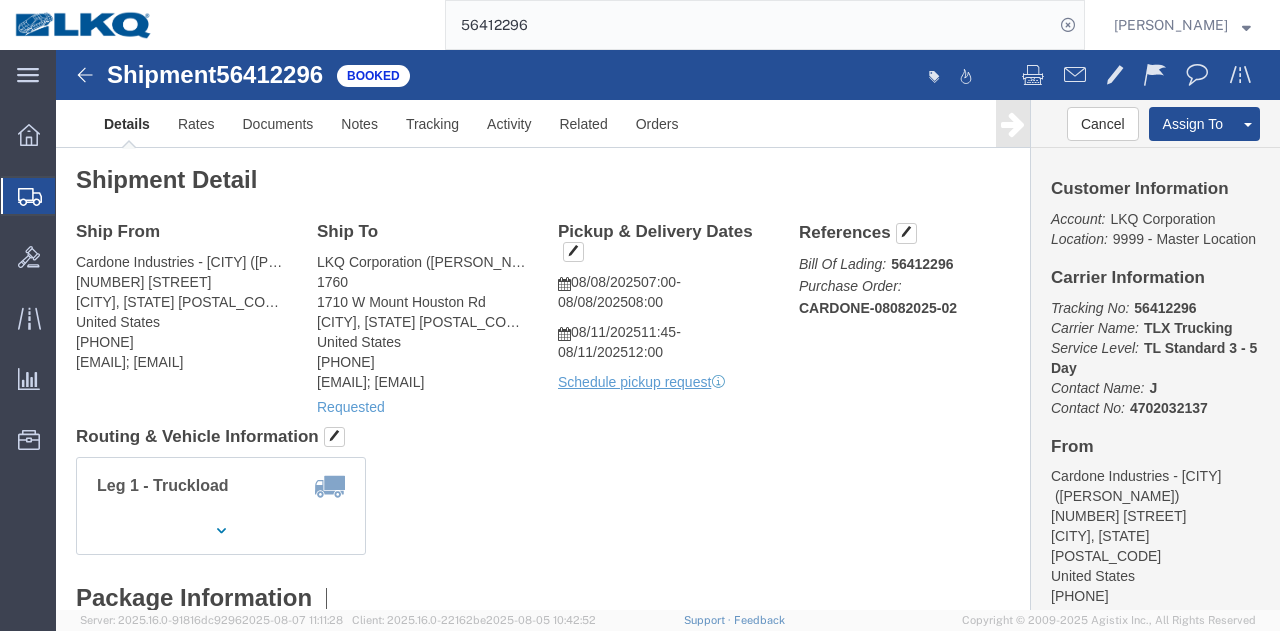 click on "Routing & Vehicle Information" 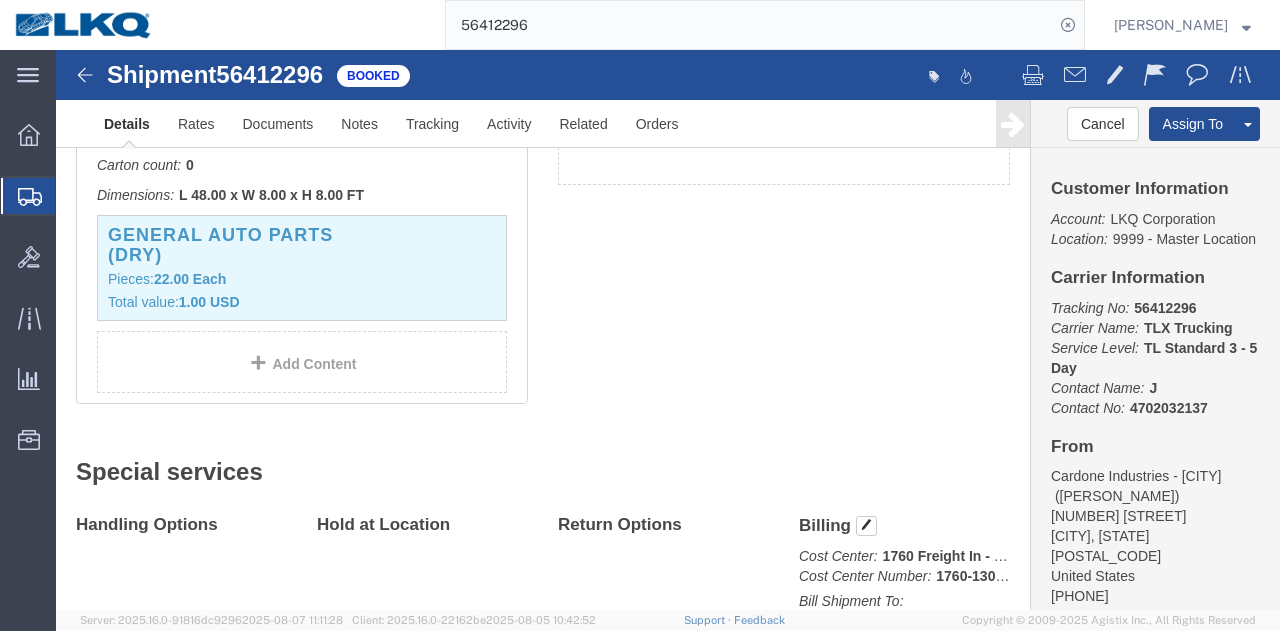 scroll, scrollTop: 0, scrollLeft: 0, axis: both 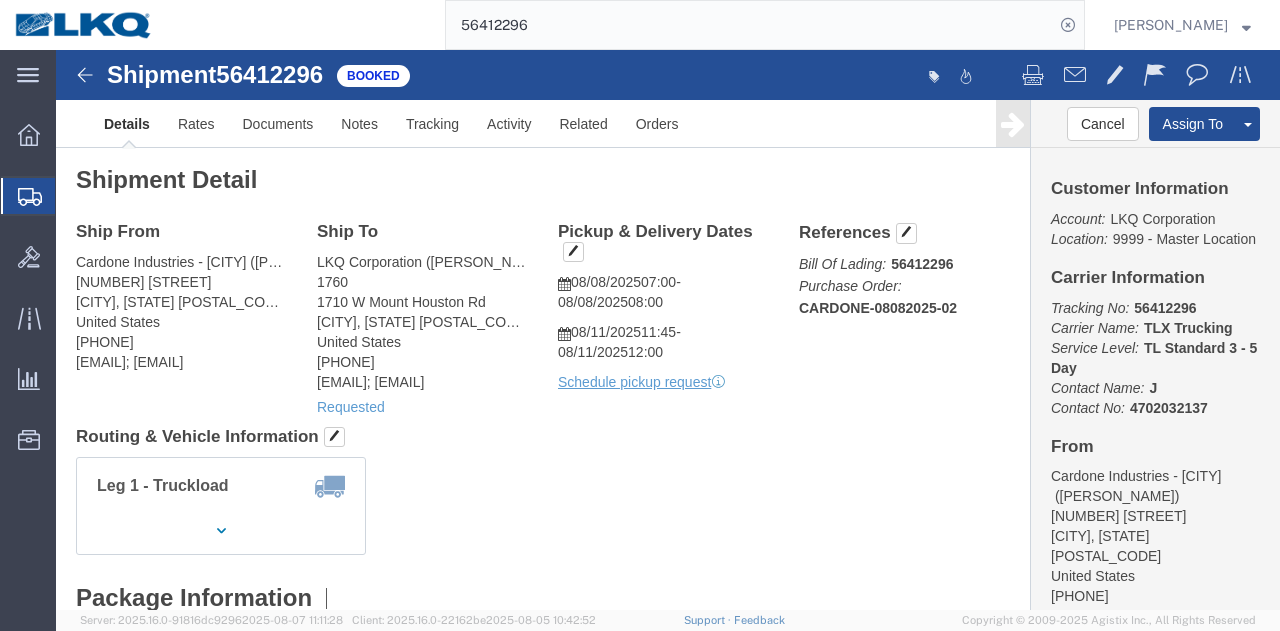 click on "Leg 1 - Truckload Vehicle 1: Standard Dry Van (53 Feet) Number of trucks: 1" 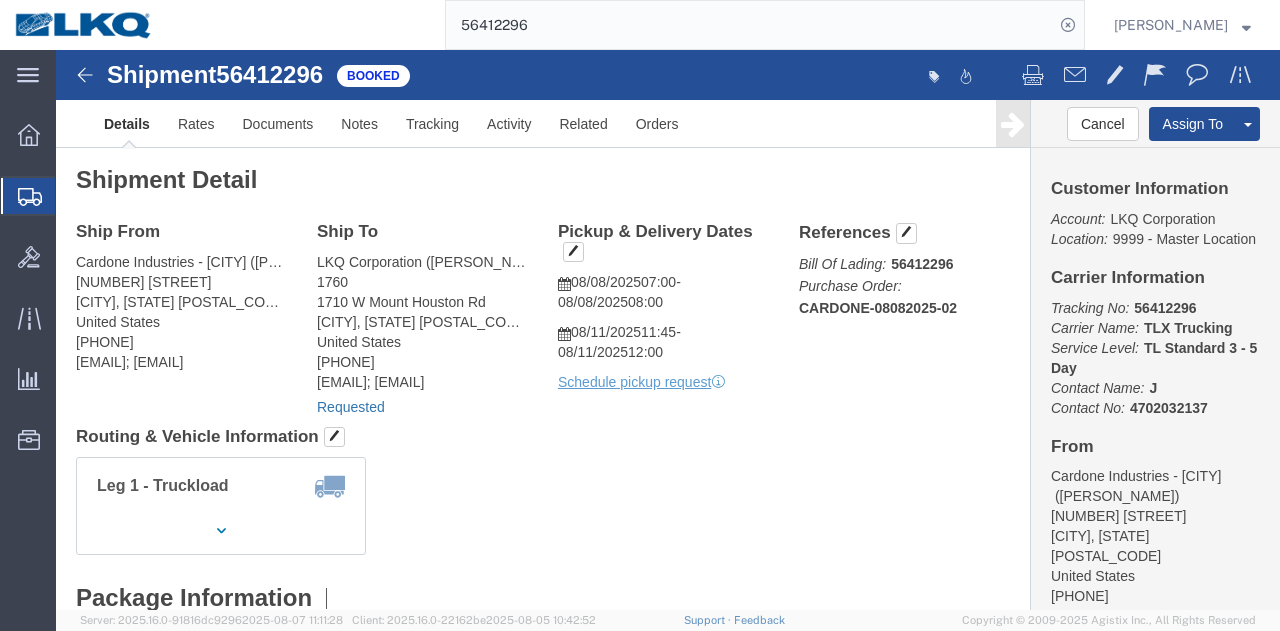 click on "Requested" 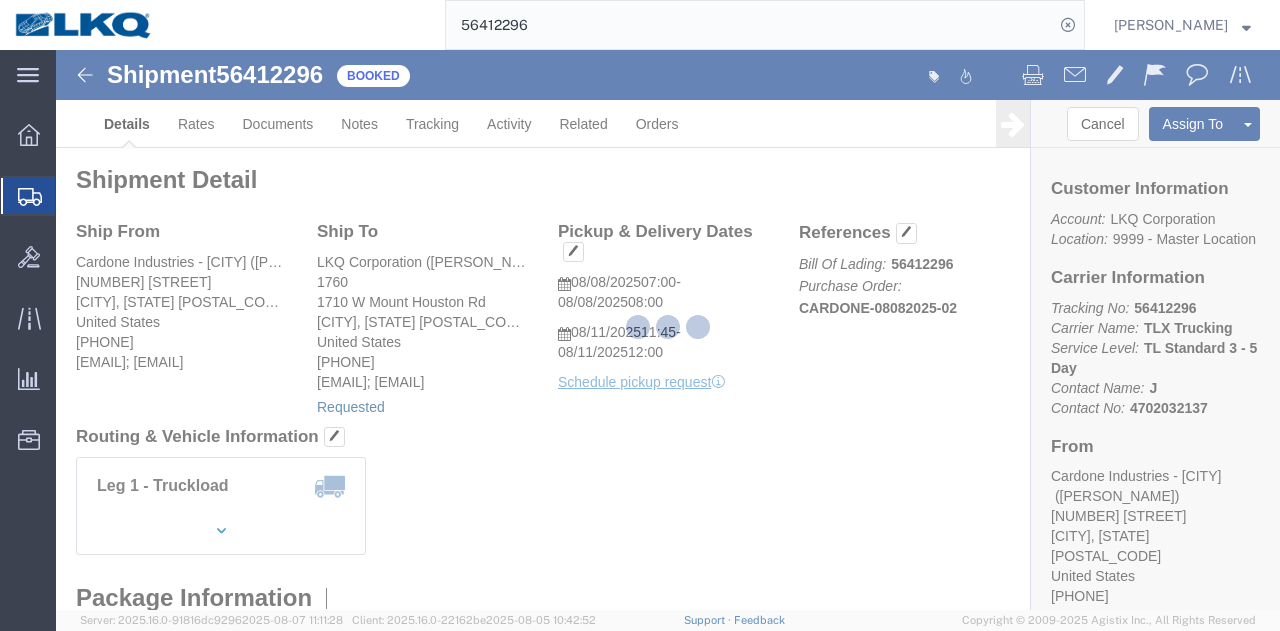 select on "1" 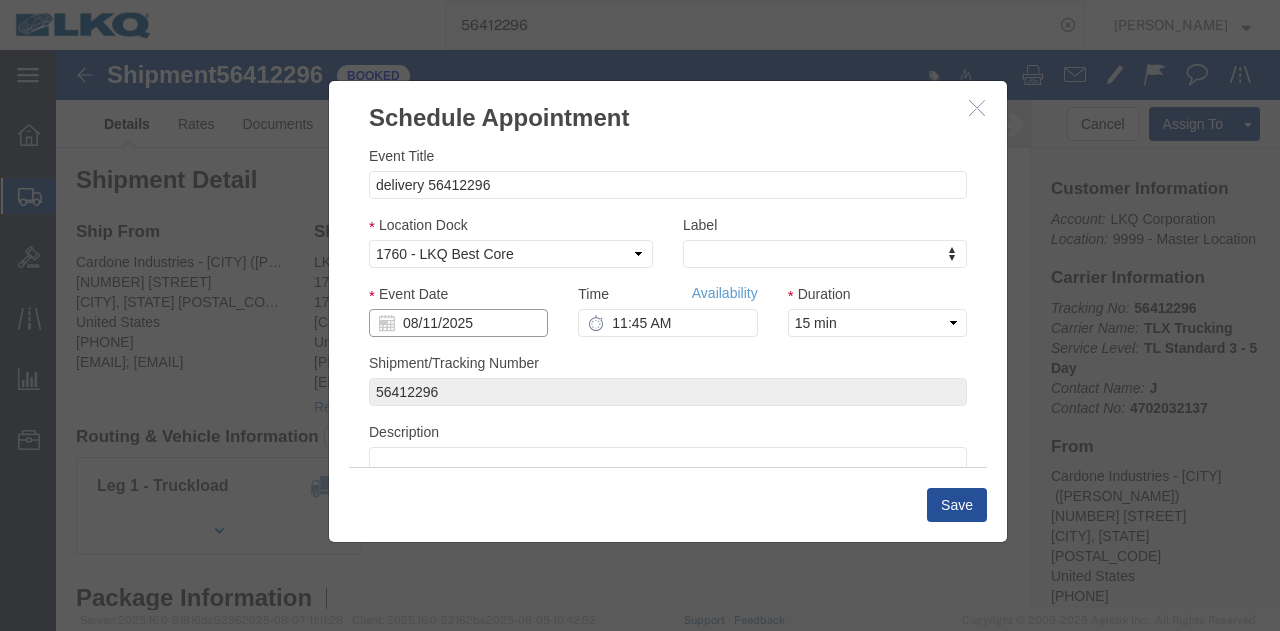 click on "08/11/2025" 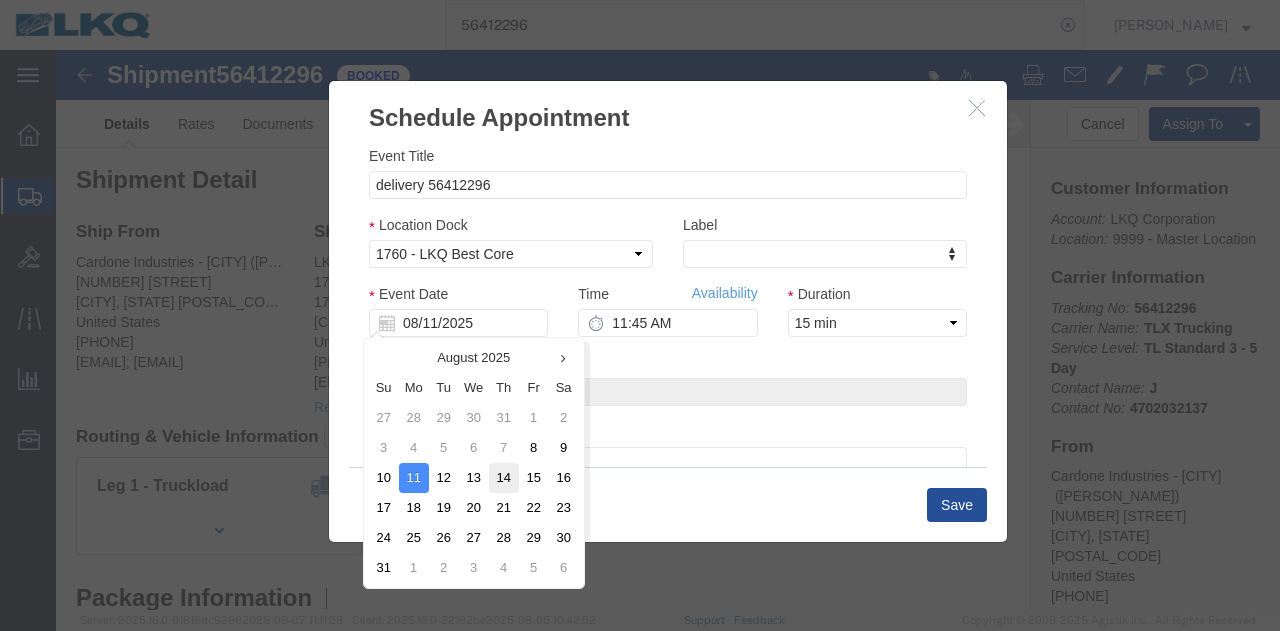 click on "14" 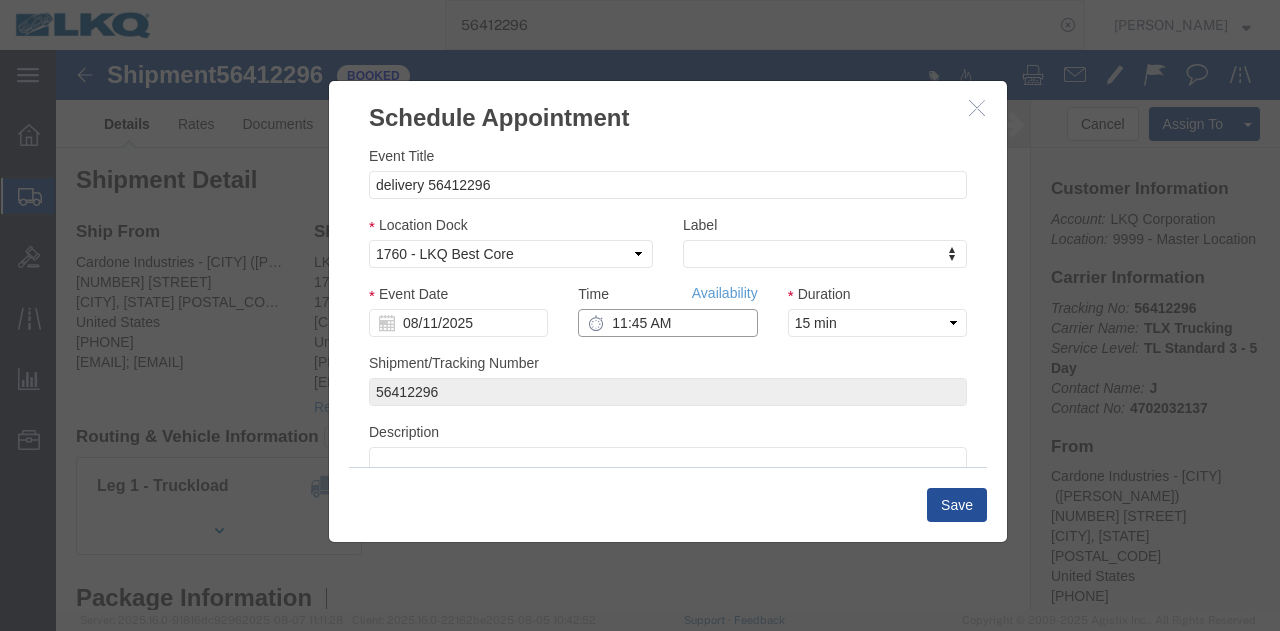 drag, startPoint x: 646, startPoint y: 328, endPoint x: 592, endPoint y: 279, distance: 72.91776 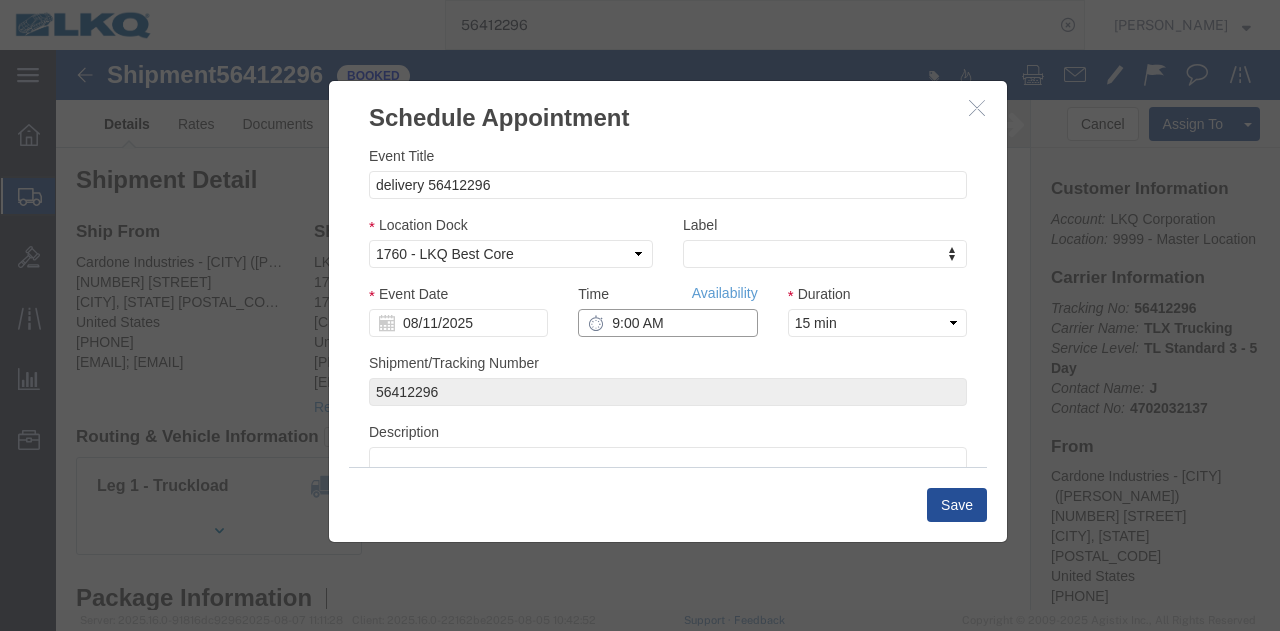 type on "9:00 AM" 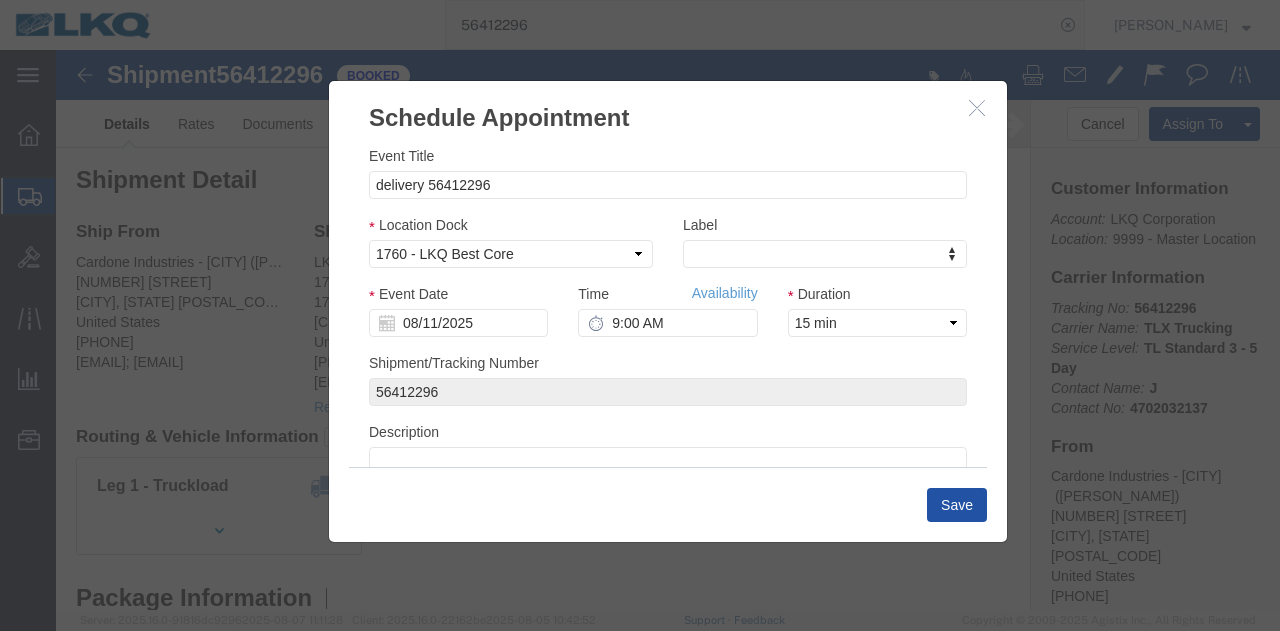click on "Save" 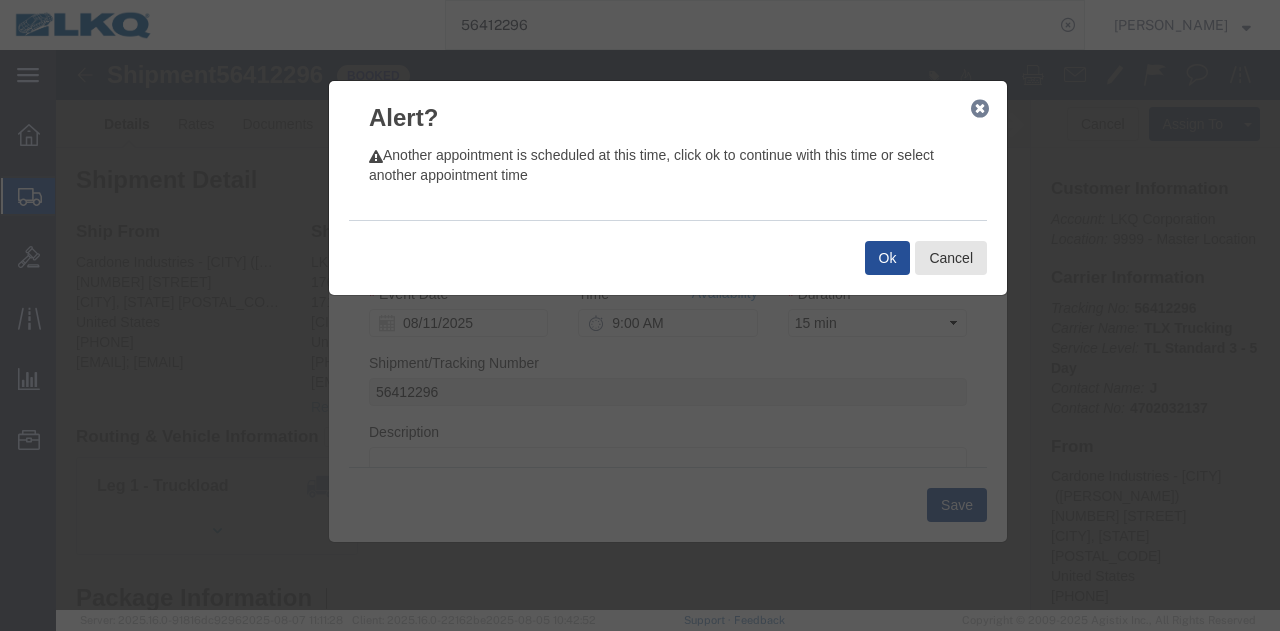 click 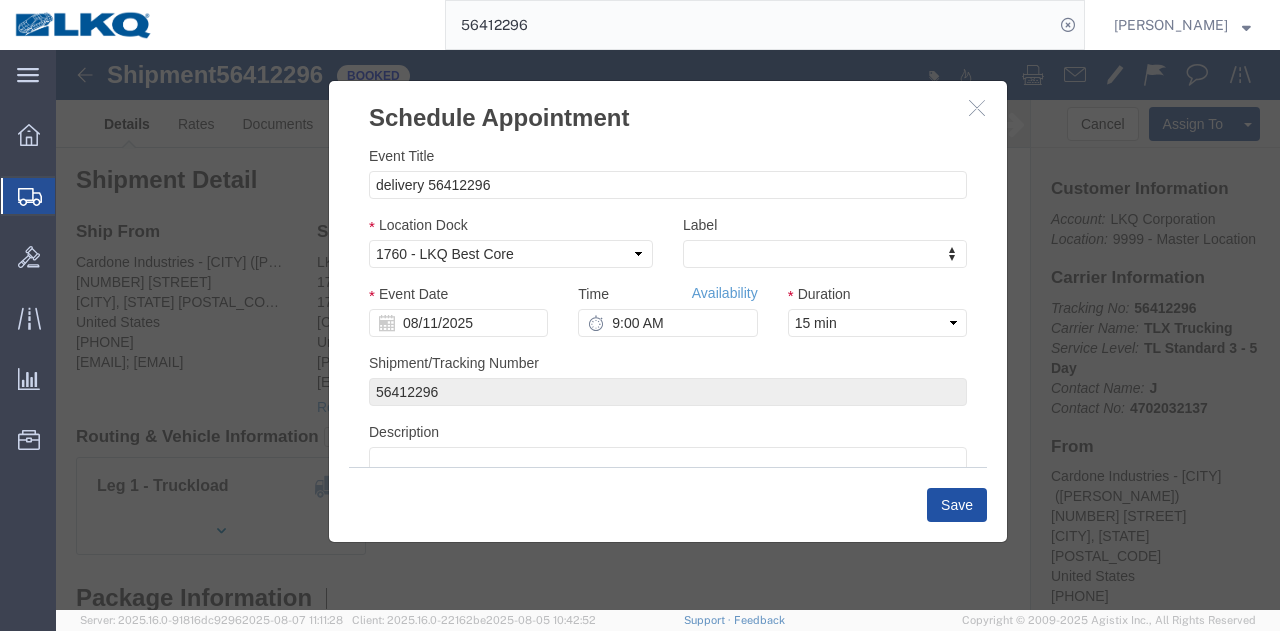 click on "Save" 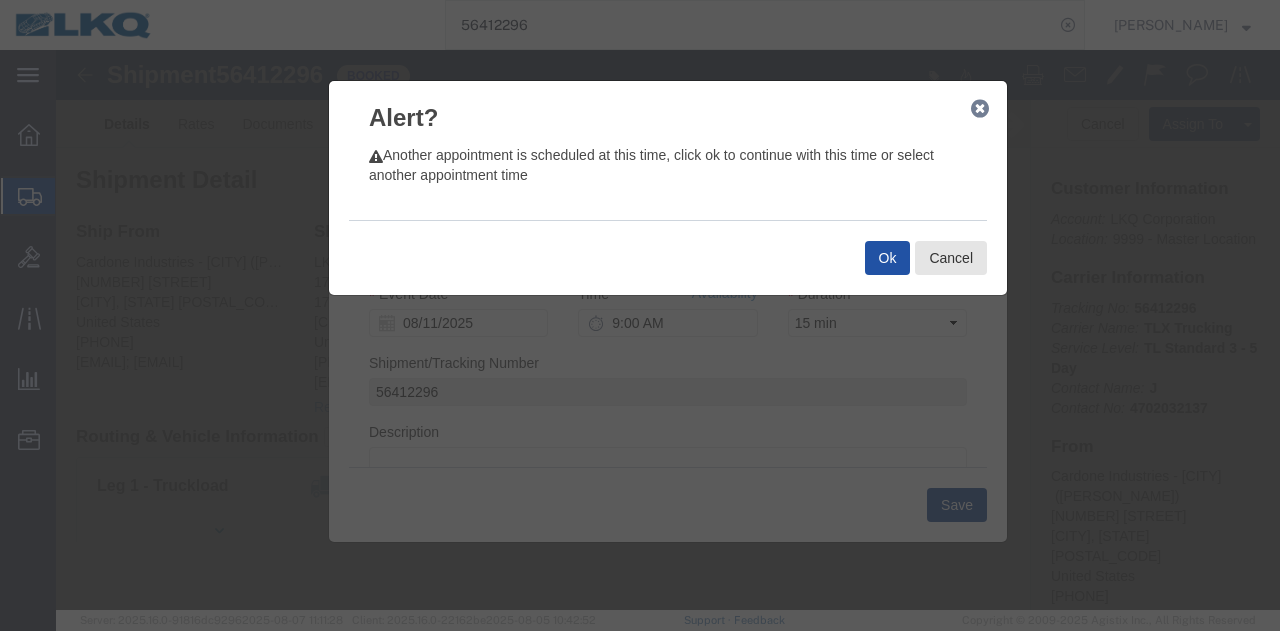 click on "Ok" 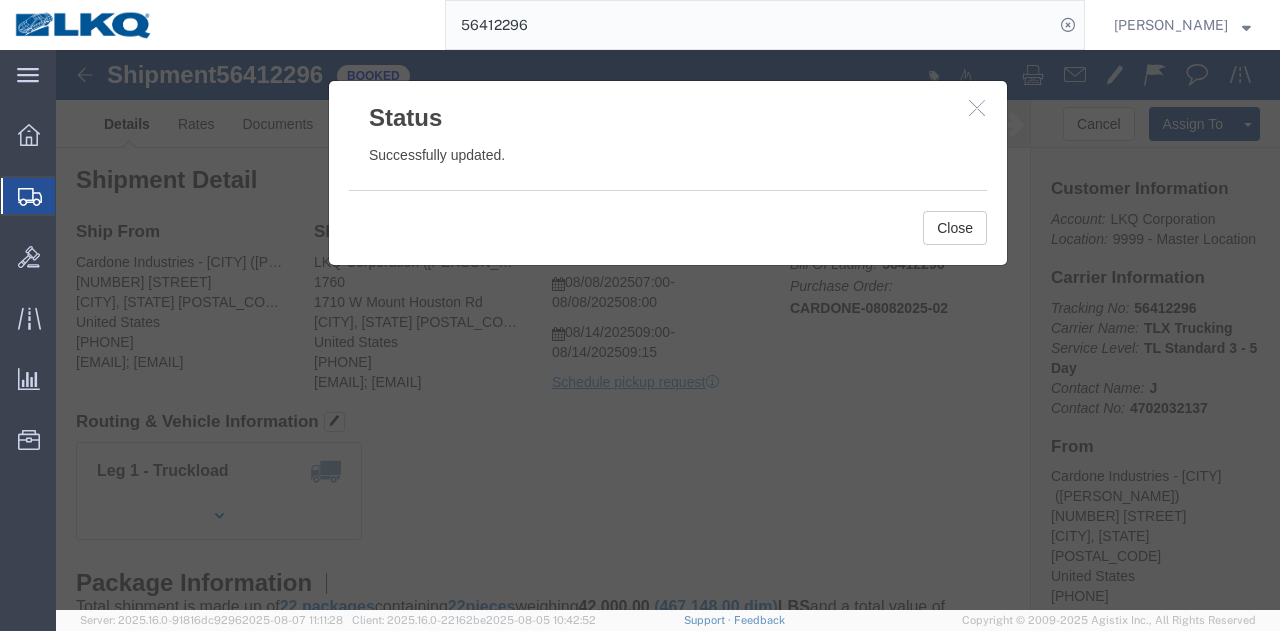 drag, startPoint x: 971, startPoint y: 109, endPoint x: 970, endPoint y: 45, distance: 64.00781 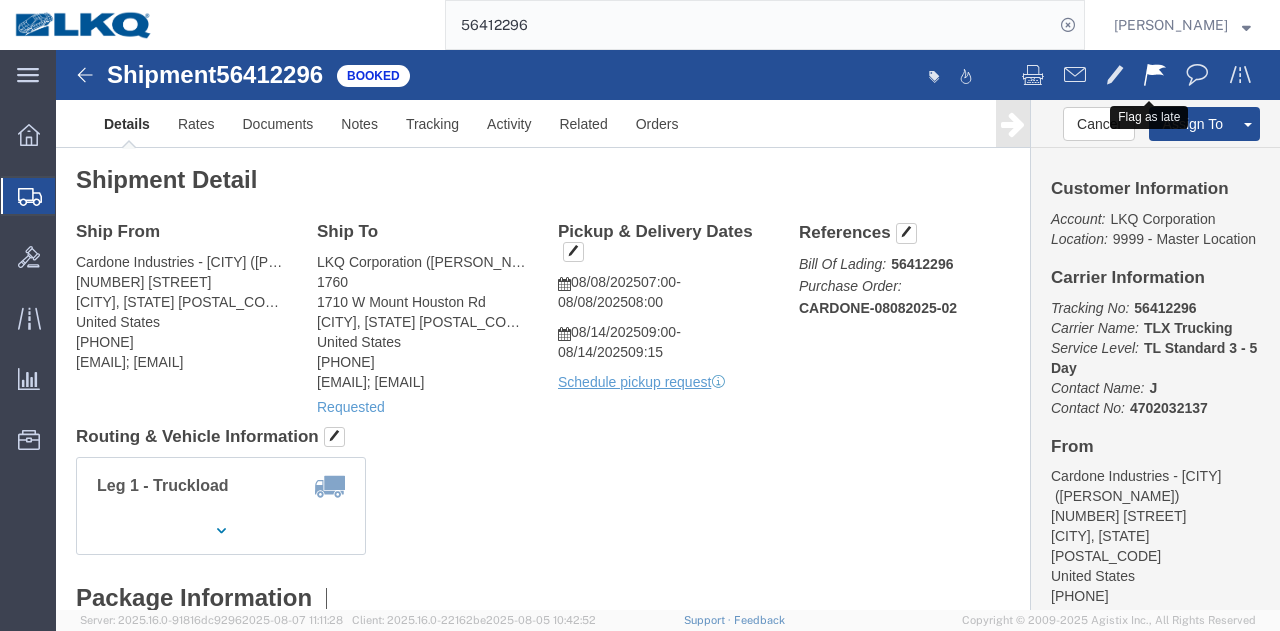 click 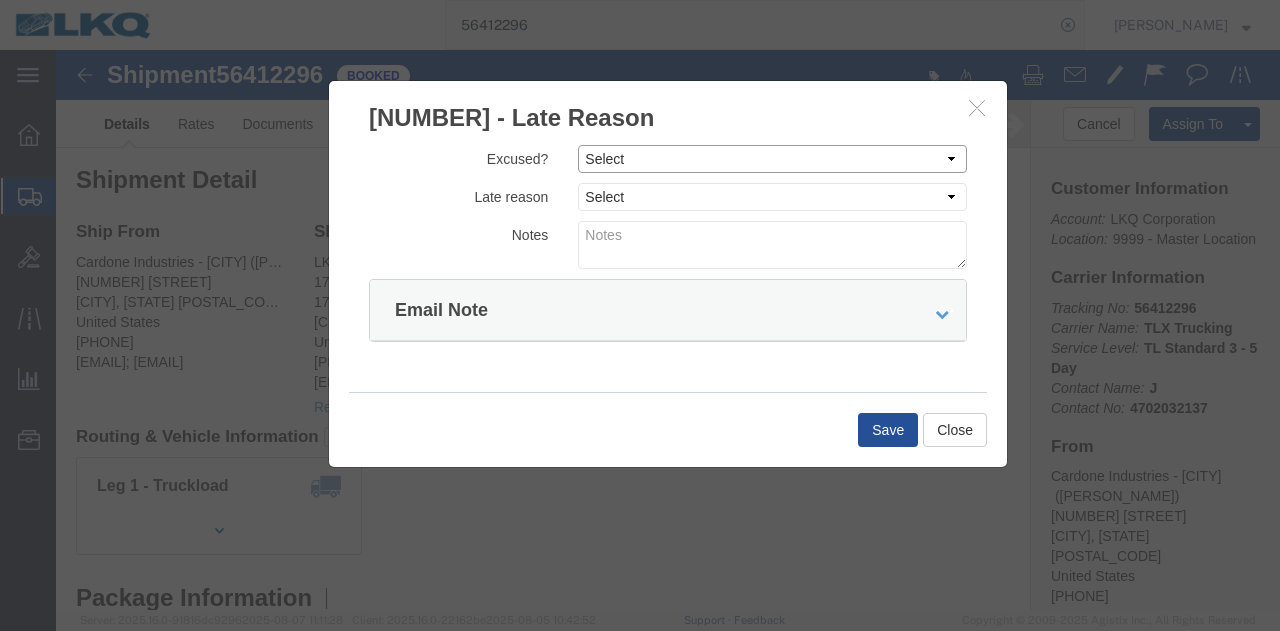 click on "Select Excused Not Excused" 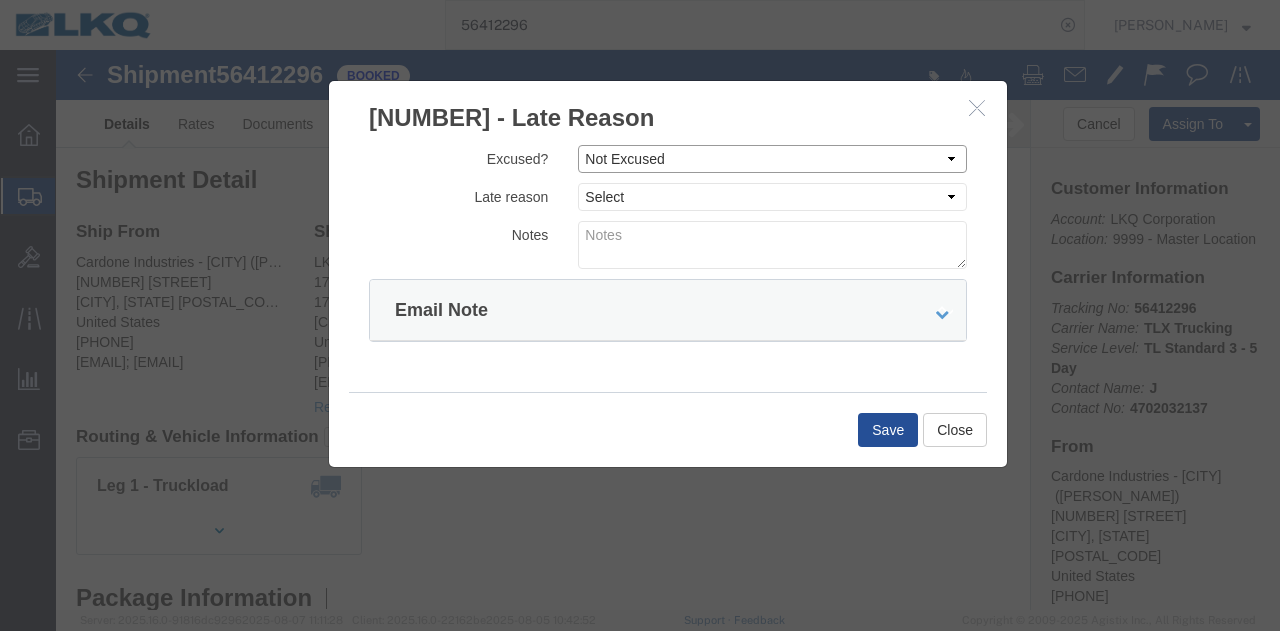 click on "Select Excused Not Excused" 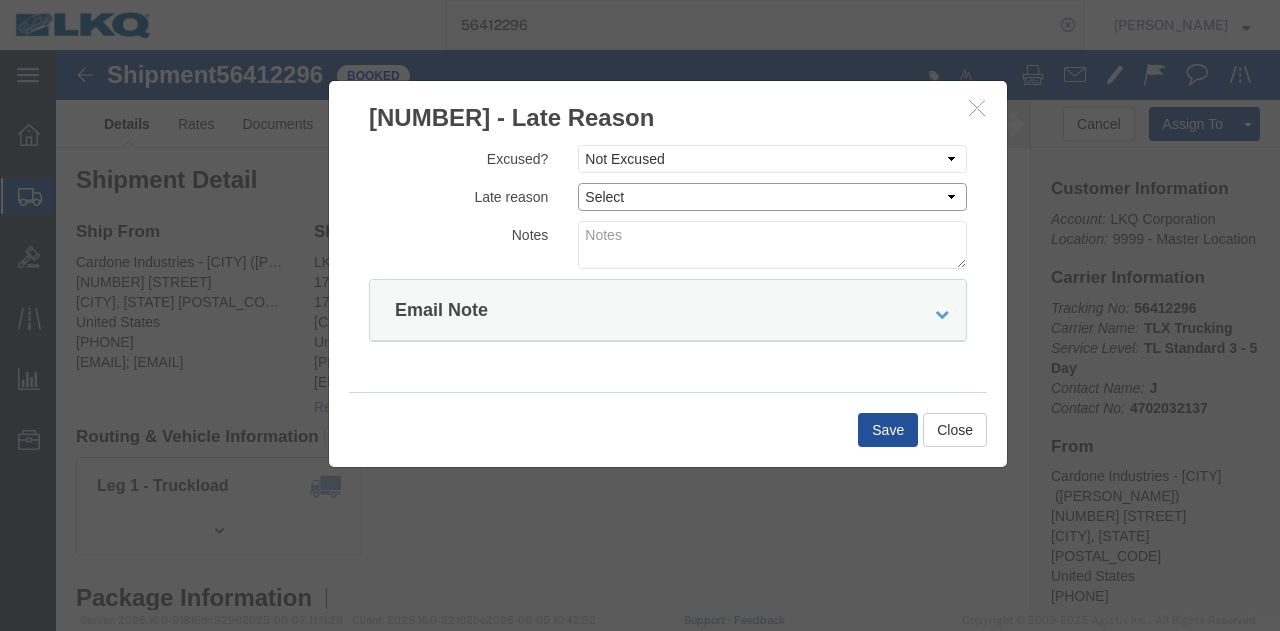 drag, startPoint x: 598, startPoint y: 143, endPoint x: 606, endPoint y: 159, distance: 17.888544 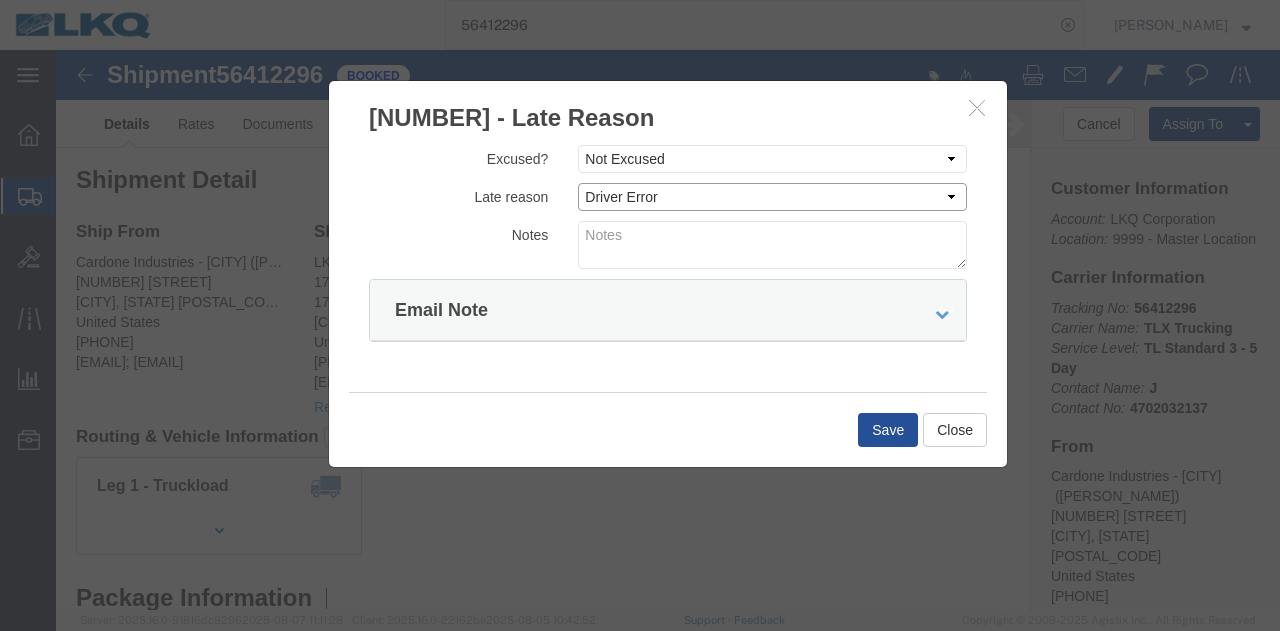 click on "Select Bad Carrier Data Carrier Admin Error Delay Accident Driver Error Lack of Equipment Last min rejection Late Intermodal Rail Legal Weight Issue Mechanical Breakdown No Origin Apt Avail No Walmart Apt Avail Origin Whse Delay Other Right Day Late Traffic Delay Unplan Weather Delay Wrong Day Late" 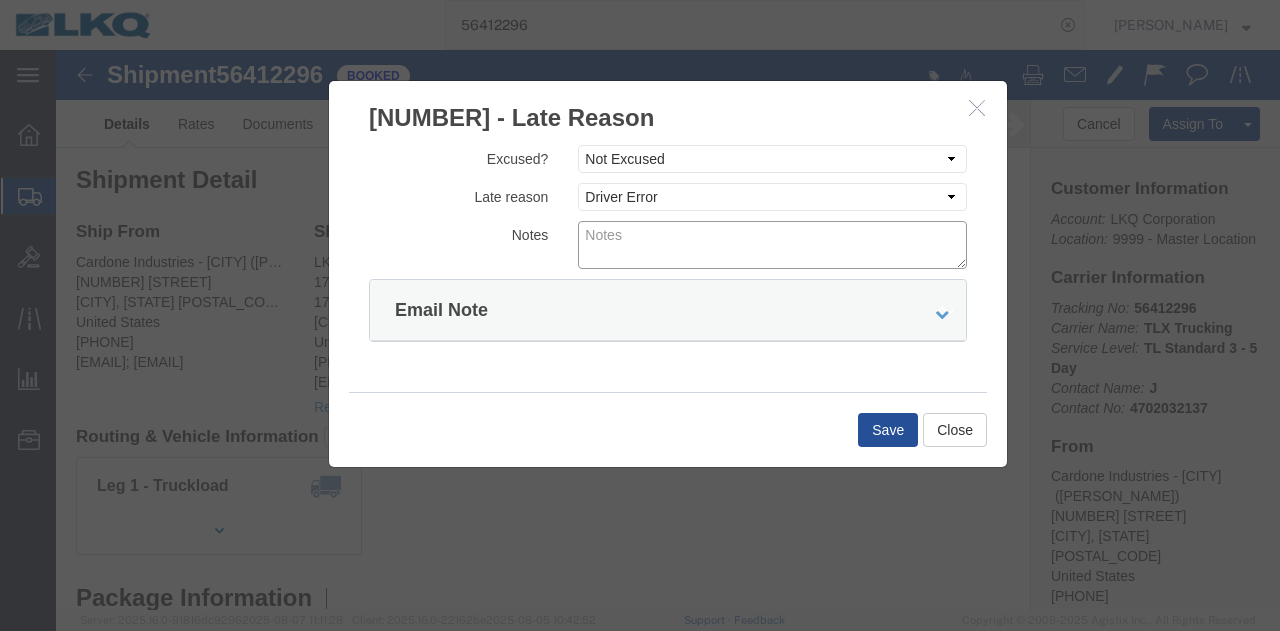 click 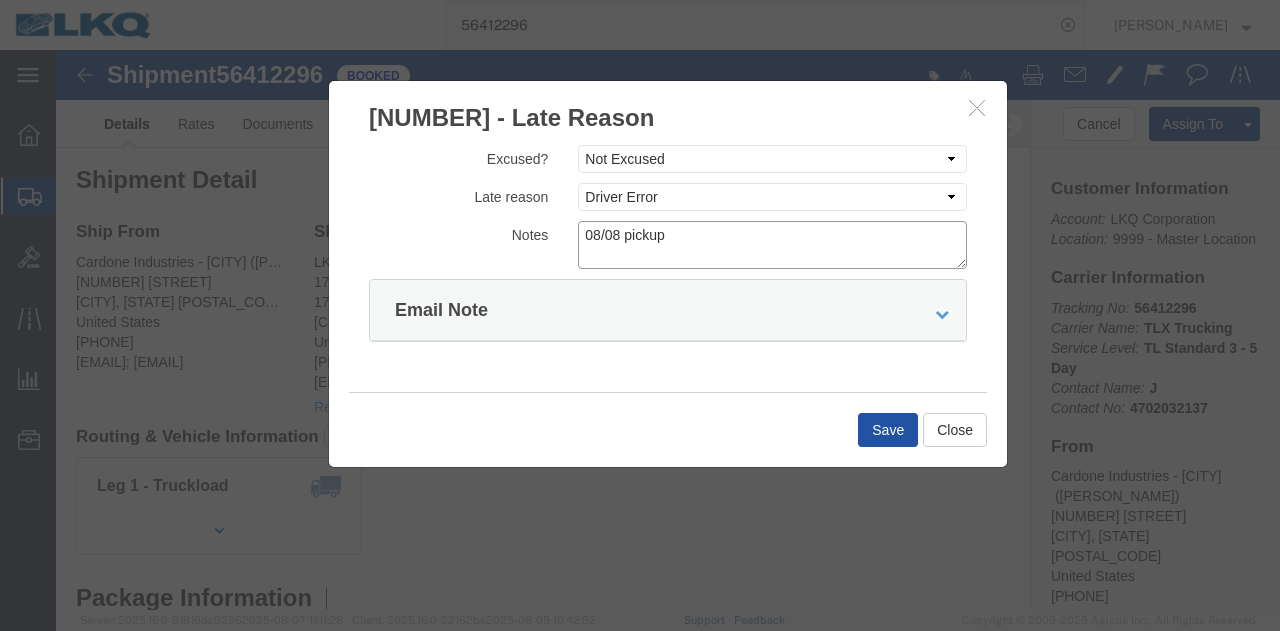 type on "08/08 pickup" 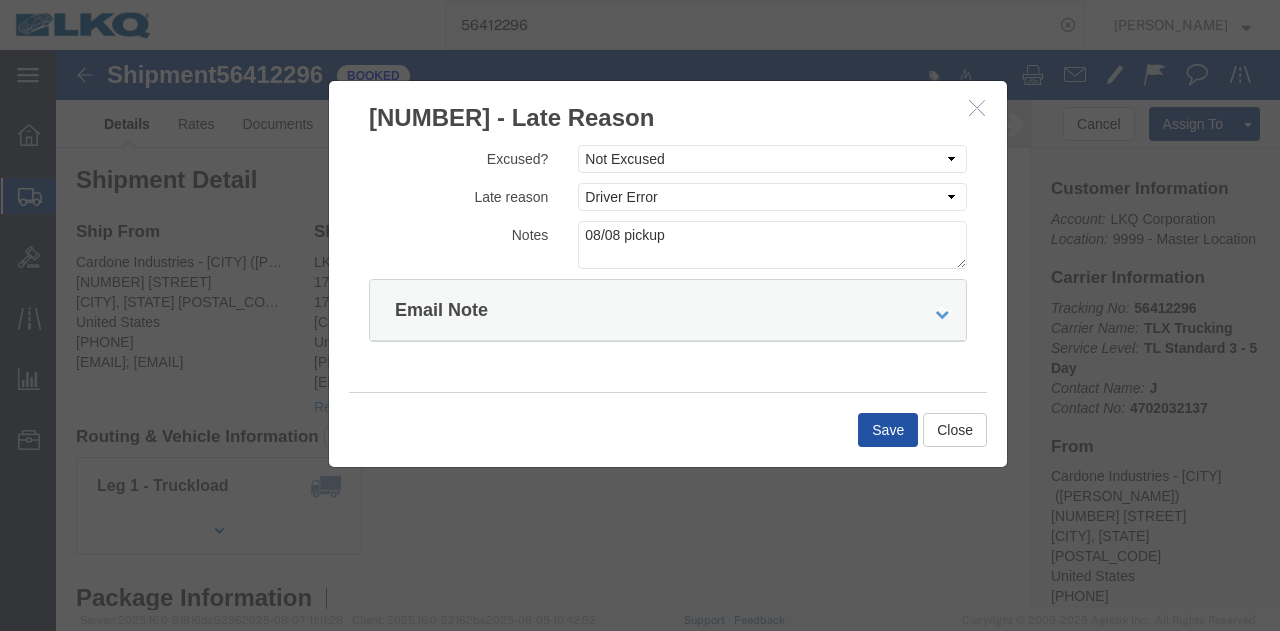click on "Save" 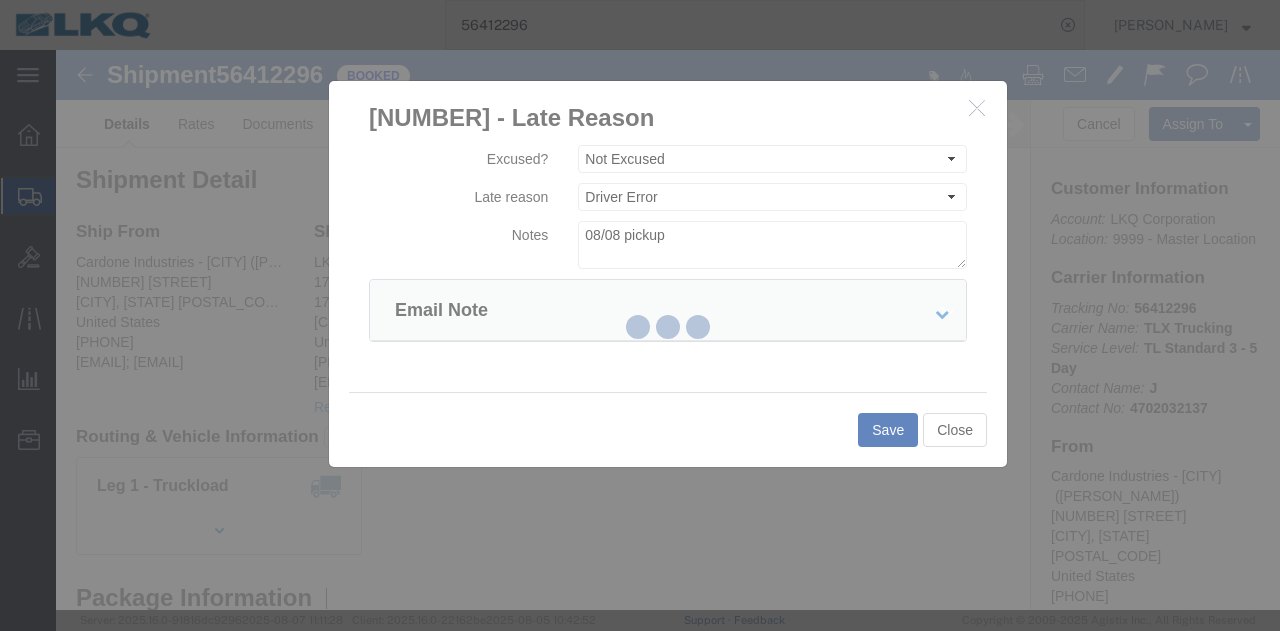 type 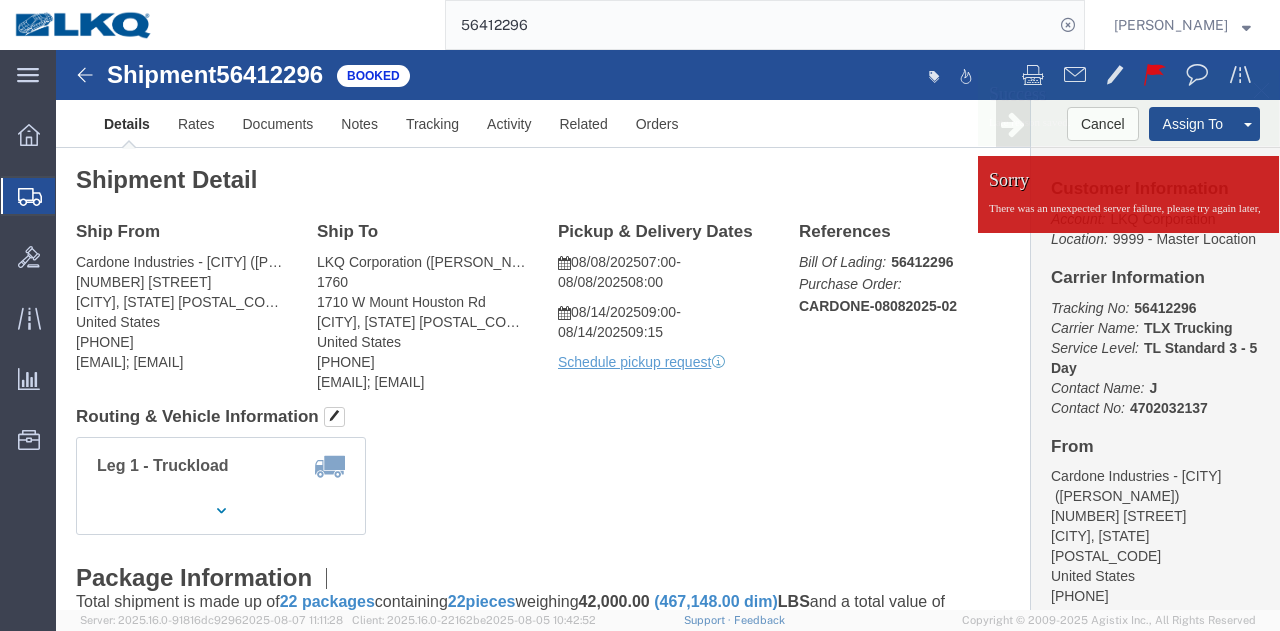click on "Cardone Industries - [CITY] ([PERSON_NAME]) [NUMBER] [STREET] [CITY], [STATE] [POSTAL_CODE] United States [PHONE] [EMAIL]; [EMAIL]" 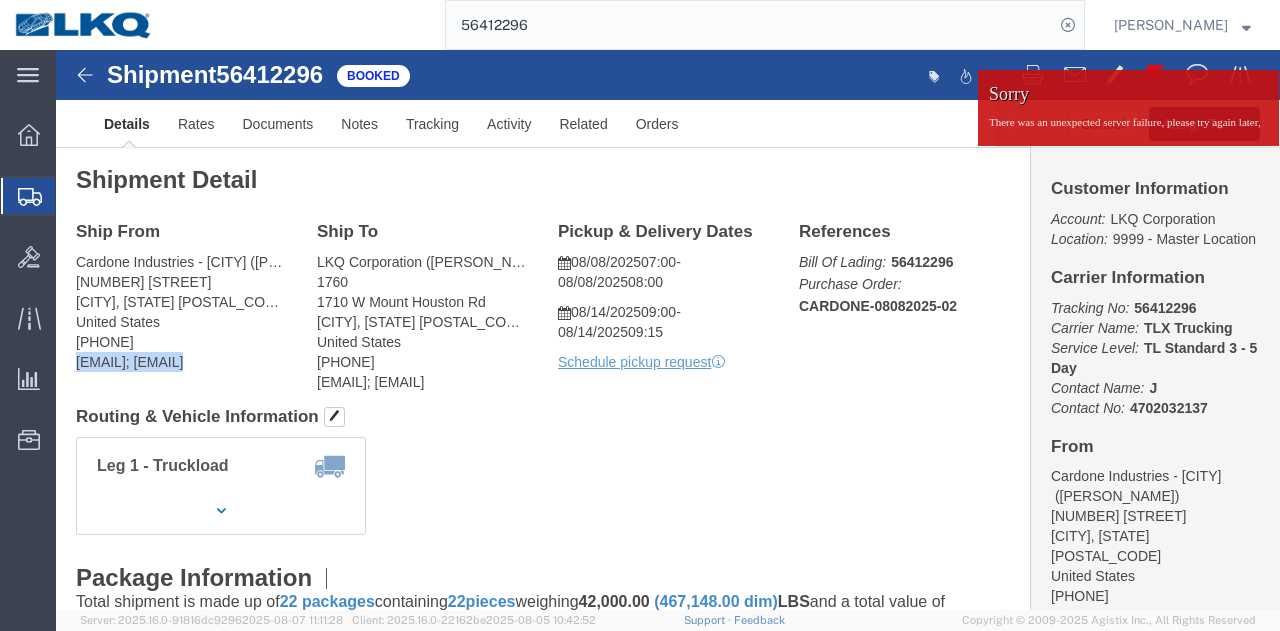 click on "Cardone Industries - [CITY] ([PERSON_NAME]) [NUMBER] [STREET] [CITY], [STATE] [POSTAL_CODE] United States [PHONE] [EMAIL]; [EMAIL]" 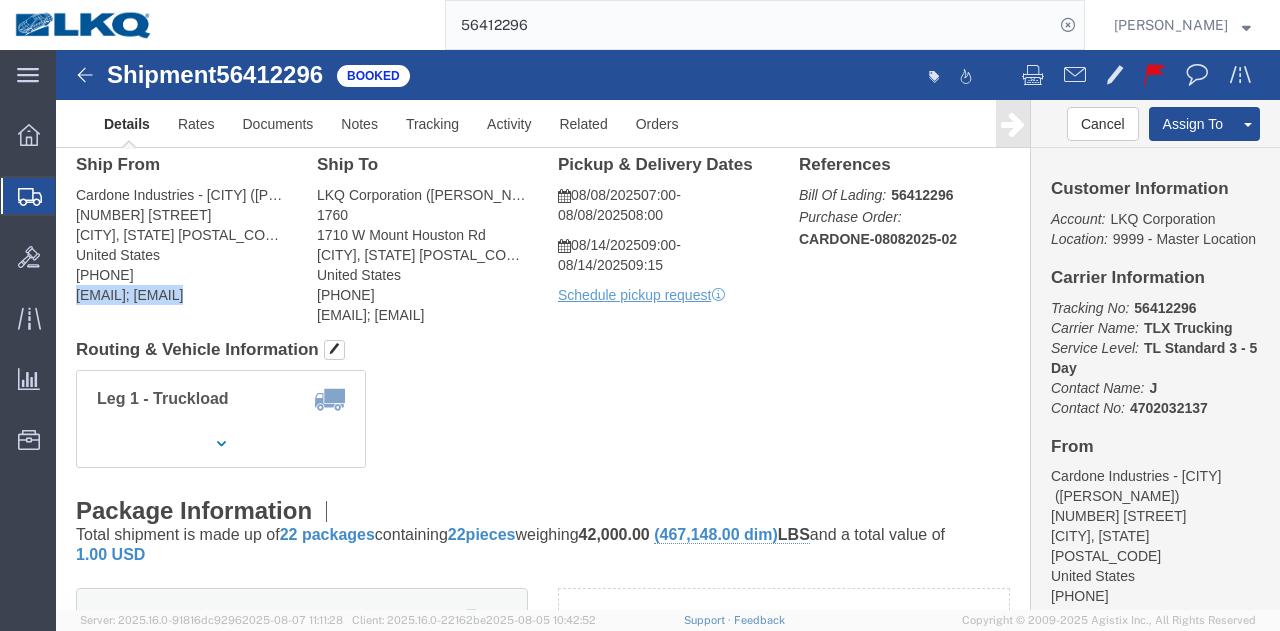 scroll, scrollTop: 0, scrollLeft: 0, axis: both 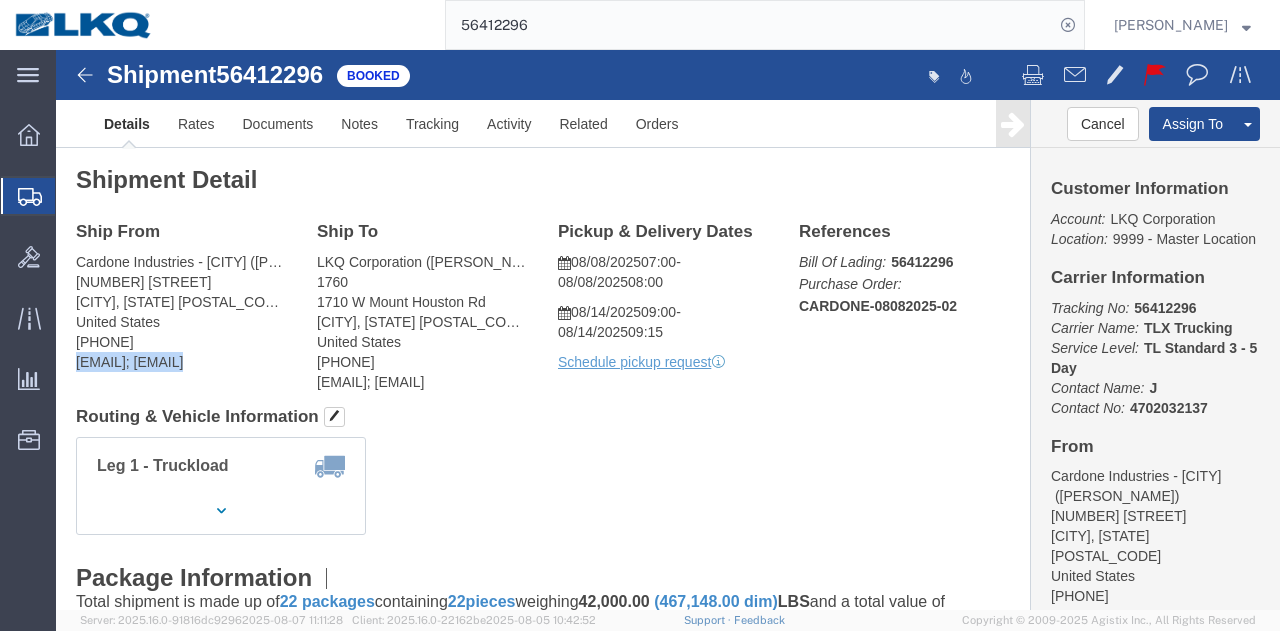 click on "Cardone Industries - [CITY] ([PERSON_NAME]) [NUMBER] [STREET] [CITY], [STATE] [POSTAL_CODE] United States [PHONE] [EMAIL]; [EMAIL]" 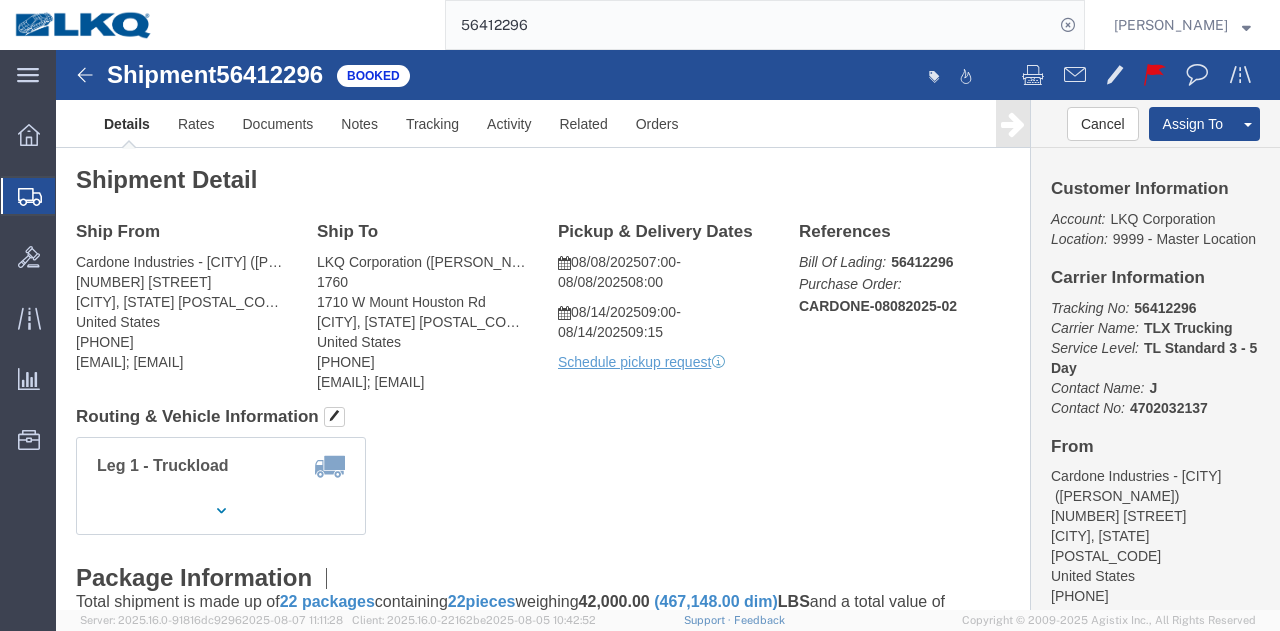click on "Cardone Industries - [CITY] ([PERSON_NAME]) [NUMBER] [STREET] [CITY], [STATE] [POSTAL_CODE] United States [PHONE] [EMAIL]; [EMAIL]" 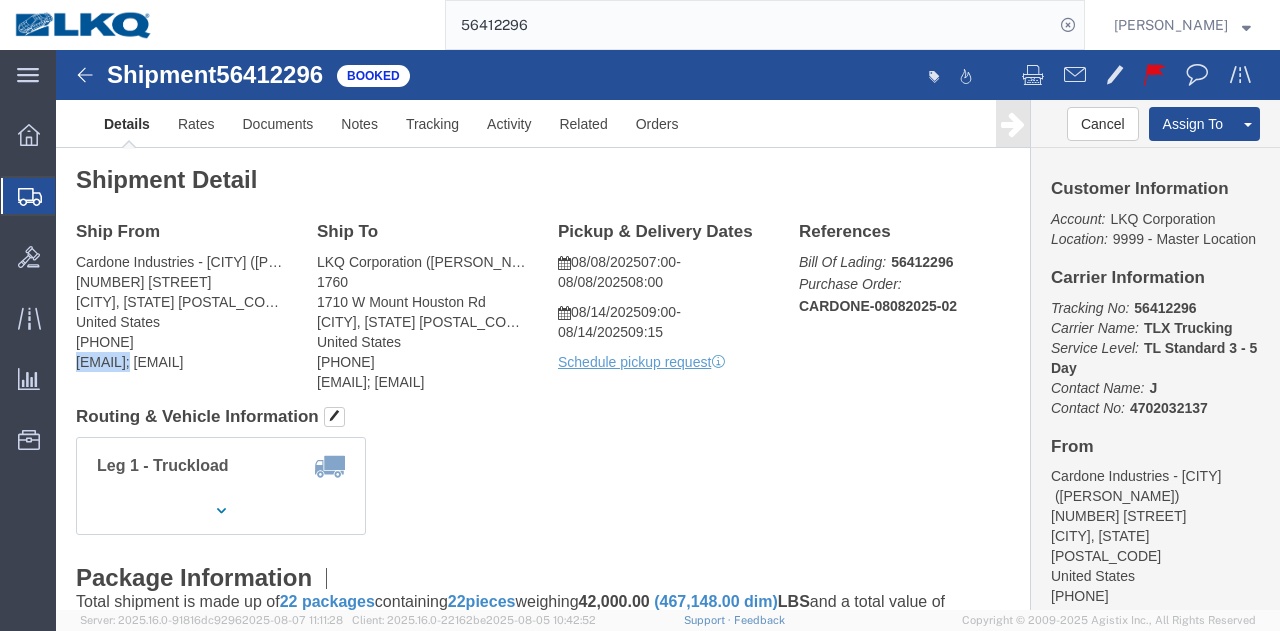 click on "Cardone Industries - [CITY] ([PERSON_NAME]) [NUMBER] [STREET] [CITY], [STATE] [POSTAL_CODE] United States [PHONE] [EMAIL]; [EMAIL]" 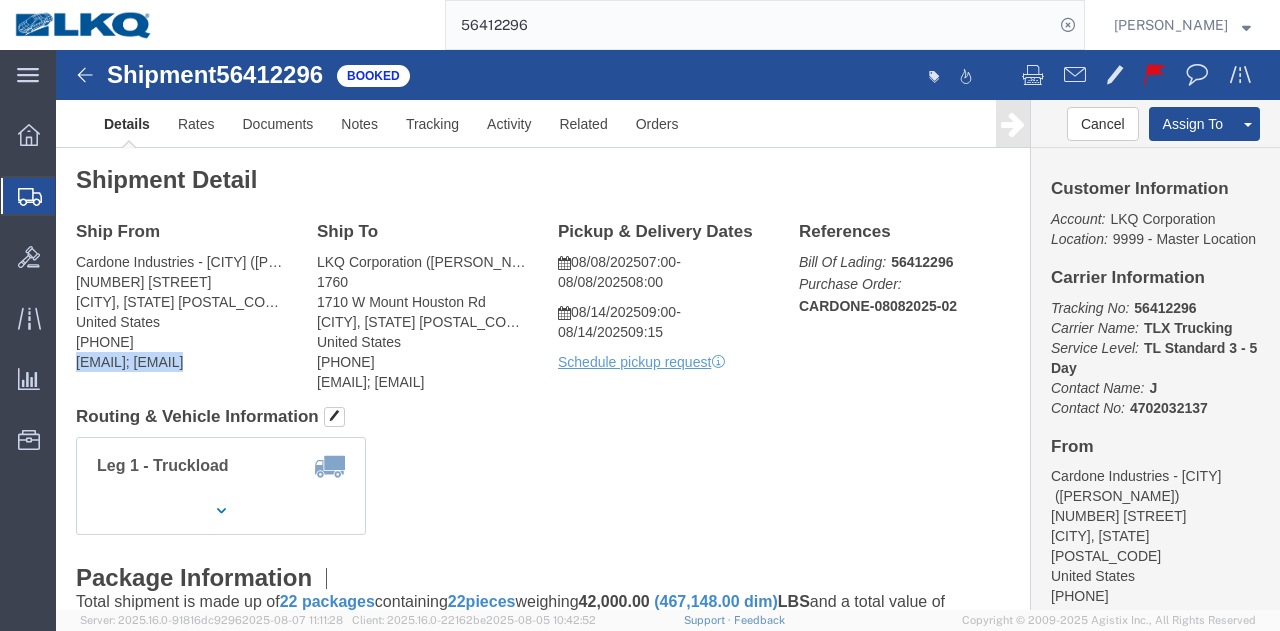 click on "Cardone Industries - [CITY] ([PERSON_NAME]) [NUMBER] [STREET] [CITY], [STATE] [POSTAL_CODE] United States [PHONE] [EMAIL]; [EMAIL]" 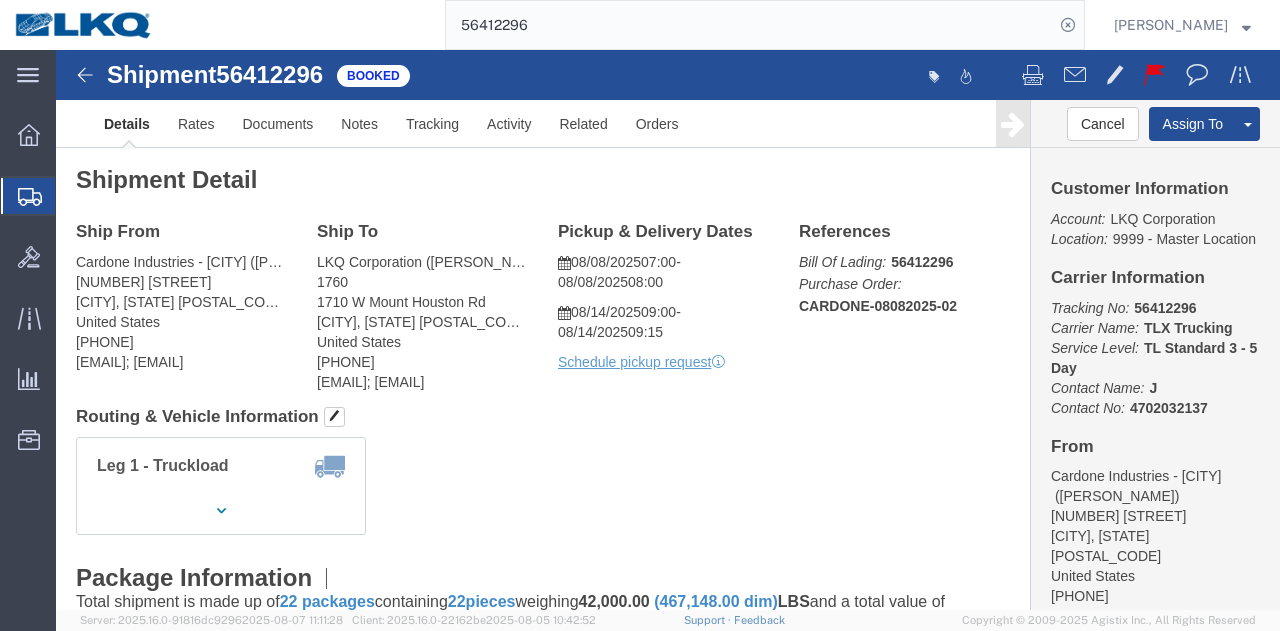 click on "Shipment Detail
Ship From Cardone Industries - [CITY] ([PERSON_NAME]) [NUMBER] [STREET] [CITY], [STATE] [POSTAL_CODE] United States [PHONE] [EMAIL]; [EMAIL] Ship To
LKQ Corporation ([PERSON_NAME]) [NUMBER] [STREET] [CITY], [STATE] [POSTAL_CODE] United States [PHONE] [EMAIL]; [EMAIL]
Pickup & Delivery Dates
[DATE] [TIME]
-
[DATE] [TIME] [DATE] [TIME]
-
[DATE] [TIME] Schedule pickup request  Edit Date and Time
Pickup Date:
Pickup Start Date Pickup Start Time Pickup Open Date and Time Pickup Close Date Pickup Close Time
Pickup Close Date and Time
Delivery by Date
Delivery Start Date Delivery Start Time
Deliver Open Date and Time
Deliver Close Date Deliver Close Time
Deliver Close Date and Time
Cancel Bill Of Lading: Select" 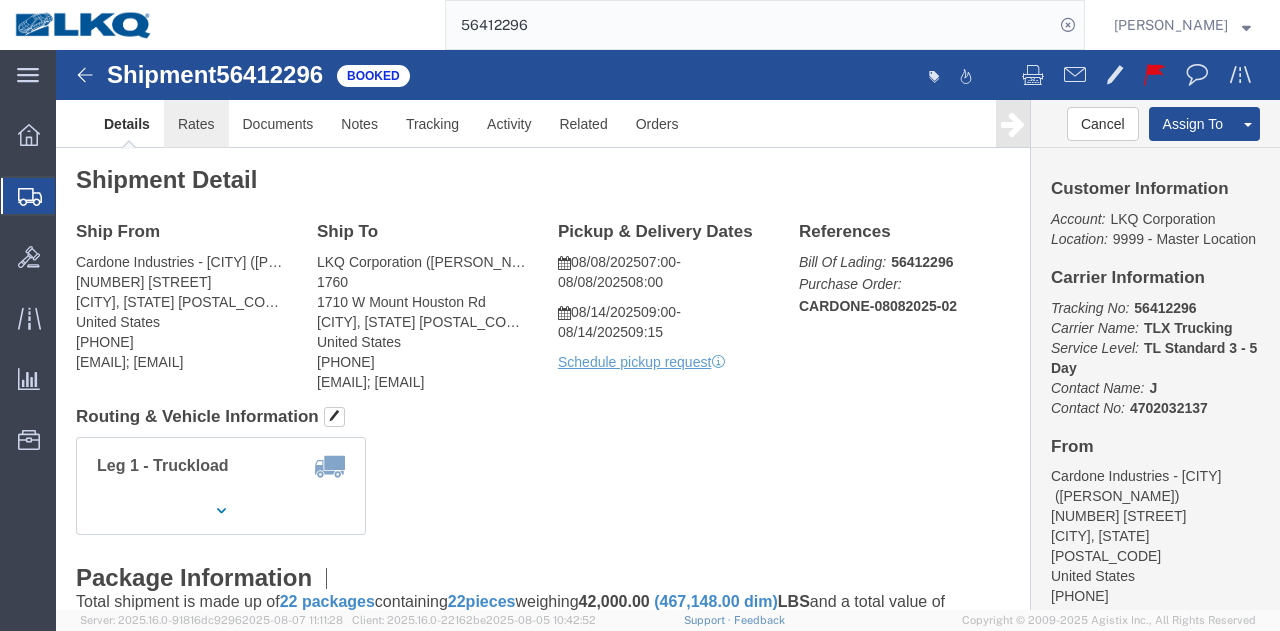 click on "Rates" 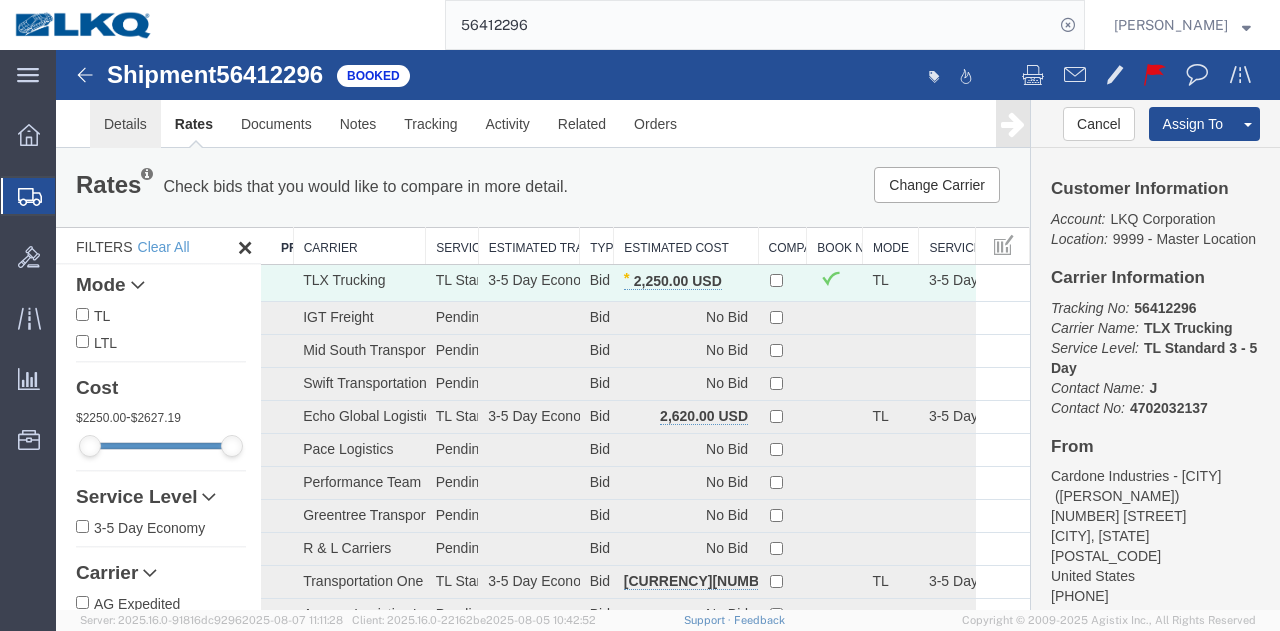 click on "Details" at bounding box center [125, 124] 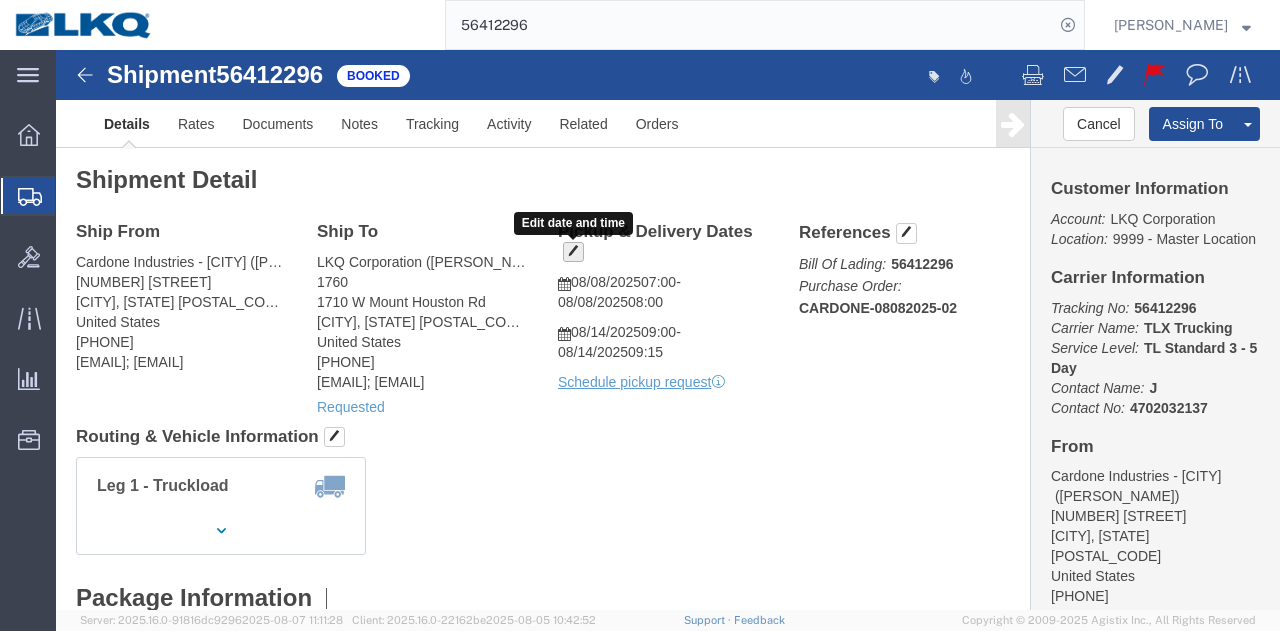 click 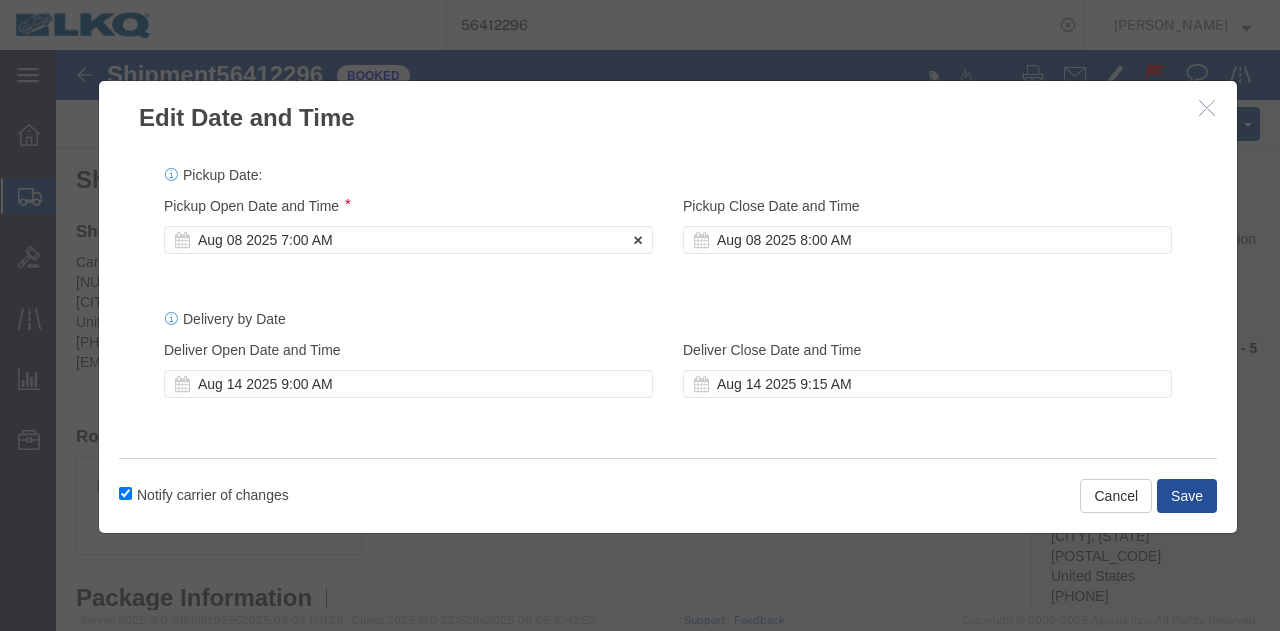 click on "Pickup Start Date Pickup Start Time Pickup Open Date and Time
[MONTH] [DAY] [YEAR] [TIME]" 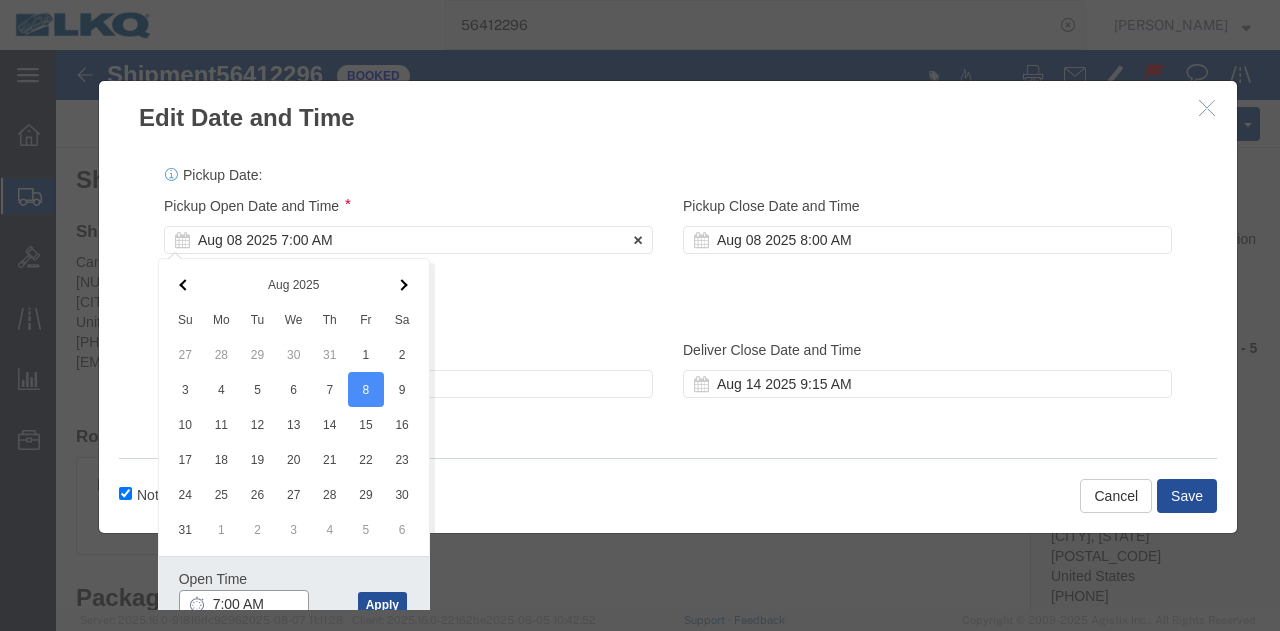 scroll, scrollTop: 3, scrollLeft: 0, axis: vertical 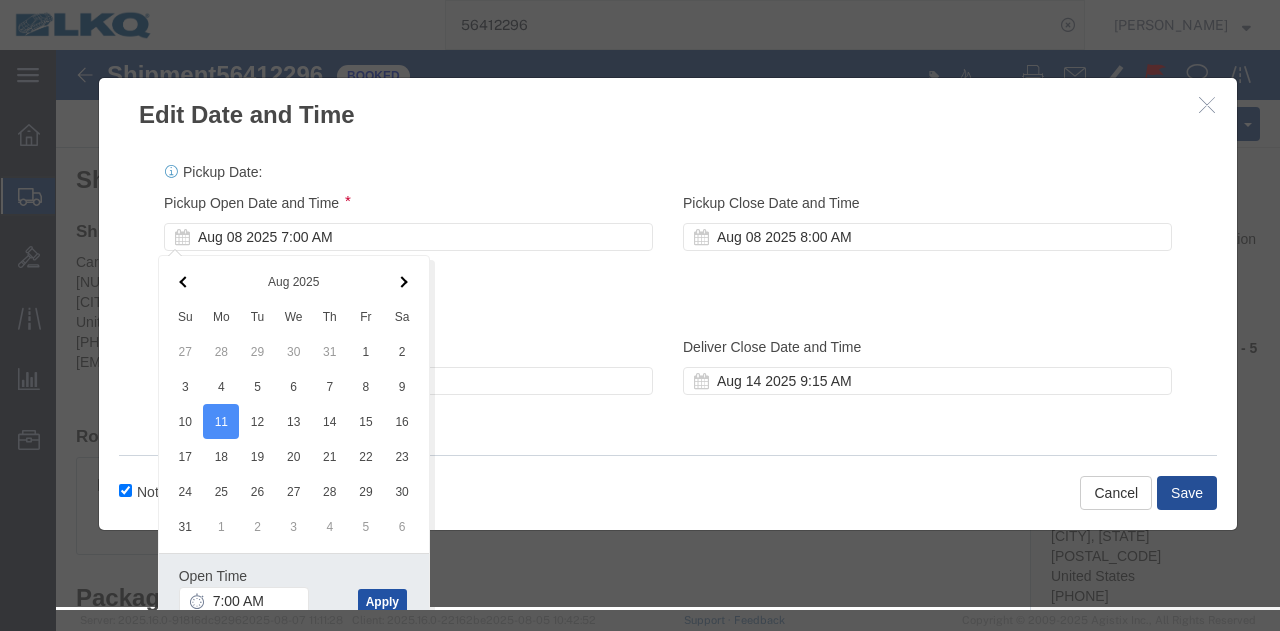 click on "Apply" 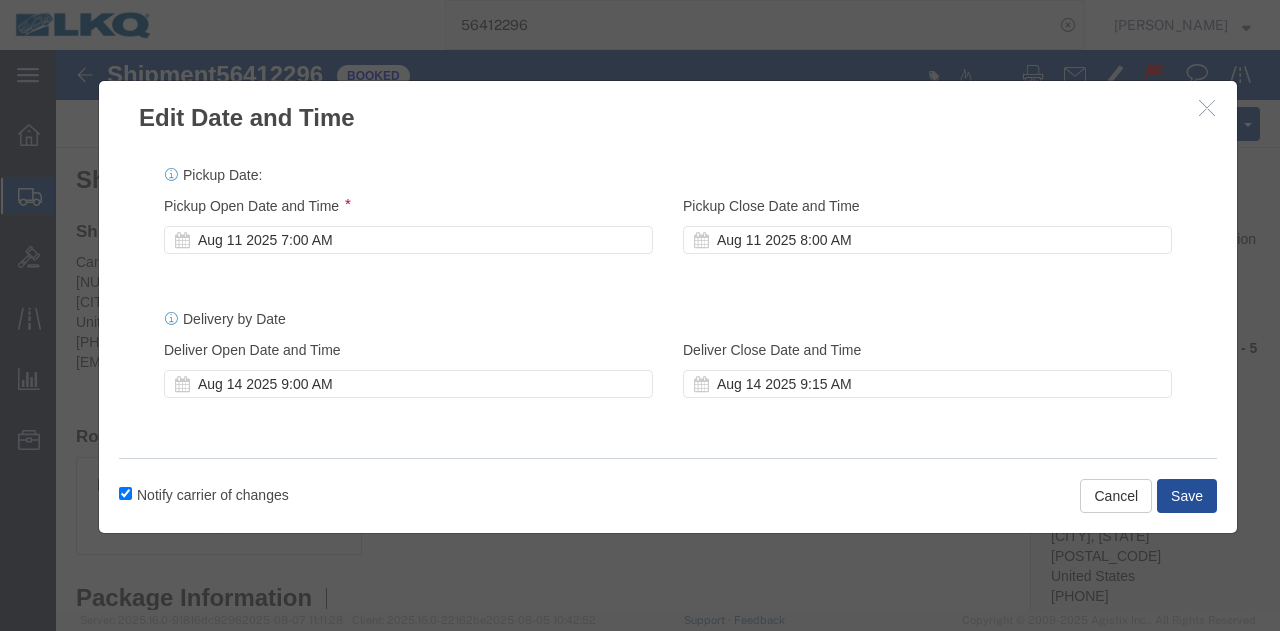 scroll, scrollTop: 0, scrollLeft: 0, axis: both 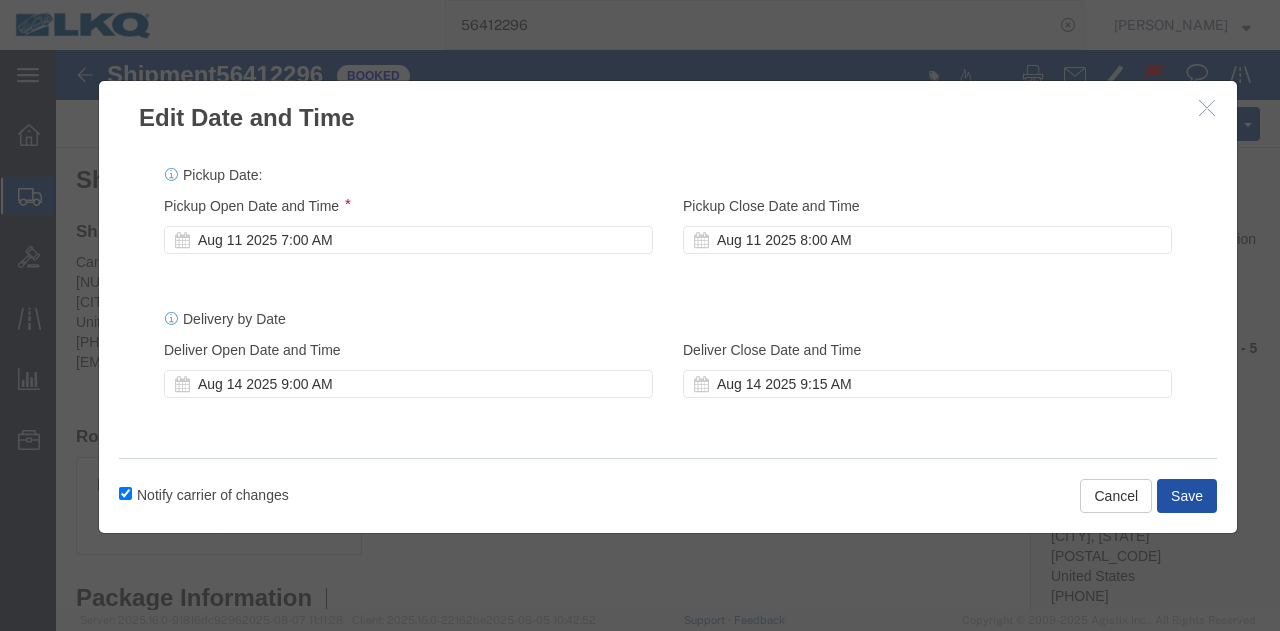 click on "Save" 